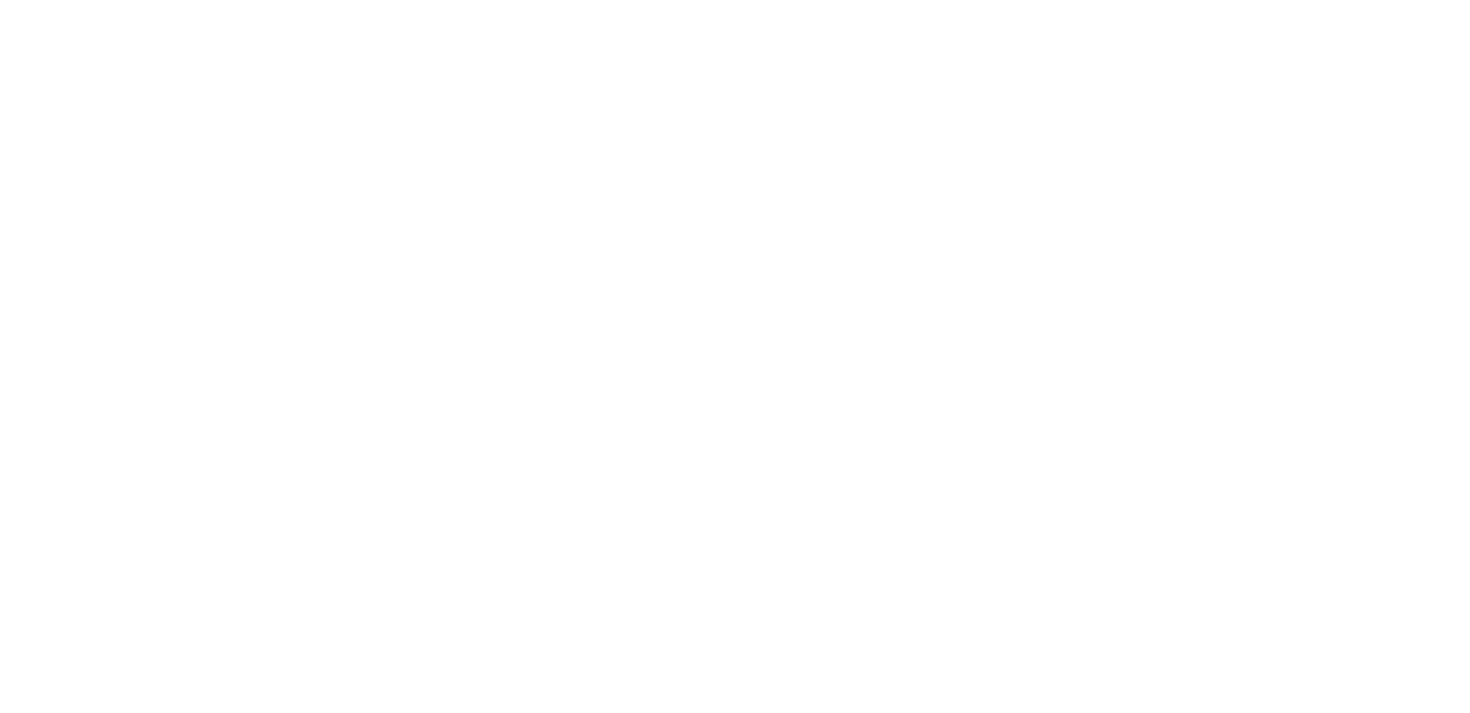 scroll, scrollTop: 0, scrollLeft: 0, axis: both 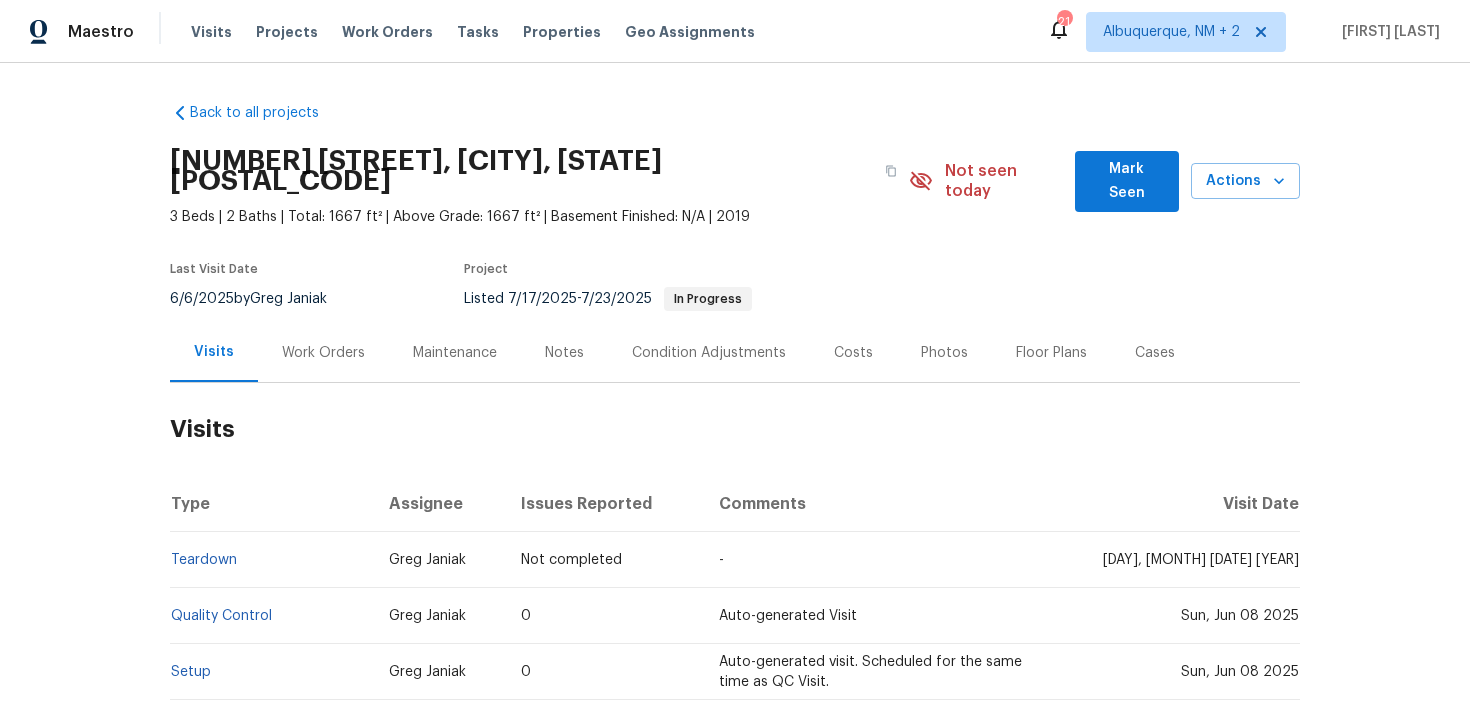 click on "Work Orders" at bounding box center (323, 353) 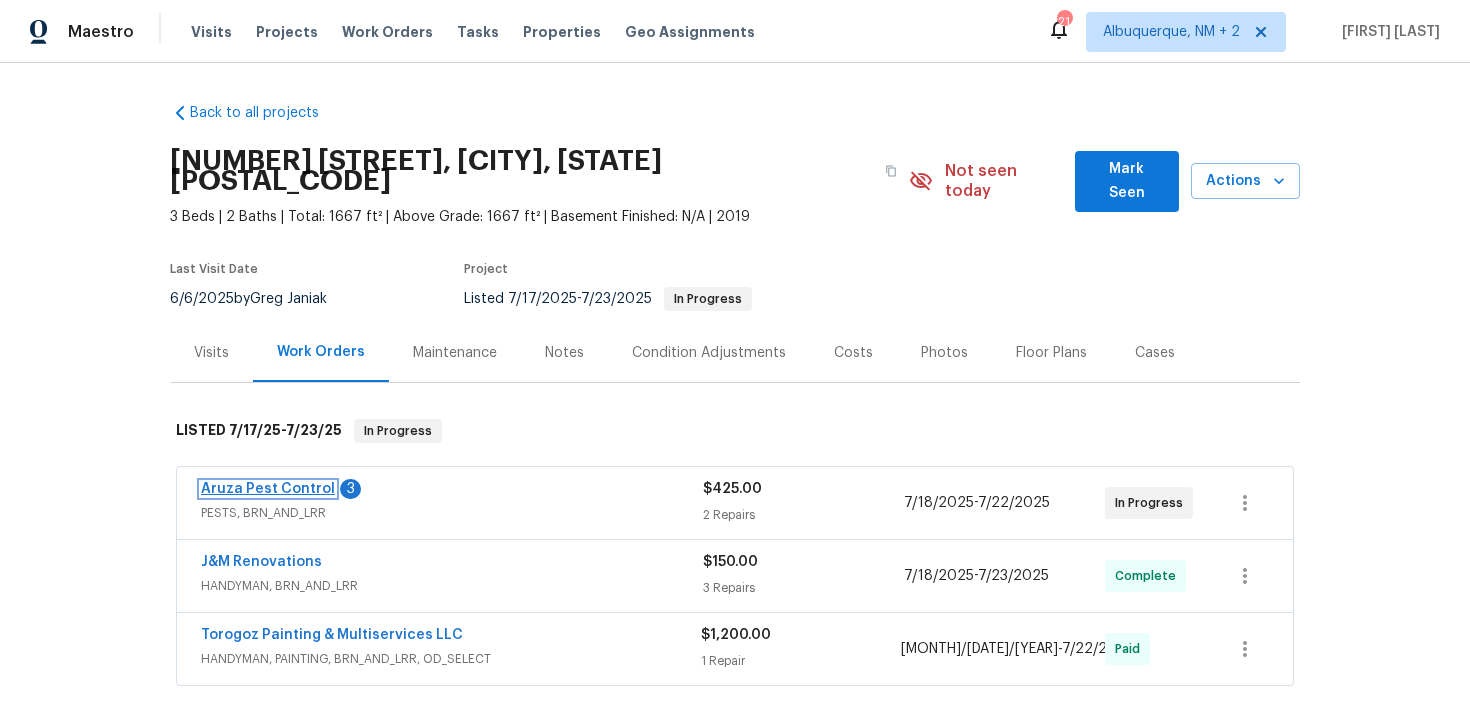 click on "Aruza Pest Control" at bounding box center (268, 489) 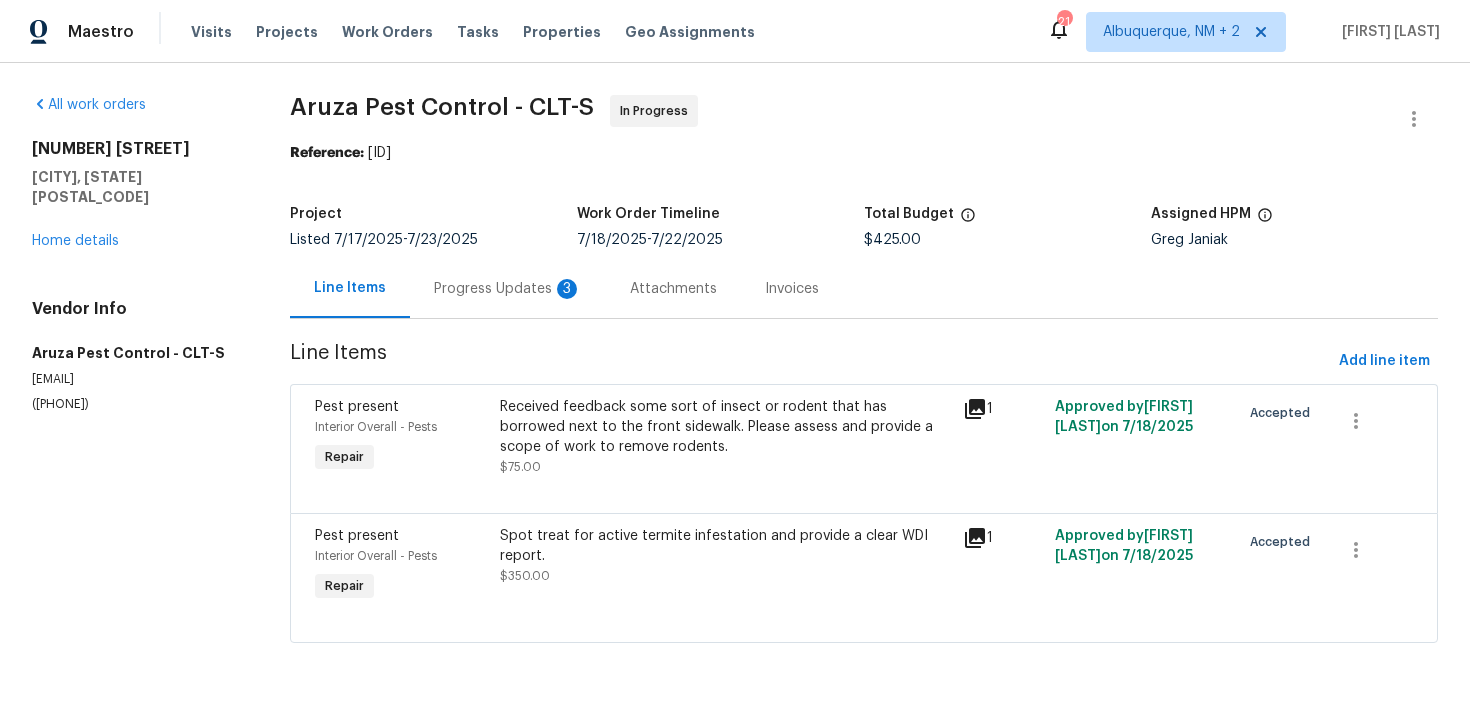 click on "3" at bounding box center [567, 289] 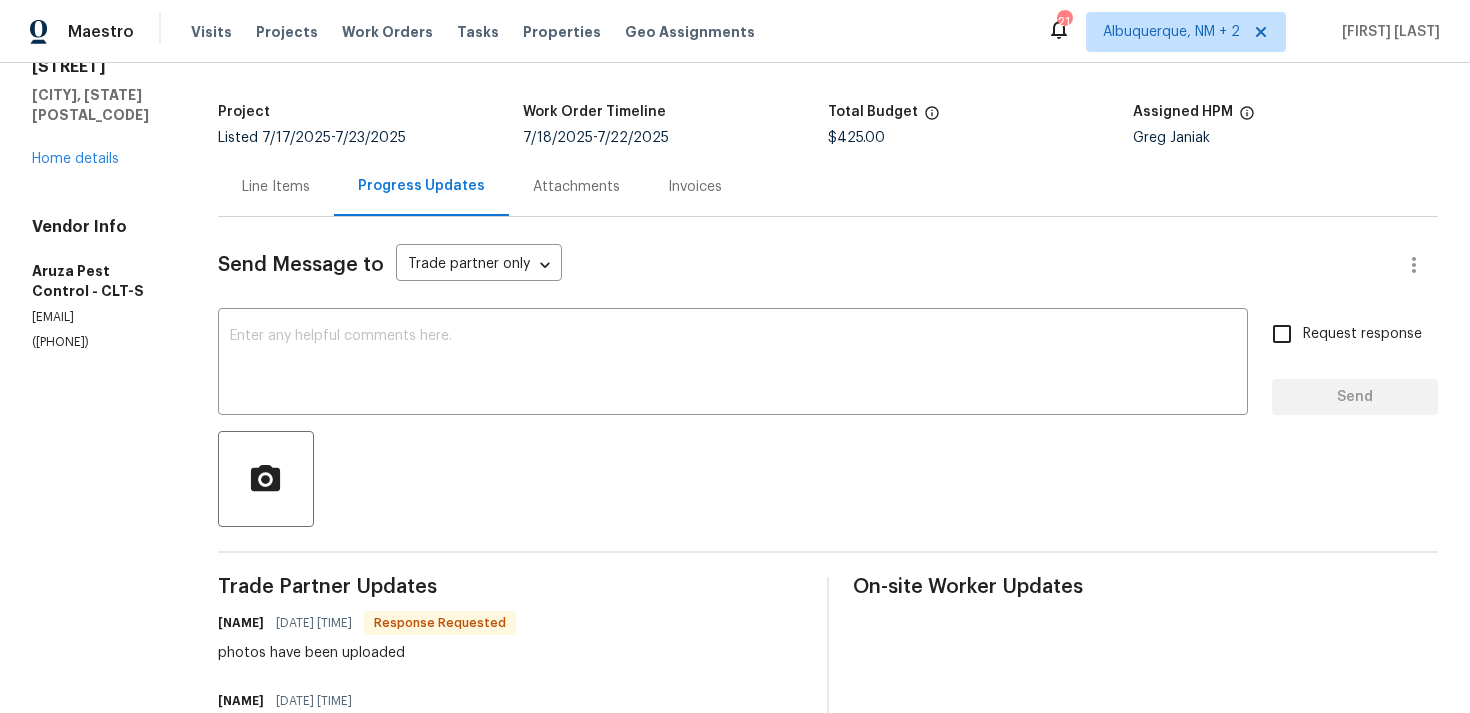 scroll, scrollTop: 94, scrollLeft: 0, axis: vertical 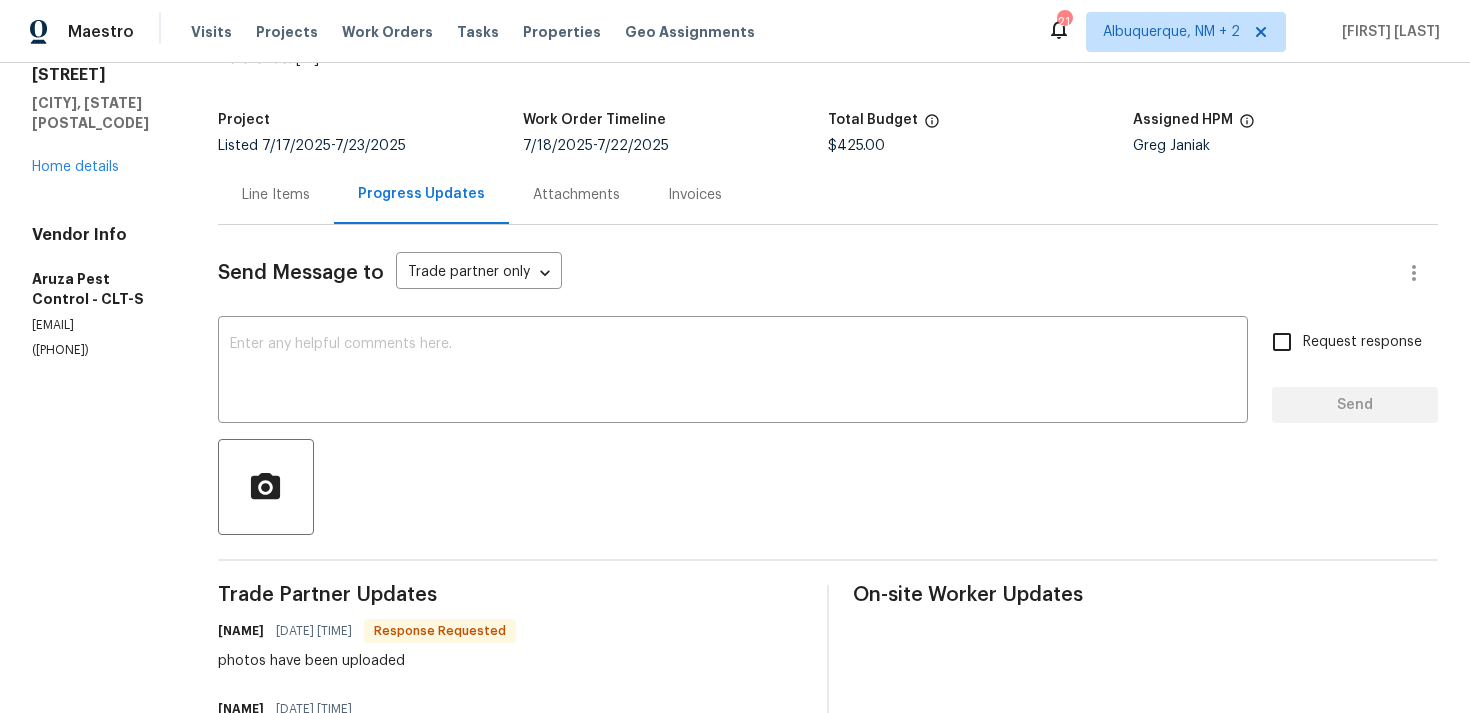 click on "Line Items" at bounding box center [276, 195] 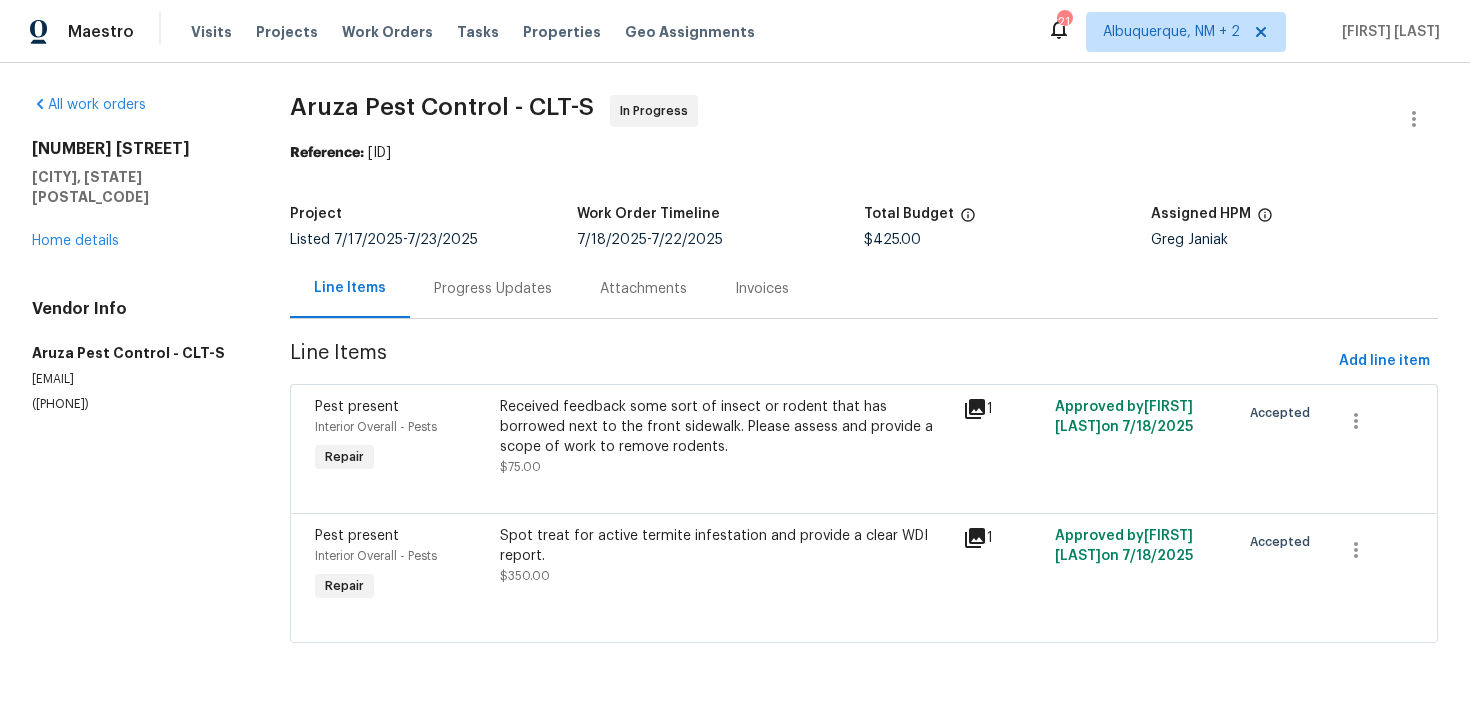 click on "Received feedback some sort of insect or rodent that has borrowed next to the front sidewalk. Please assess and provide a scope of work to remove rodents." at bounding box center [725, 427] 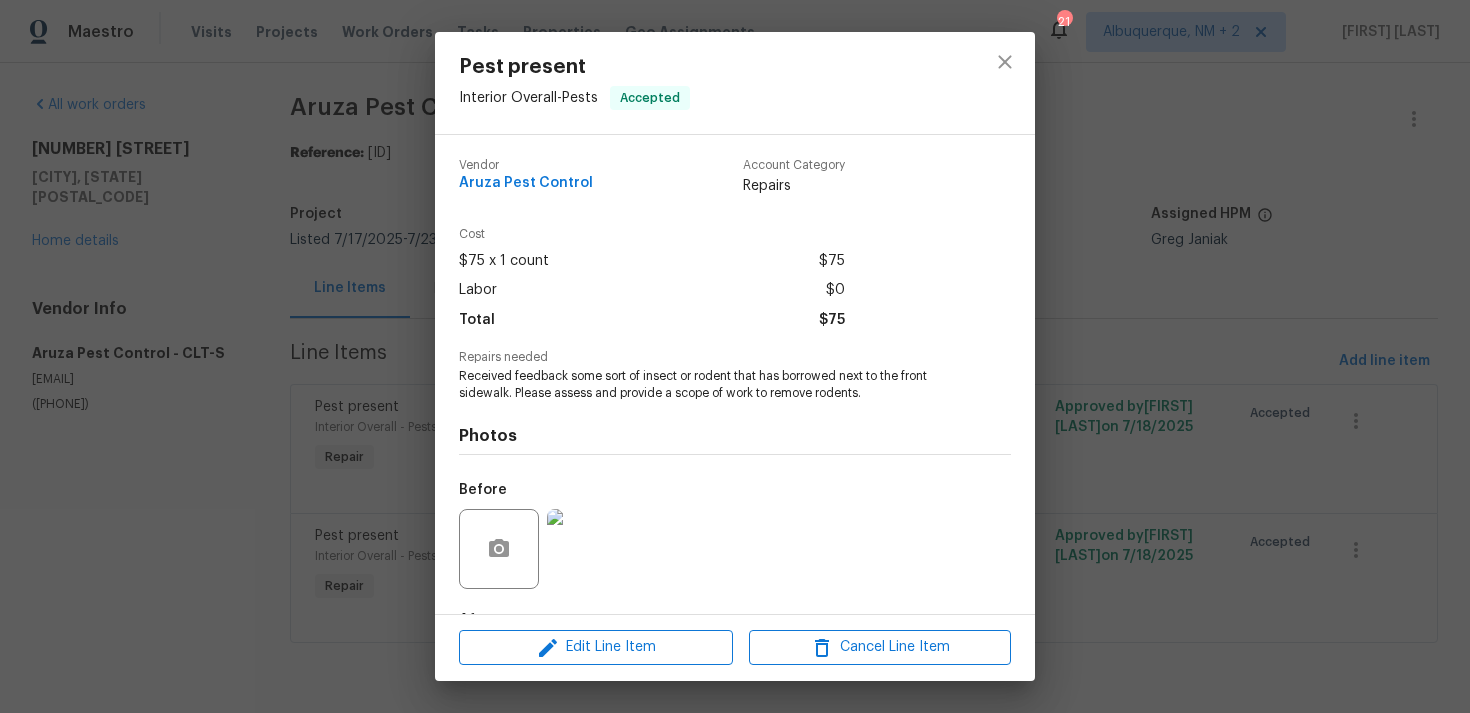 scroll, scrollTop: 125, scrollLeft: 0, axis: vertical 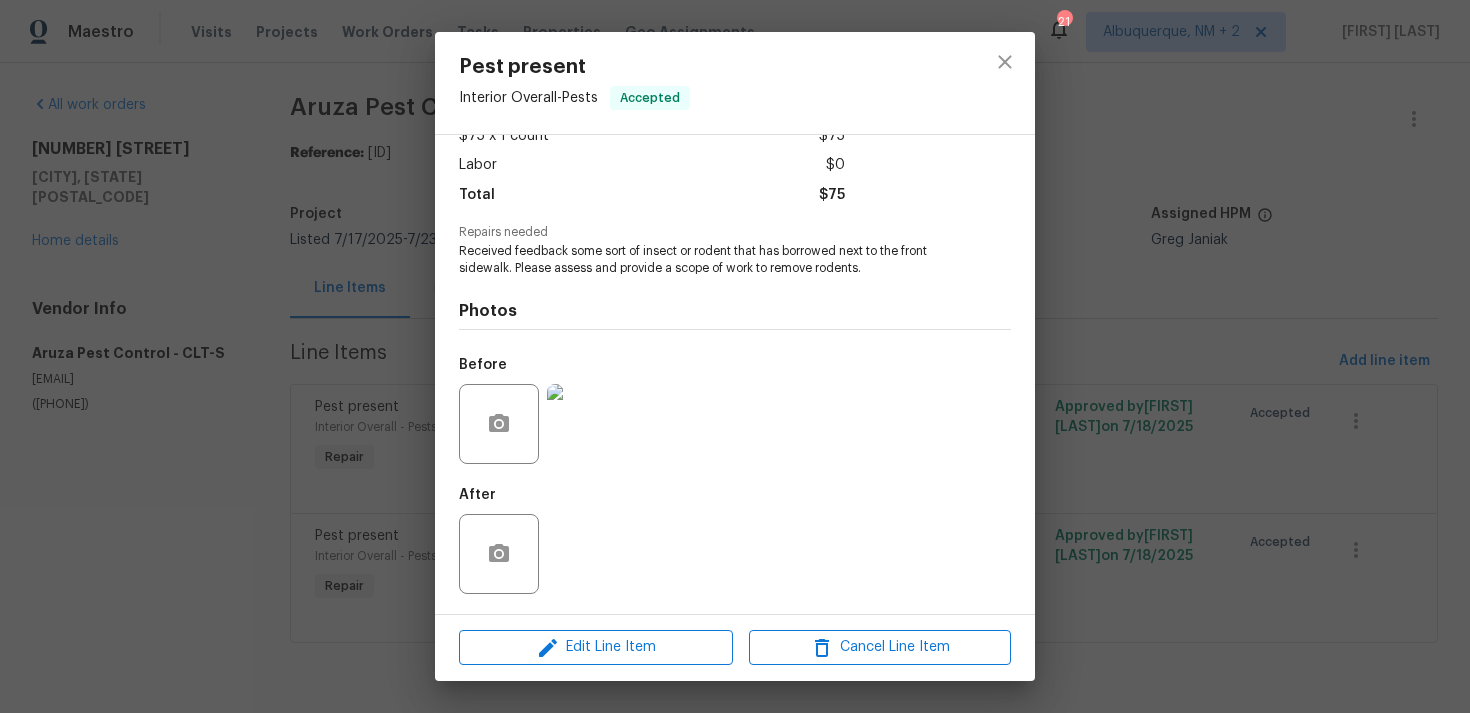 click at bounding box center [587, 424] 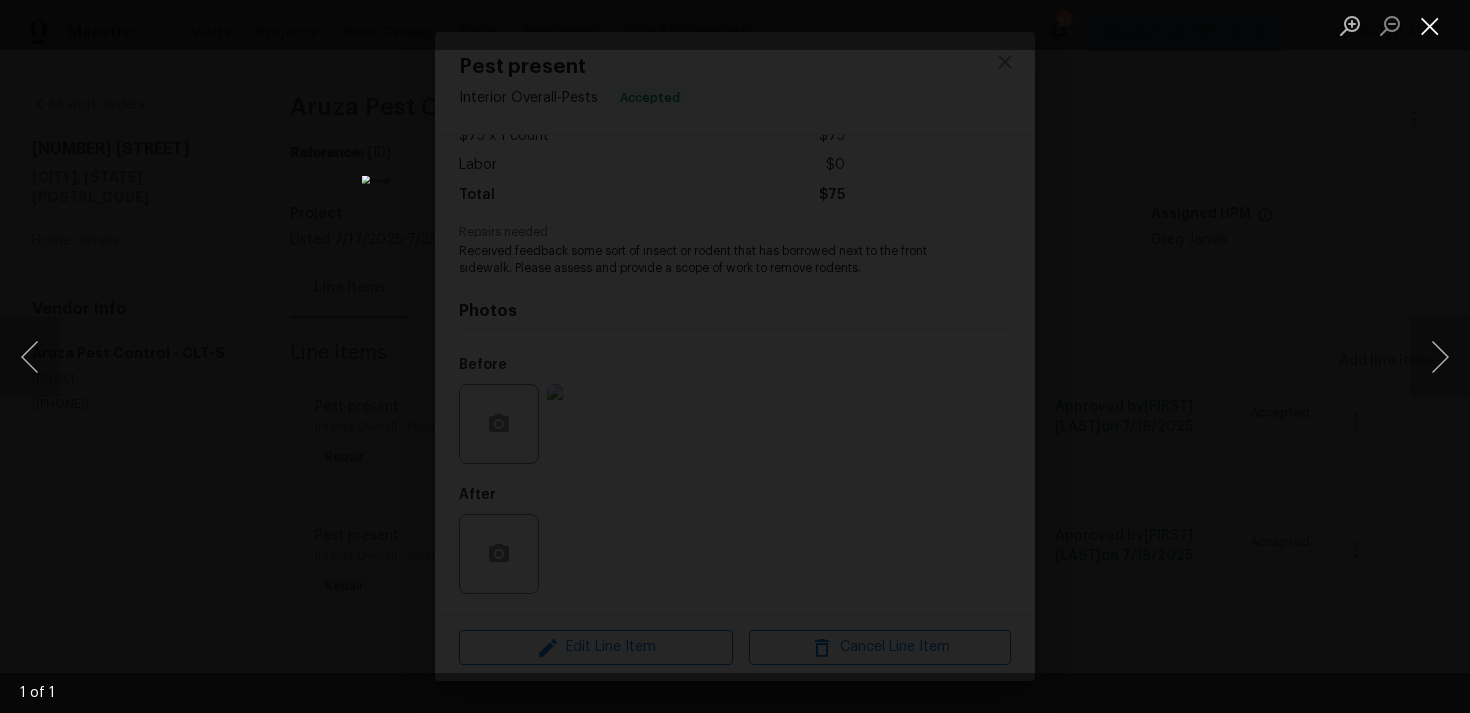 click at bounding box center (1430, 25) 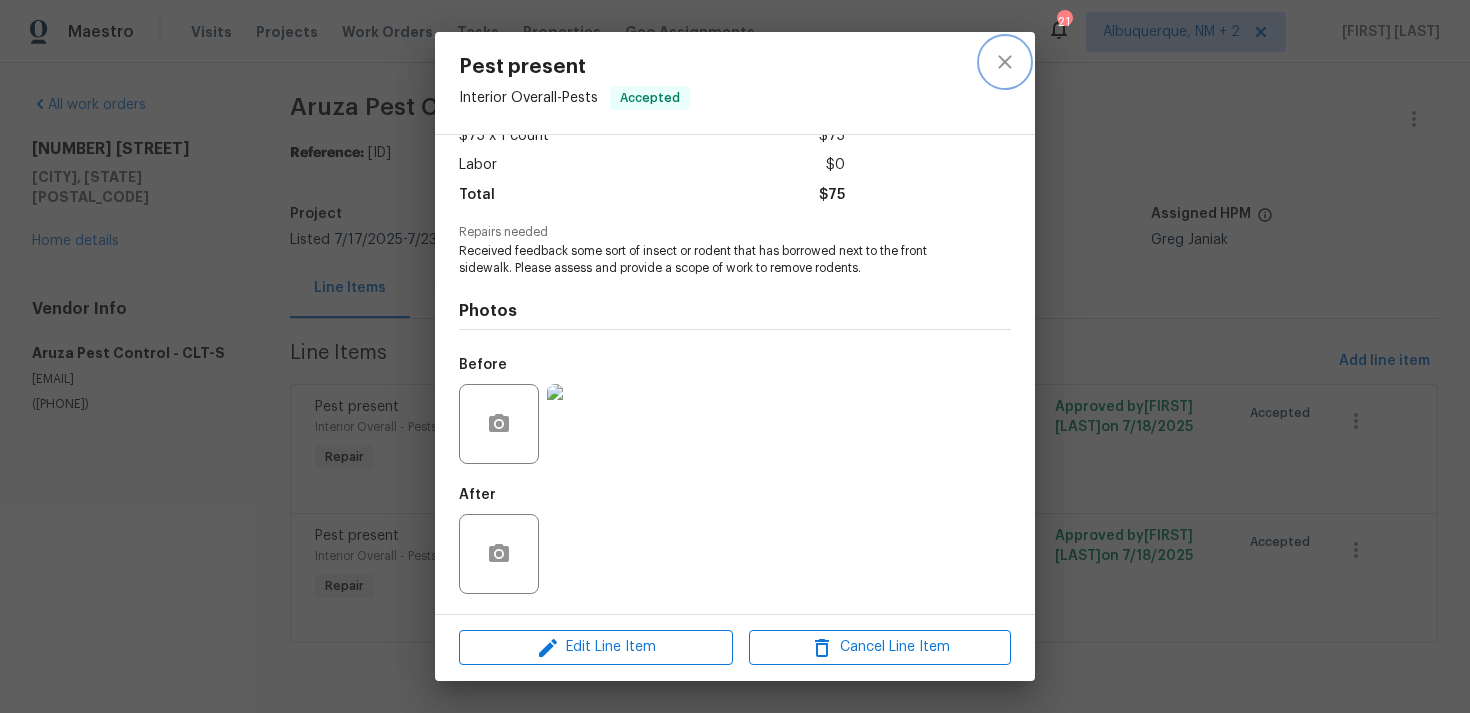 click 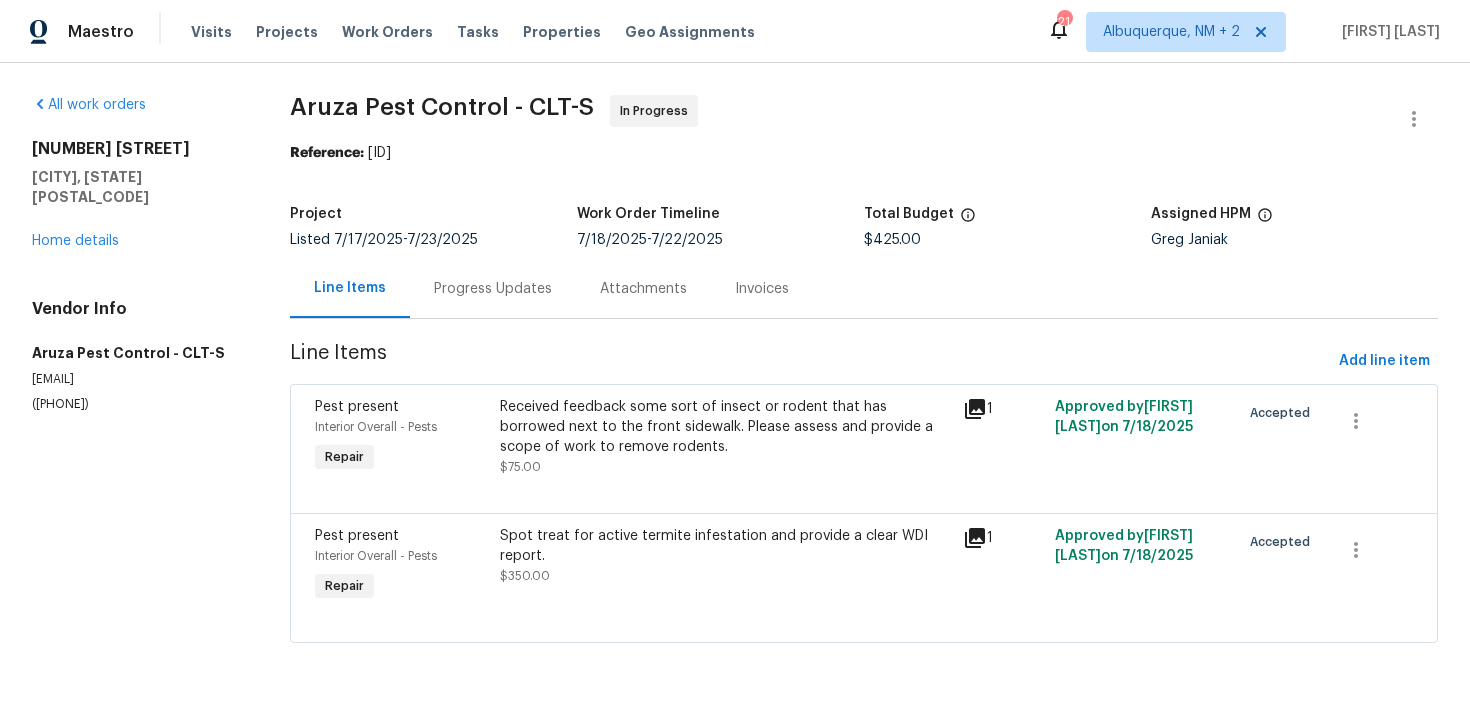 click on "Progress Updates" at bounding box center (493, 288) 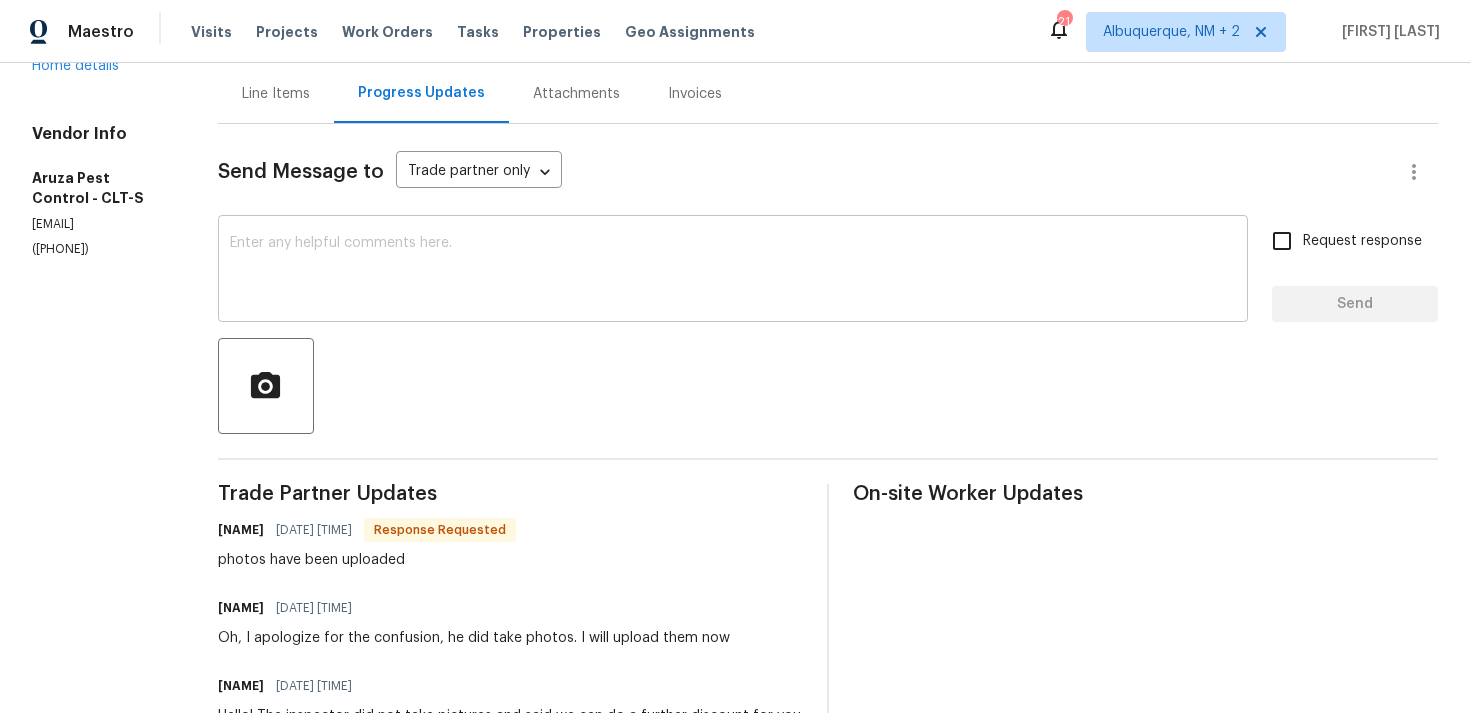 scroll, scrollTop: 183, scrollLeft: 0, axis: vertical 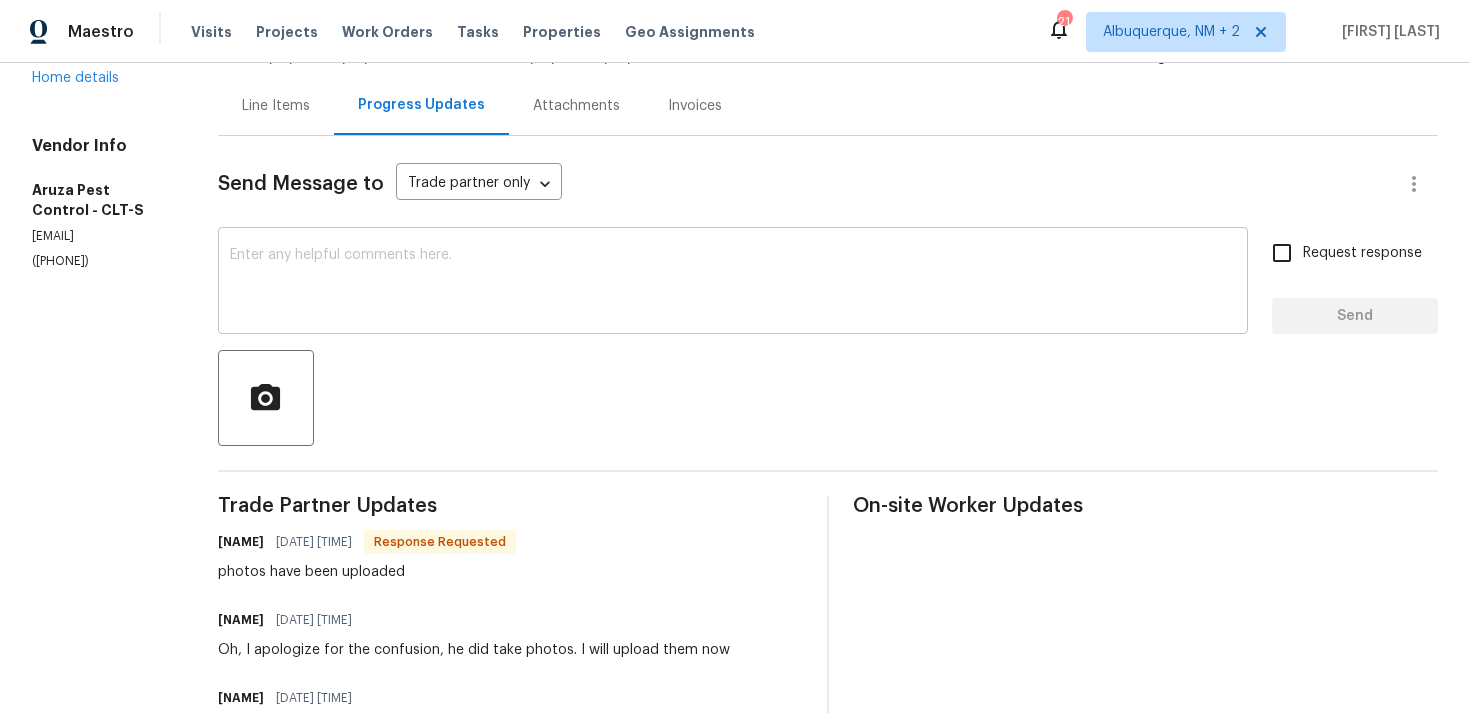click at bounding box center [733, 283] 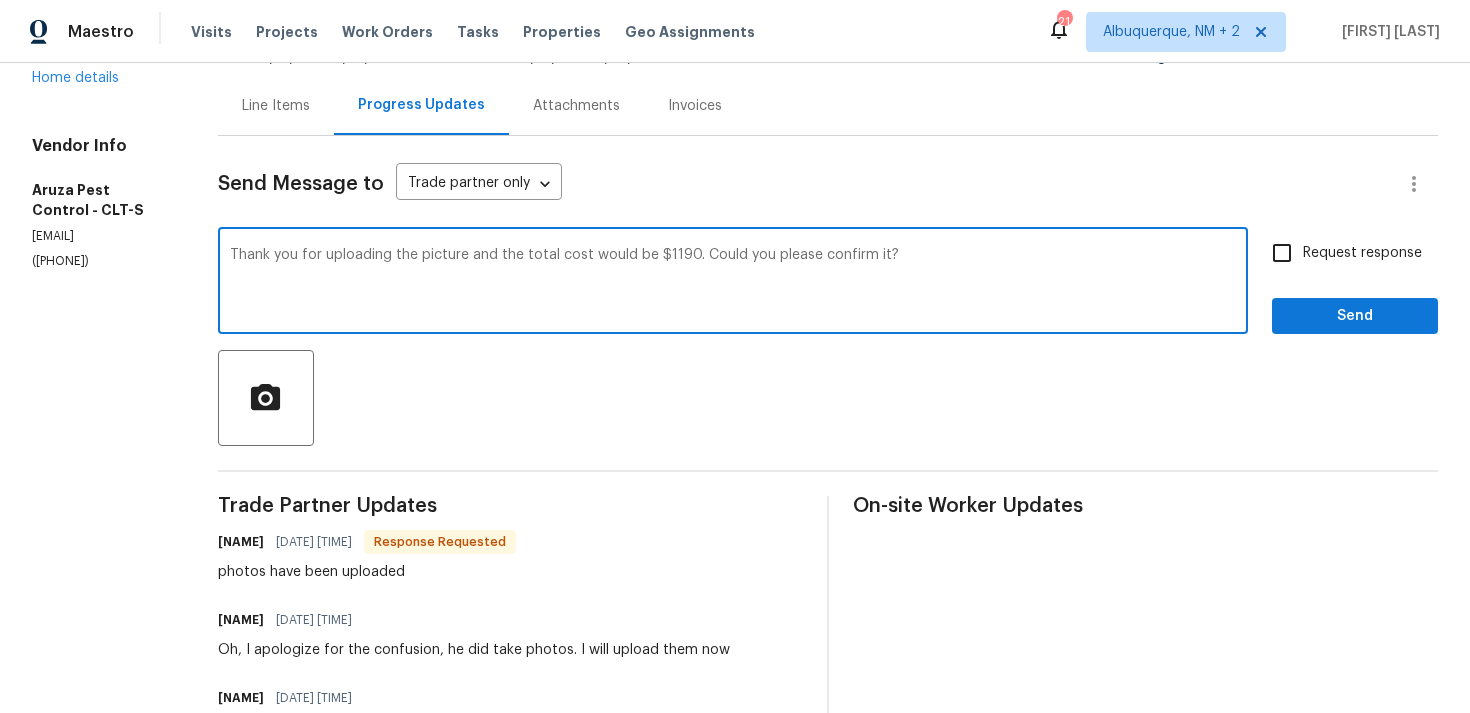 click on "Thank you for uploading the picture and the total cost would be $1190. Could you please confirm it? x ​" at bounding box center (733, 283) 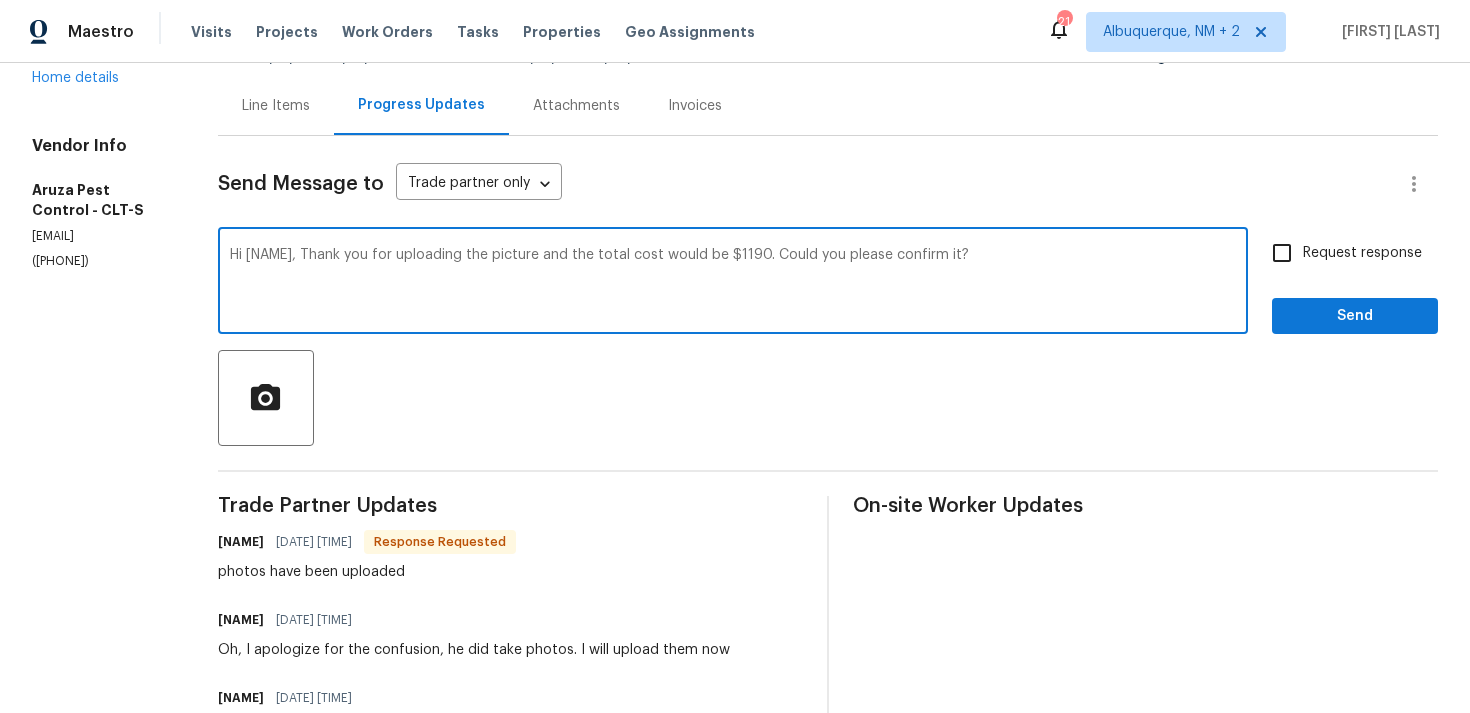 type on "Hi Candida, Thank you for uploading the picture and the total cost would be $1190. Could you please confirm it?" 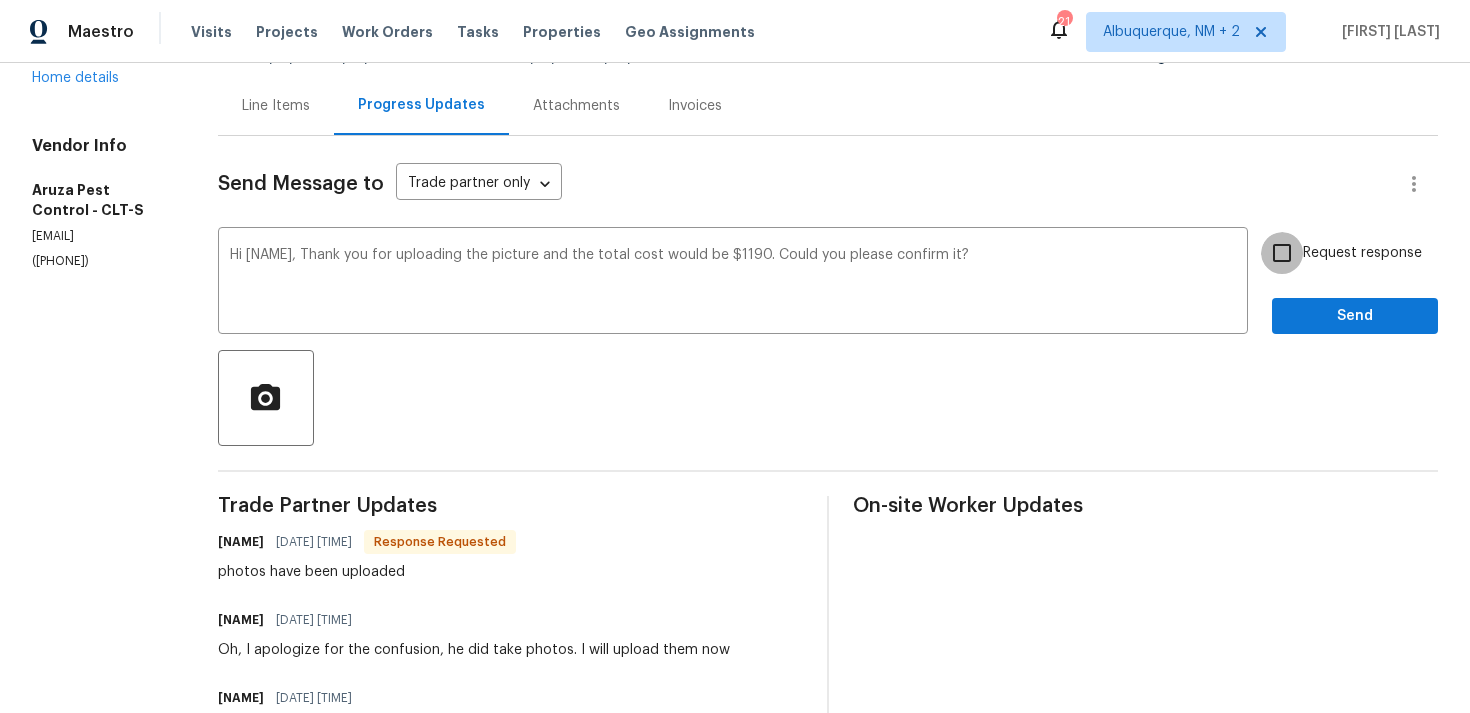 click on "Request response" at bounding box center (1282, 253) 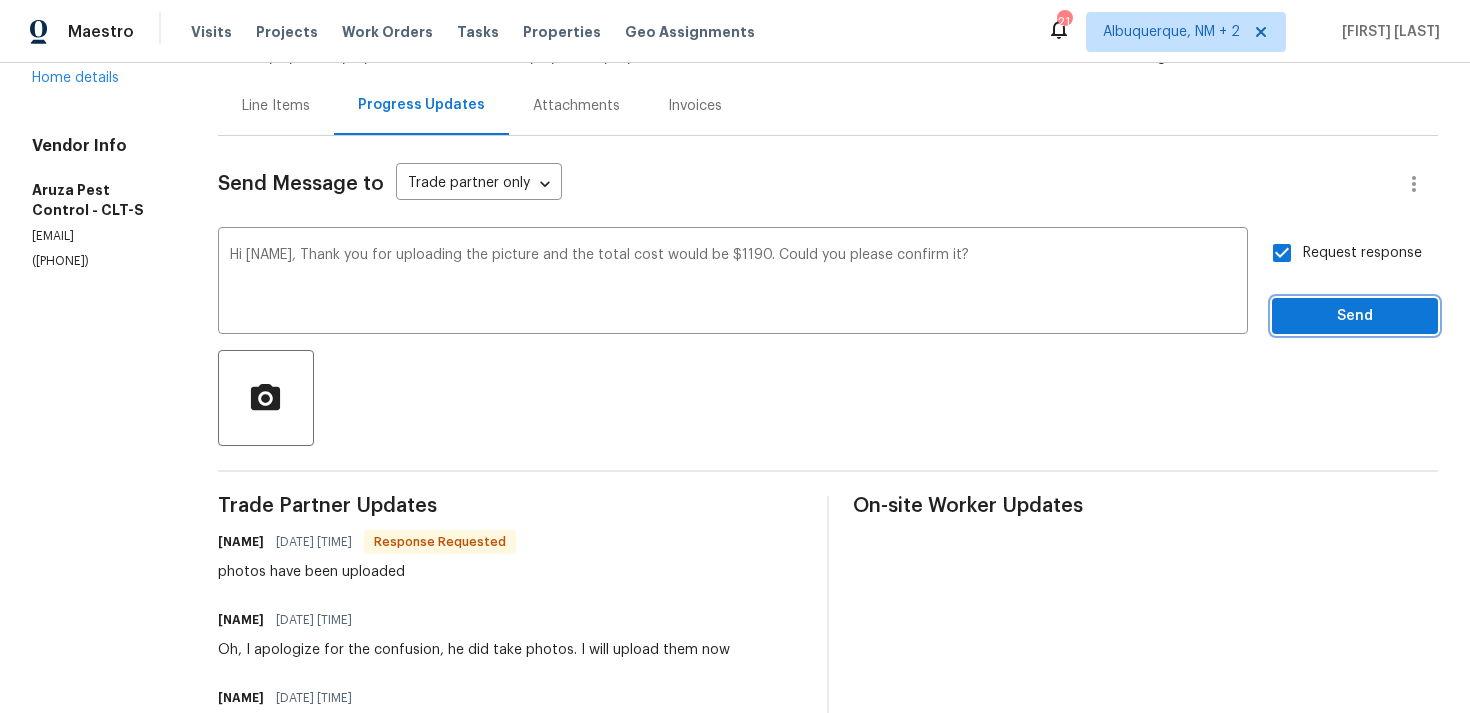 click on "Send" at bounding box center (1355, 316) 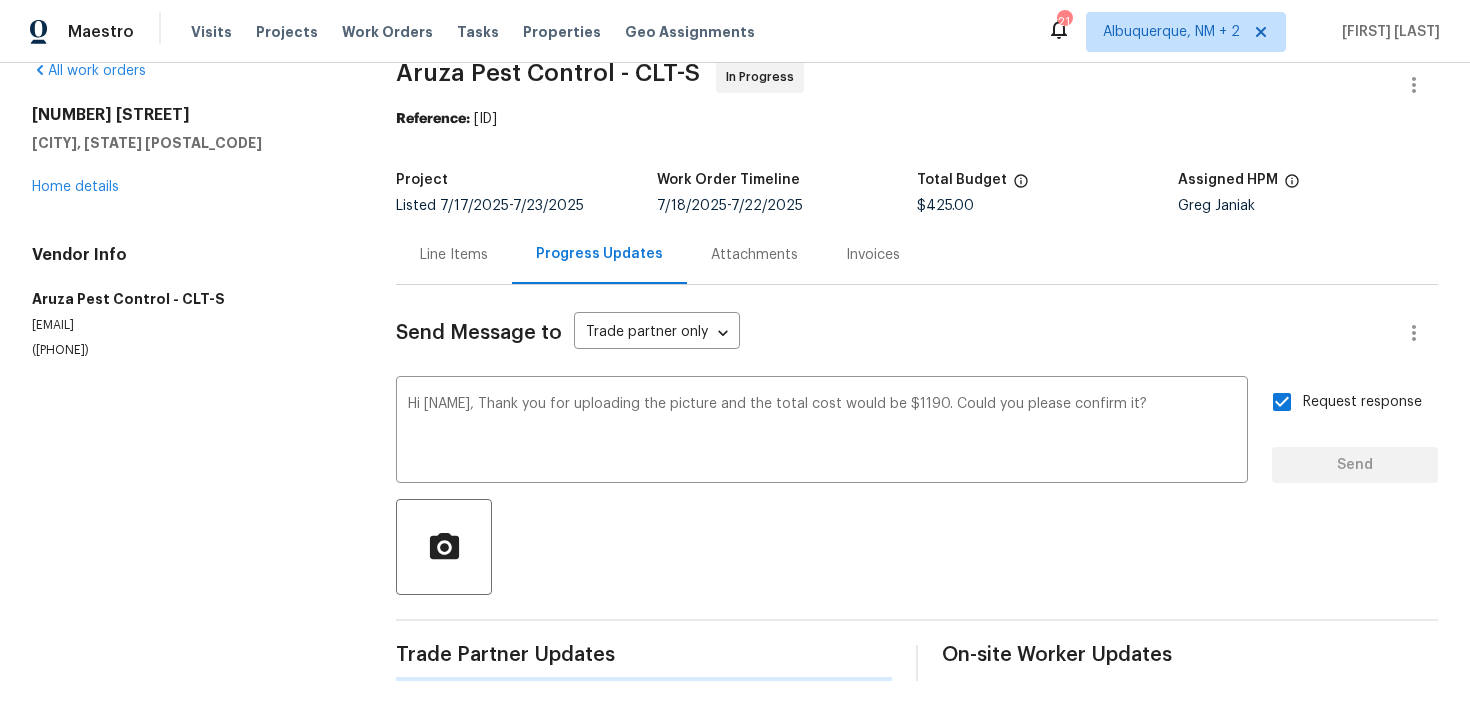 scroll, scrollTop: 34, scrollLeft: 0, axis: vertical 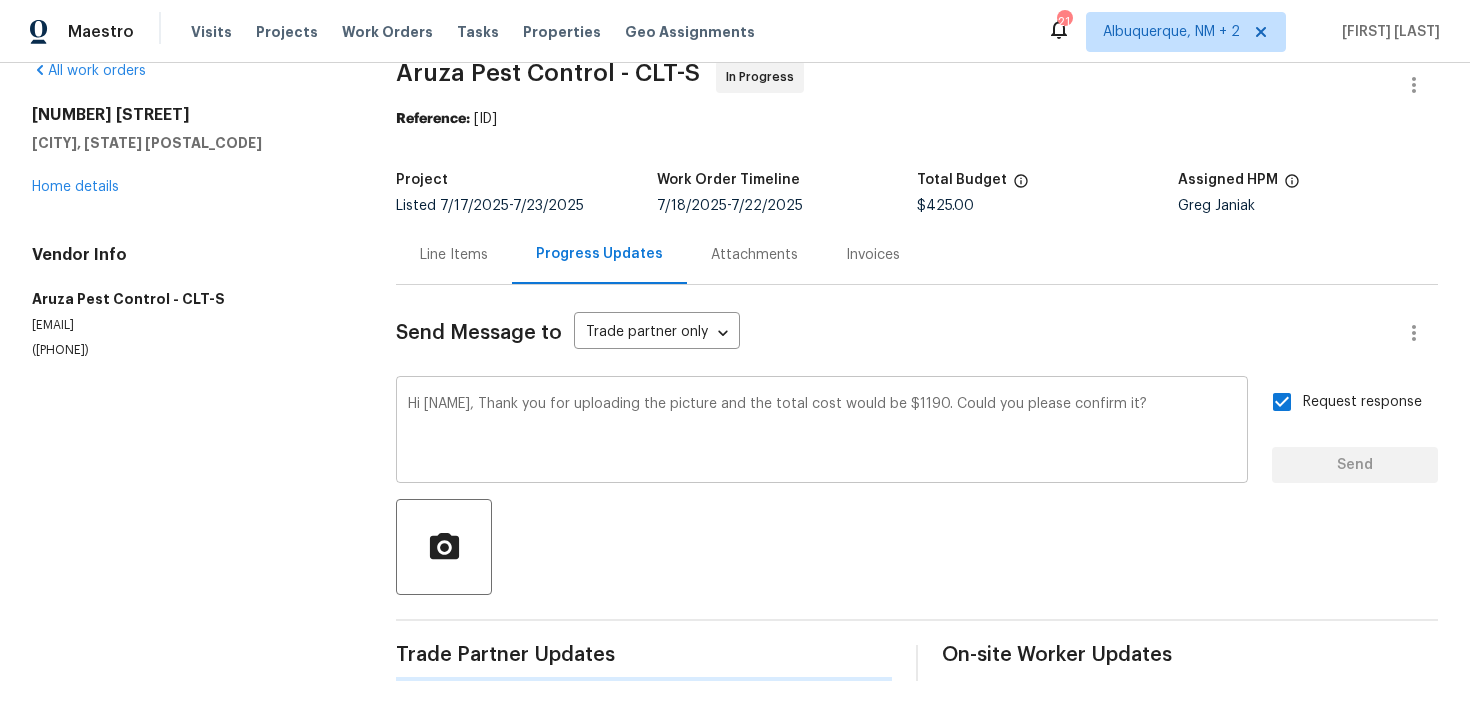 type 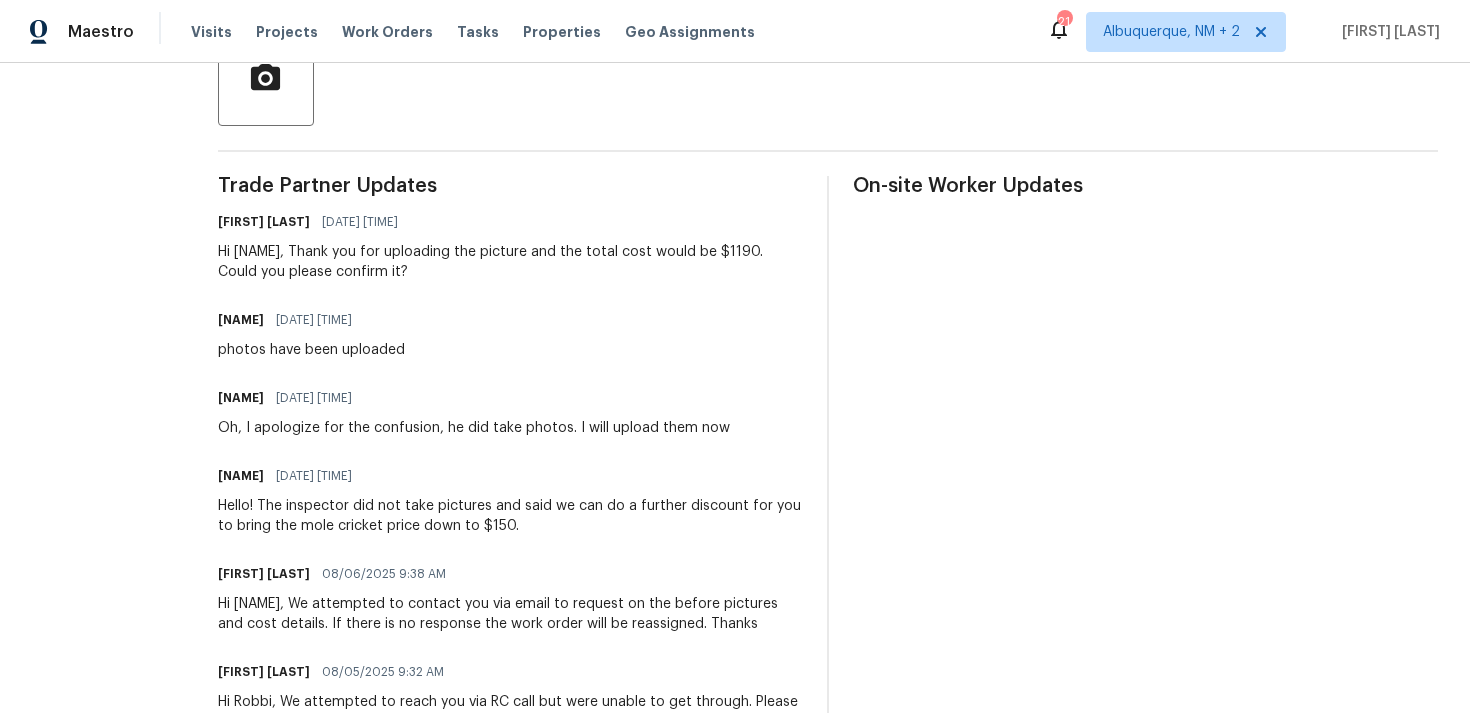 scroll, scrollTop: 508, scrollLeft: 0, axis: vertical 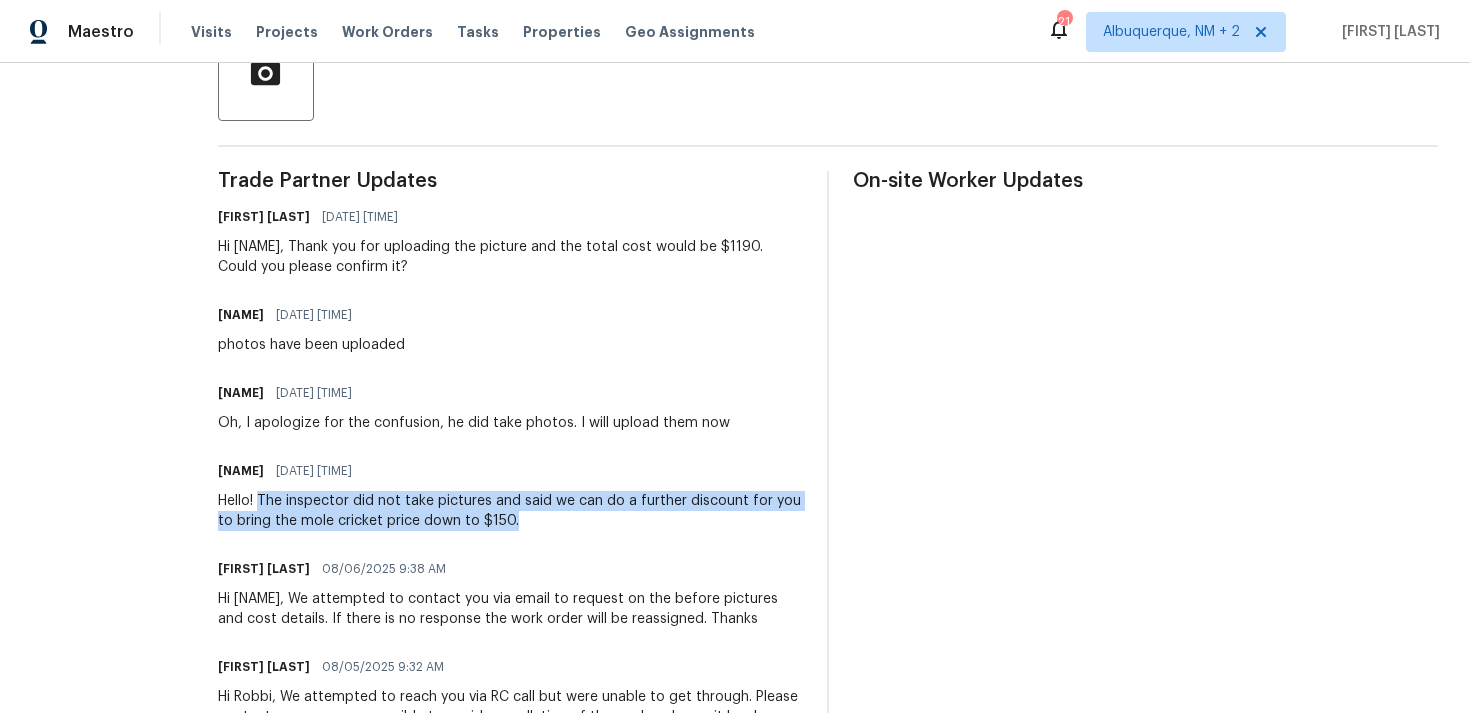 drag, startPoint x: 278, startPoint y: 501, endPoint x: 569, endPoint y: 540, distance: 293.60178 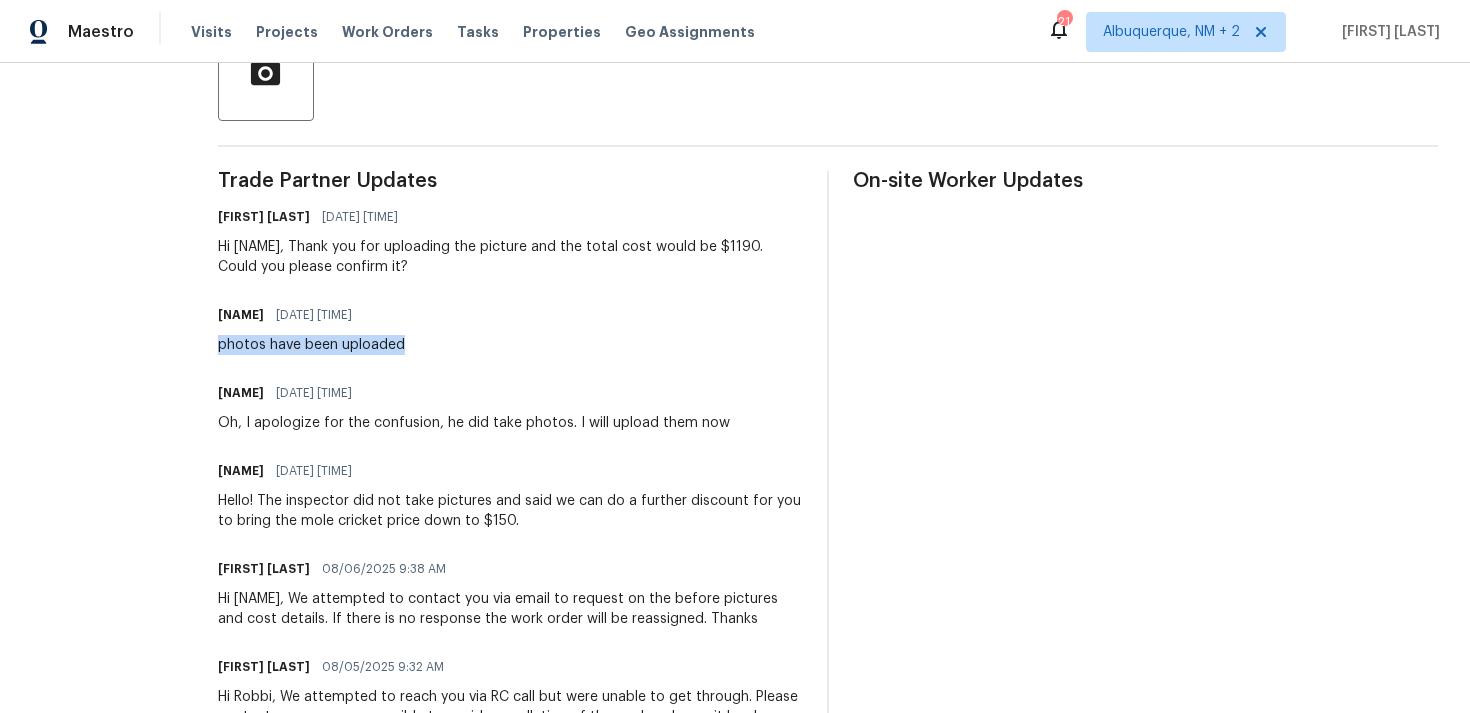 drag, startPoint x: 234, startPoint y: 341, endPoint x: 526, endPoint y: 341, distance: 292 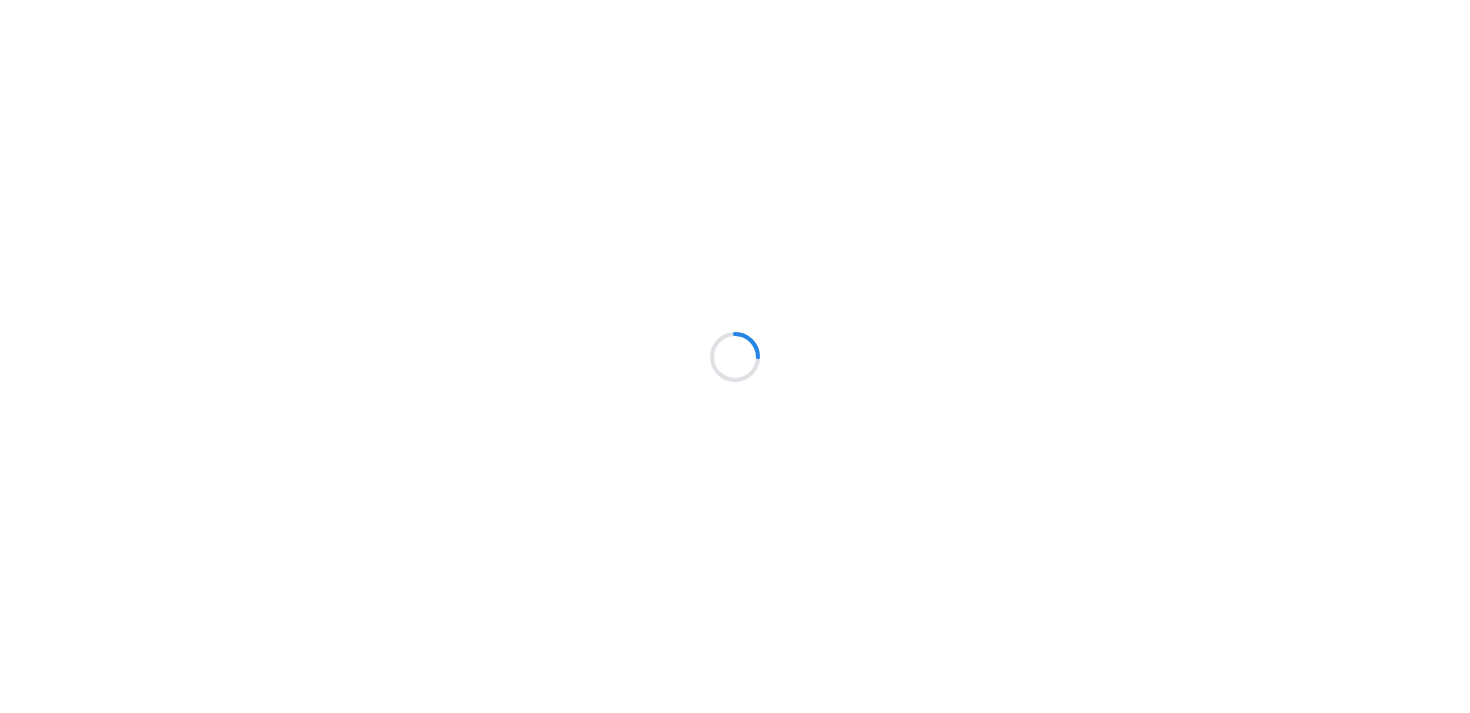 scroll, scrollTop: 0, scrollLeft: 0, axis: both 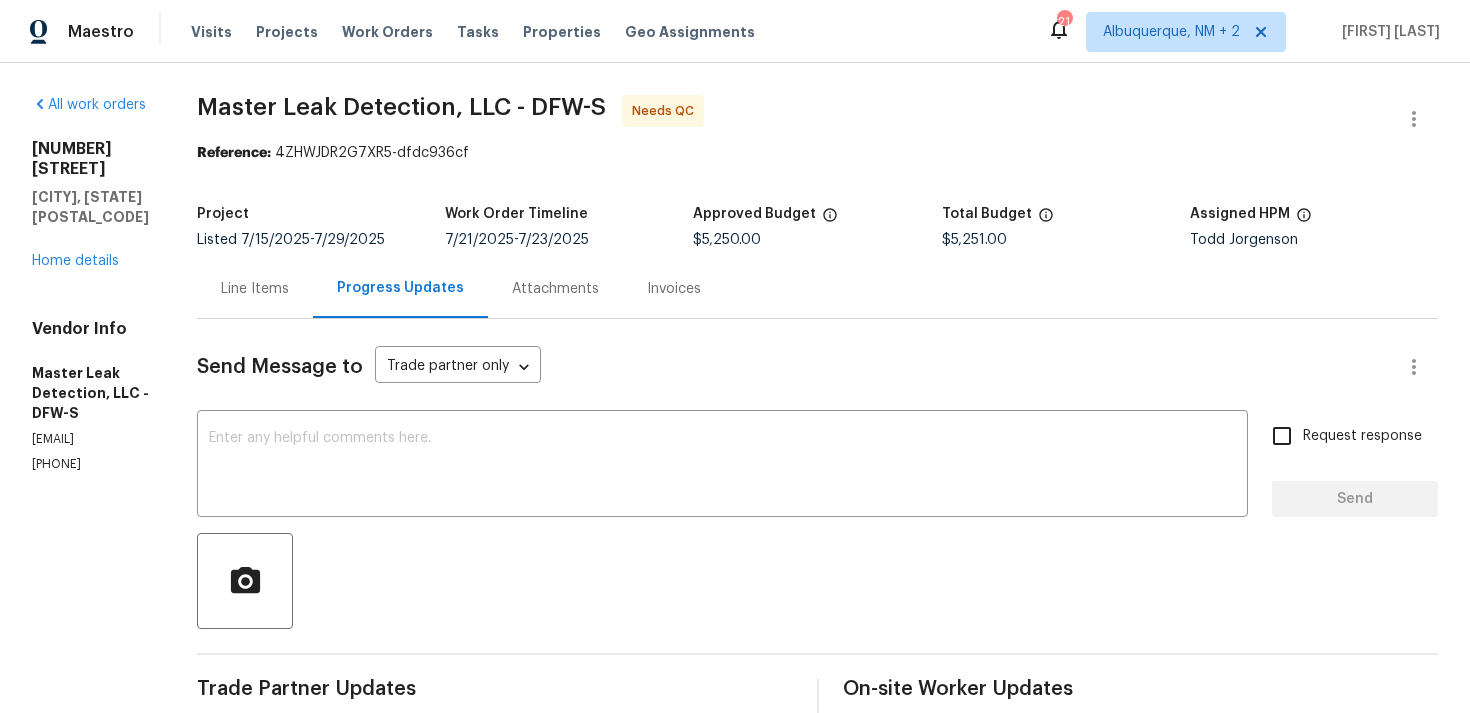 click on "Line Items" at bounding box center [255, 289] 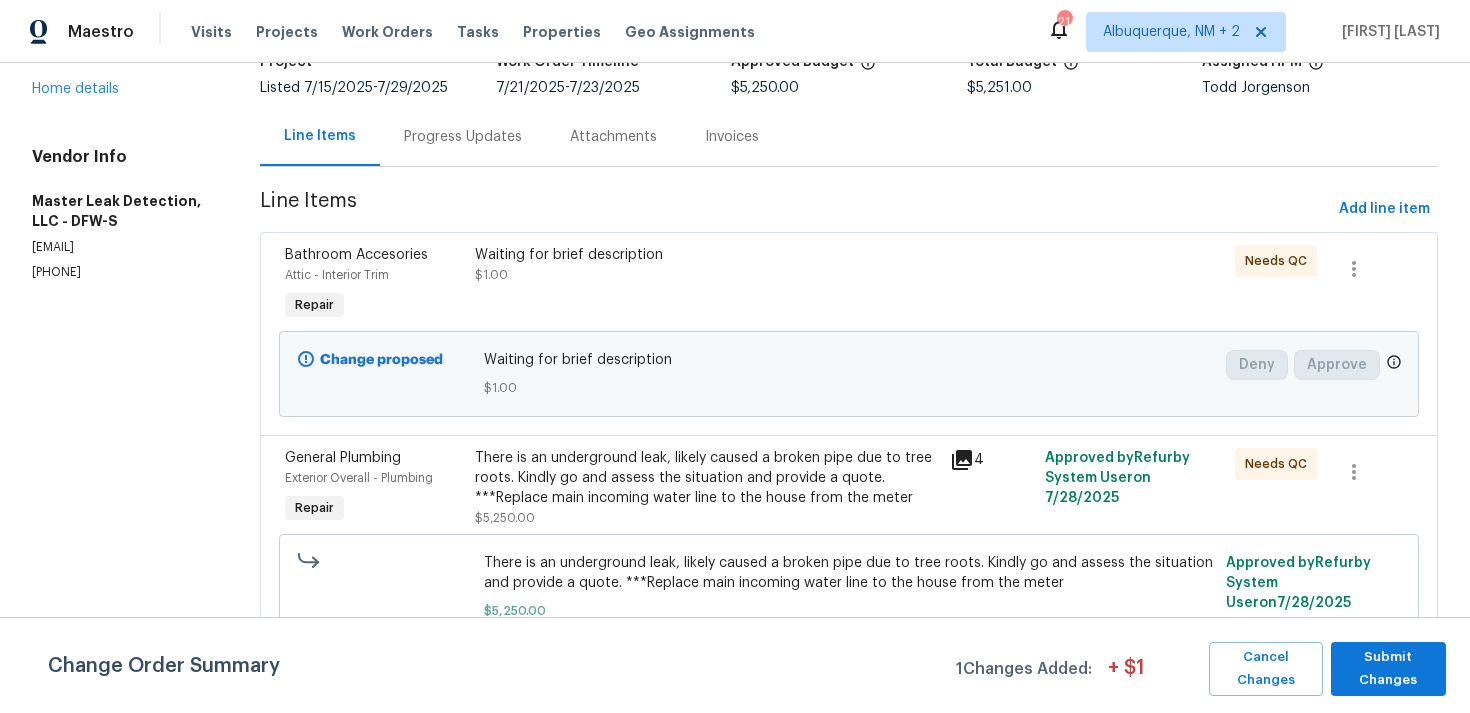 scroll, scrollTop: 183, scrollLeft: 0, axis: vertical 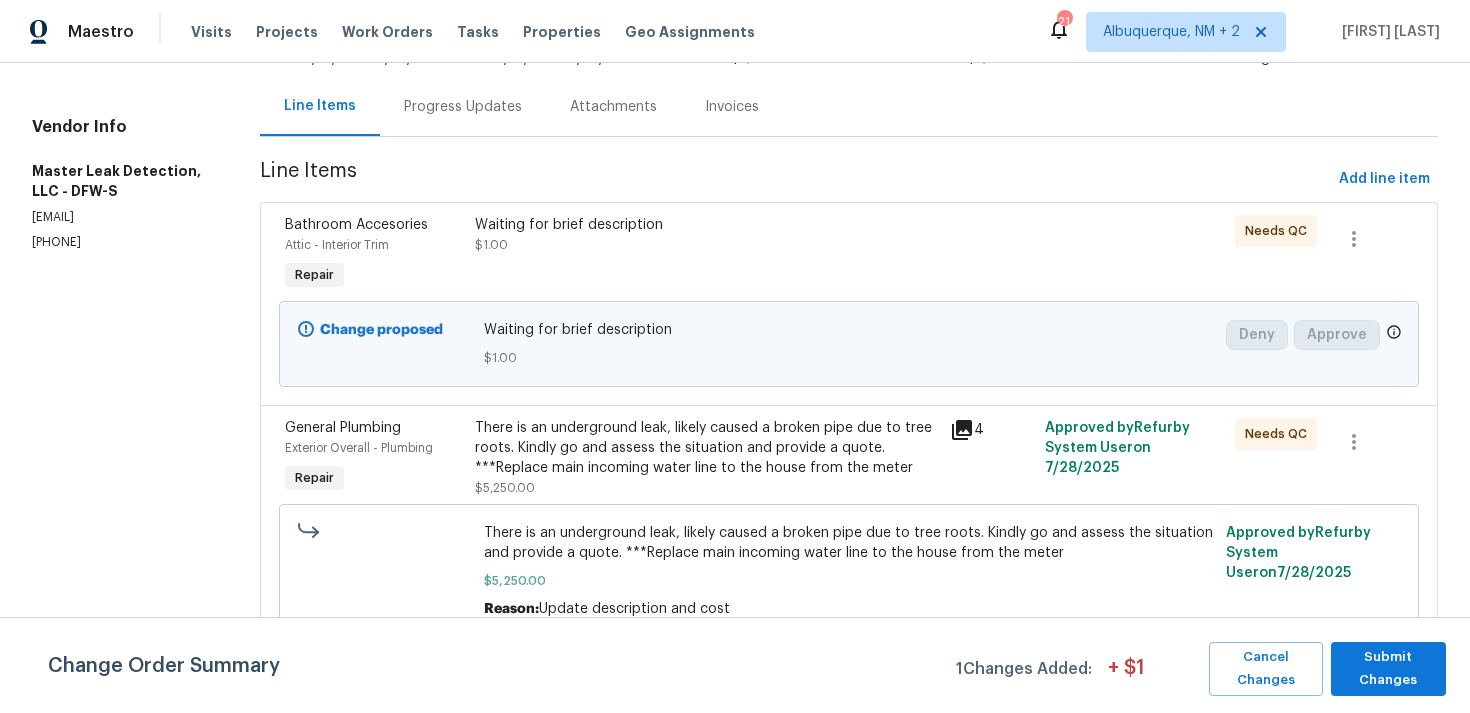 click on "There is an underground leak, likely caused a broken pipe due to tree roots. Kindly go and assess the situation and provide a quote.
***Replace main incoming water line to the house from the meter" at bounding box center [706, 448] 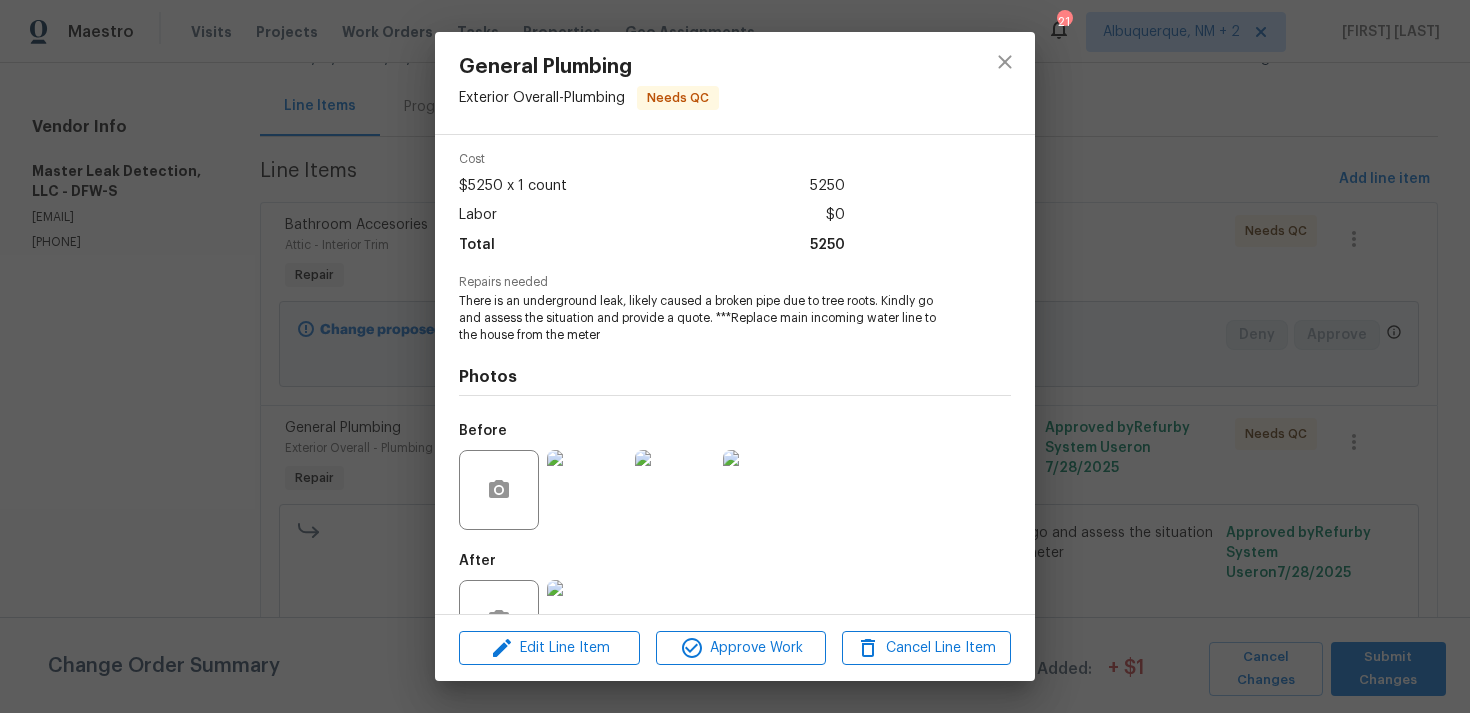 scroll, scrollTop: 141, scrollLeft: 0, axis: vertical 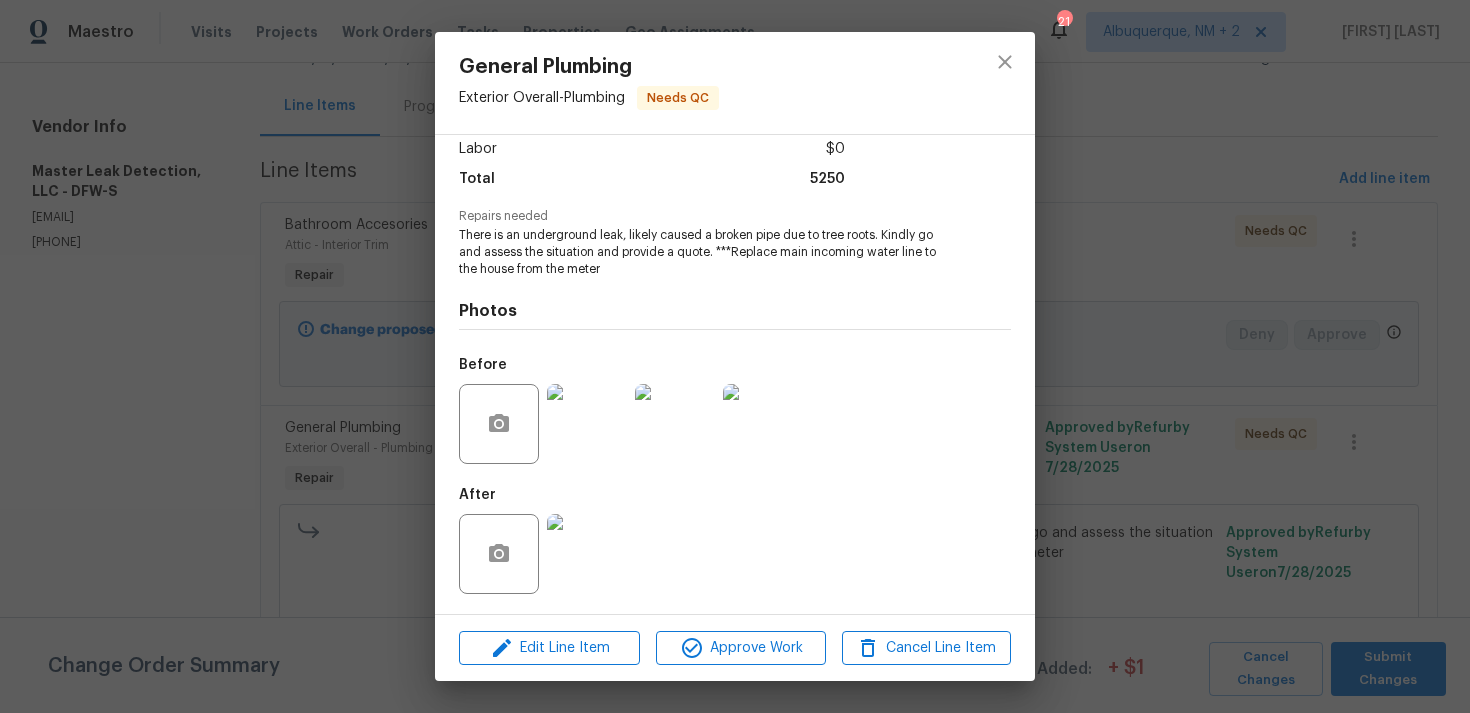 click at bounding box center (587, 554) 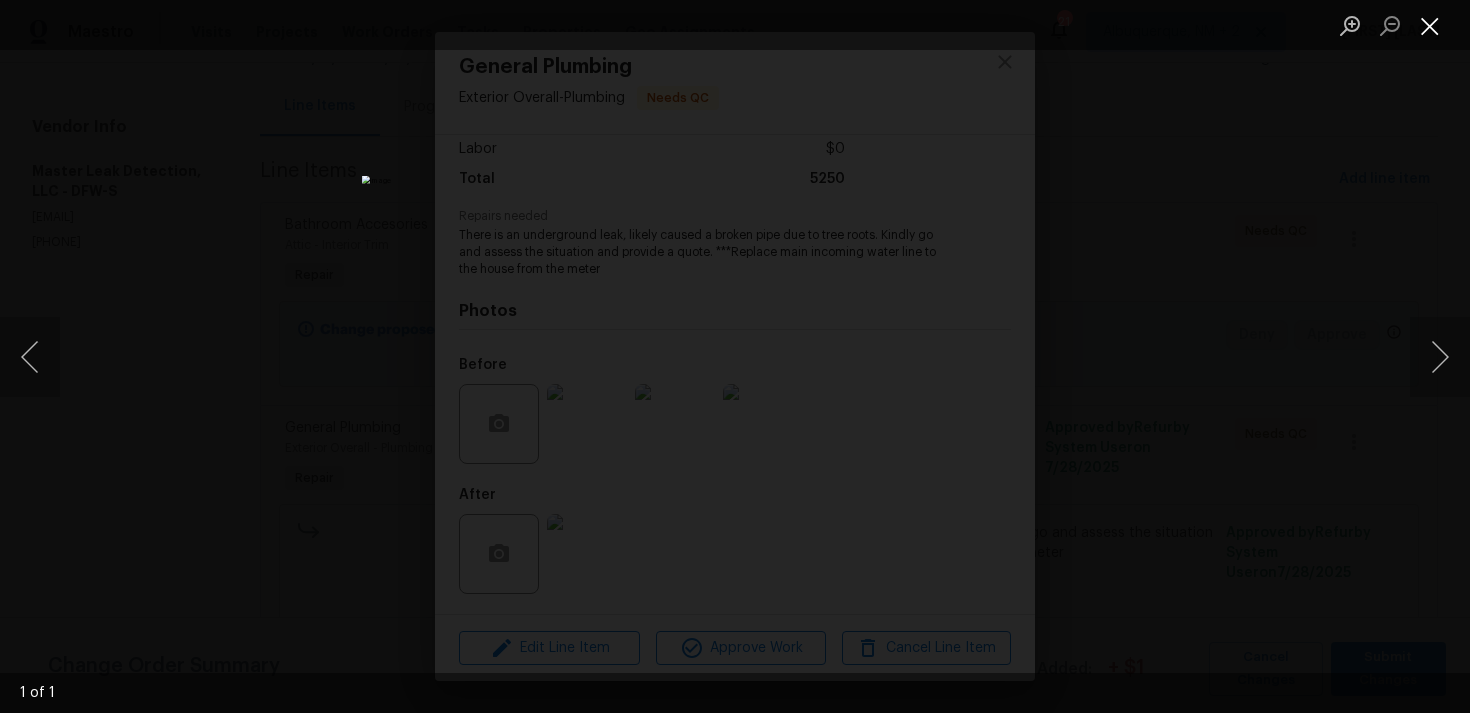 click at bounding box center (1430, 25) 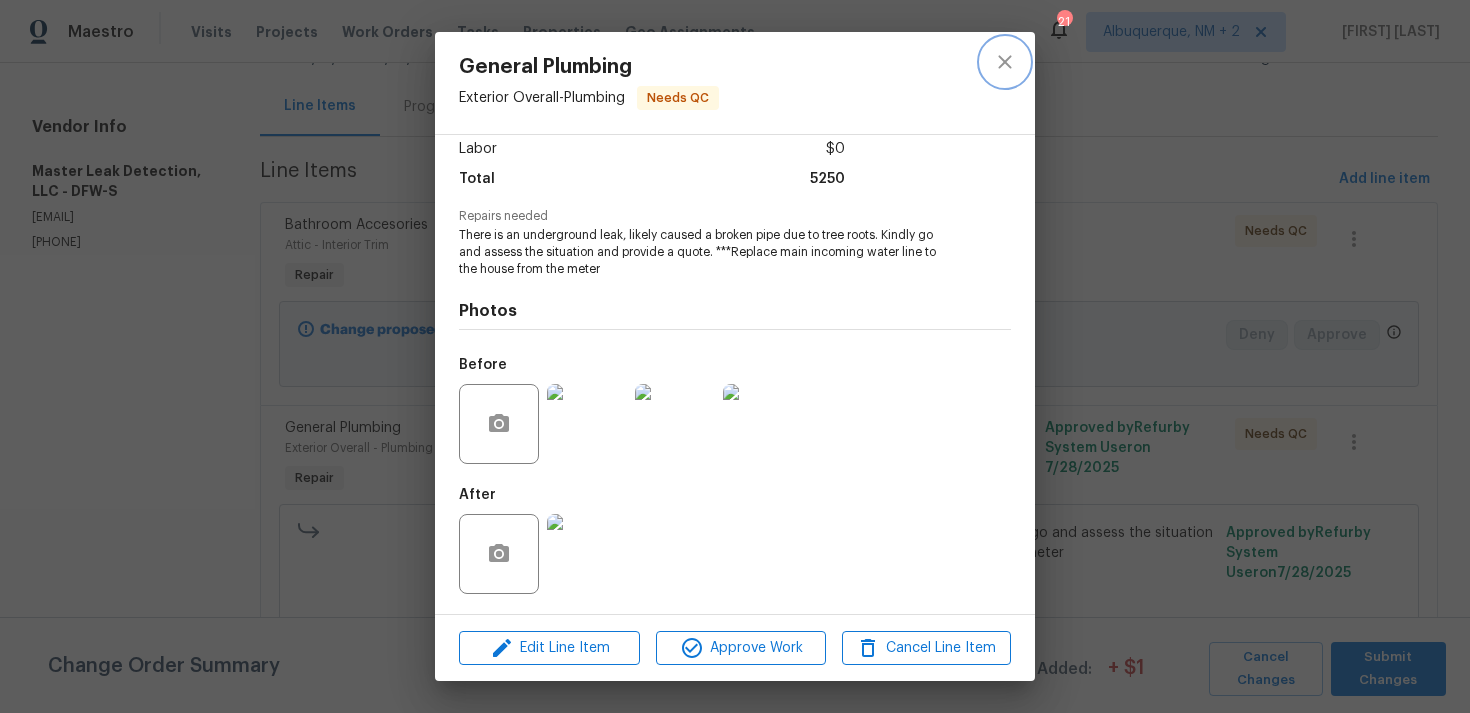 click 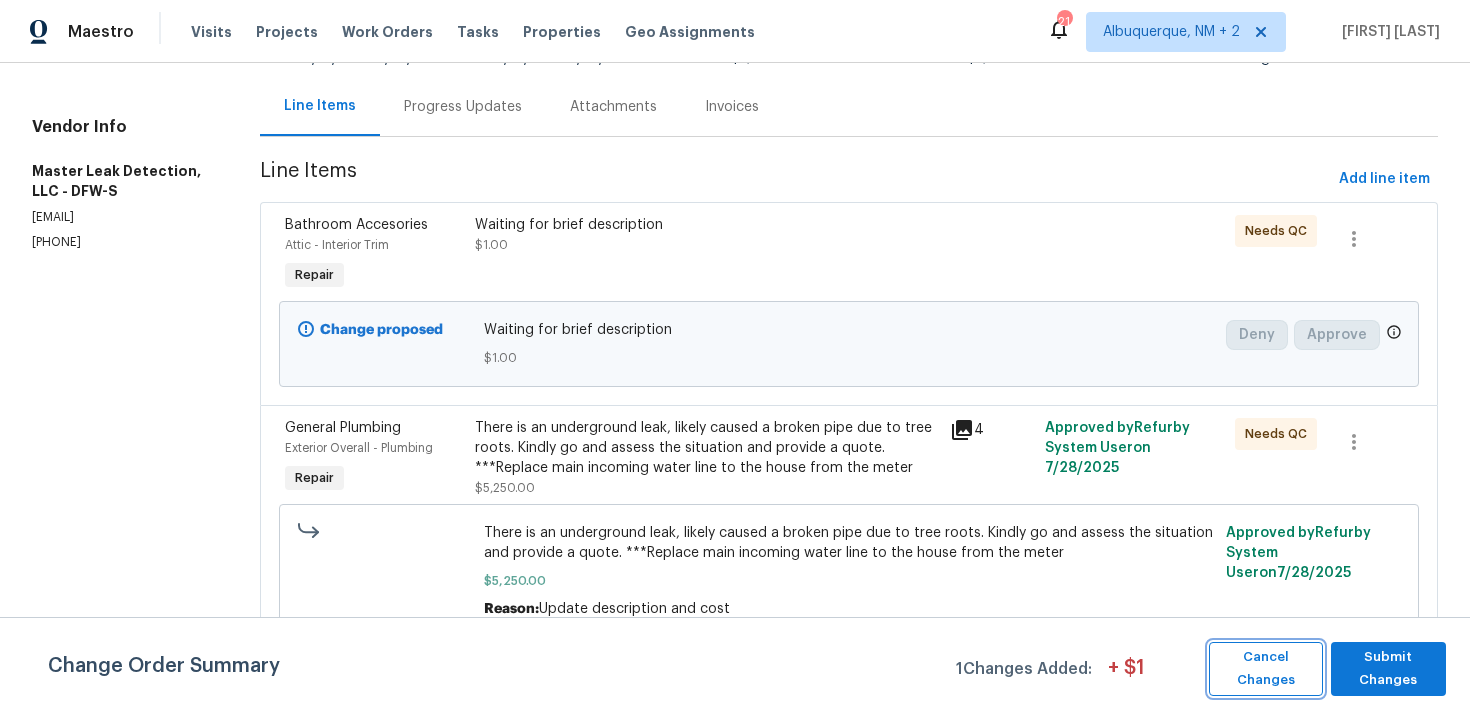 click on "Cancel Changes" at bounding box center [1266, 669] 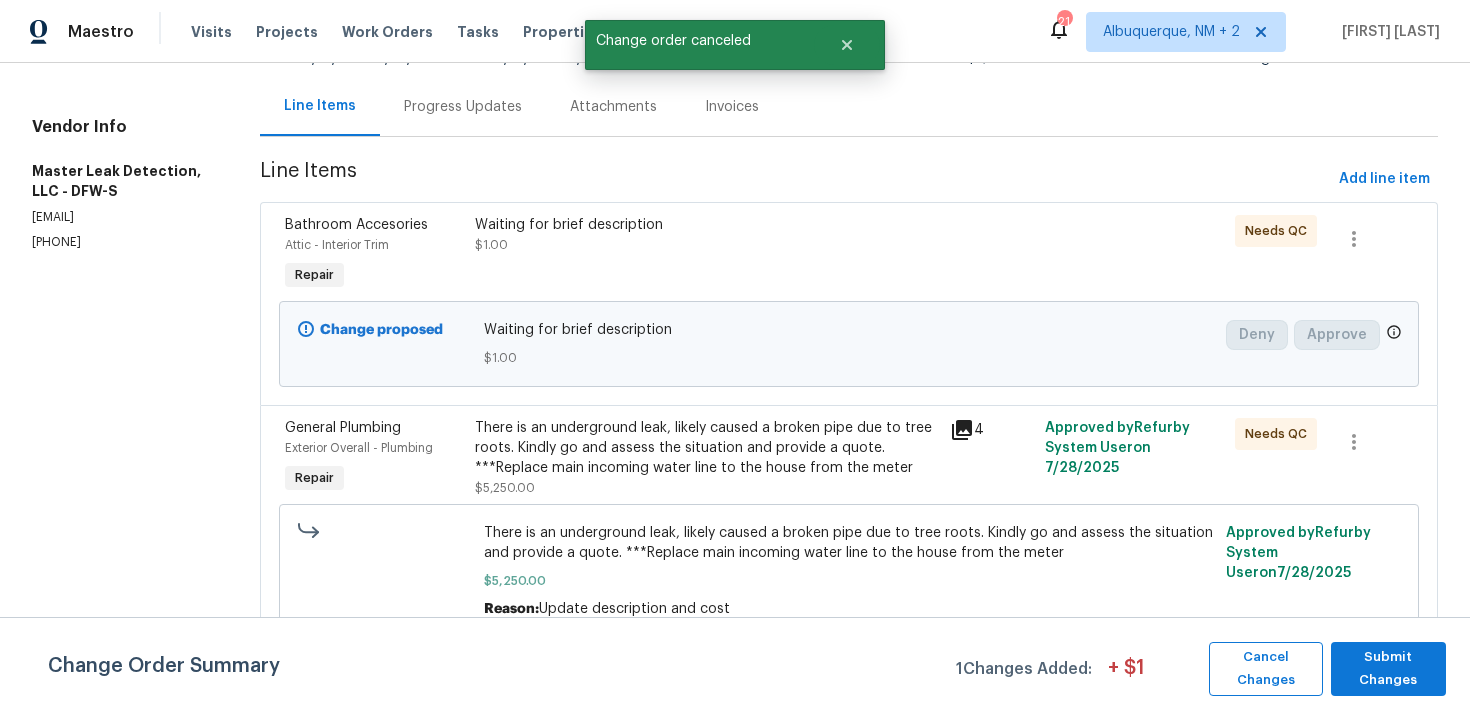 scroll, scrollTop: 0, scrollLeft: 0, axis: both 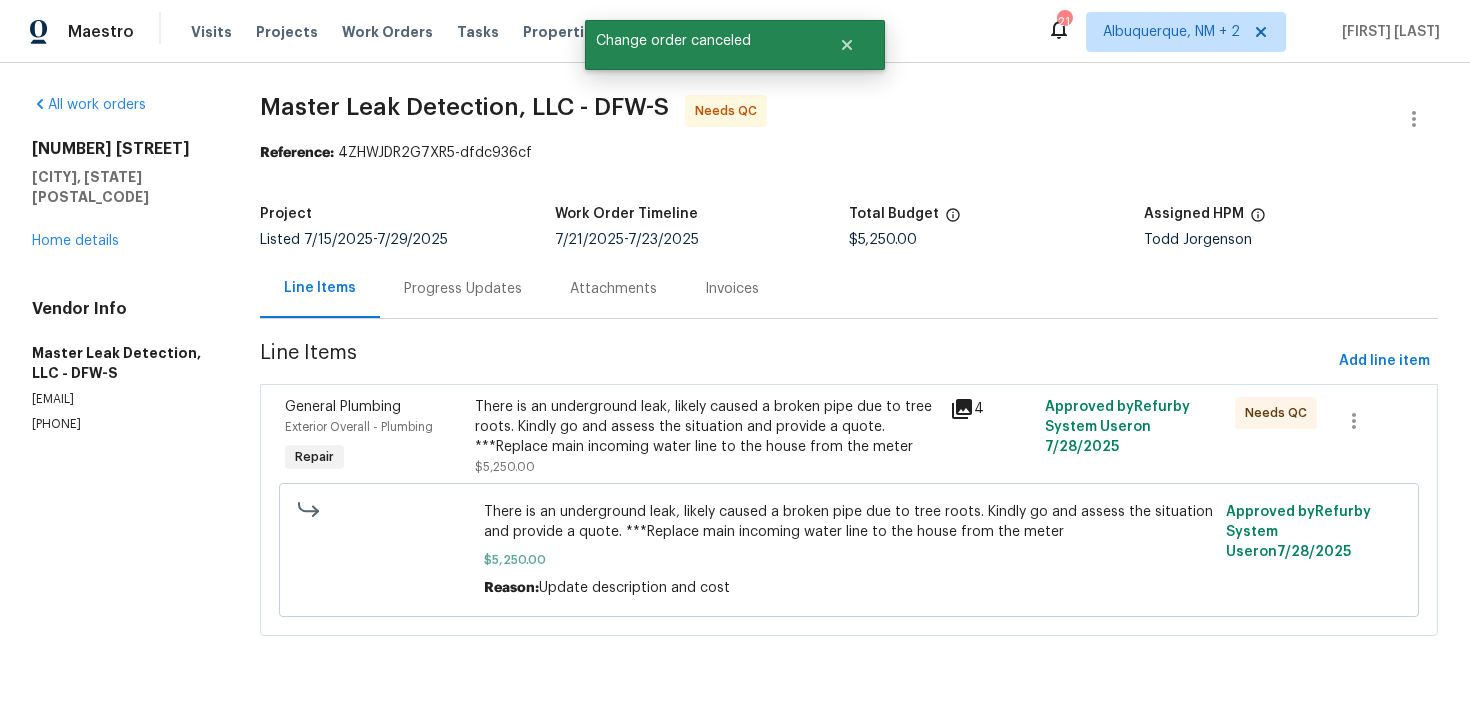click on "Progress Updates" at bounding box center [463, 289] 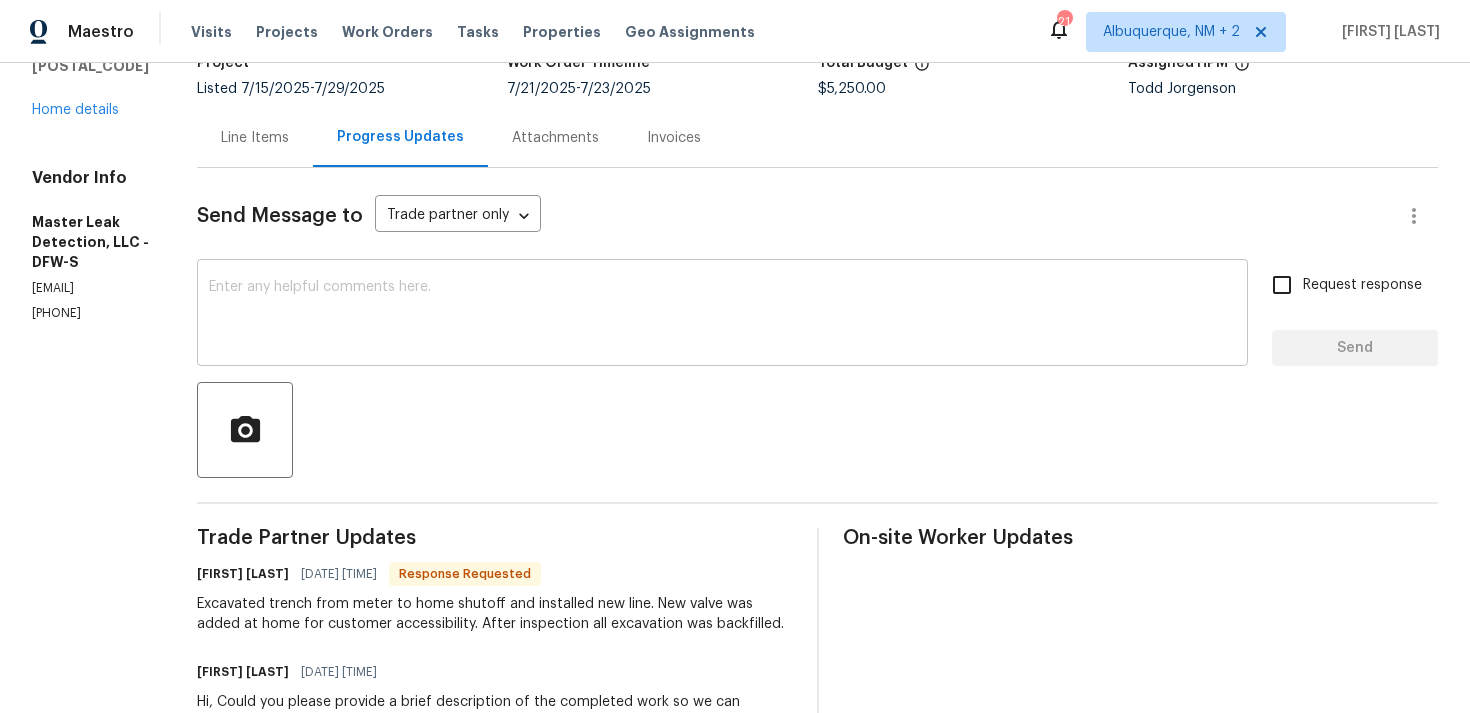 scroll, scrollTop: 0, scrollLeft: 0, axis: both 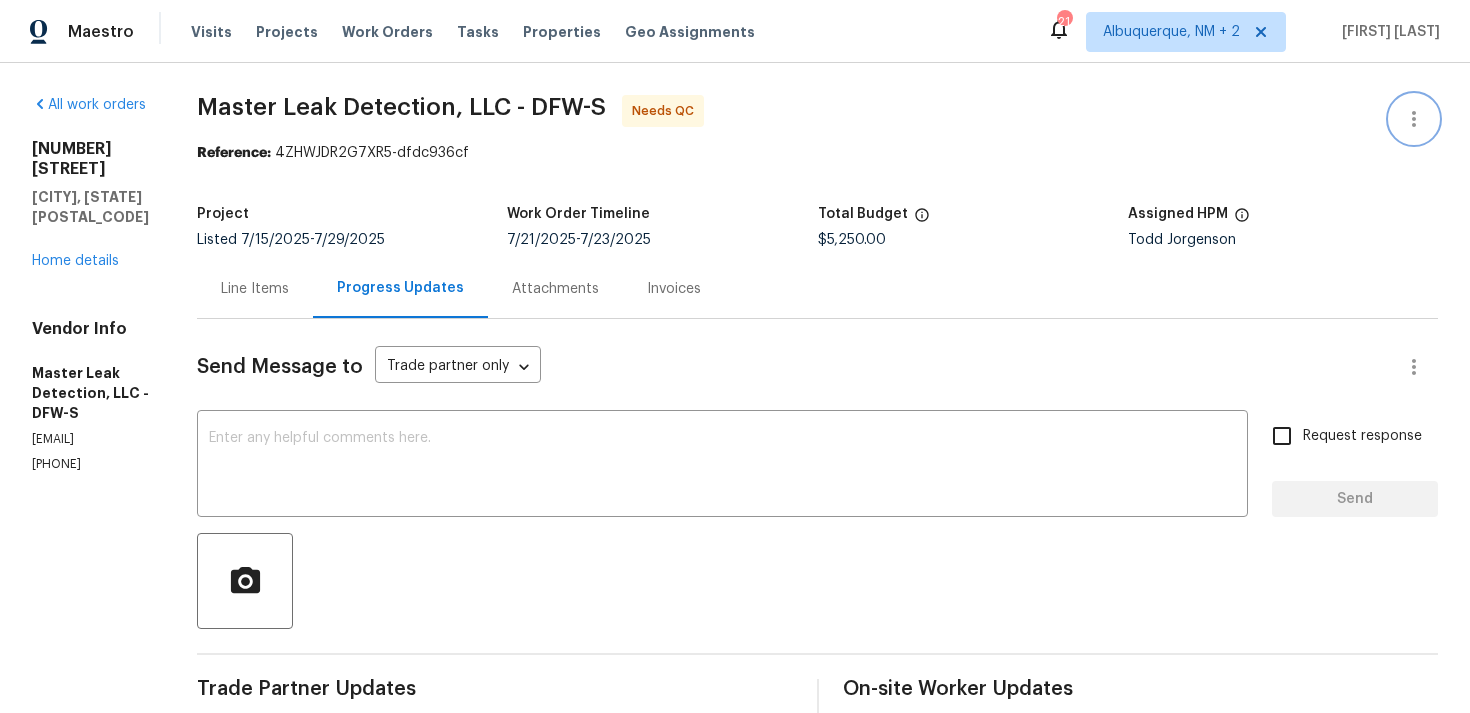 click 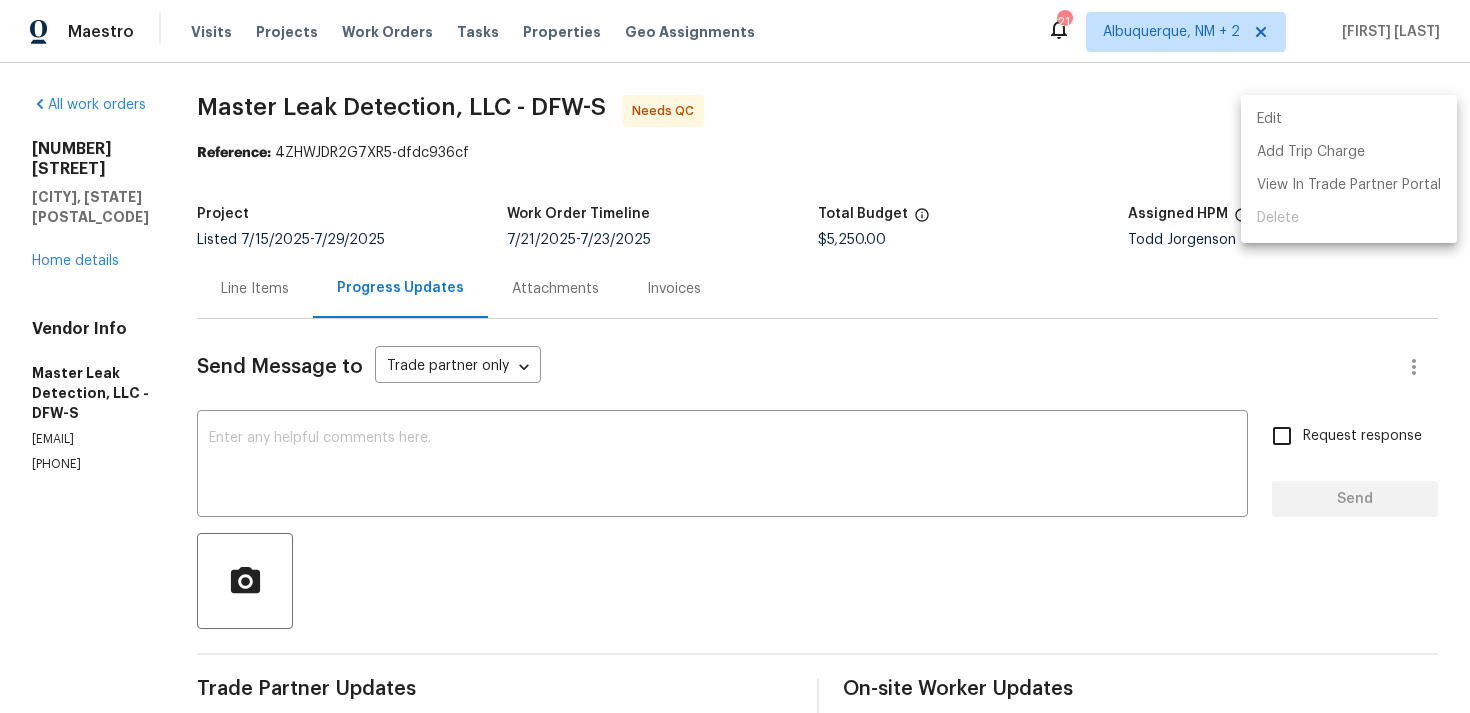 click on "Edit" at bounding box center (1349, 119) 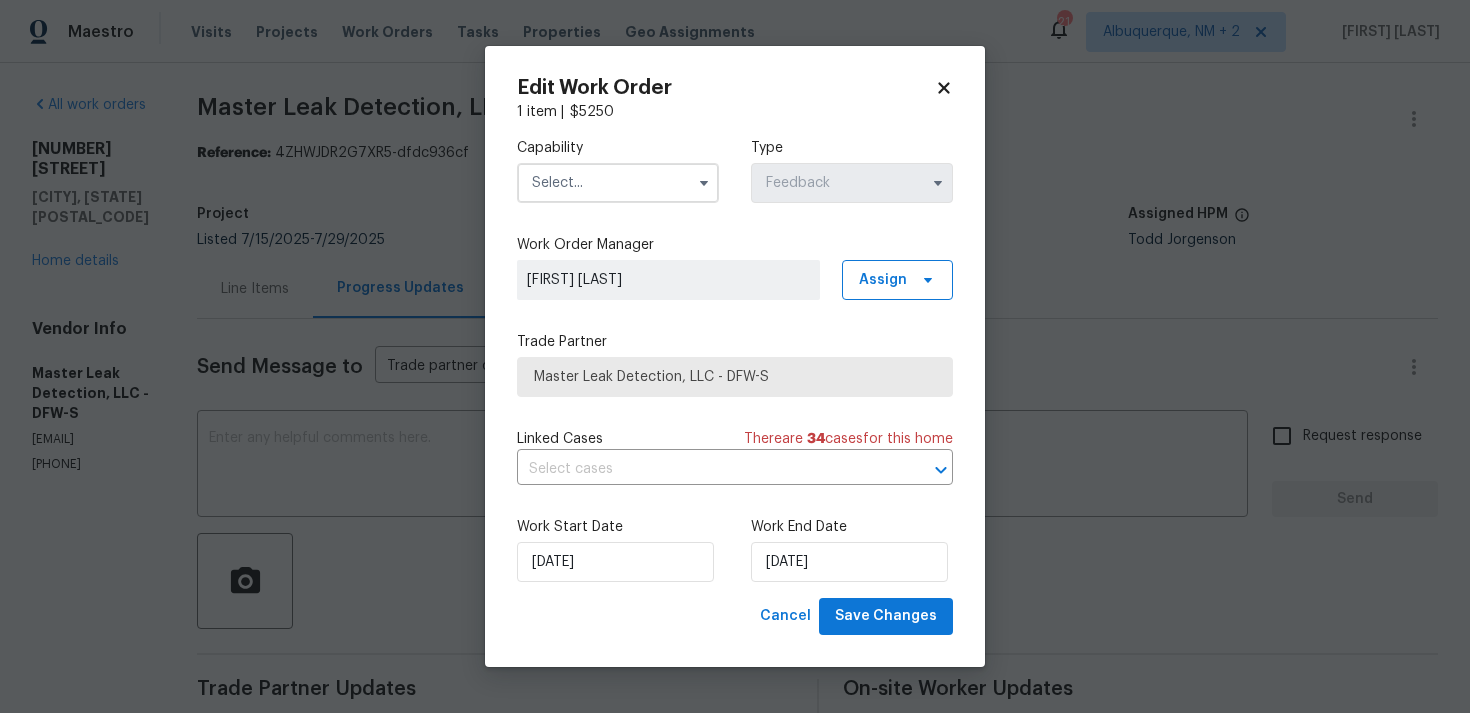 click at bounding box center (618, 183) 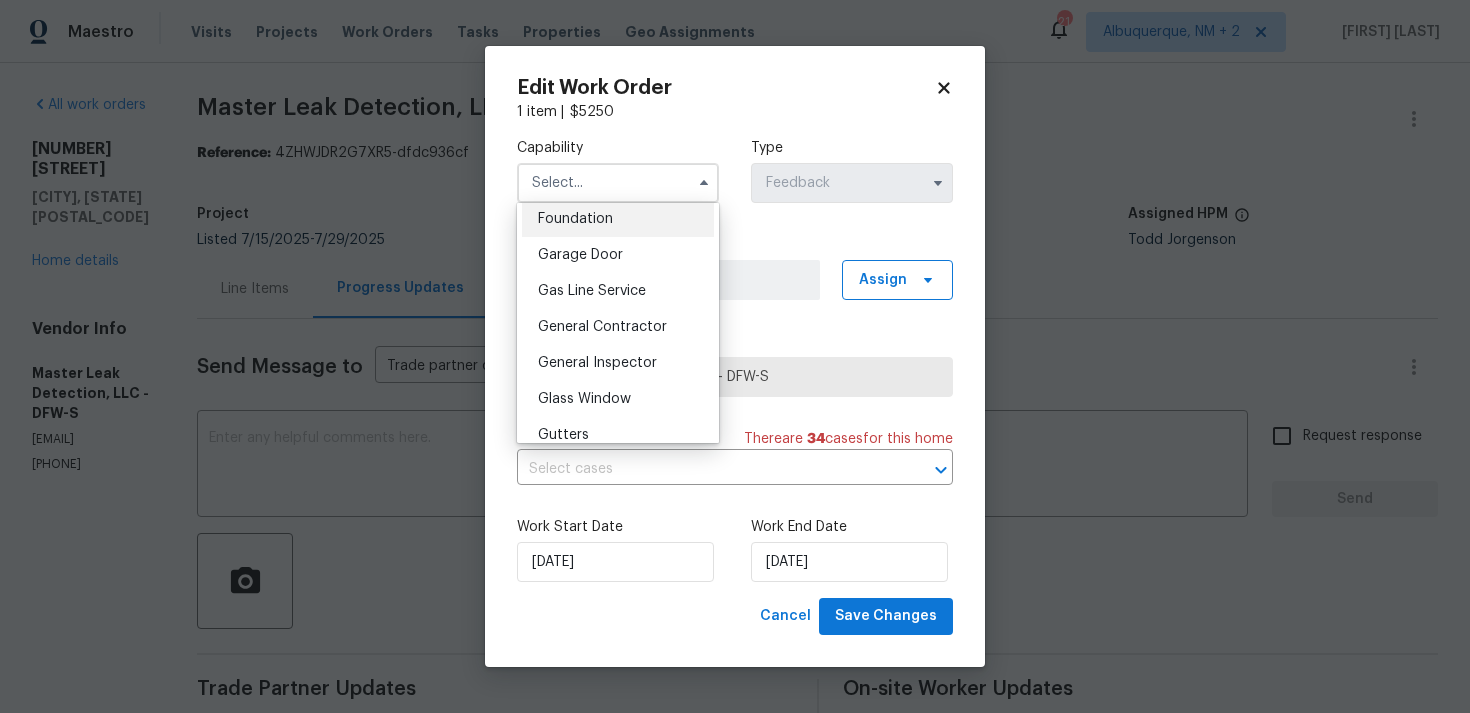 scroll, scrollTop: 928, scrollLeft: 0, axis: vertical 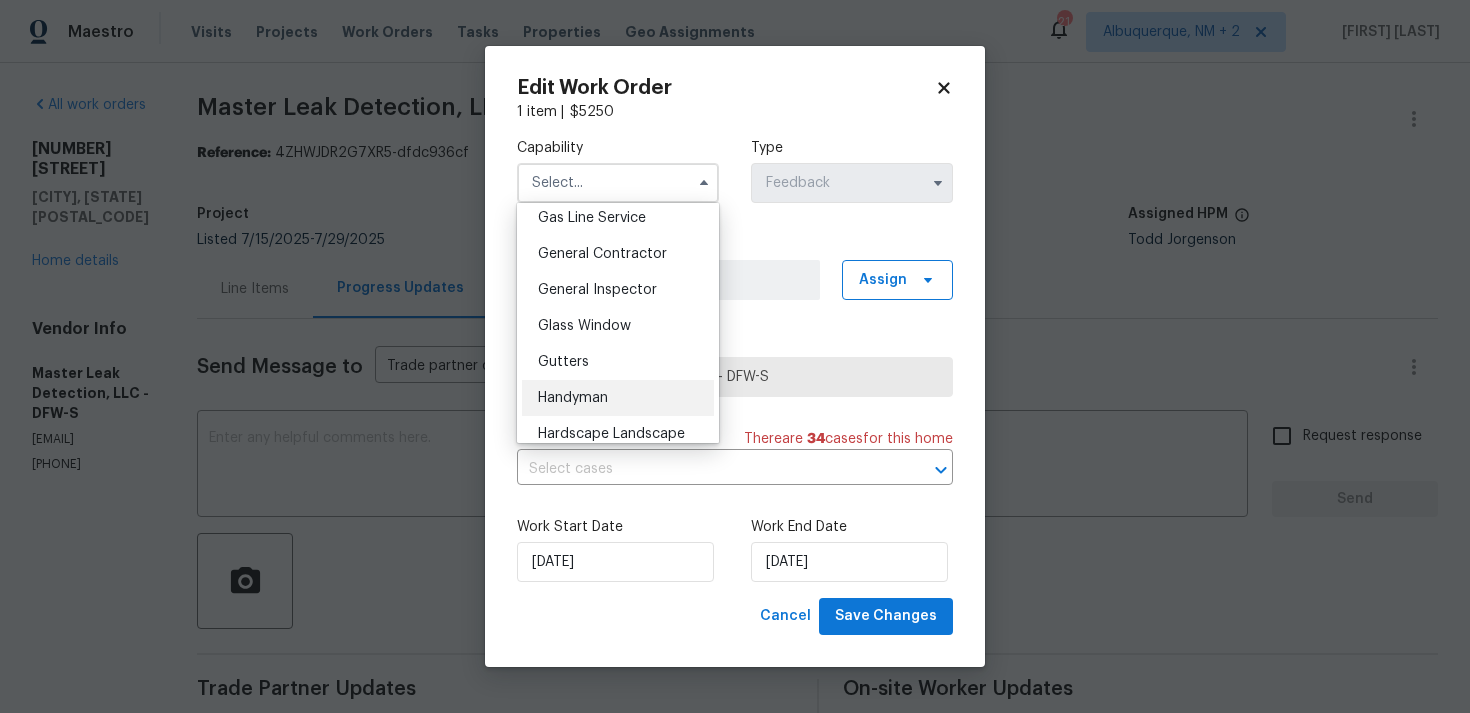 click on "Handyman" at bounding box center [573, 398] 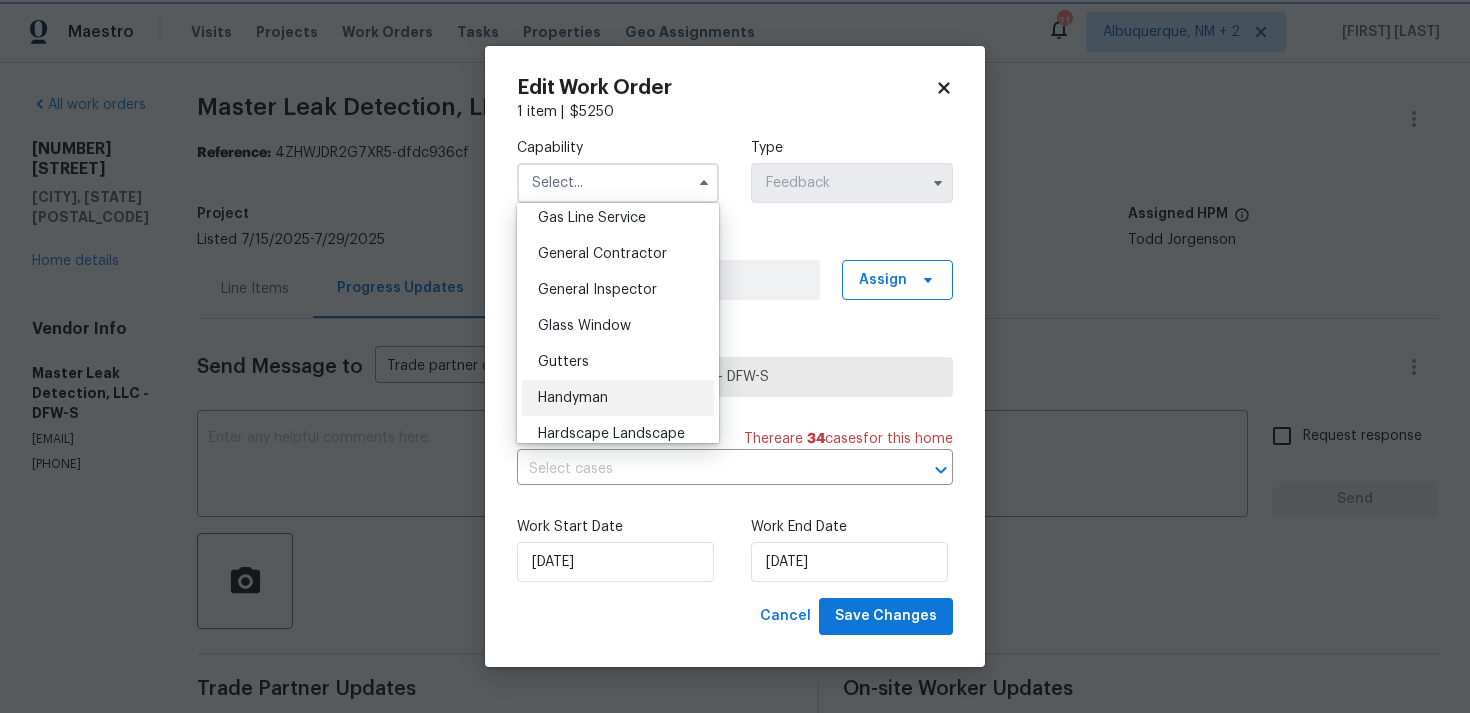 type on "Handyman" 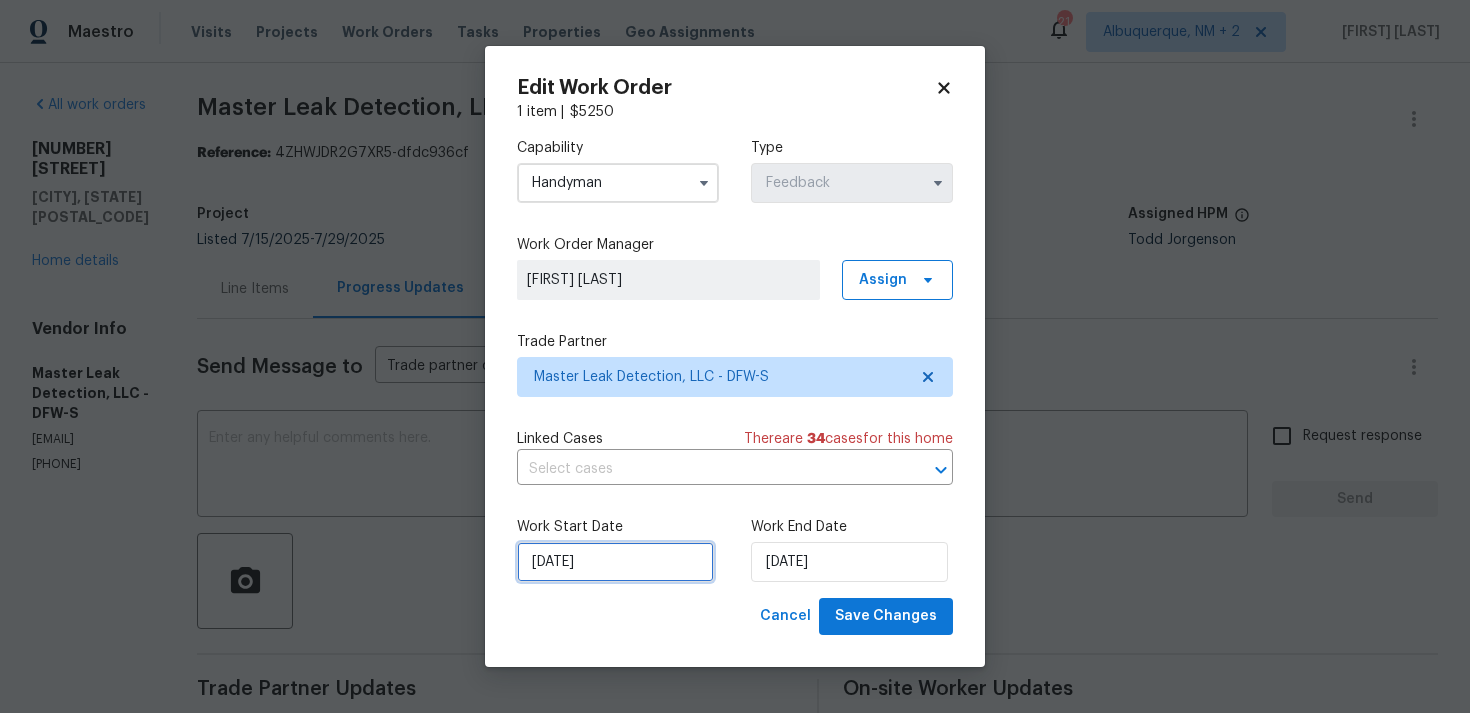 click on "21/07/2025" at bounding box center (615, 562) 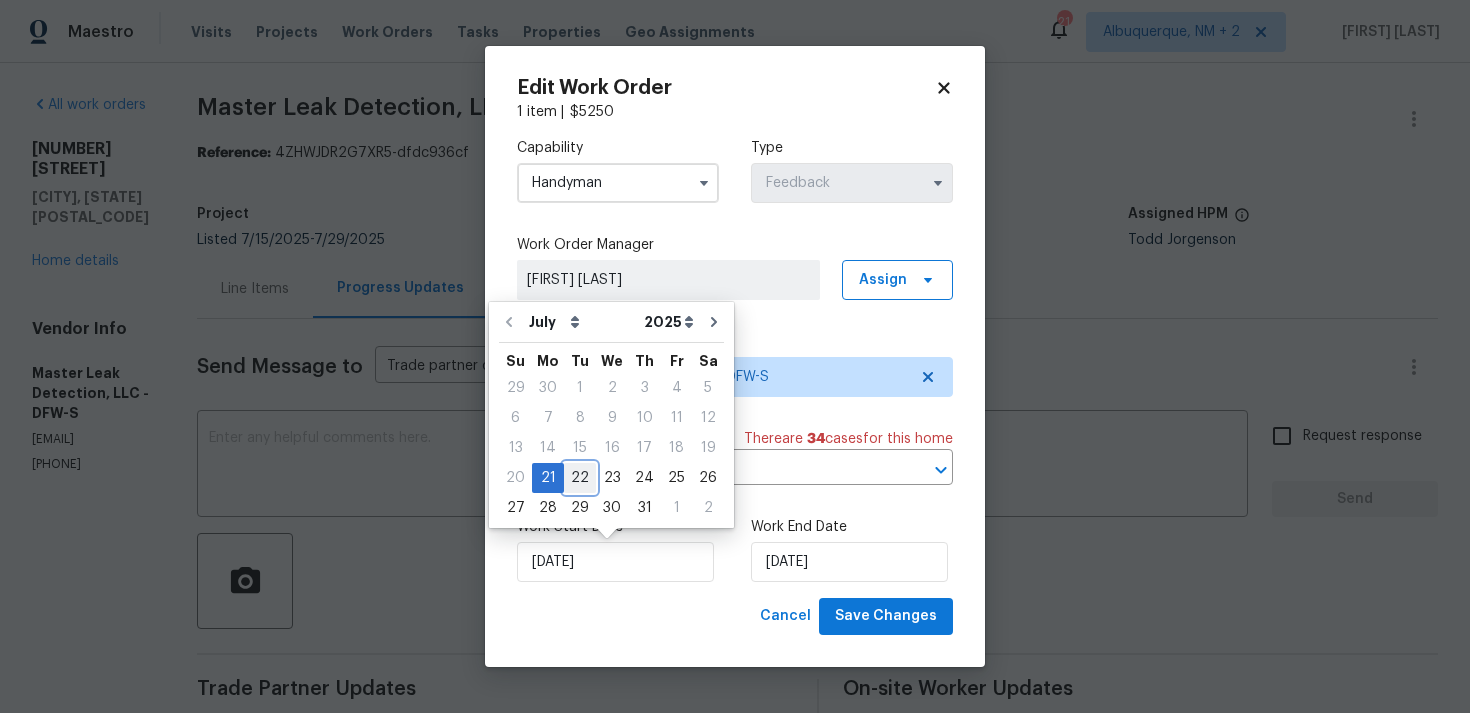 click on "22" at bounding box center [580, 478] 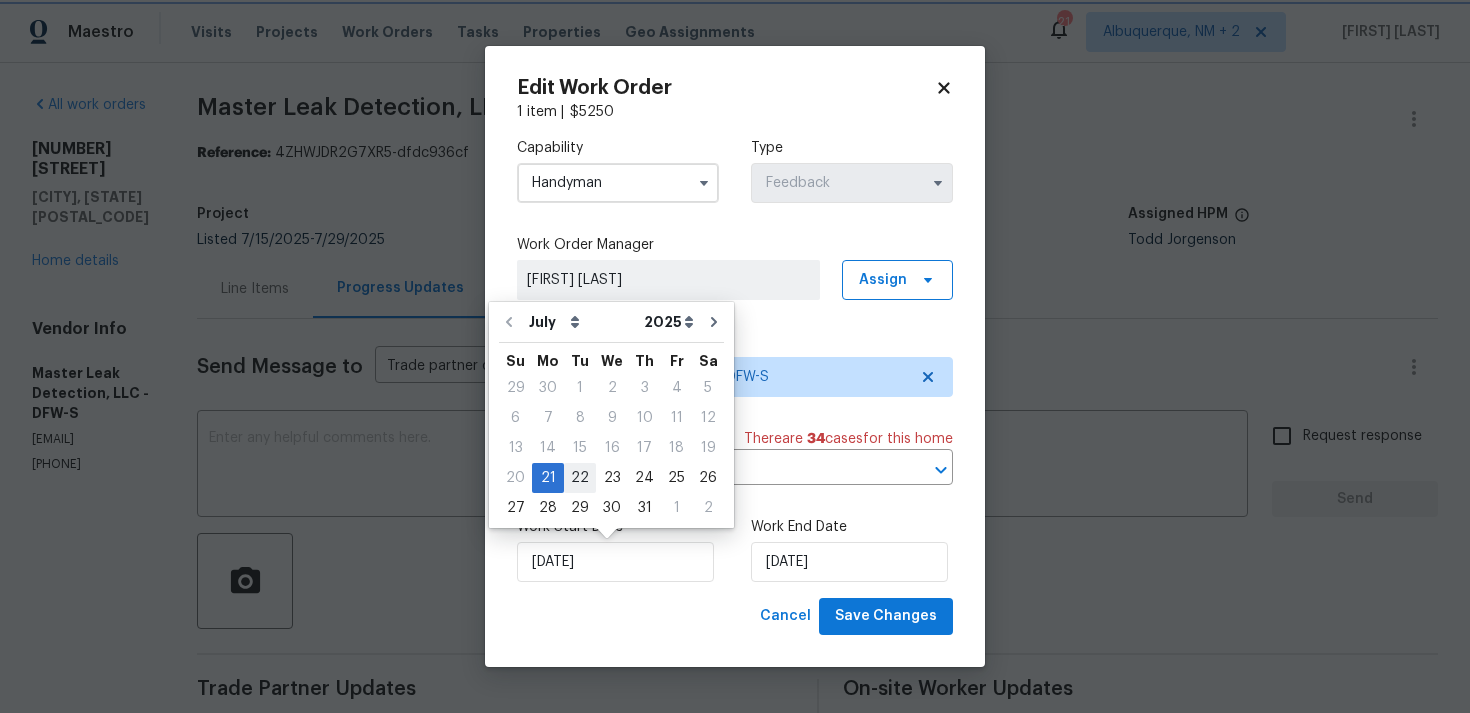 type on "22/07/2025" 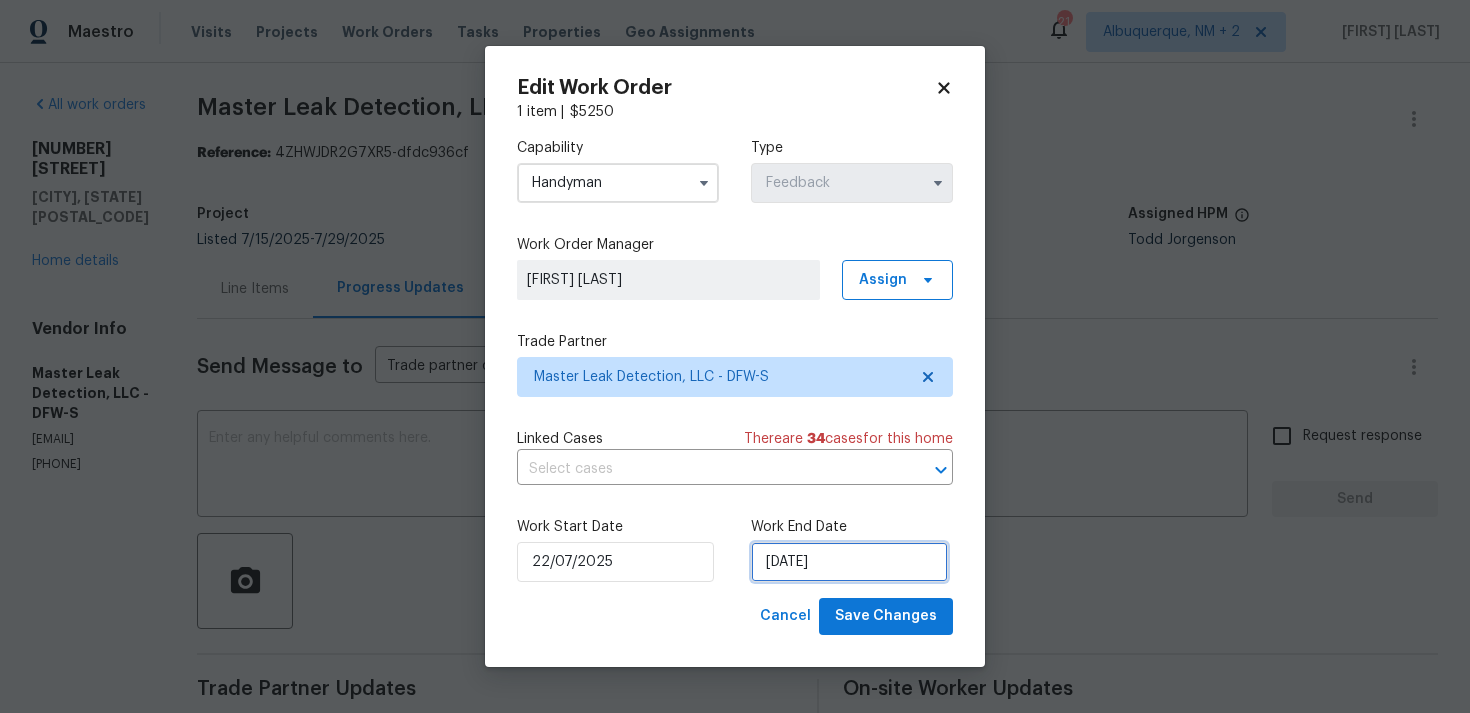 click on "23/07/2025" at bounding box center [849, 562] 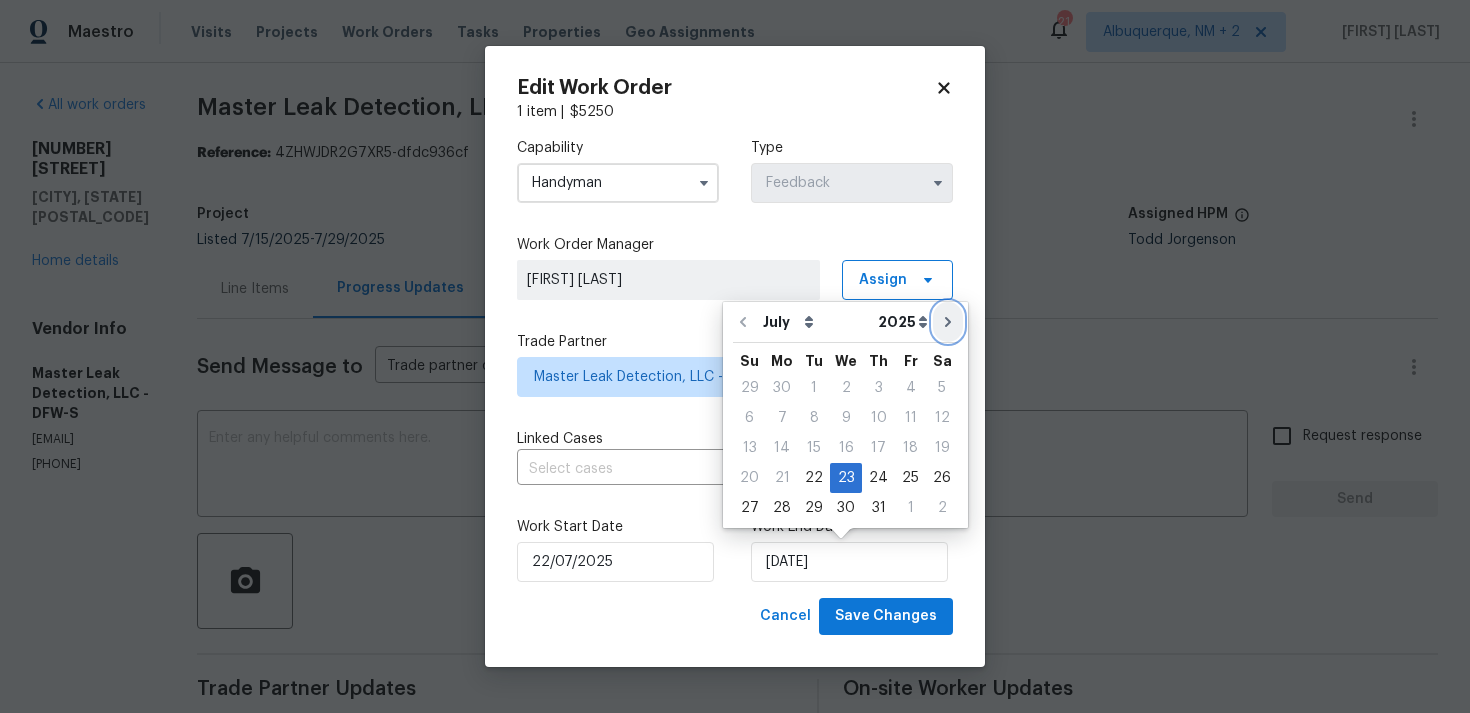 click 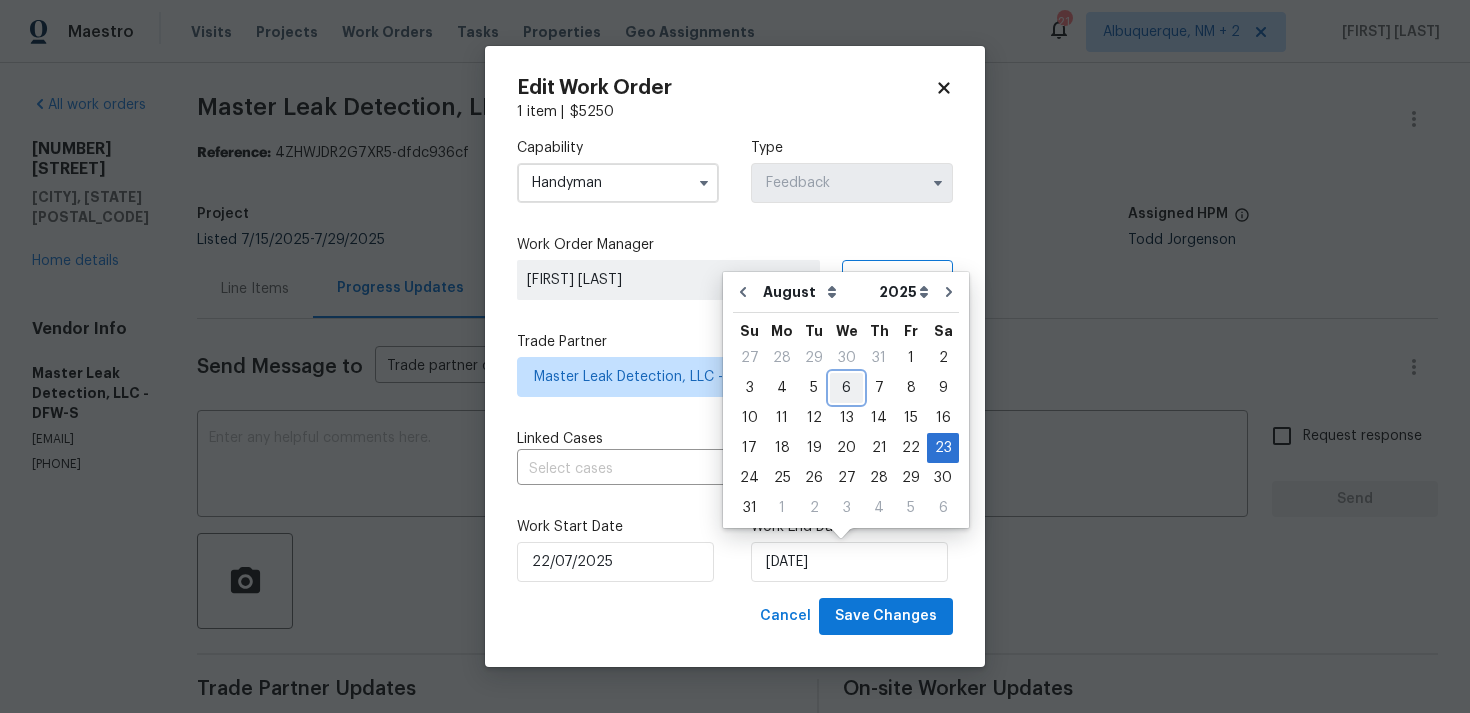click on "6" at bounding box center (846, 388) 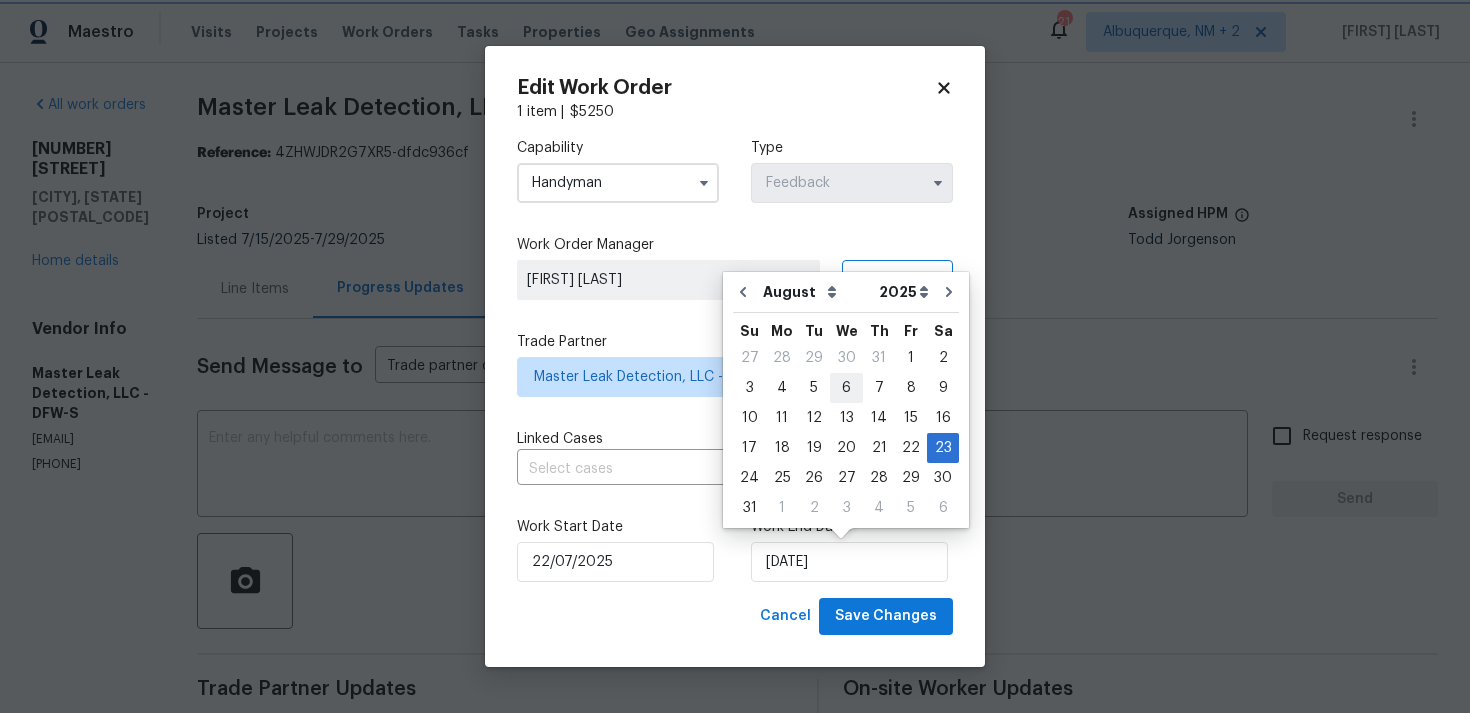type on "06/08/2025" 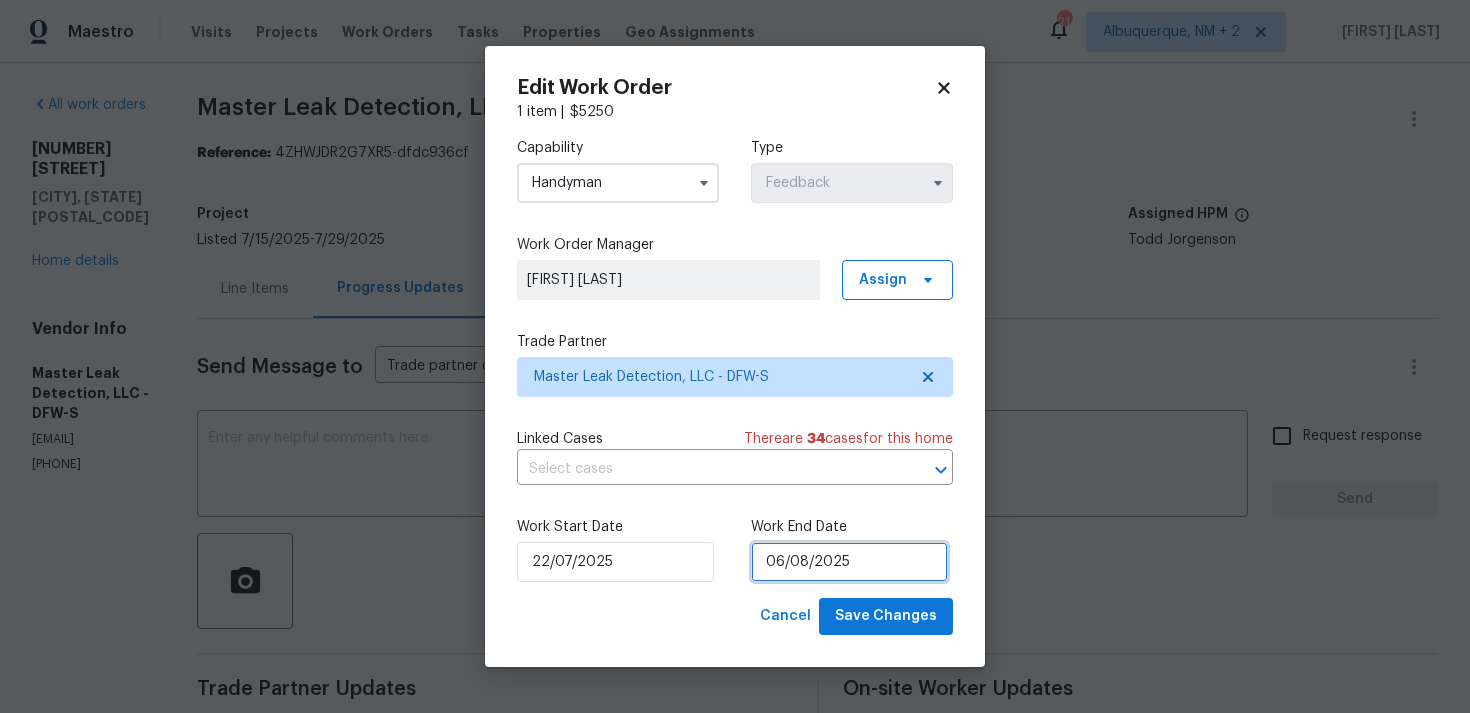 click on "06/08/2025" at bounding box center (849, 562) 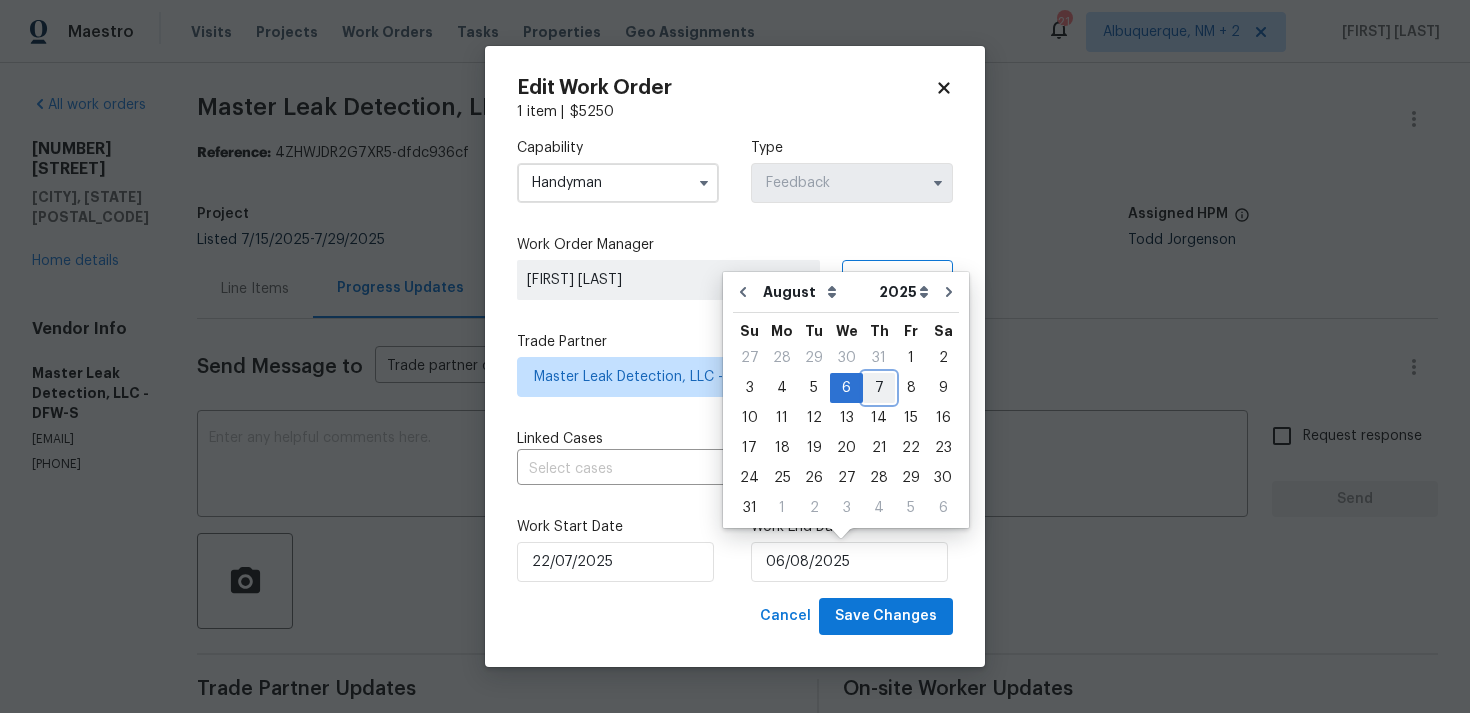 click on "7" at bounding box center [879, 388] 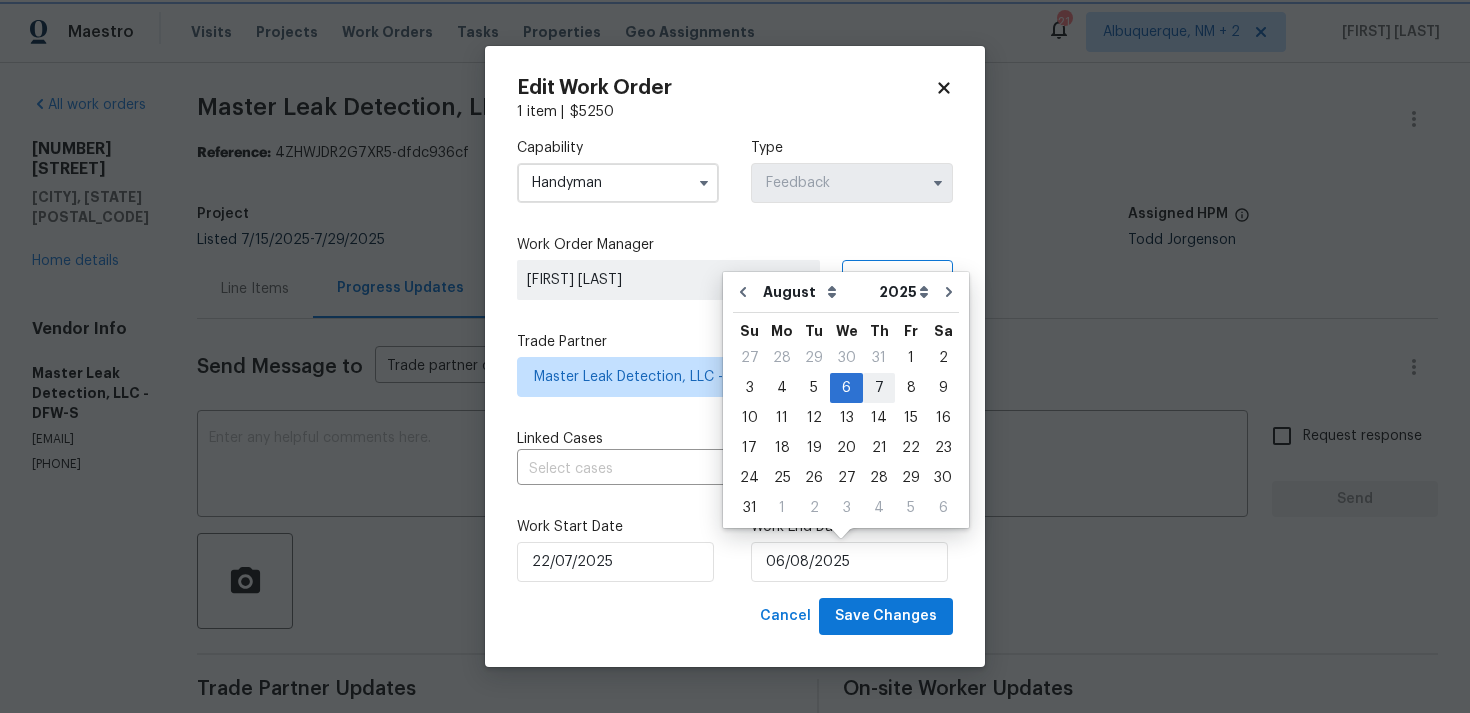 type on "07/08/2025" 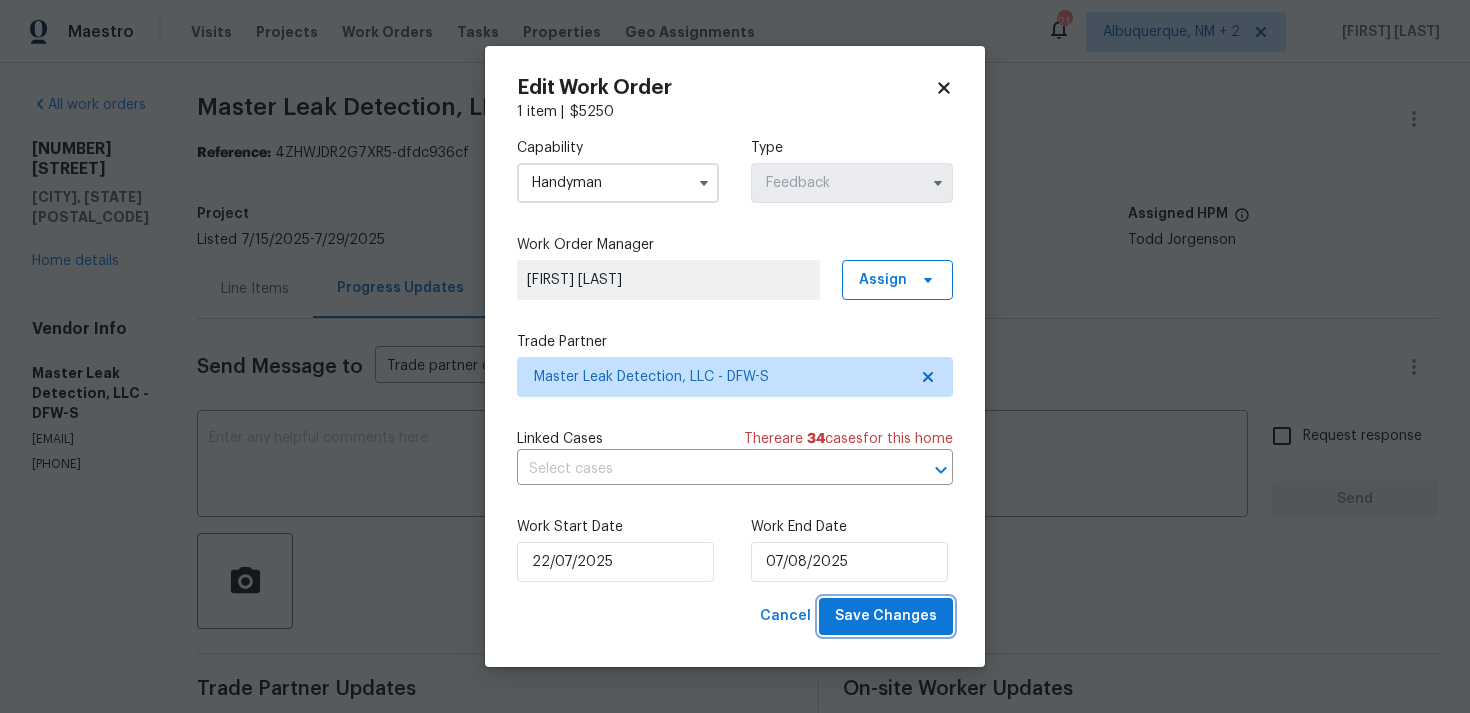 click on "Save Changes" at bounding box center [886, 616] 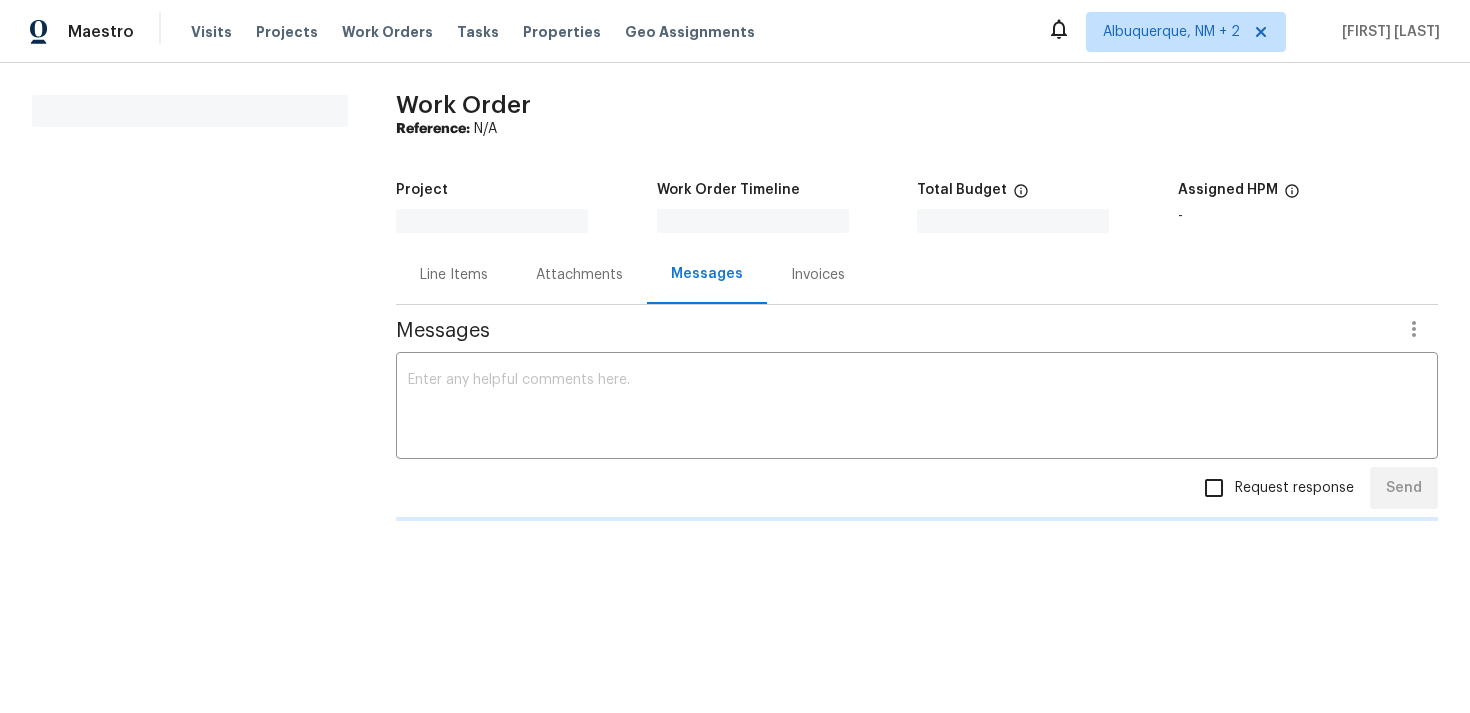 scroll, scrollTop: 0, scrollLeft: 0, axis: both 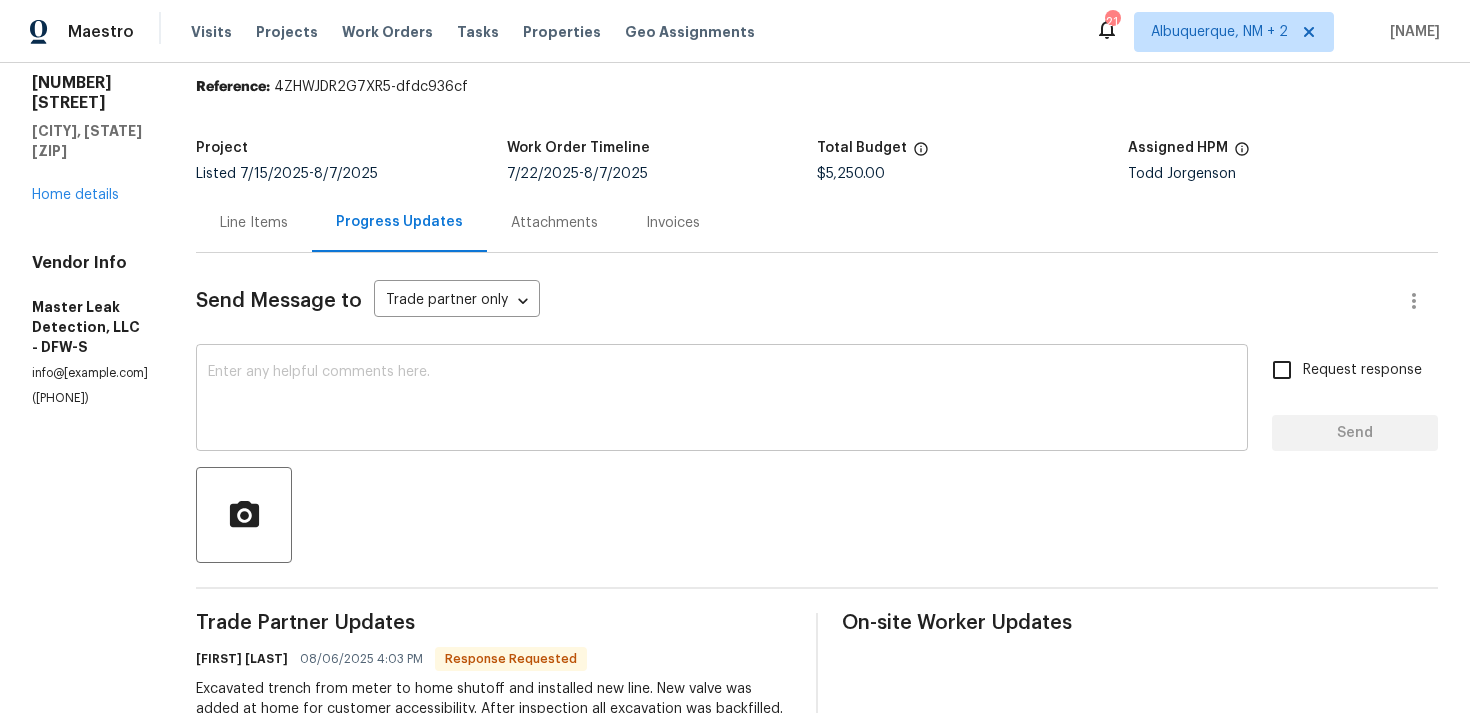 click at bounding box center [722, 400] 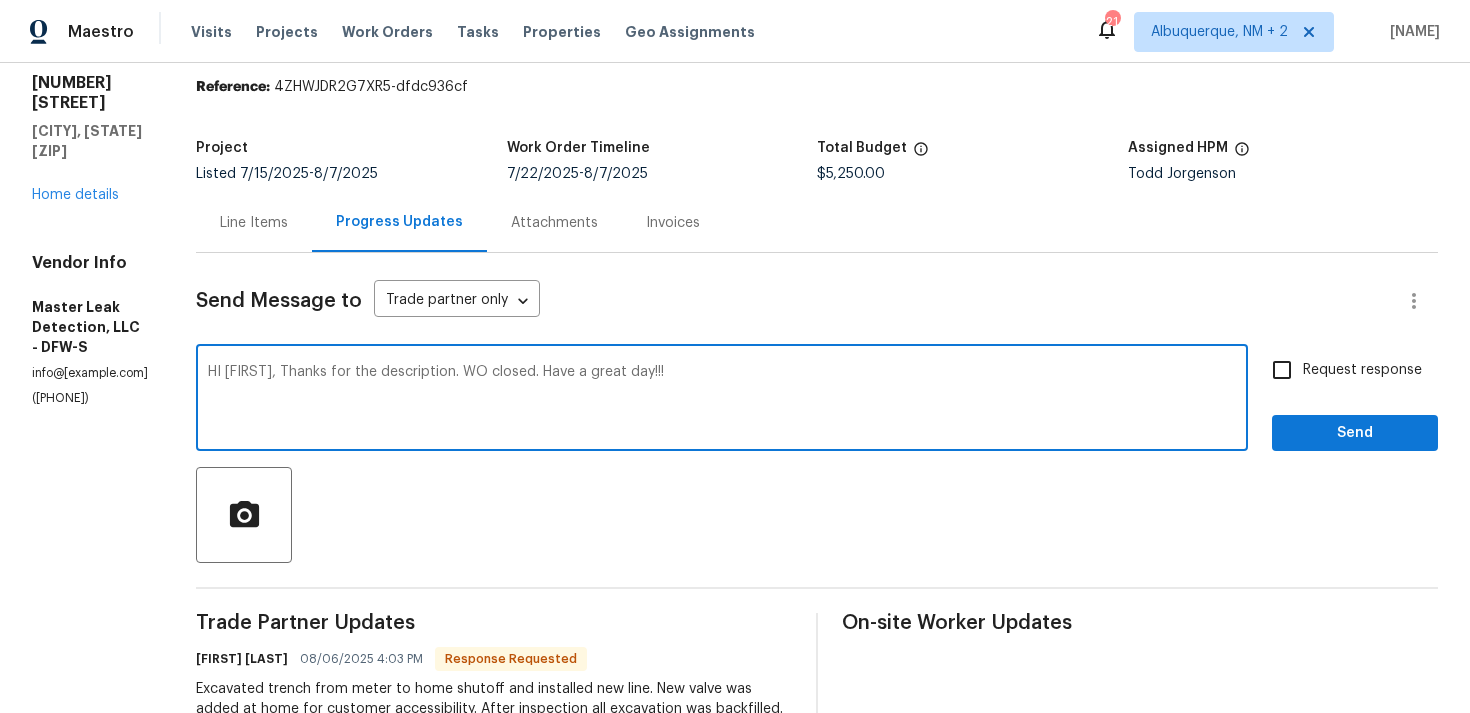 type on "HI Adam, Thanks for the description. WO closed. Have a great day!!!" 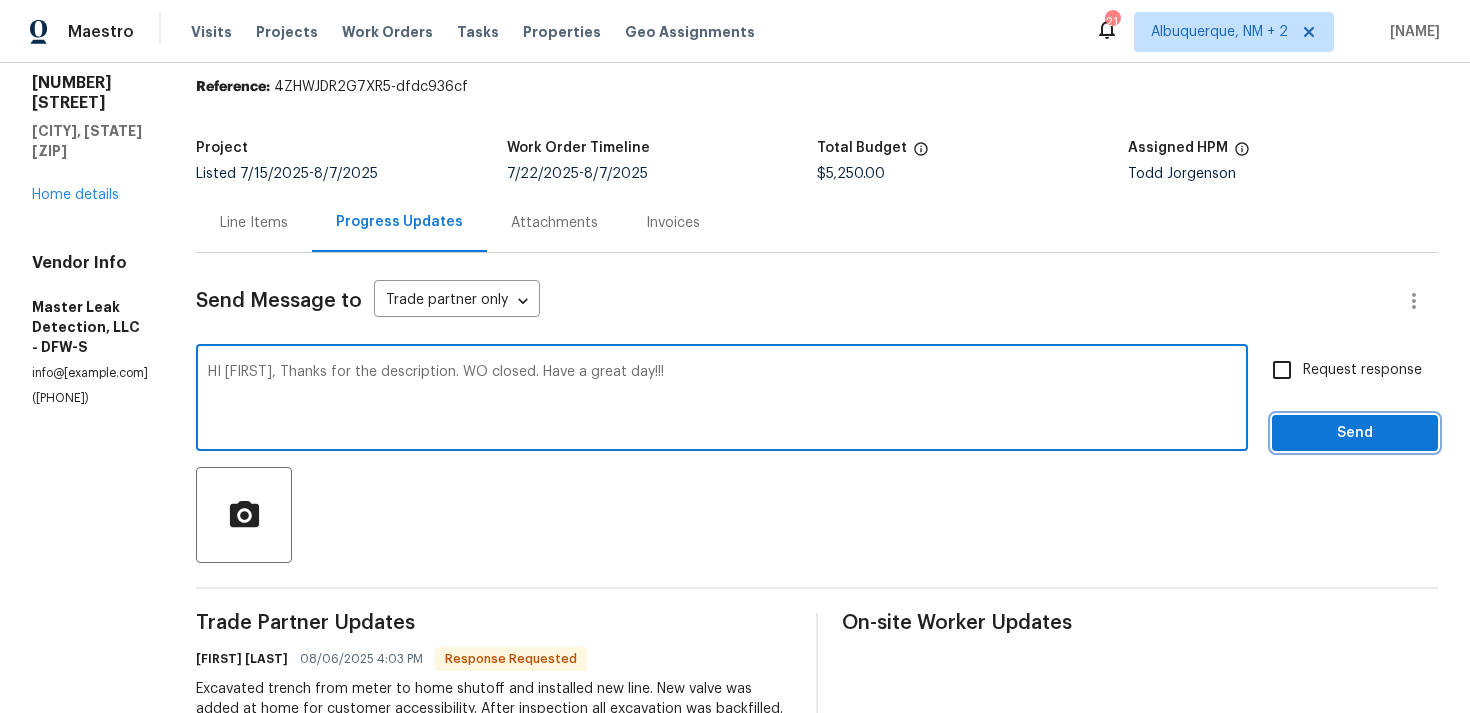 click on "Send" at bounding box center [1355, 433] 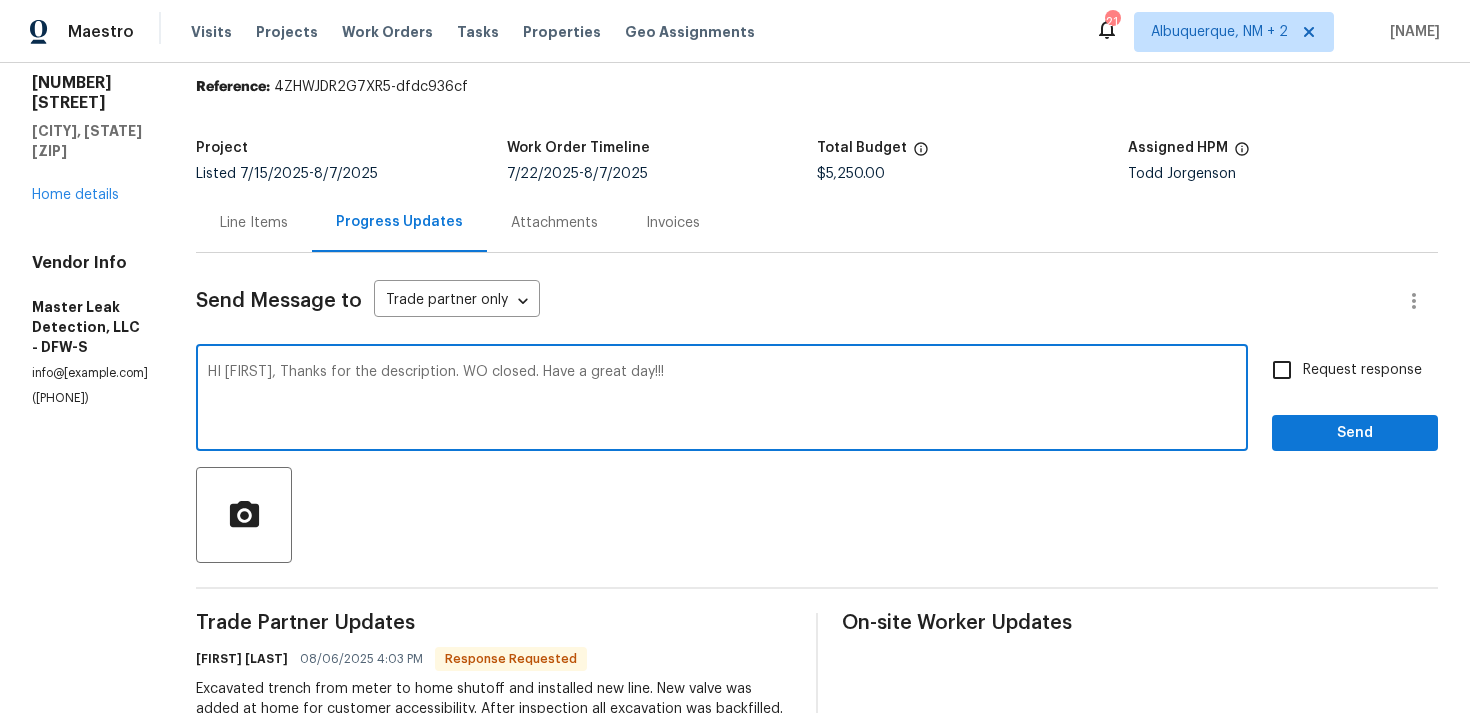 scroll, scrollTop: 34, scrollLeft: 0, axis: vertical 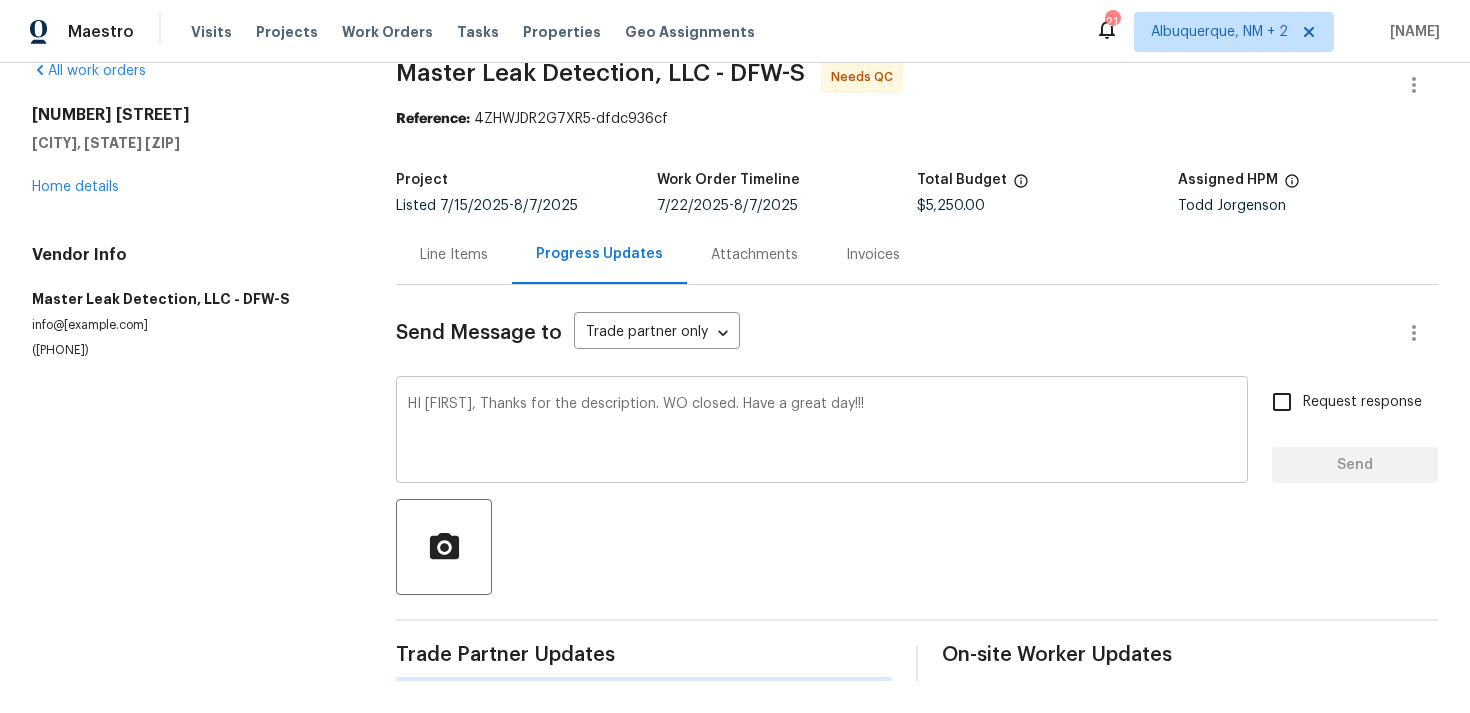 type 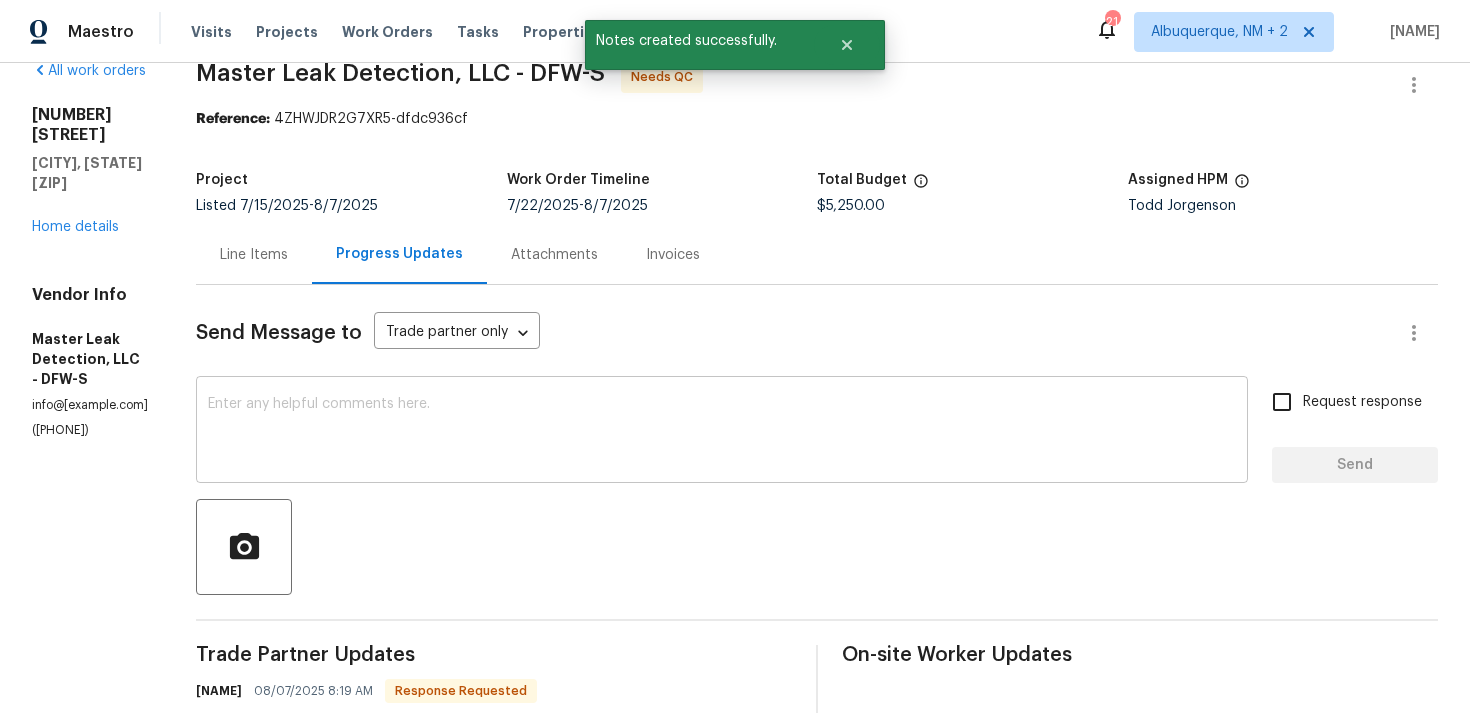 scroll, scrollTop: 66, scrollLeft: 0, axis: vertical 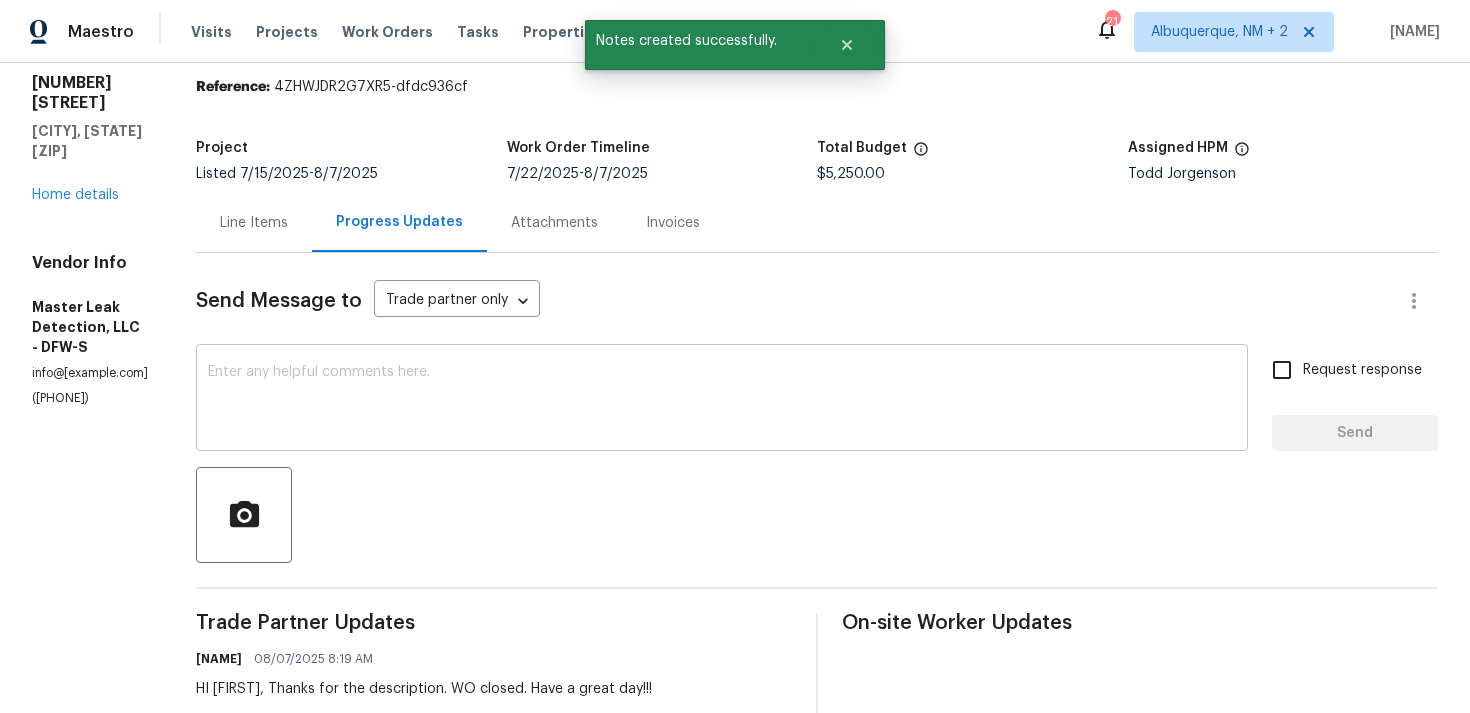 click at bounding box center [817, 515] 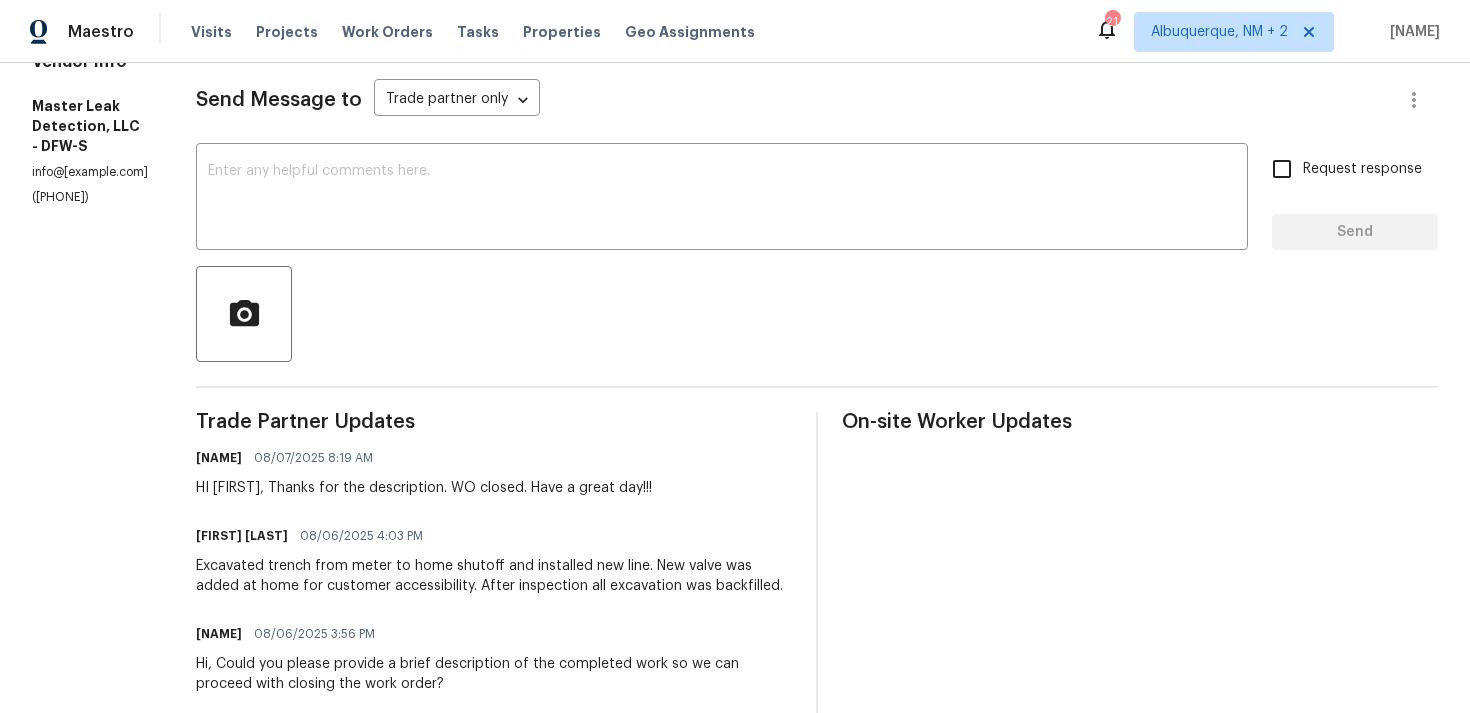 scroll, scrollTop: 0, scrollLeft: 0, axis: both 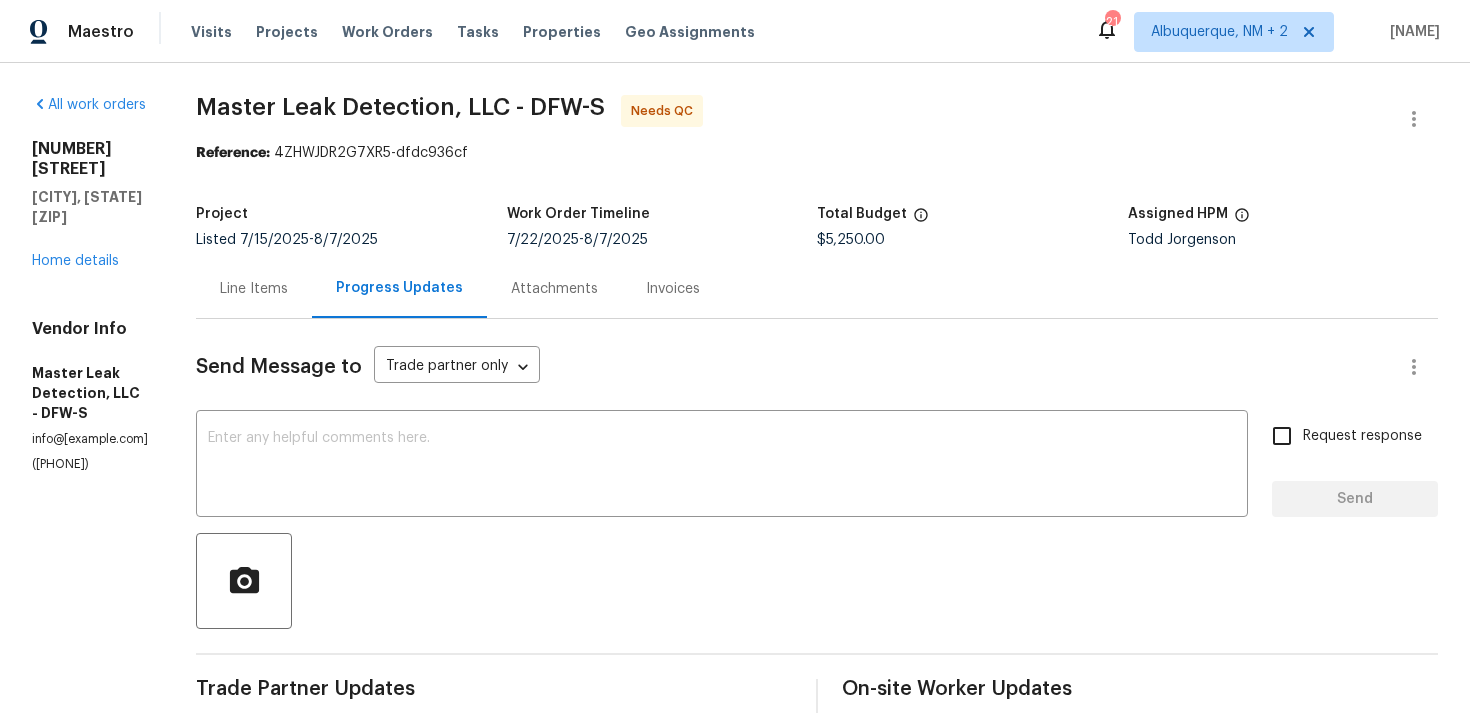 click on "Line Items" at bounding box center (254, 289) 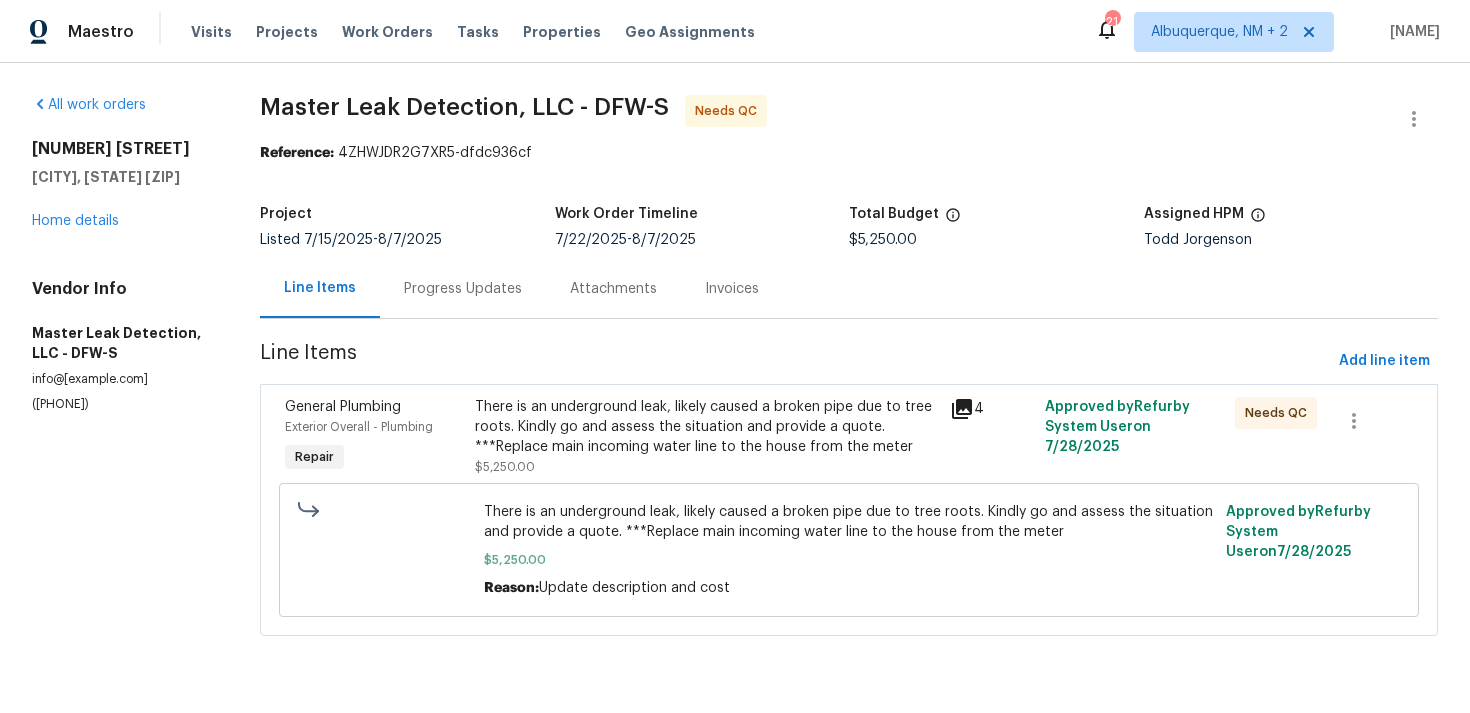 click on "There is an underground leak, likely caused a broken pipe due to tree roots. Kindly go and assess the situation and provide a quote.
***Replace main incoming water line to the house from the meter" at bounding box center (706, 427) 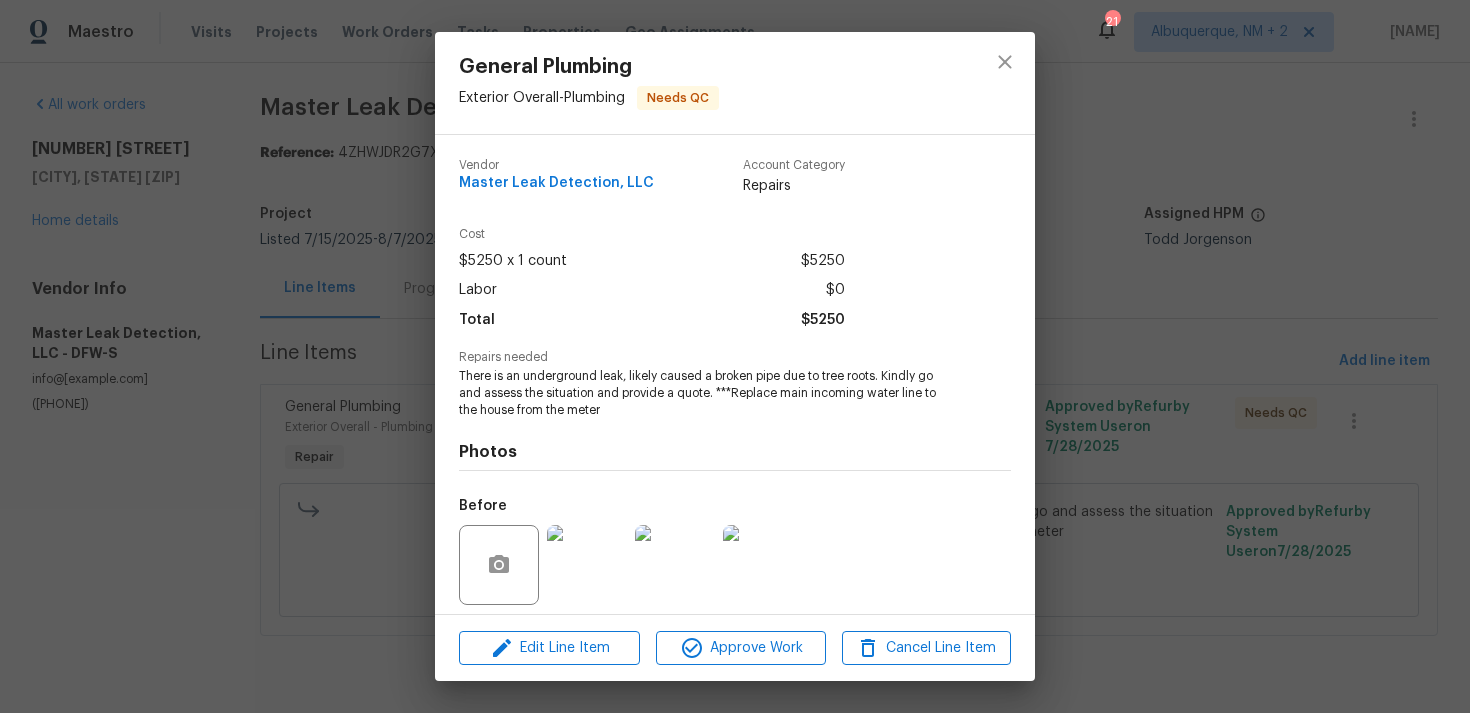 scroll, scrollTop: 141, scrollLeft: 0, axis: vertical 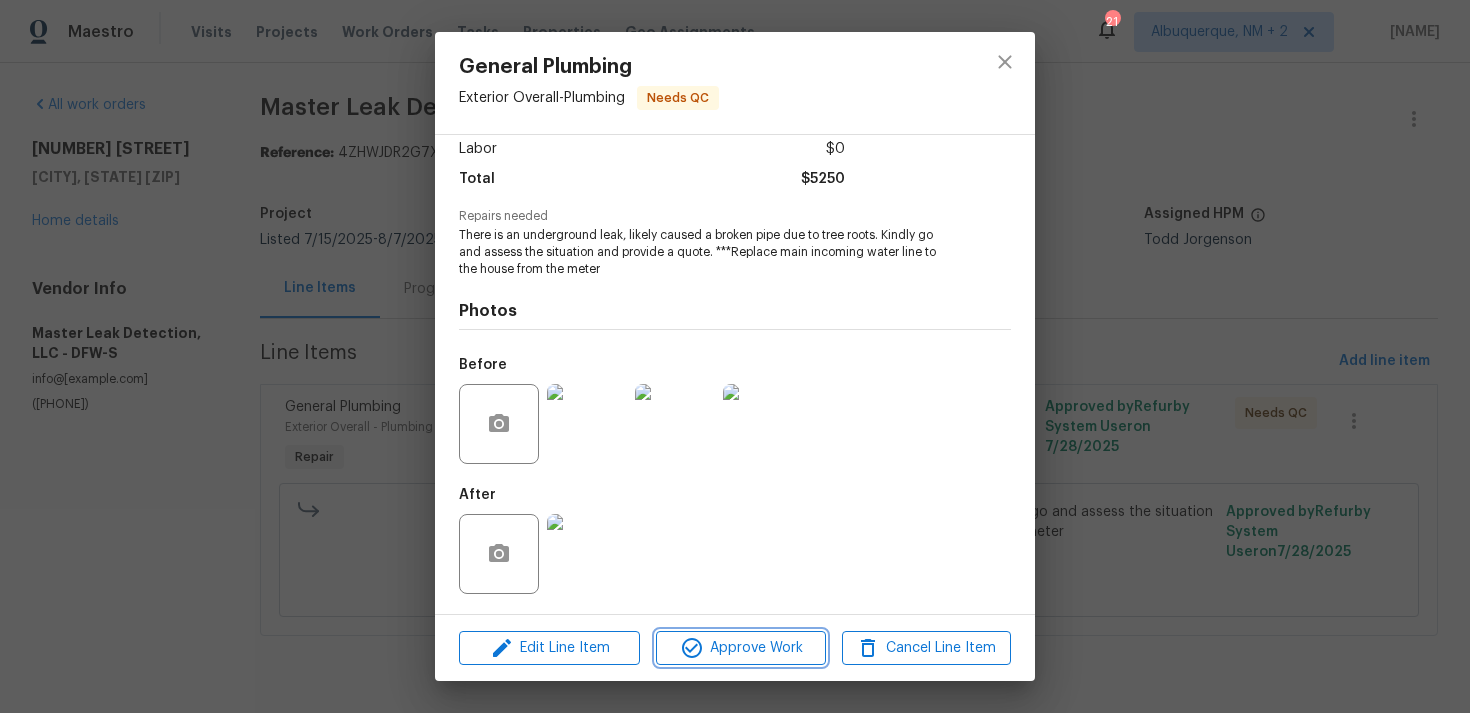 click on "Approve Work" at bounding box center (740, 648) 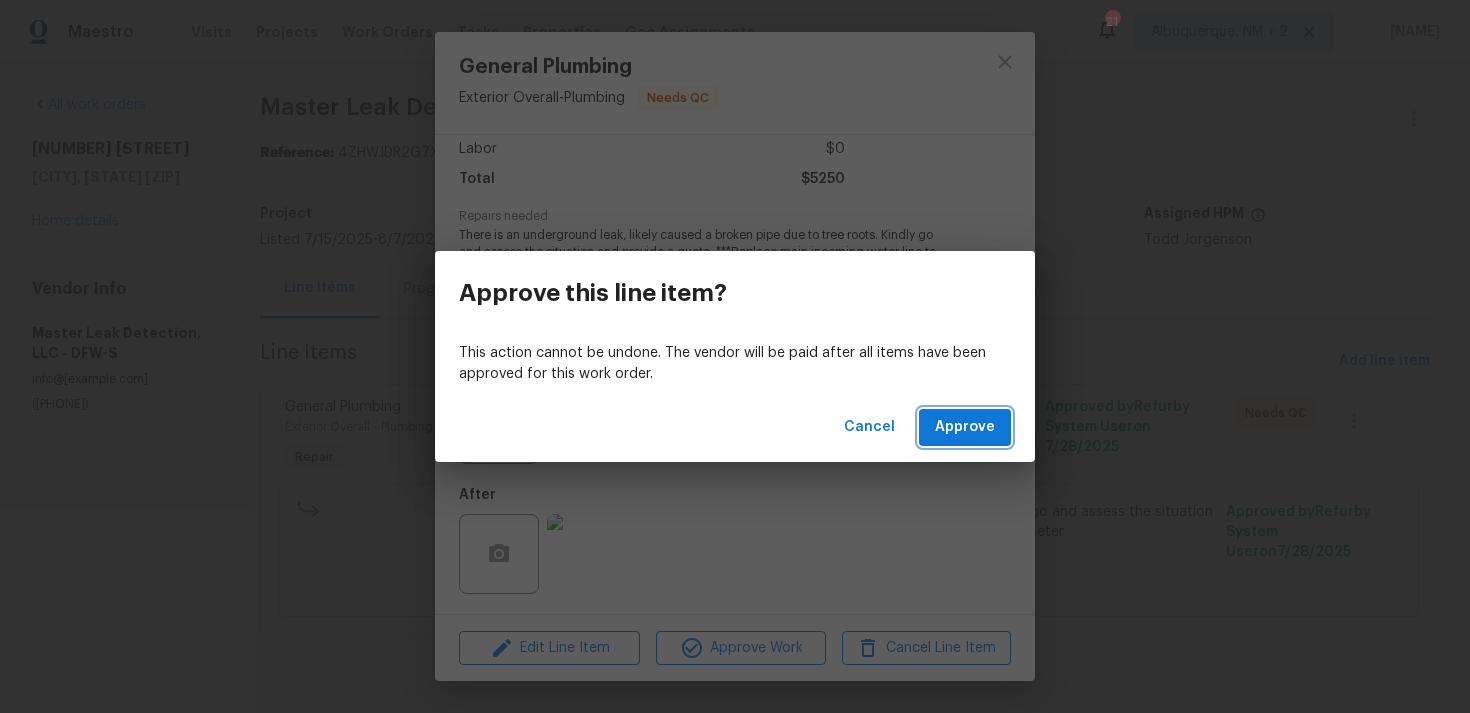 click on "Approve" at bounding box center [965, 427] 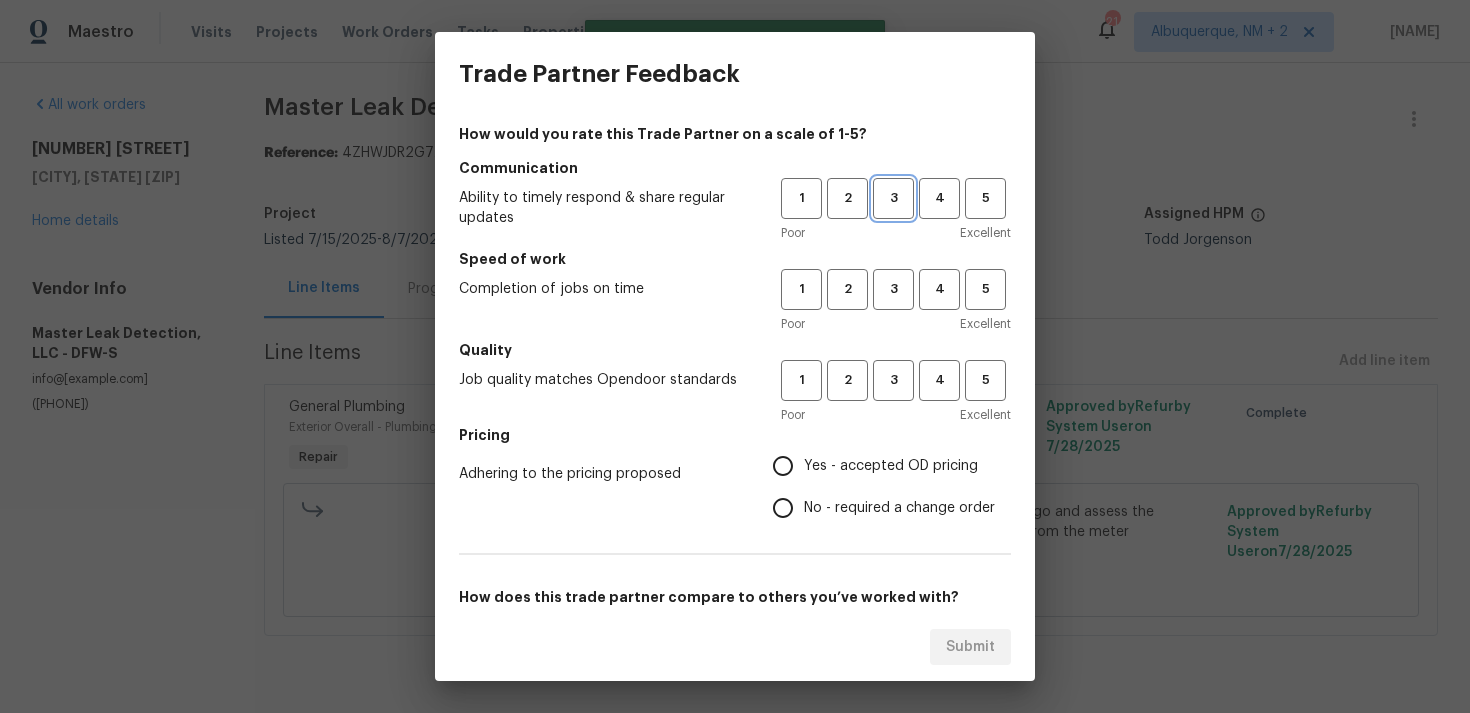 click on "3" at bounding box center (893, 198) 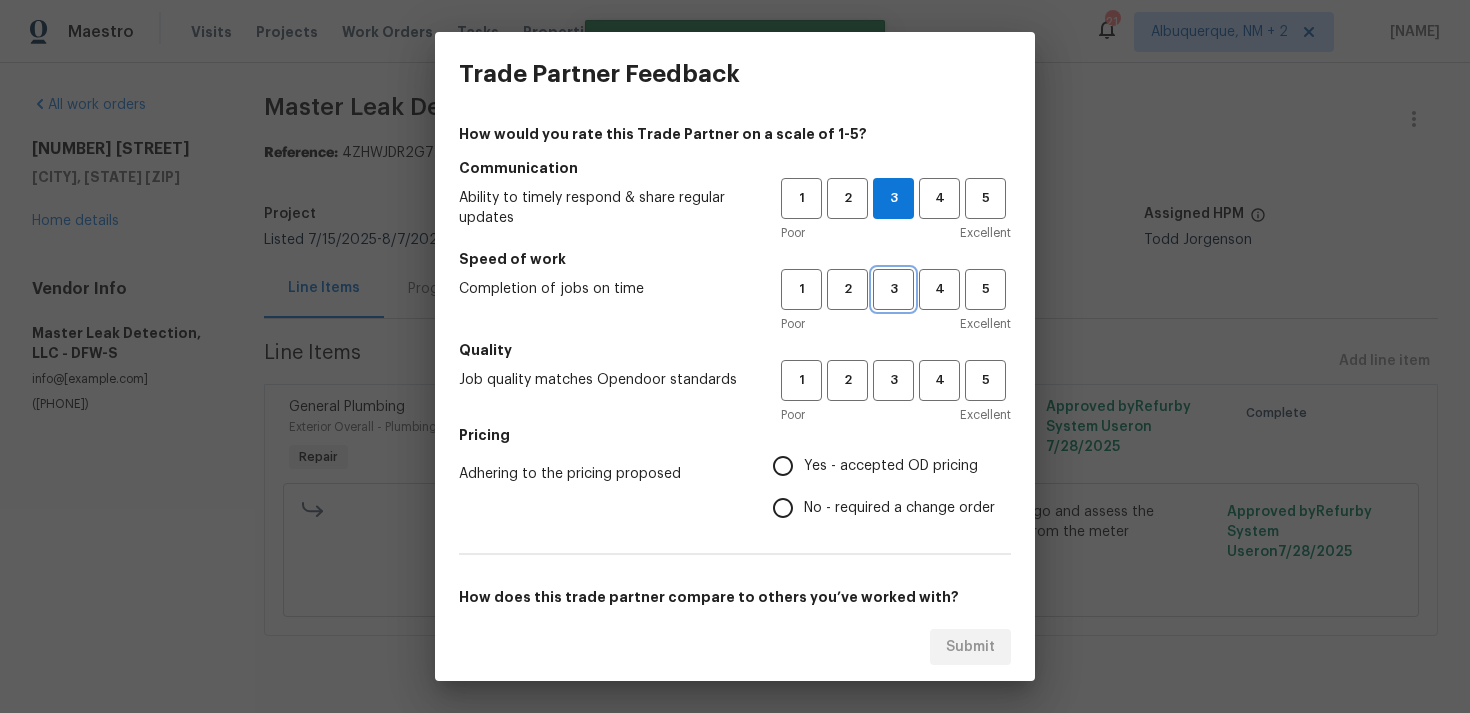 click on "3" at bounding box center [893, 289] 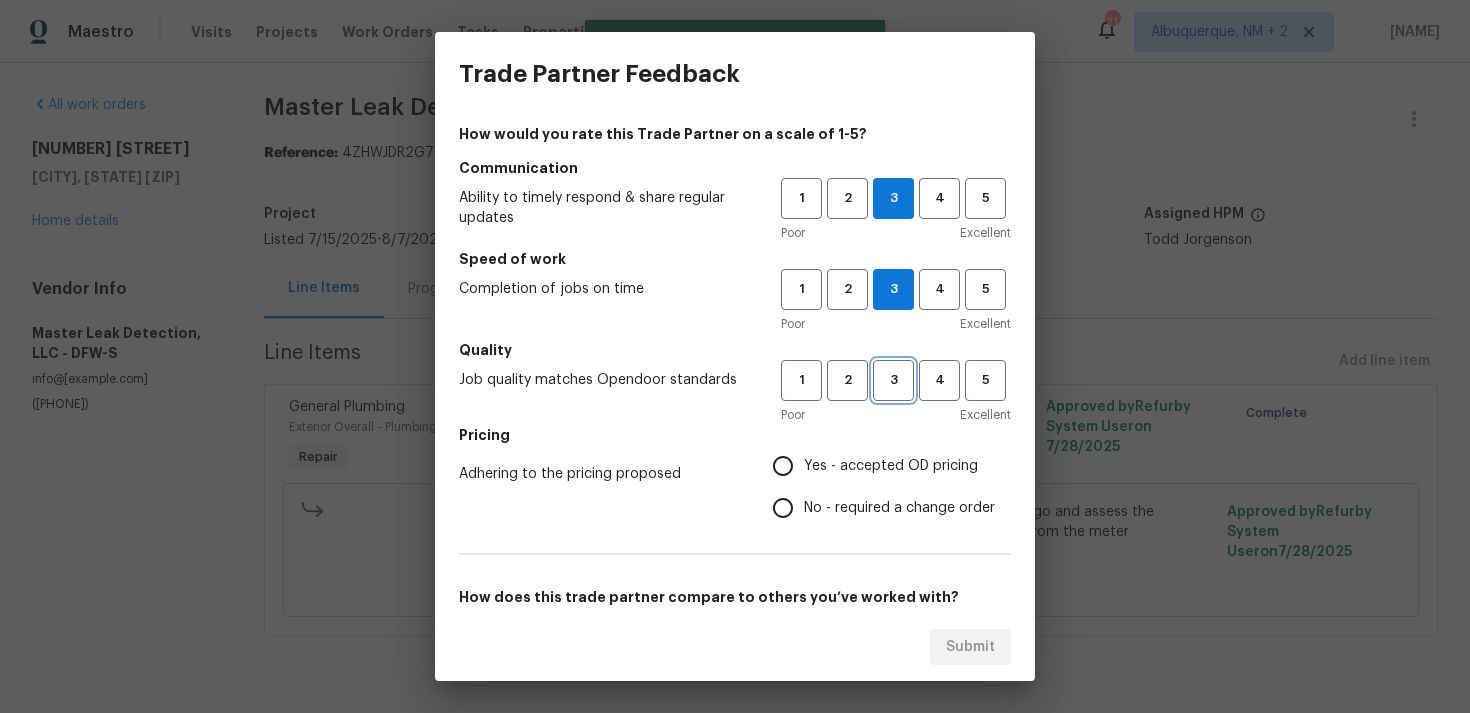 click on "3" at bounding box center (893, 380) 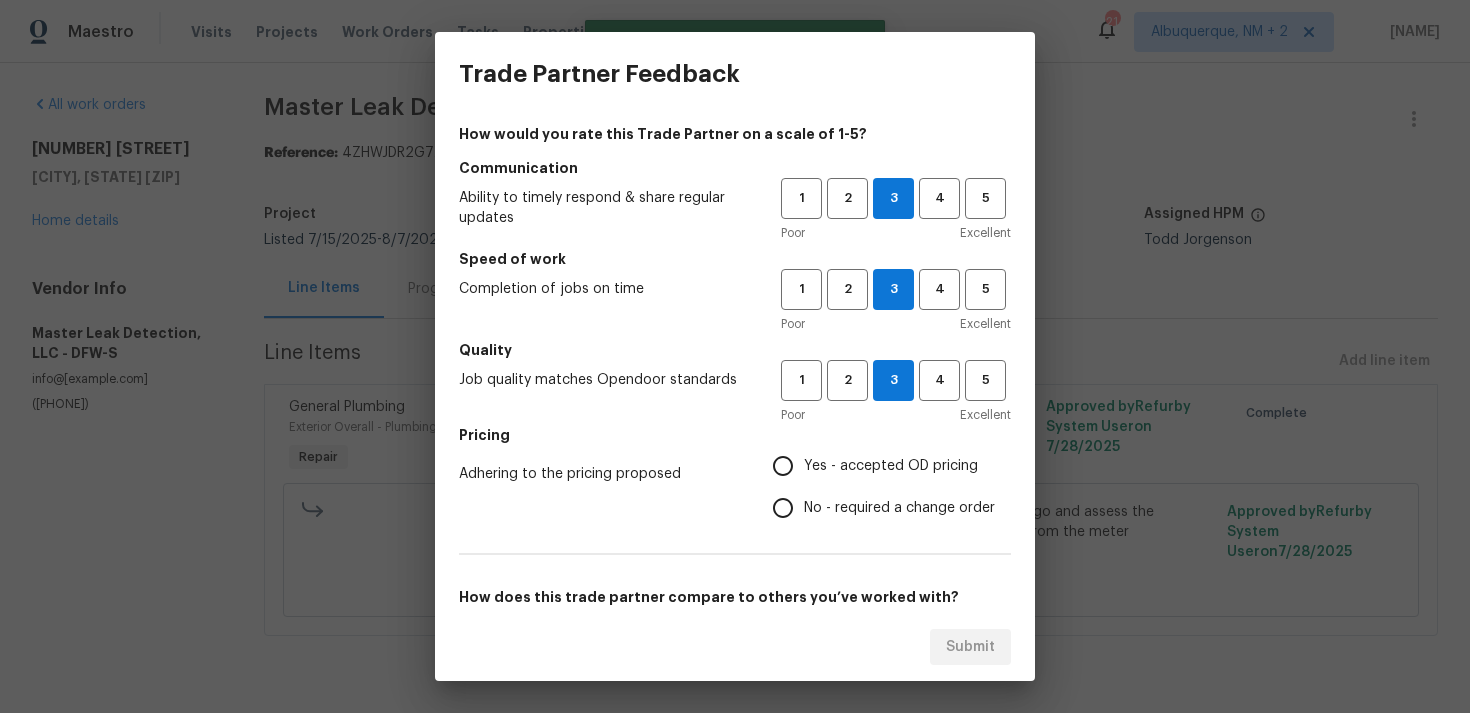click on "No - required a change order" at bounding box center (899, 508) 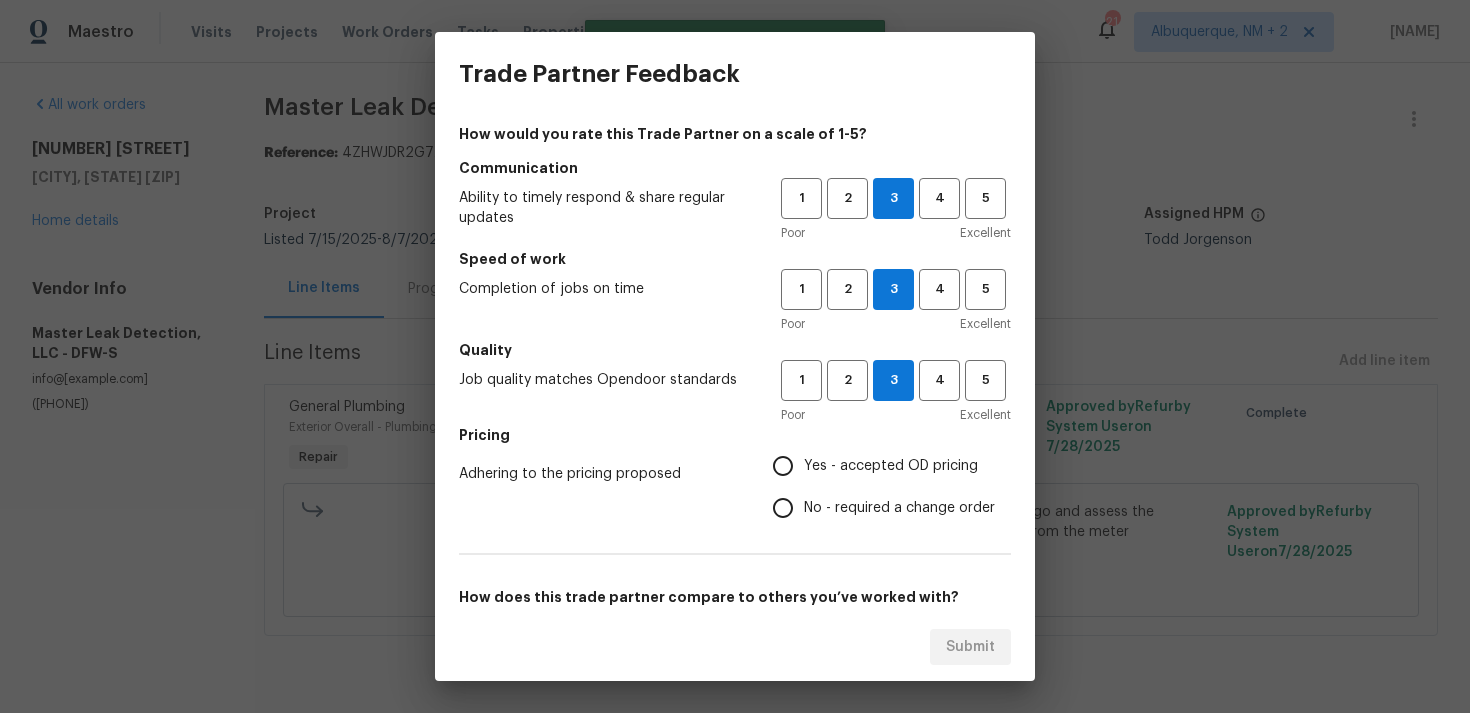 click on "No - required a change order" at bounding box center [783, 508] 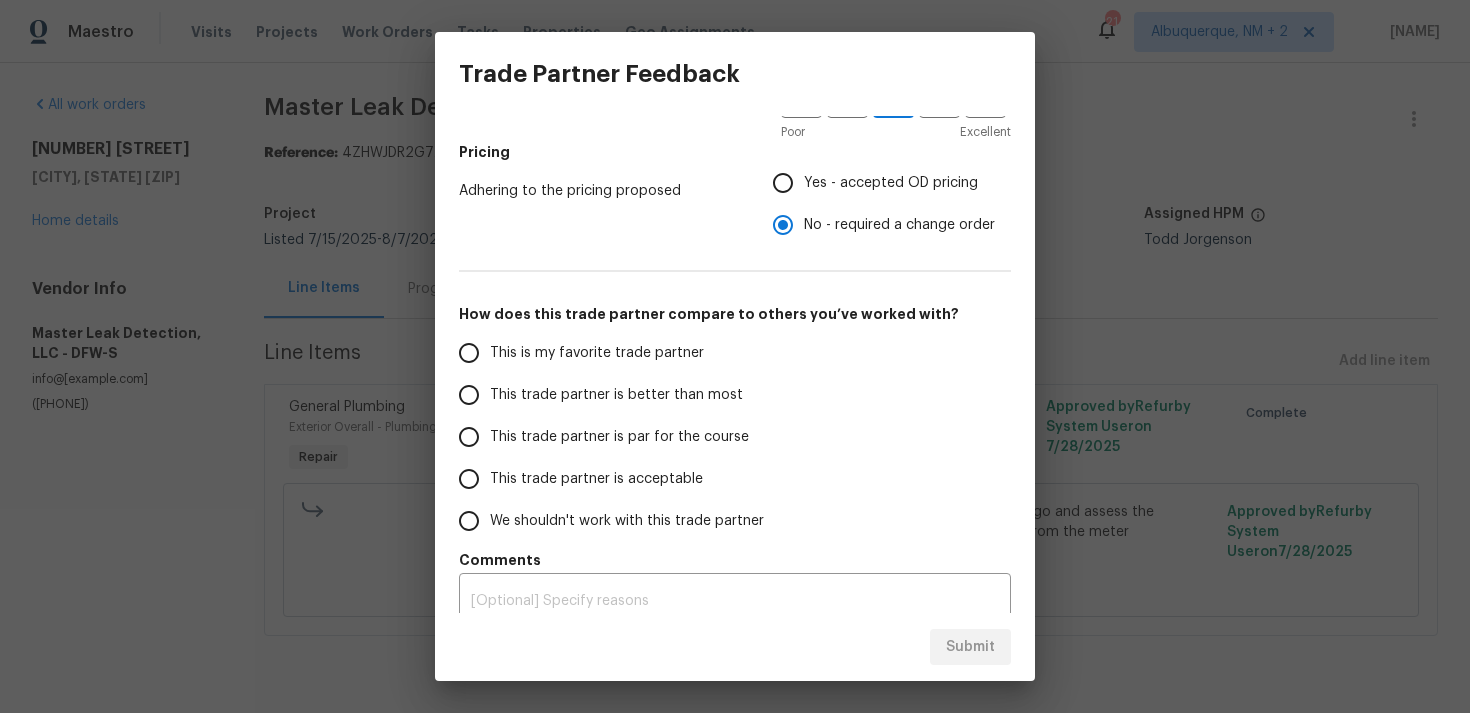 scroll, scrollTop: 302, scrollLeft: 0, axis: vertical 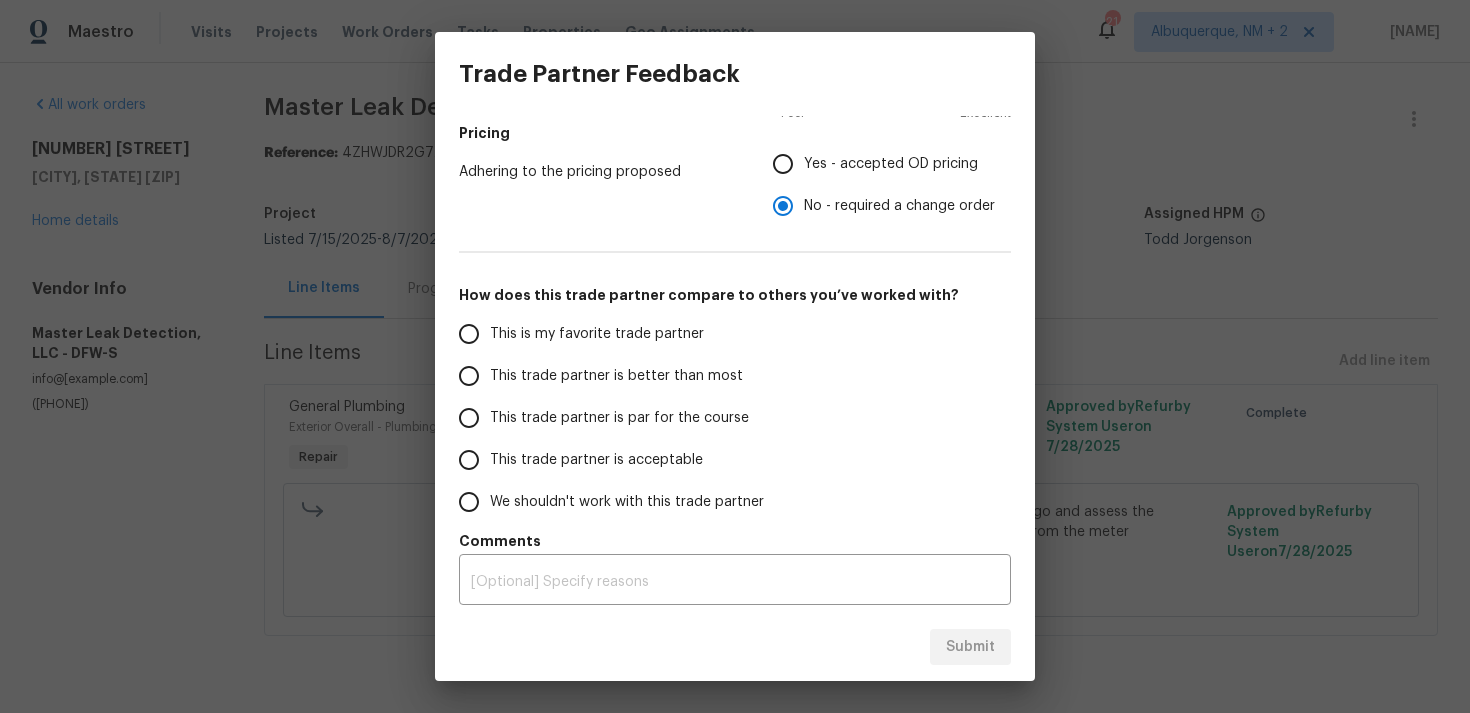click on "This trade partner is par for the course" at bounding box center [606, 418] 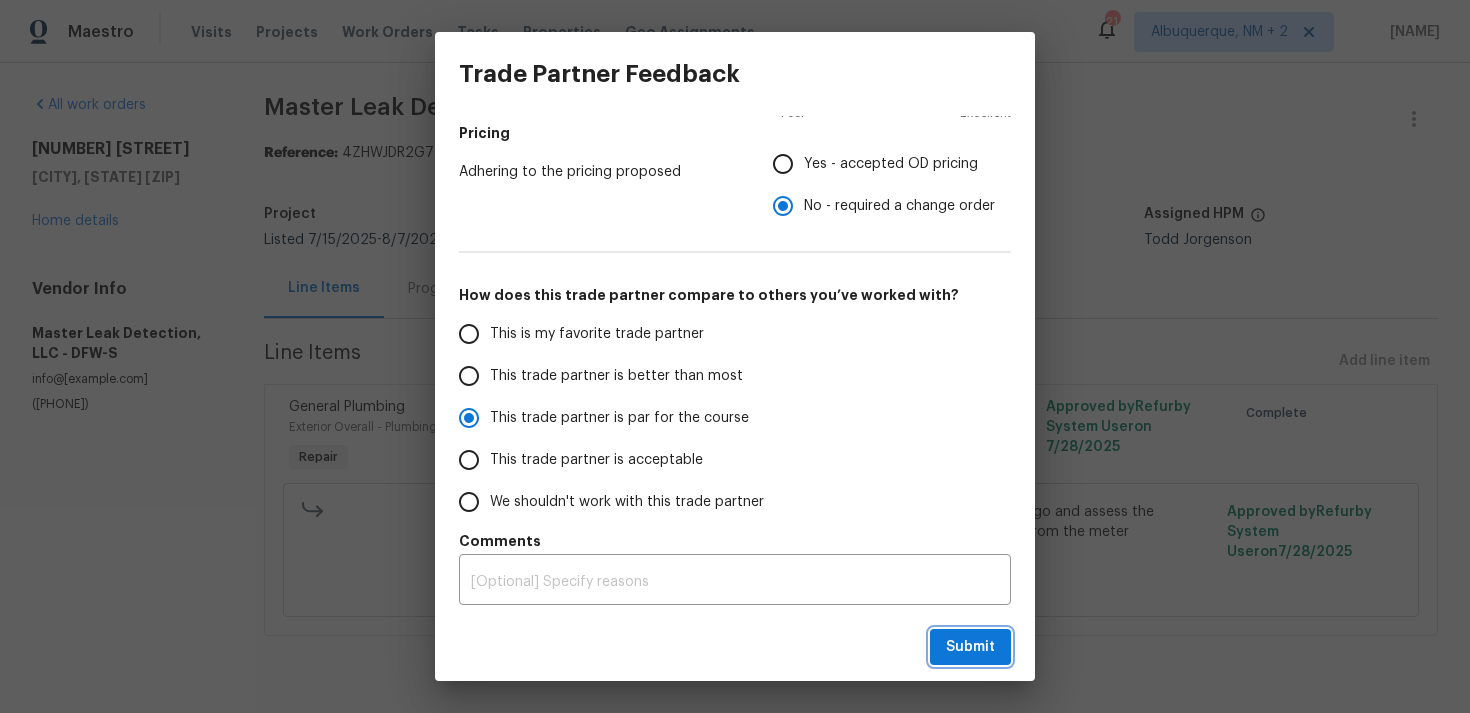 click on "Submit" at bounding box center (970, 647) 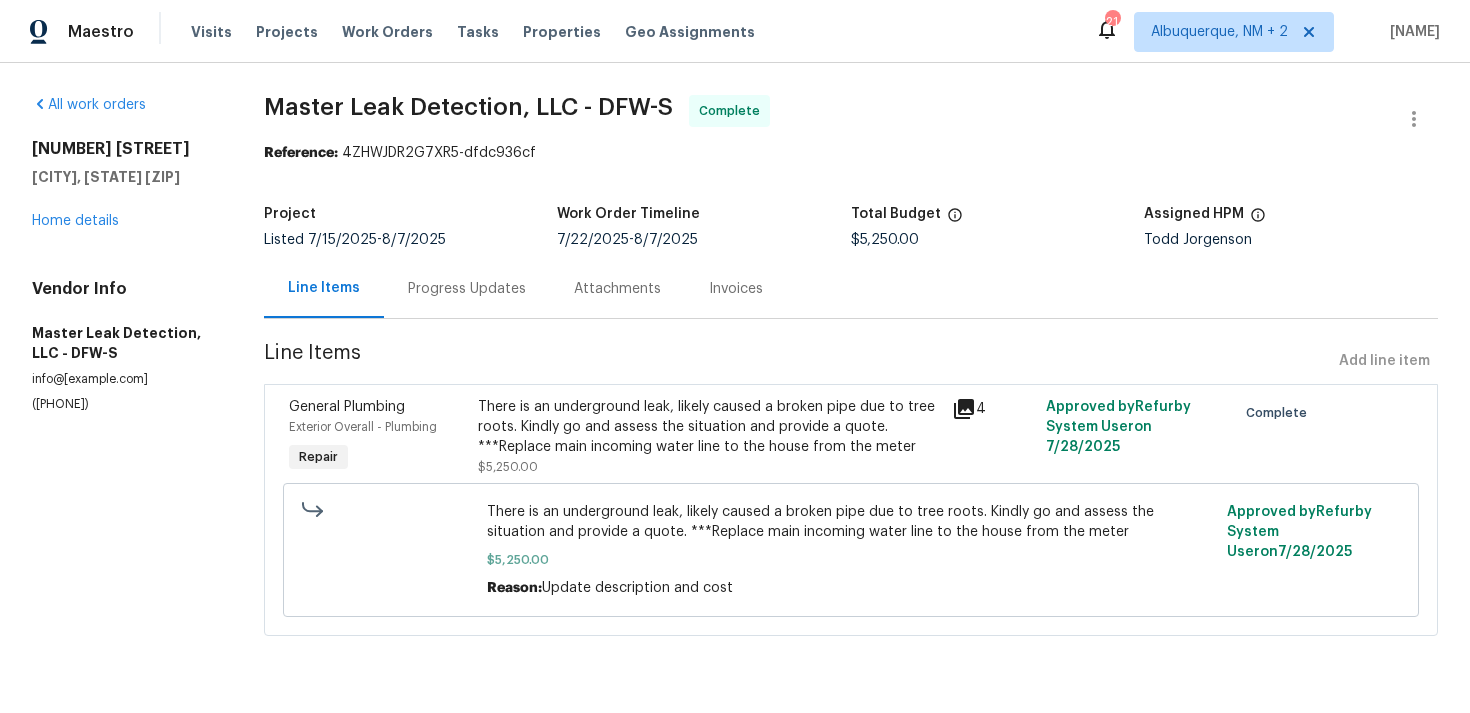 click on "Progress Updates" at bounding box center [467, 289] 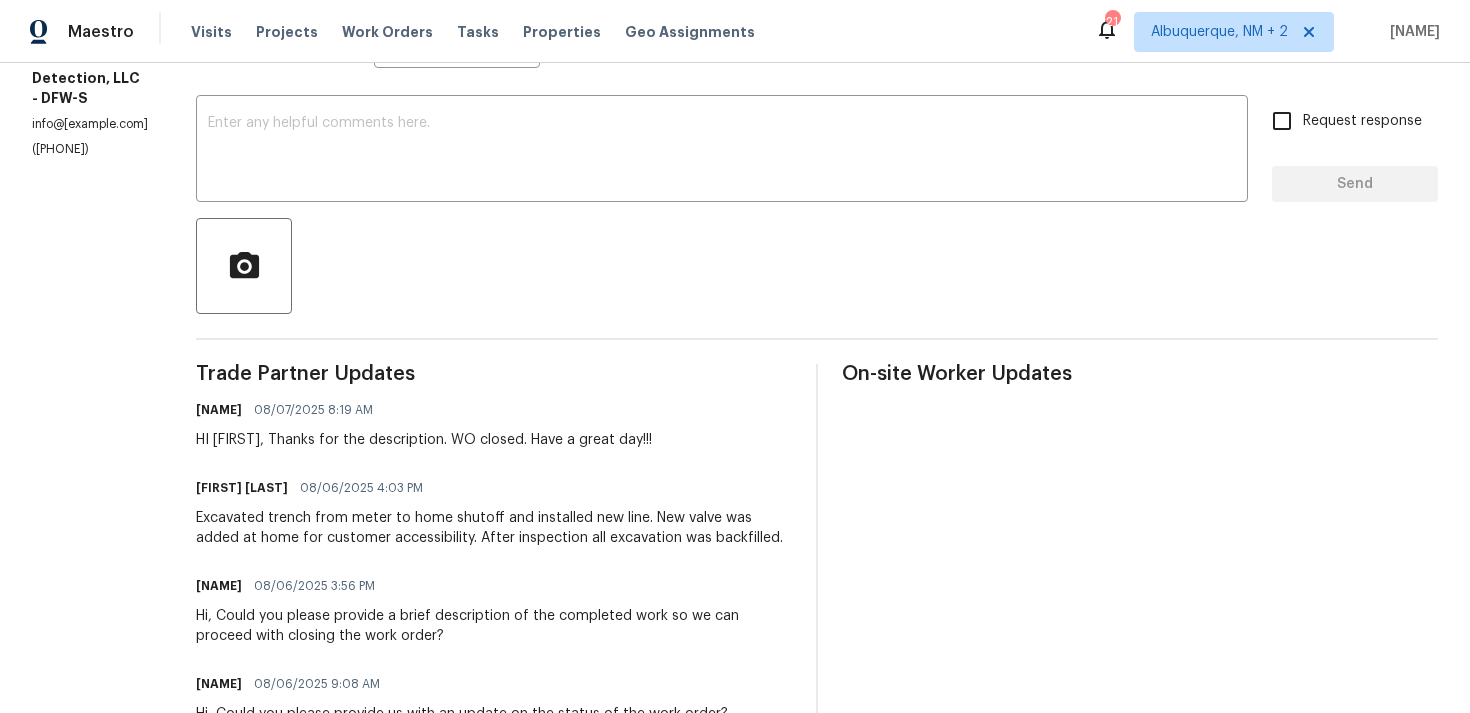 scroll, scrollTop: 261, scrollLeft: 0, axis: vertical 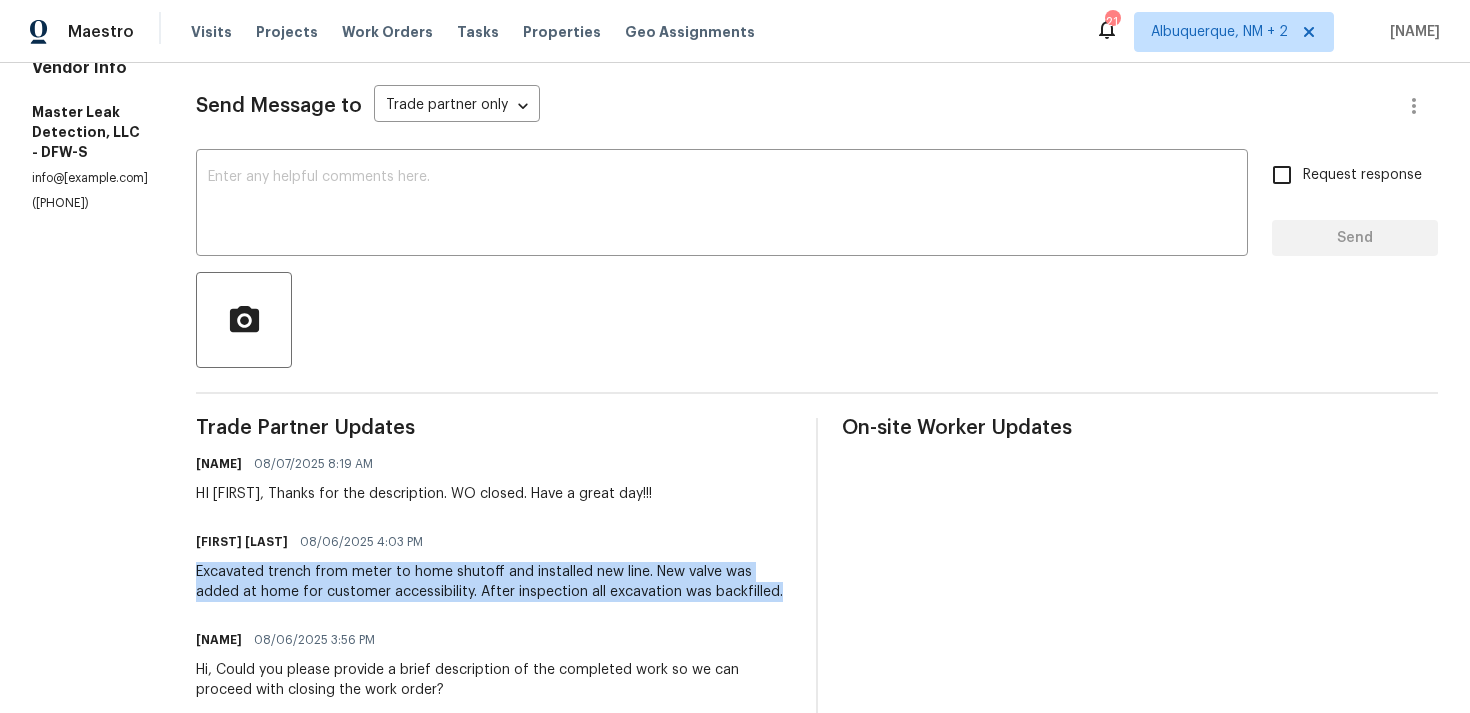 drag, startPoint x: 255, startPoint y: 569, endPoint x: 340, endPoint y: 608, distance: 93.52005 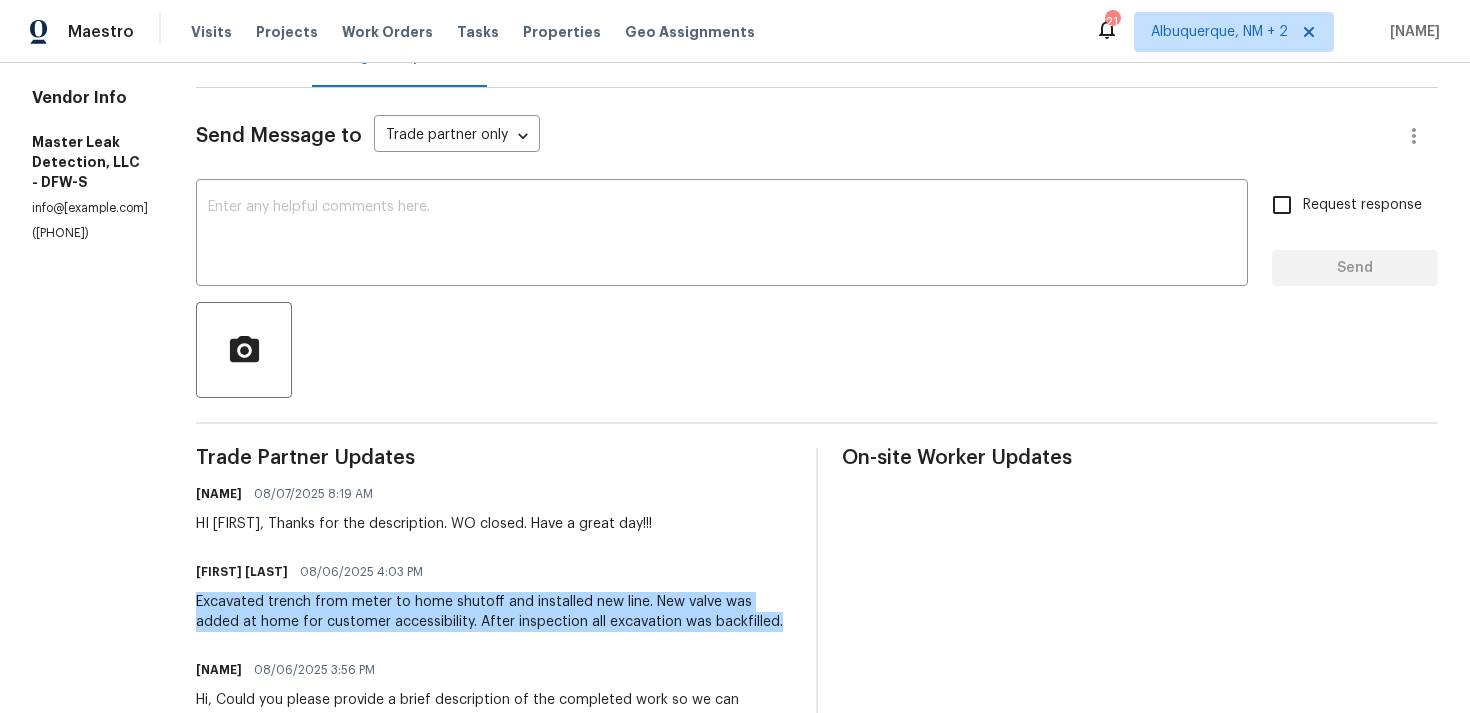 scroll, scrollTop: 0, scrollLeft: 0, axis: both 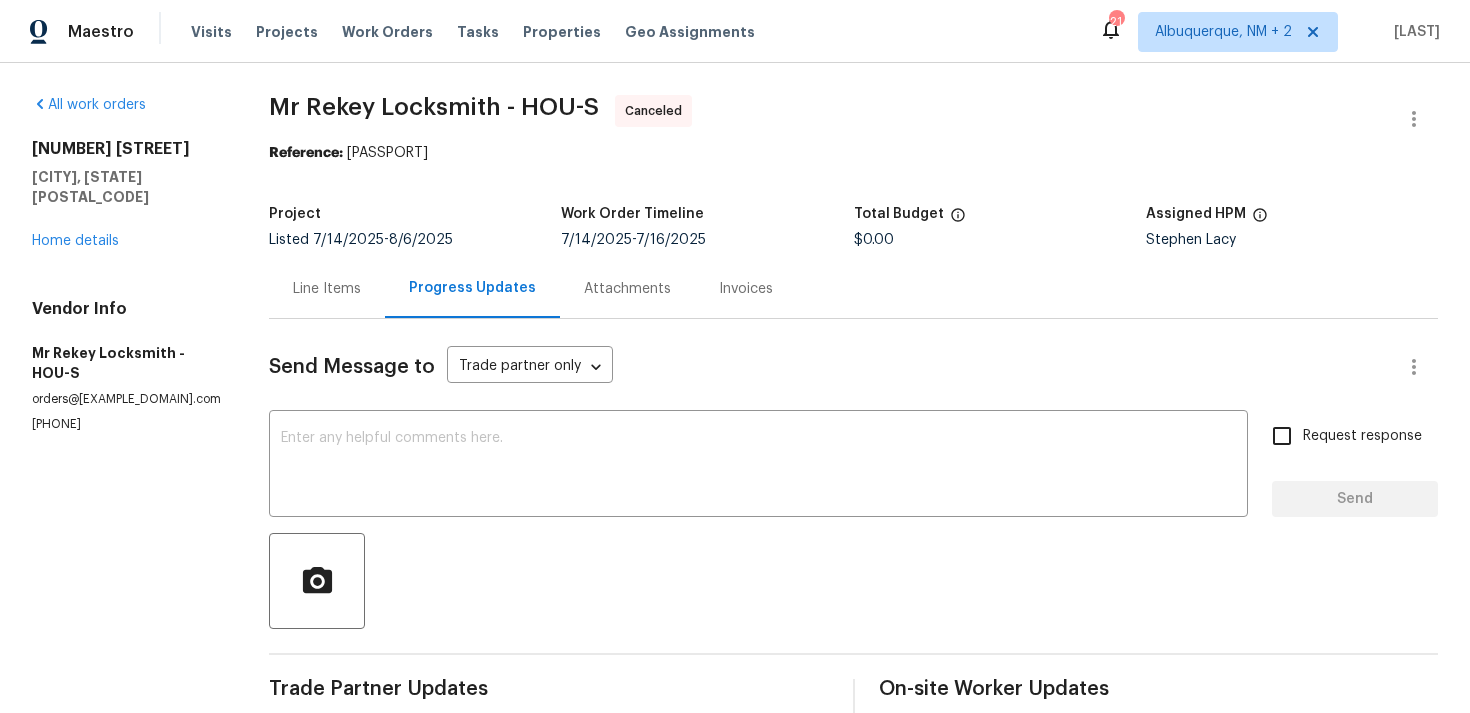 click on "[NUMBER] [STREET] [CITY], [STATE] [POSTAL_CODE] Home details" at bounding box center (126, 195) 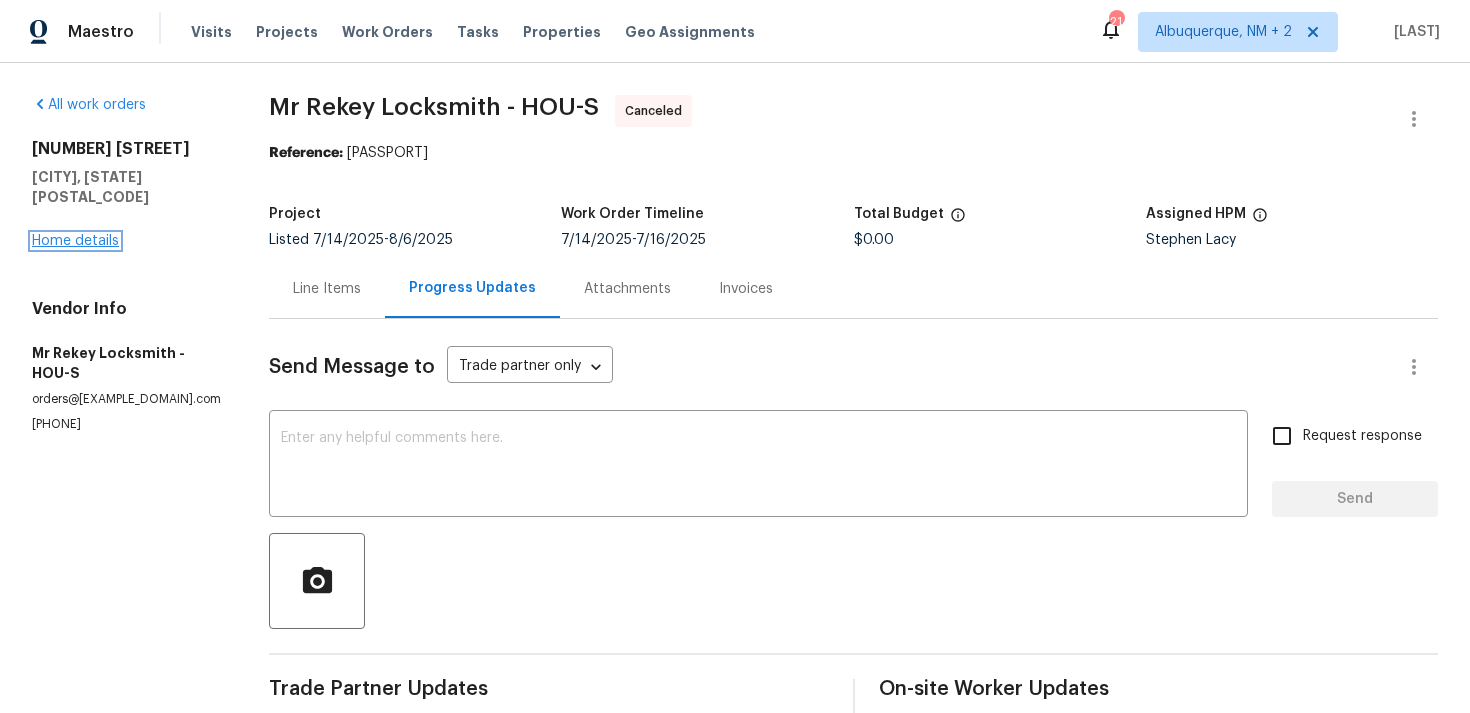 click on "Home details" at bounding box center [75, 241] 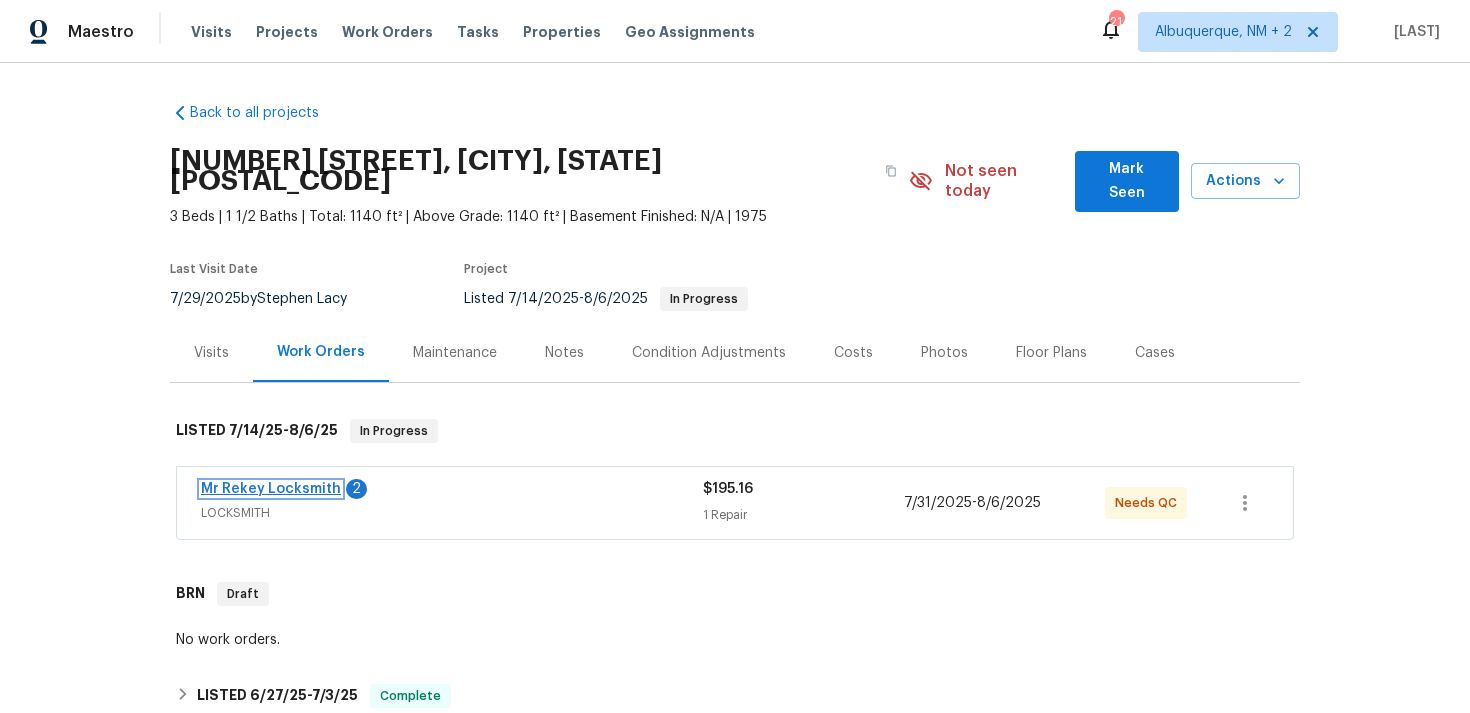 click on "Mr Rekey Locksmith" at bounding box center (271, 489) 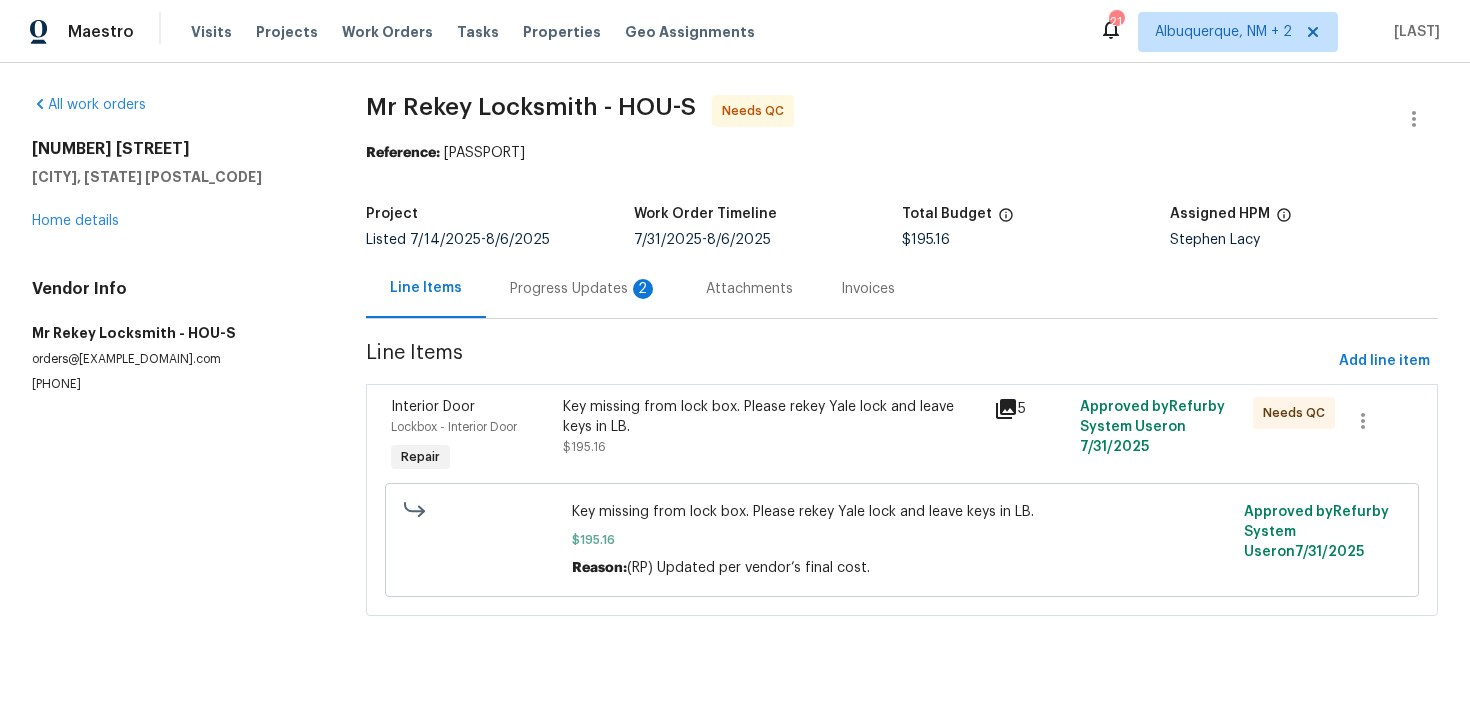 click on "Progress Updates 2" at bounding box center (584, 289) 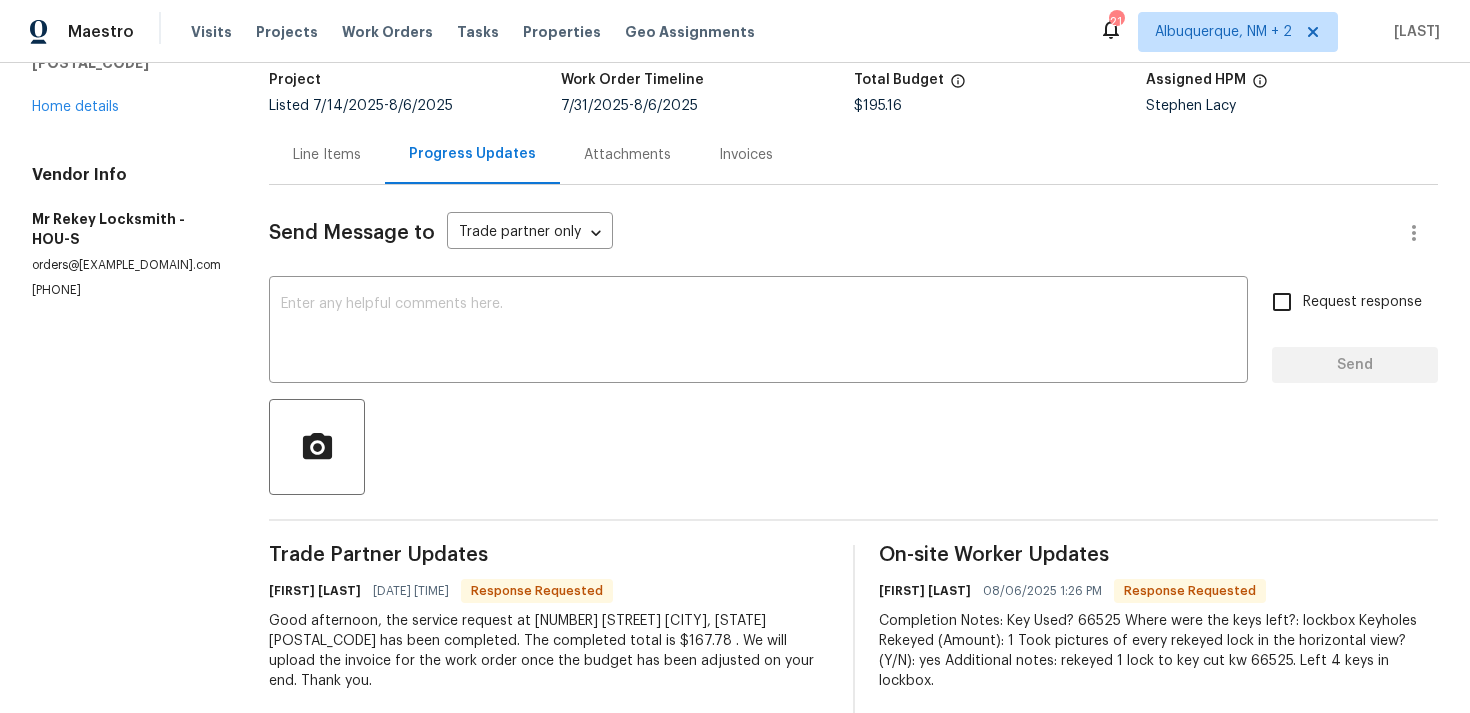 scroll, scrollTop: 128, scrollLeft: 0, axis: vertical 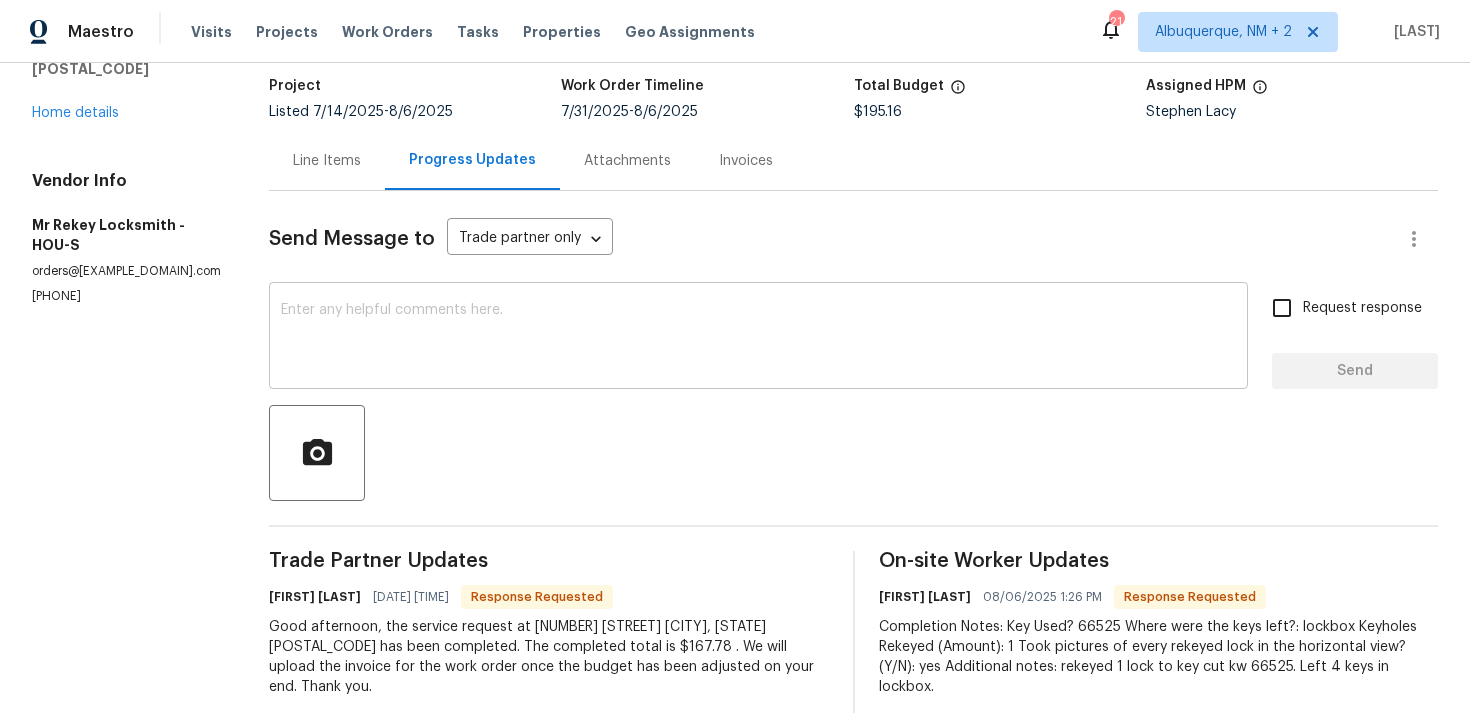 click at bounding box center (758, 338) 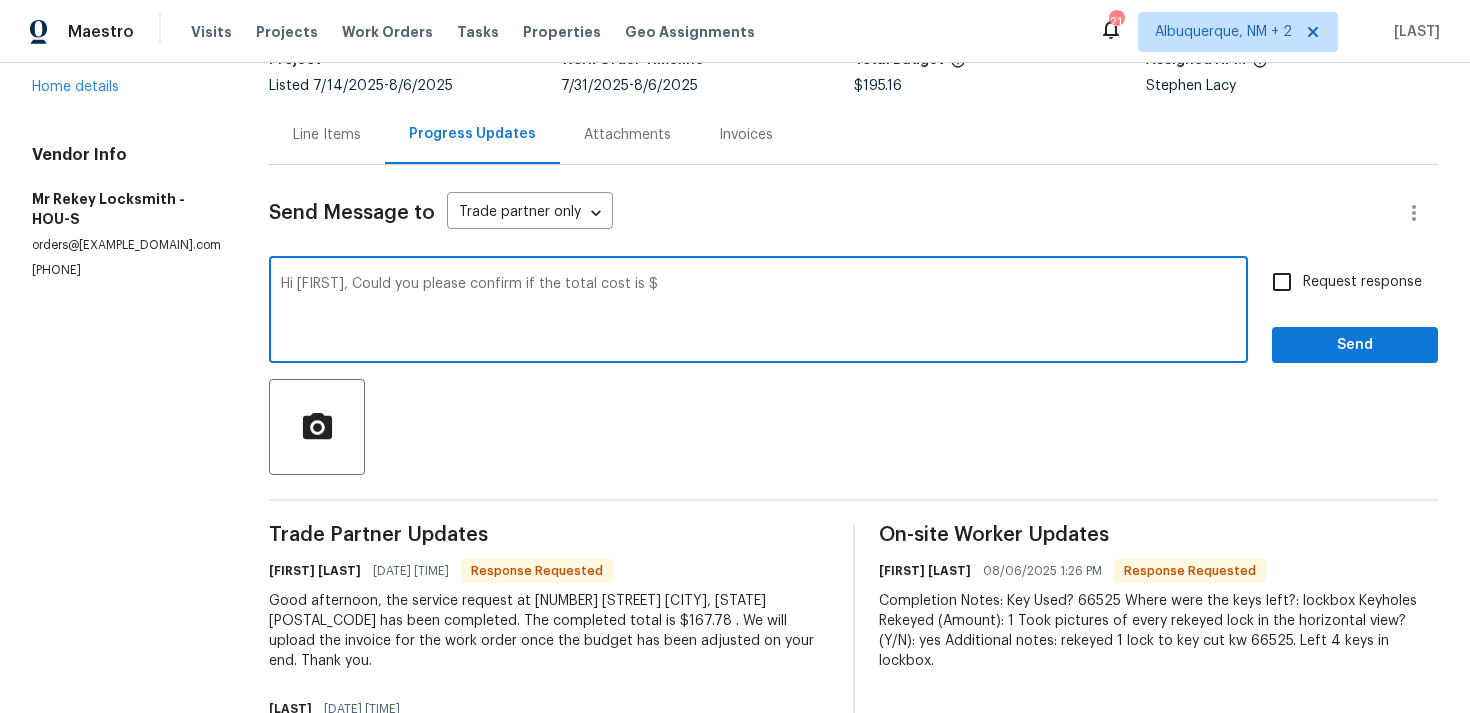 scroll, scrollTop: 152, scrollLeft: 0, axis: vertical 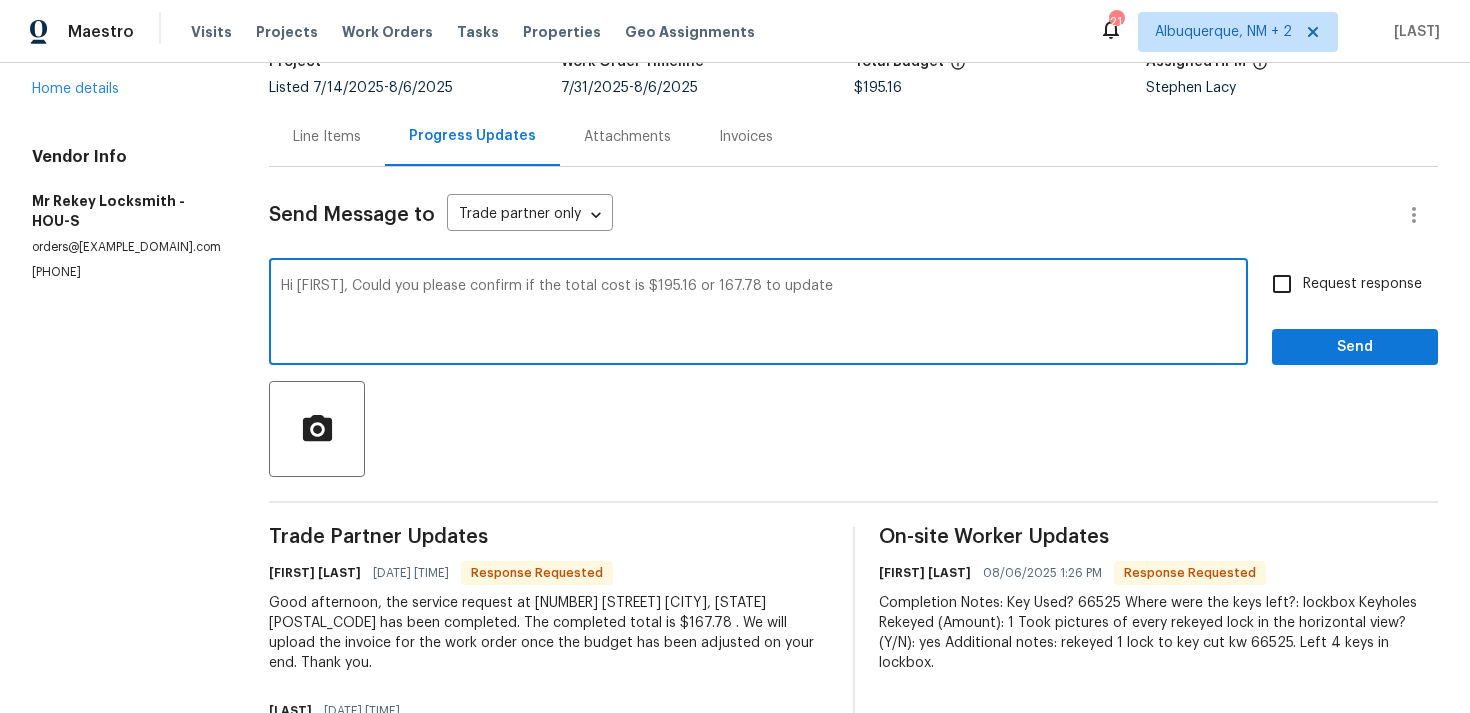 click on "Hi Adan, Could you please confirm if the total cost is $195.16 or 167.78 to update" at bounding box center [758, 314] 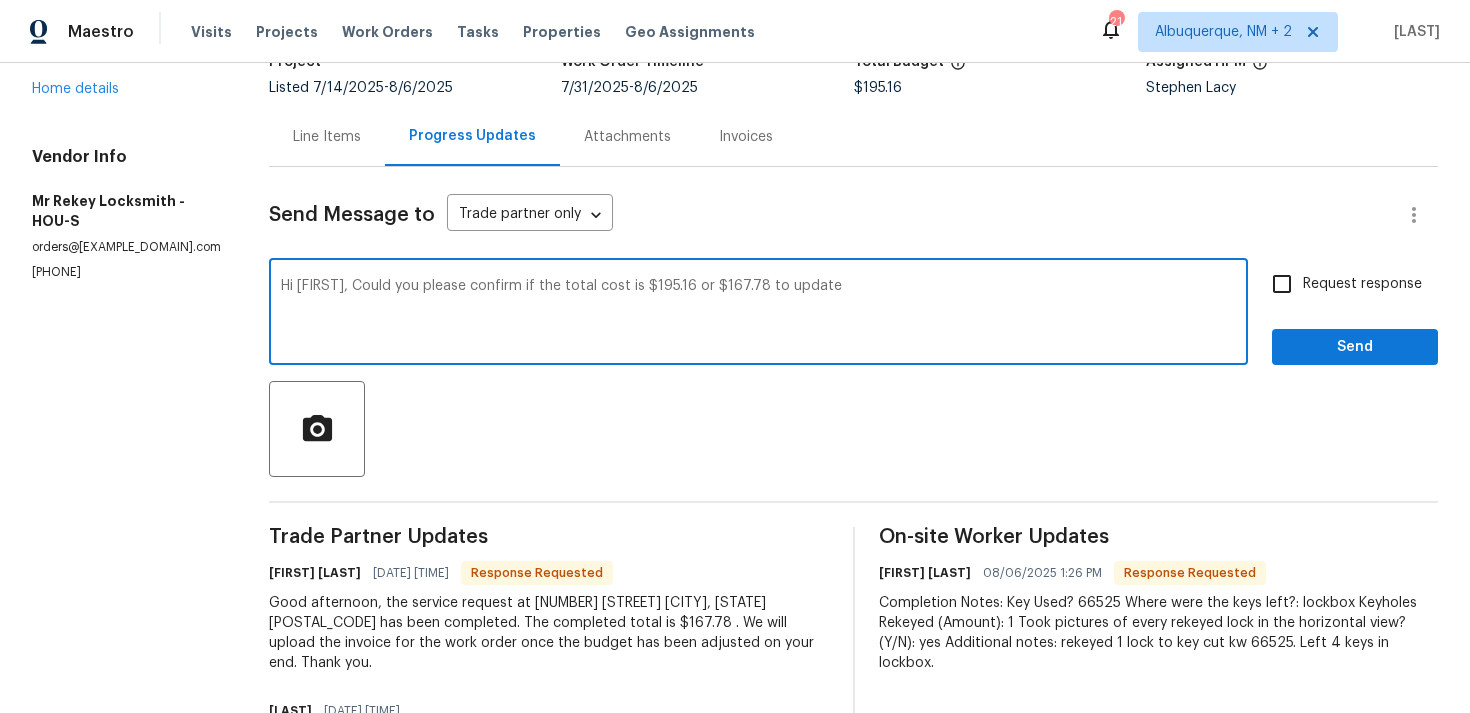 drag, startPoint x: 664, startPoint y: 283, endPoint x: 843, endPoint y: 283, distance: 179 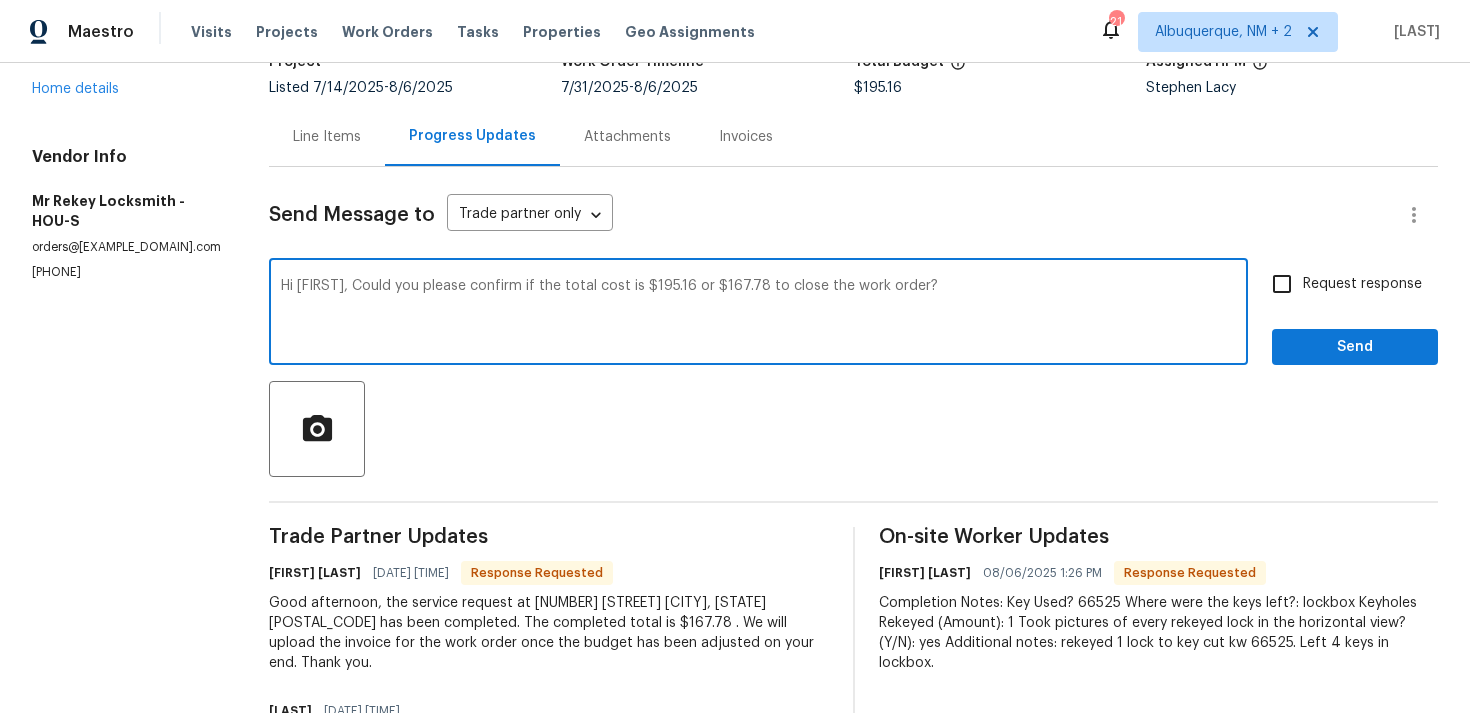 type on "Hi Adan, Could you please confirm if the total cost is $195.16 or $167.78 to close the work order?" 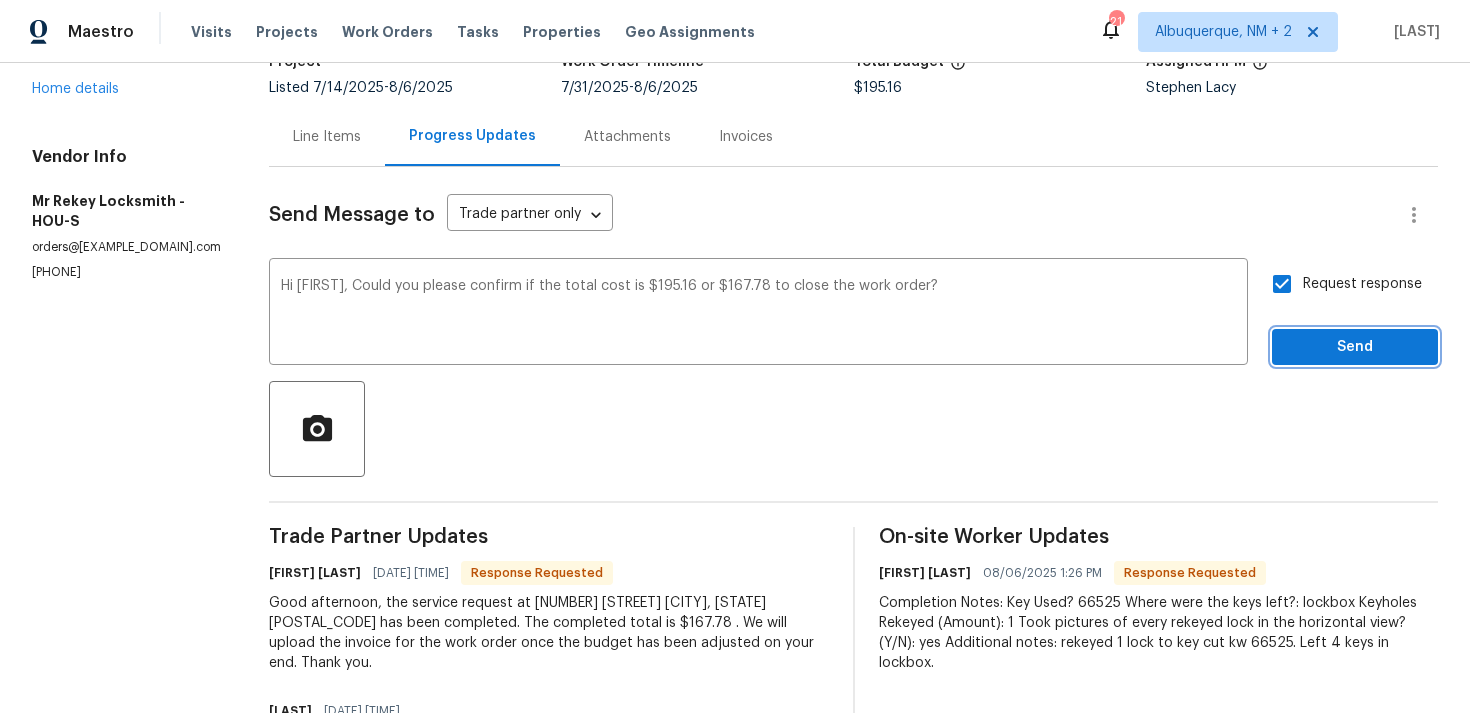 click on "Send" at bounding box center (1355, 347) 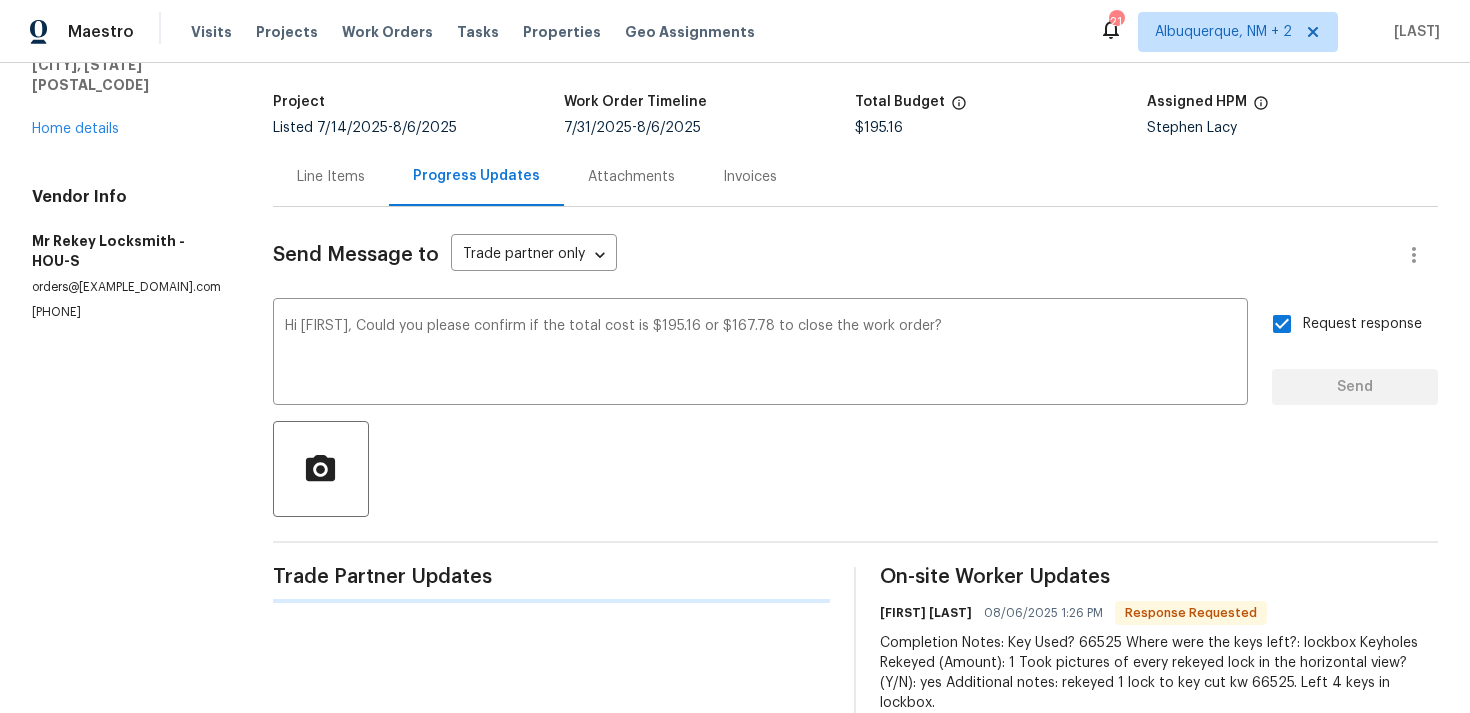 type 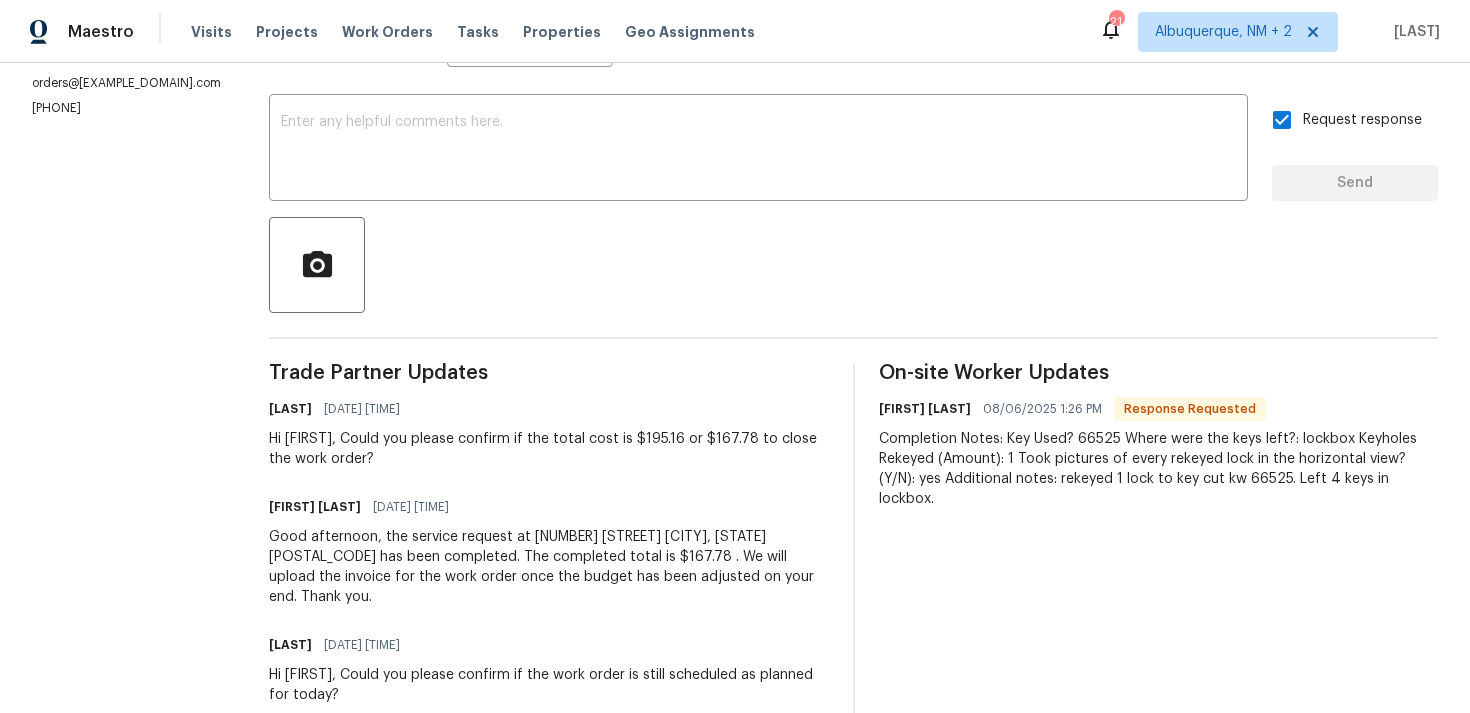 scroll, scrollTop: 323, scrollLeft: 0, axis: vertical 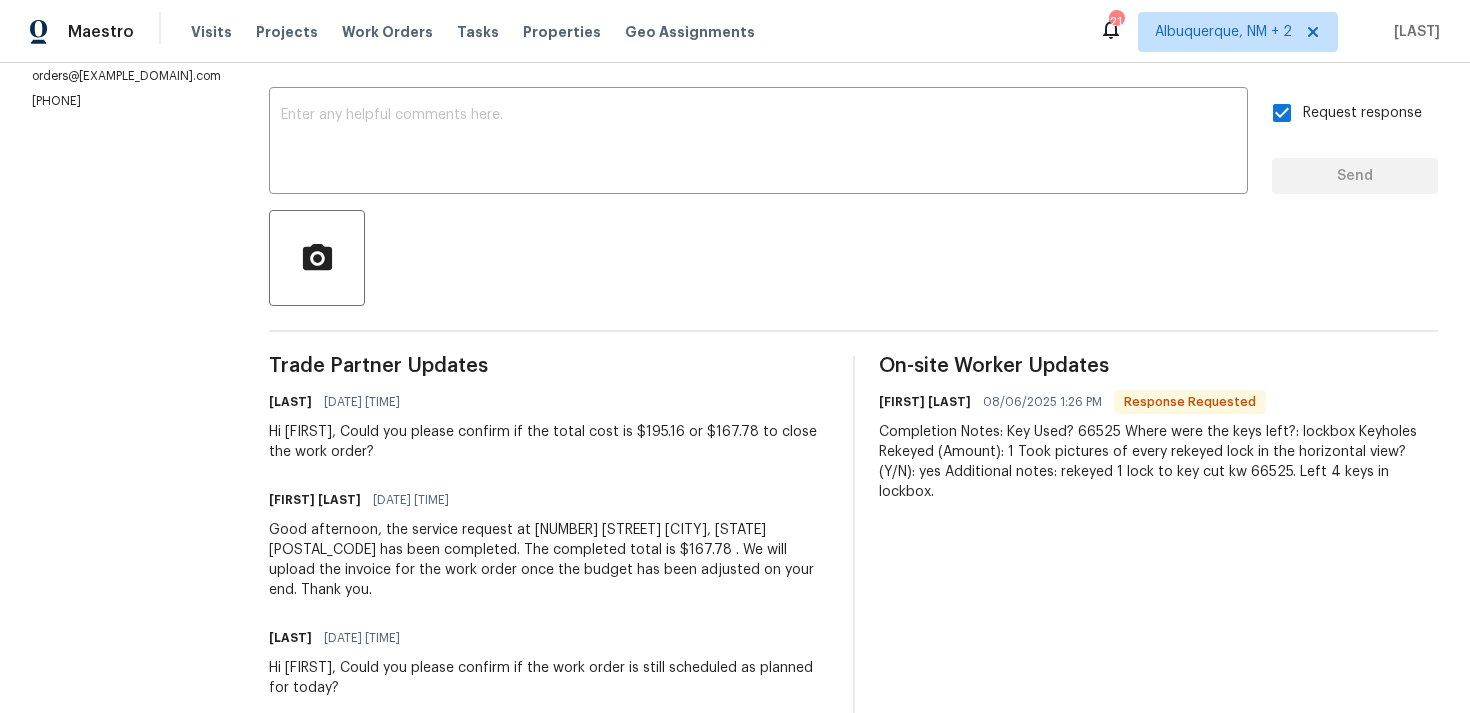 click on "Send Message to Trade partner only Trade partner only ​ x ​ Request response Send Trade Partner Updates Ramyasri P 08/07/2025 8:33 AM Hi Adan, Could you please confirm if the total cost is $195.16 or $167.78 to close the work order? Adan Guzman 08/06/2025 1:27 PM Good afternoon, the service request at 8719 Noble St Needville, TX 77461 has been completed. The completed total is $167.78 . We will upload the invoice for the work order once the budget has been adjusted on your end. Thank you. Ramyasri P 08/06/2025 8:47 AM Hi Adan, Could you please confirm if the work order is still scheduled as planned for today? Divya Dharshini V 07/31/2025 3:05 PM Done, thanks!!! Ramyasri P 07/31/2025 3:04 PM Hi Adan, The completion date changed as per your request. Thanks Adan Guzman 07/31/2025 1:35 PM Great! Also can you update the schedule to be completed on August 6th 2025? This Wednesday Ramyasri P 07/31/2025 1:34 PM Hi Adan, As requested the cost of $195.16 has been approved and updated. Thanks Adan Guzman Ramyasri P" at bounding box center (853, 673) 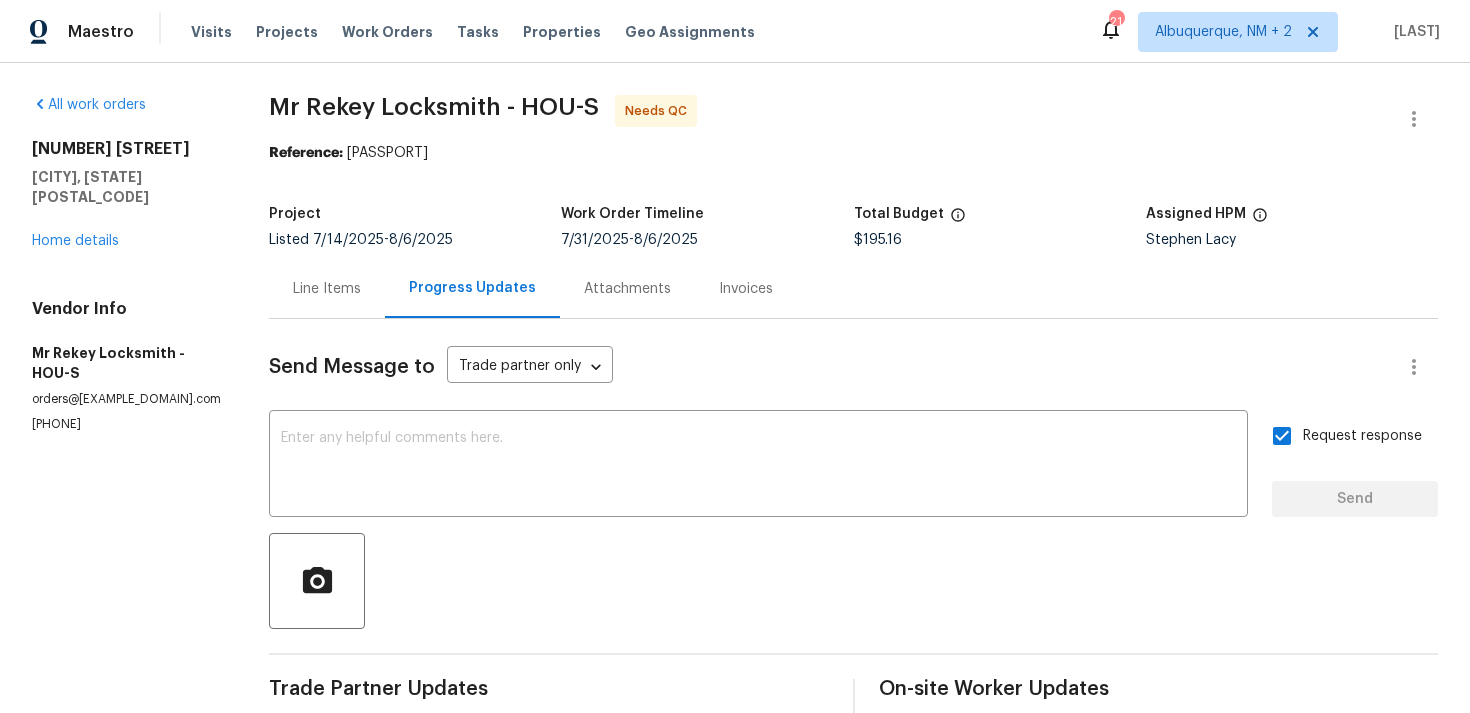 click on "Line Items" at bounding box center (327, 289) 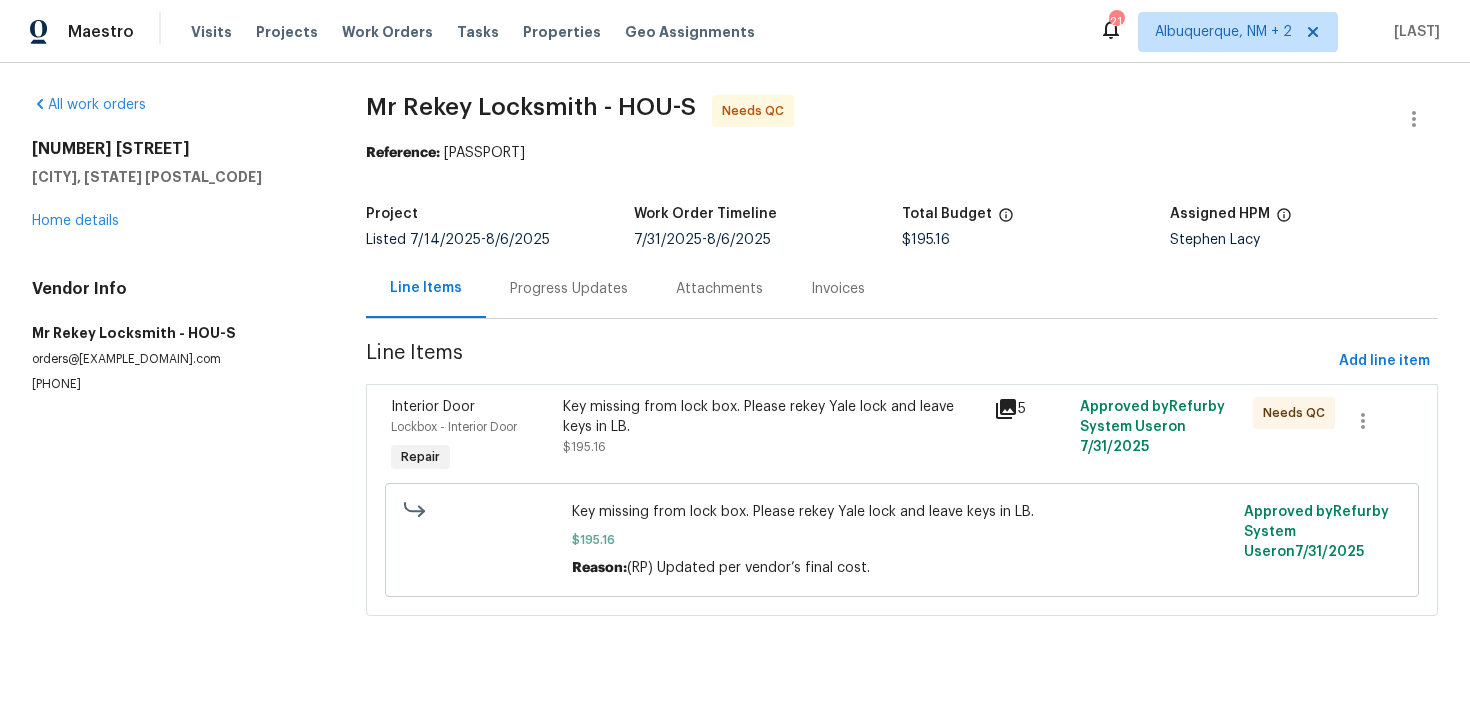 click on "Key missing from lock box. Please rekey Yale lock and leave keys in LB." at bounding box center (772, 417) 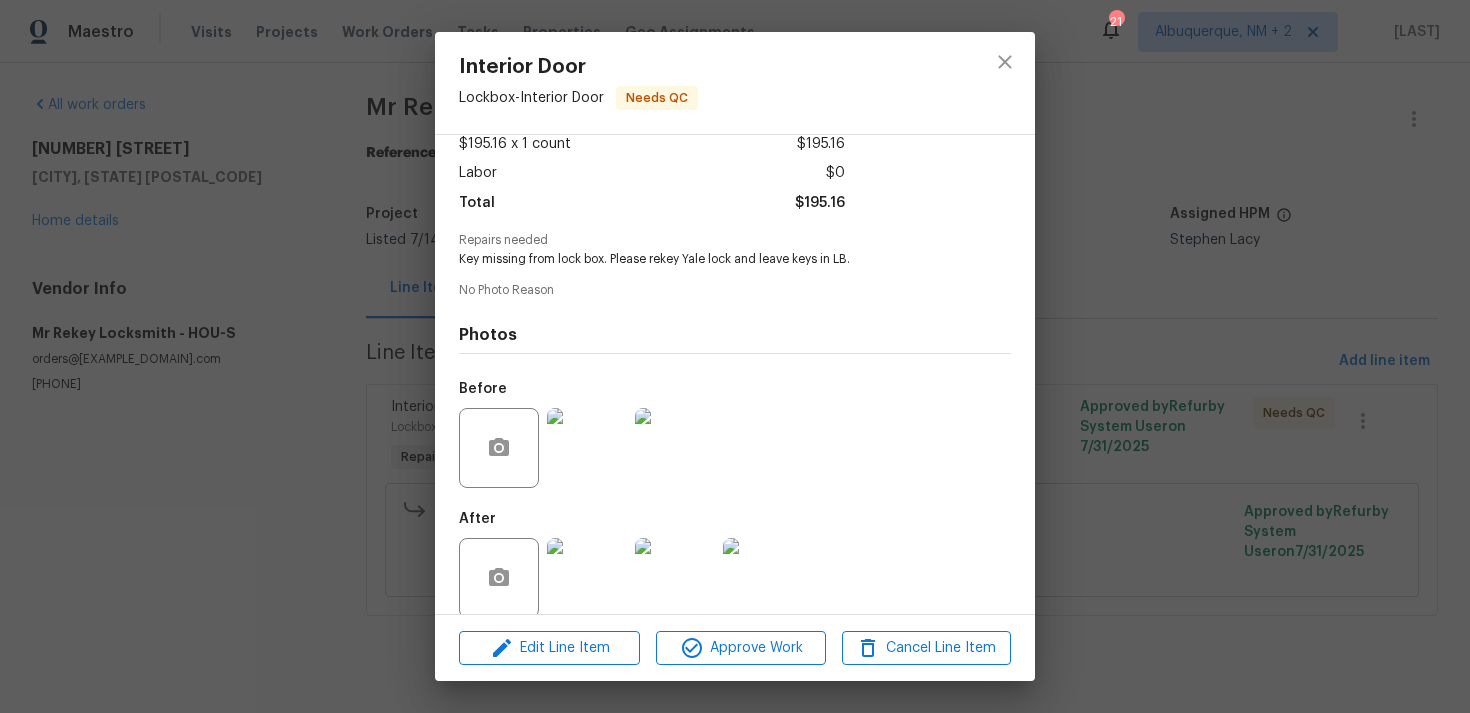 scroll, scrollTop: 141, scrollLeft: 0, axis: vertical 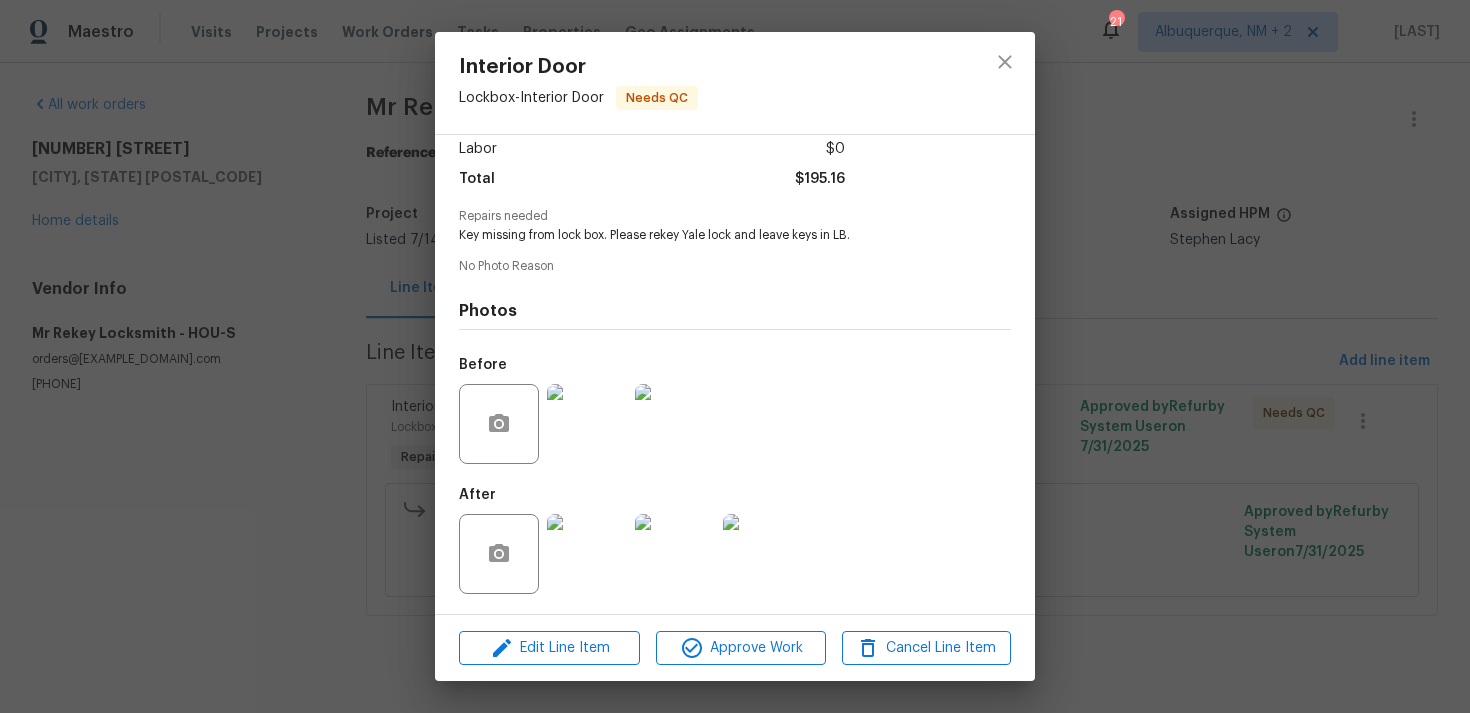 click at bounding box center (587, 424) 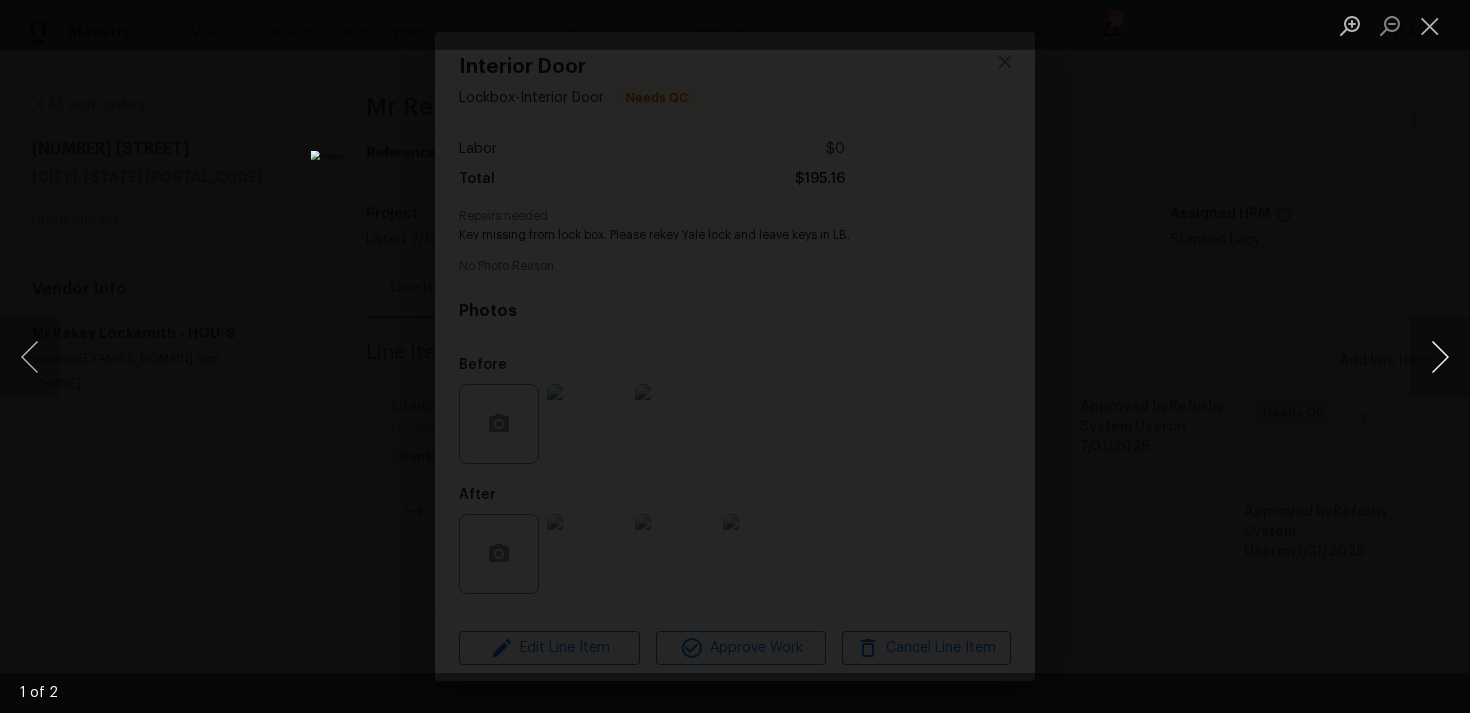 click at bounding box center [1440, 357] 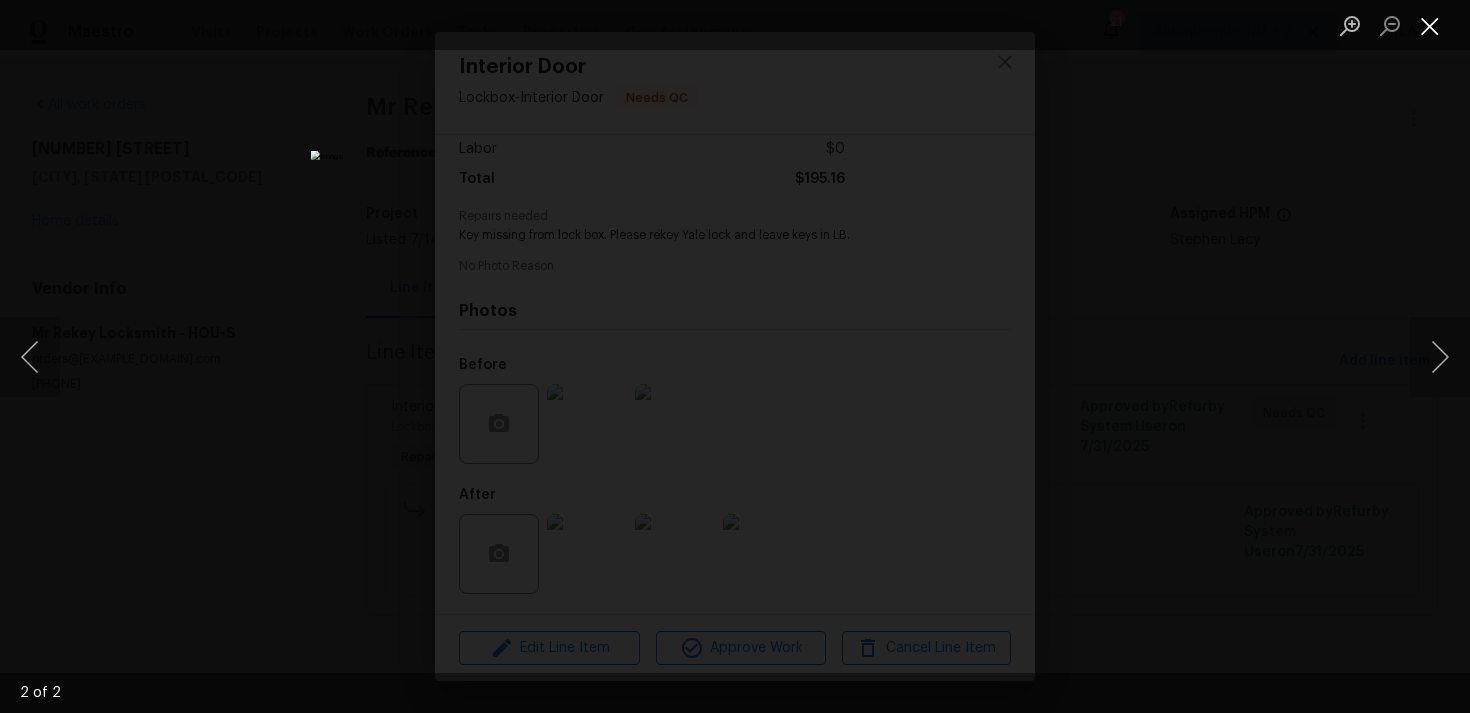 click at bounding box center [1430, 25] 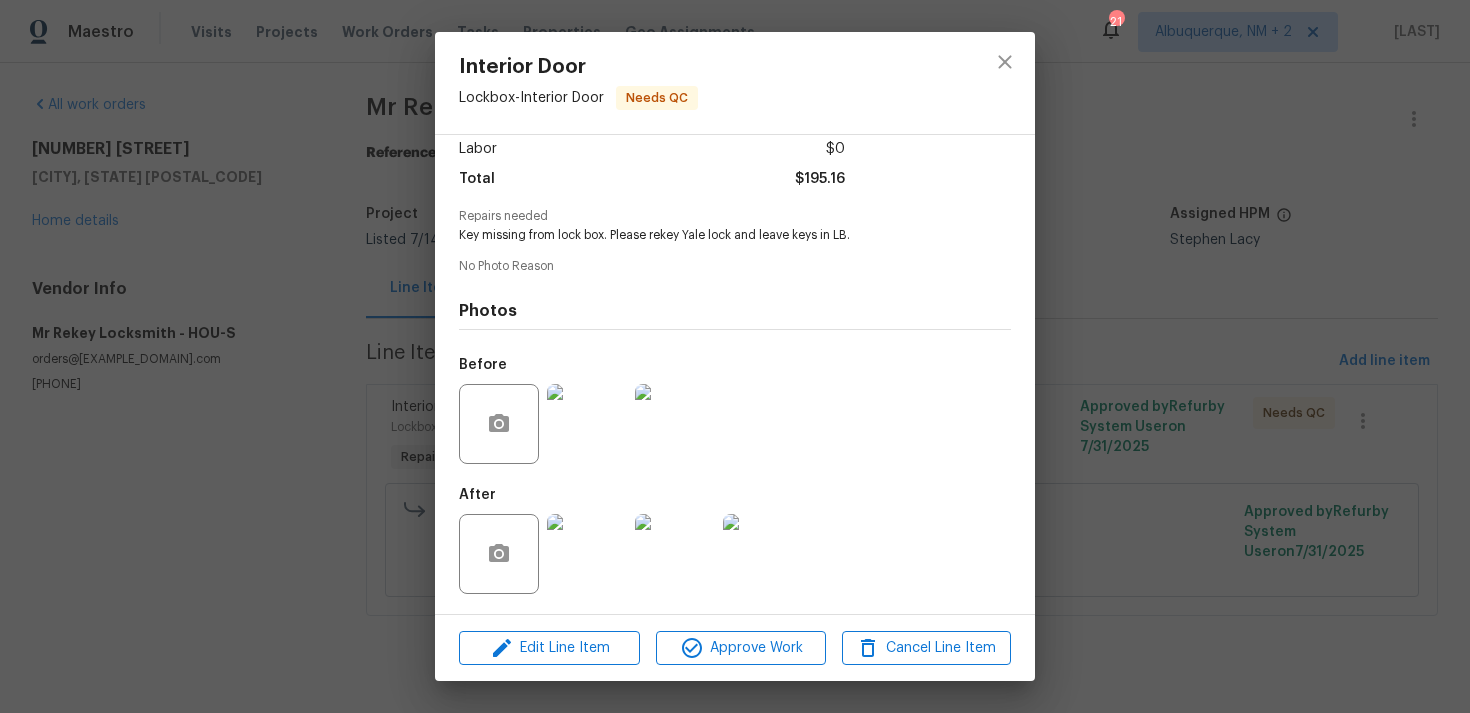 click at bounding box center (587, 554) 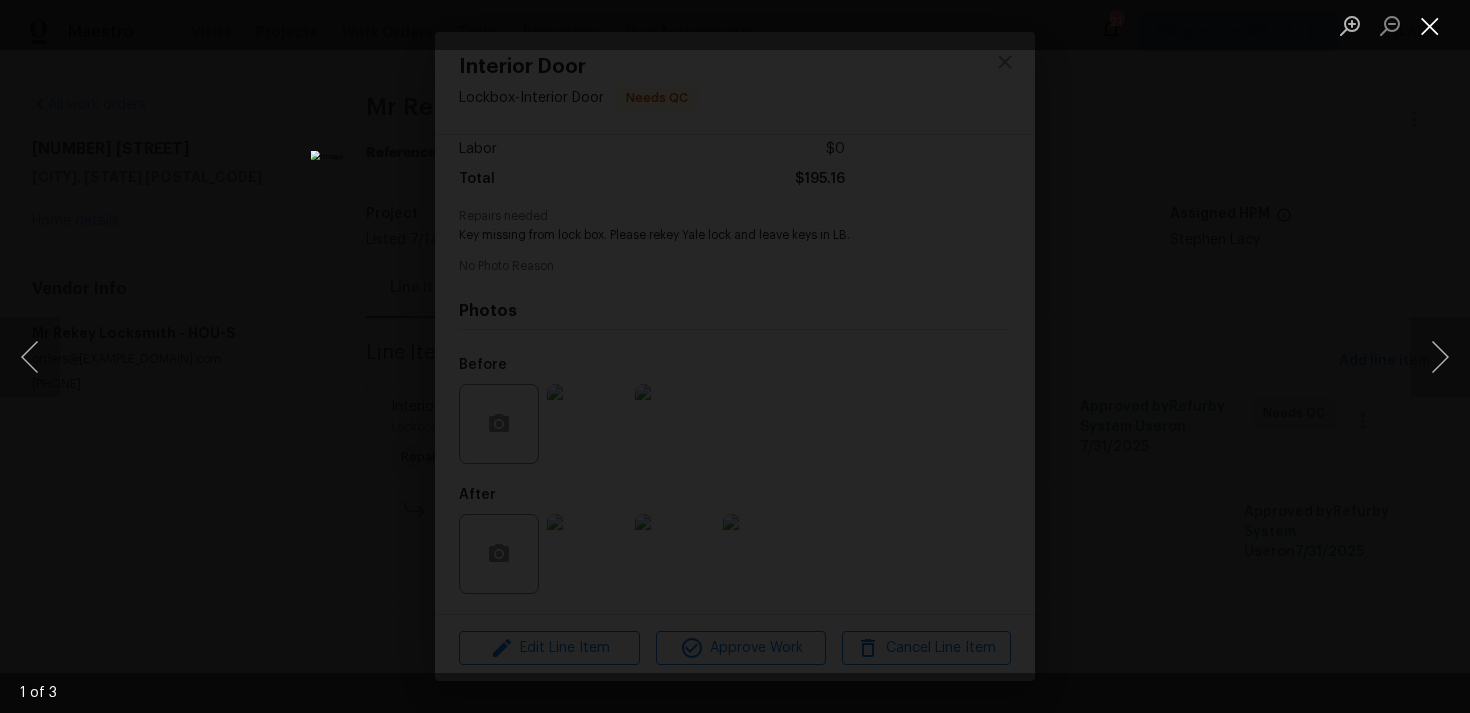 click at bounding box center (1430, 25) 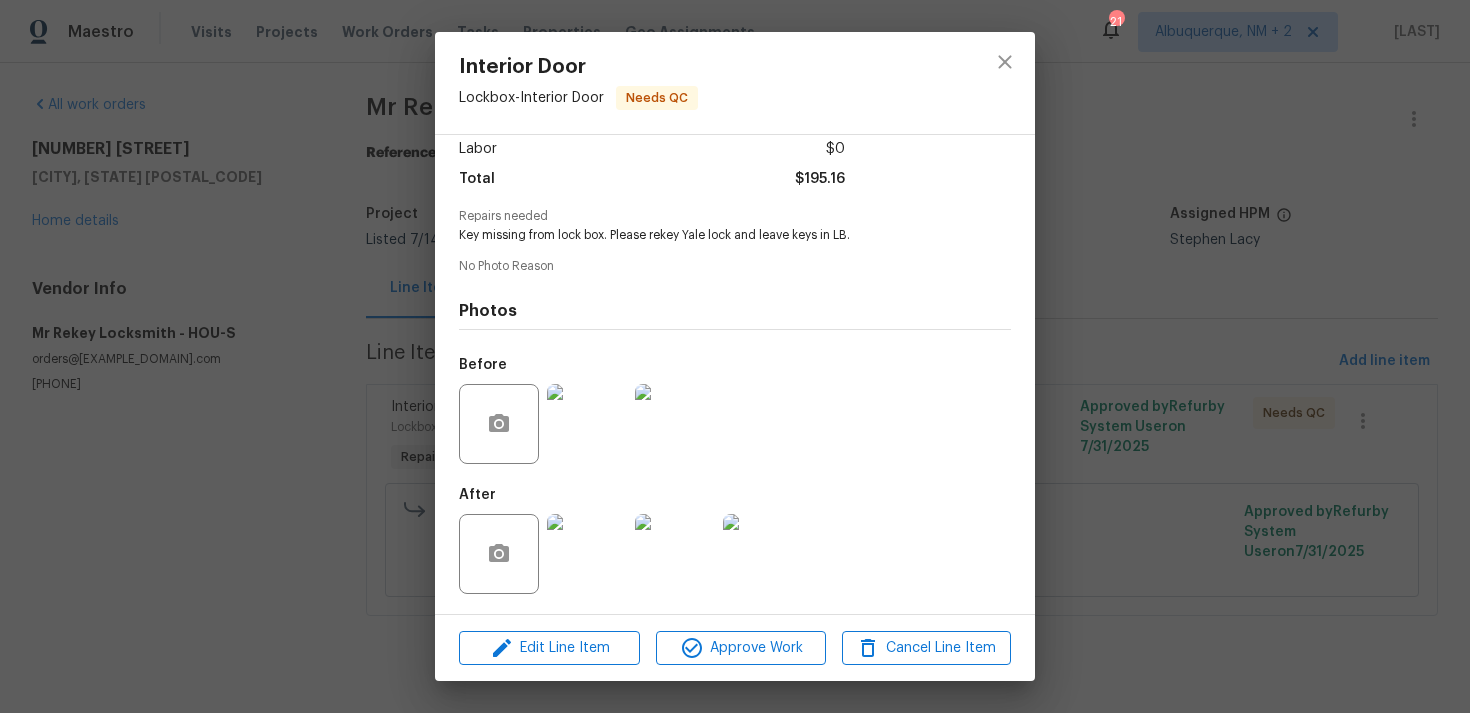 click at bounding box center (587, 554) 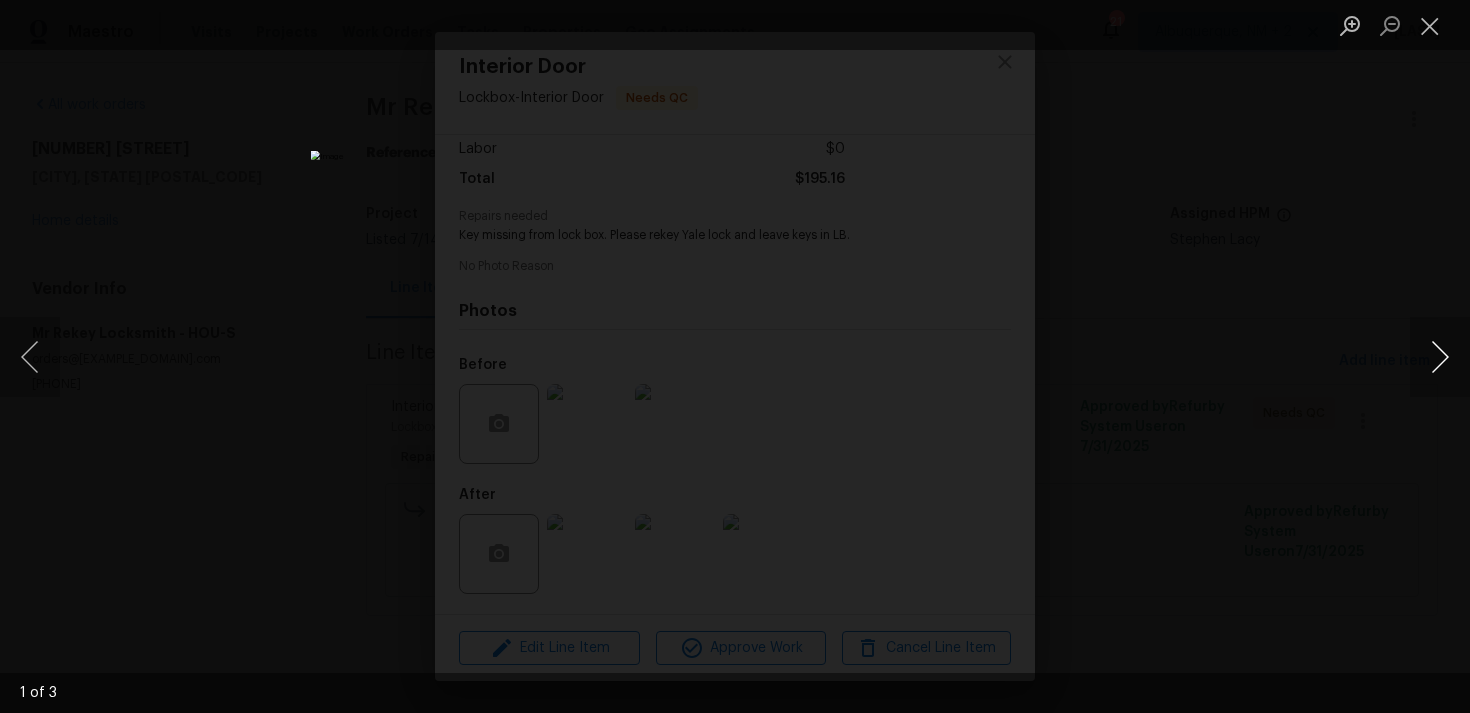 click at bounding box center (1440, 357) 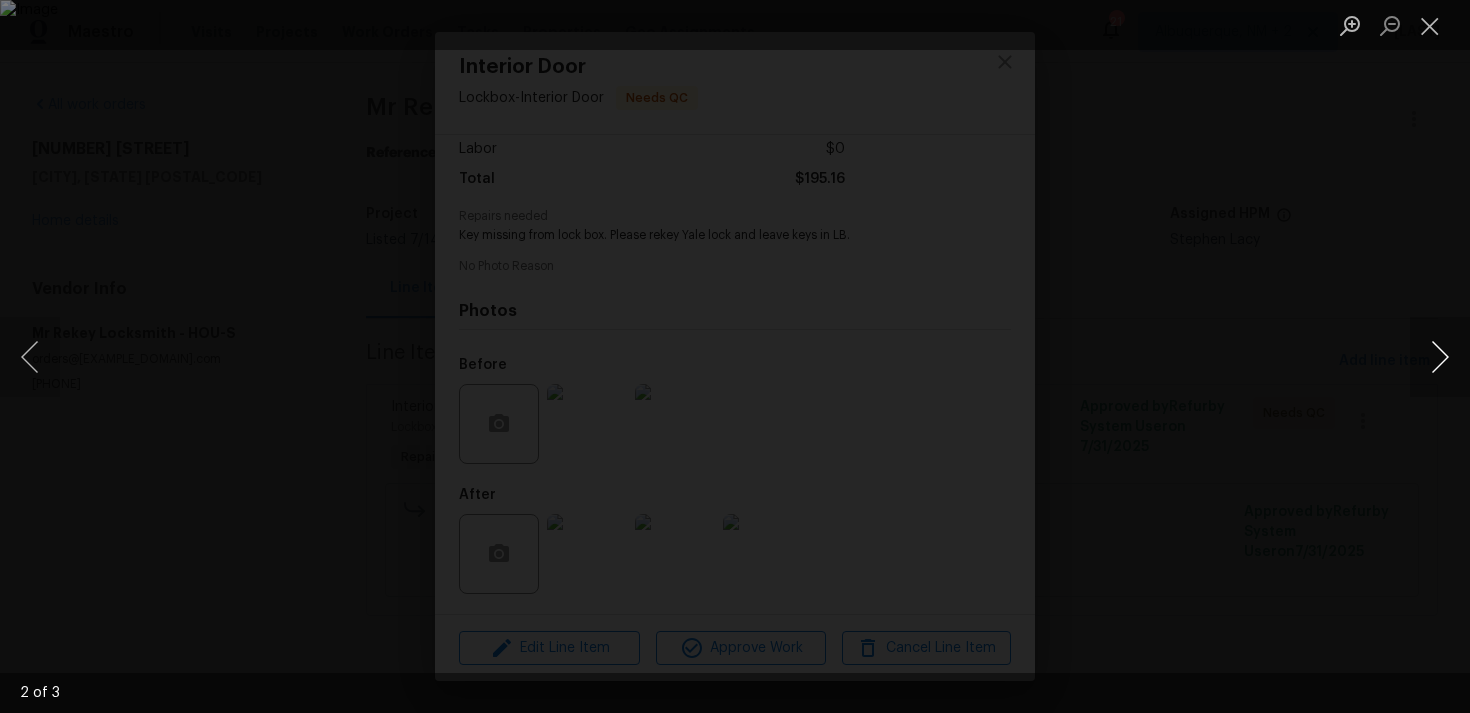 click at bounding box center (1440, 357) 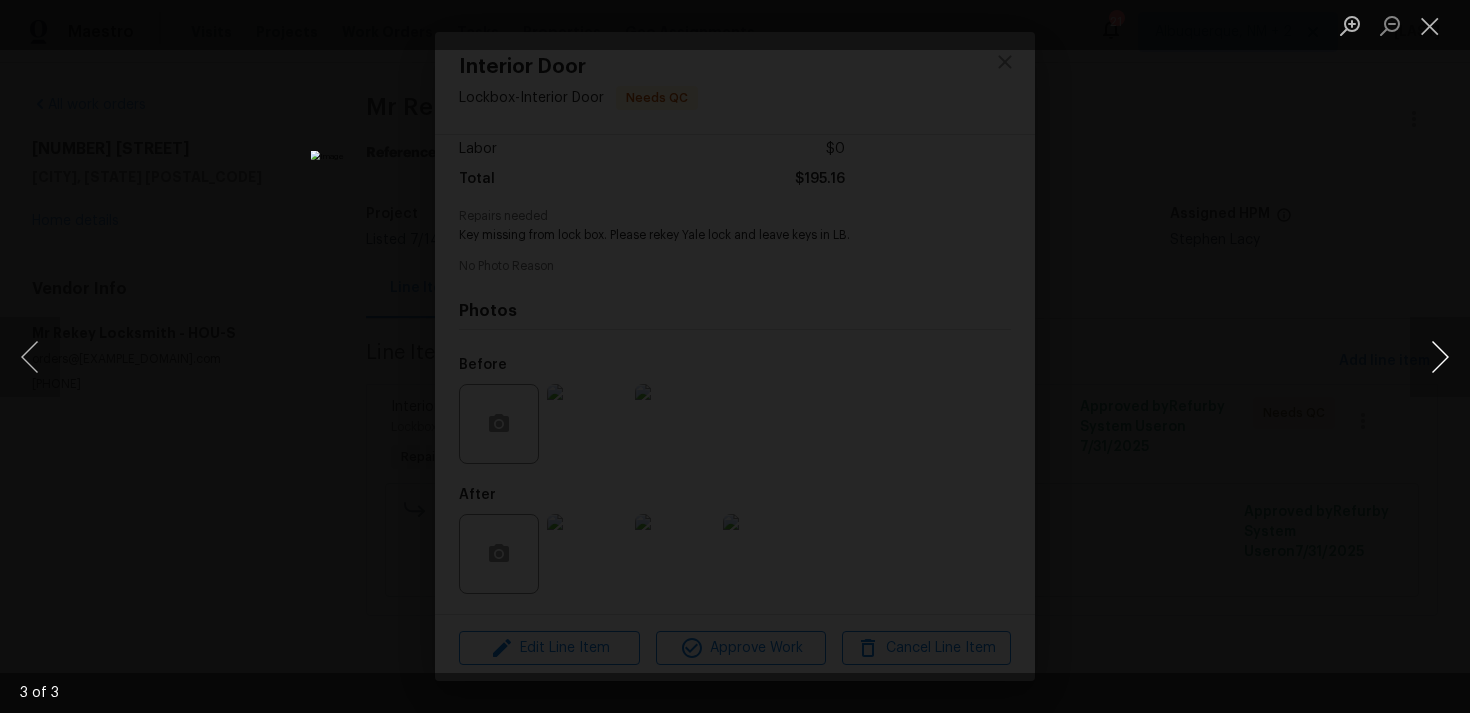click at bounding box center (1440, 357) 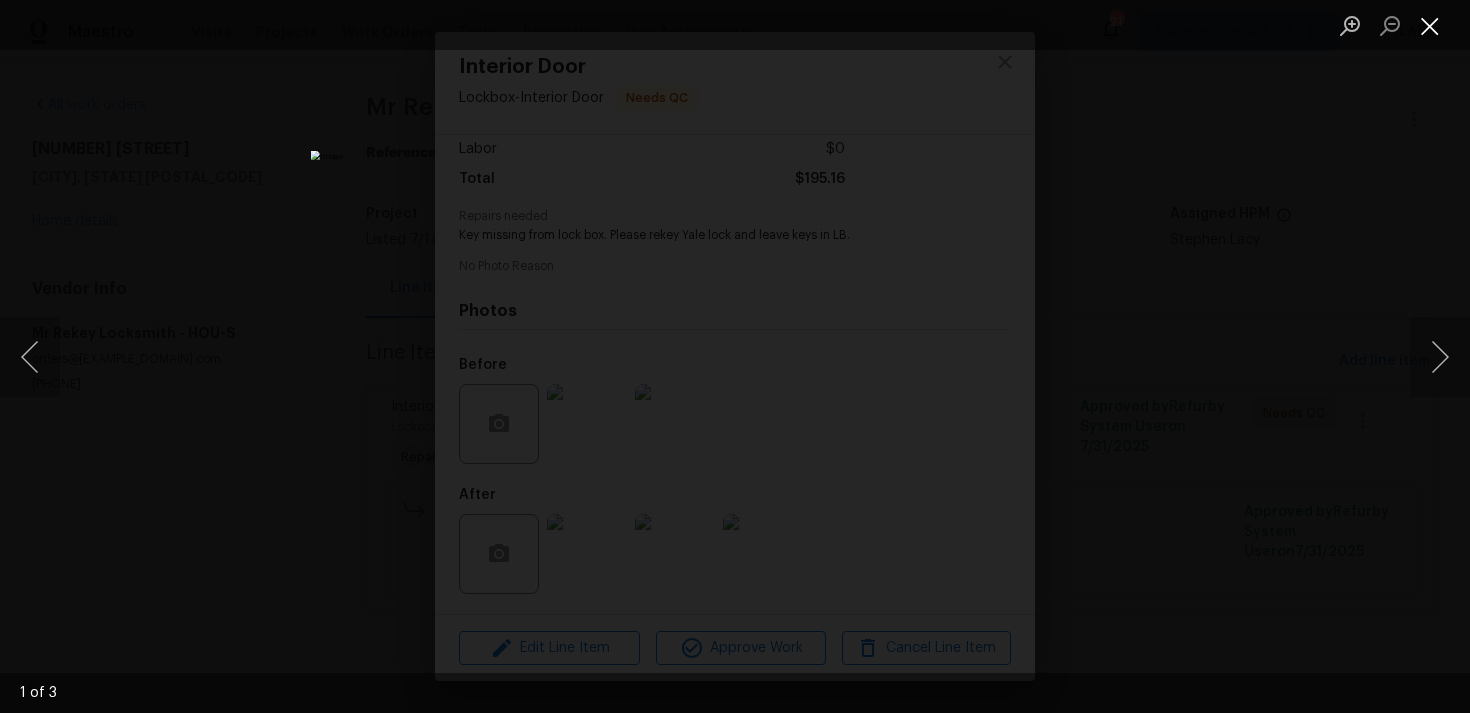 click at bounding box center (1430, 25) 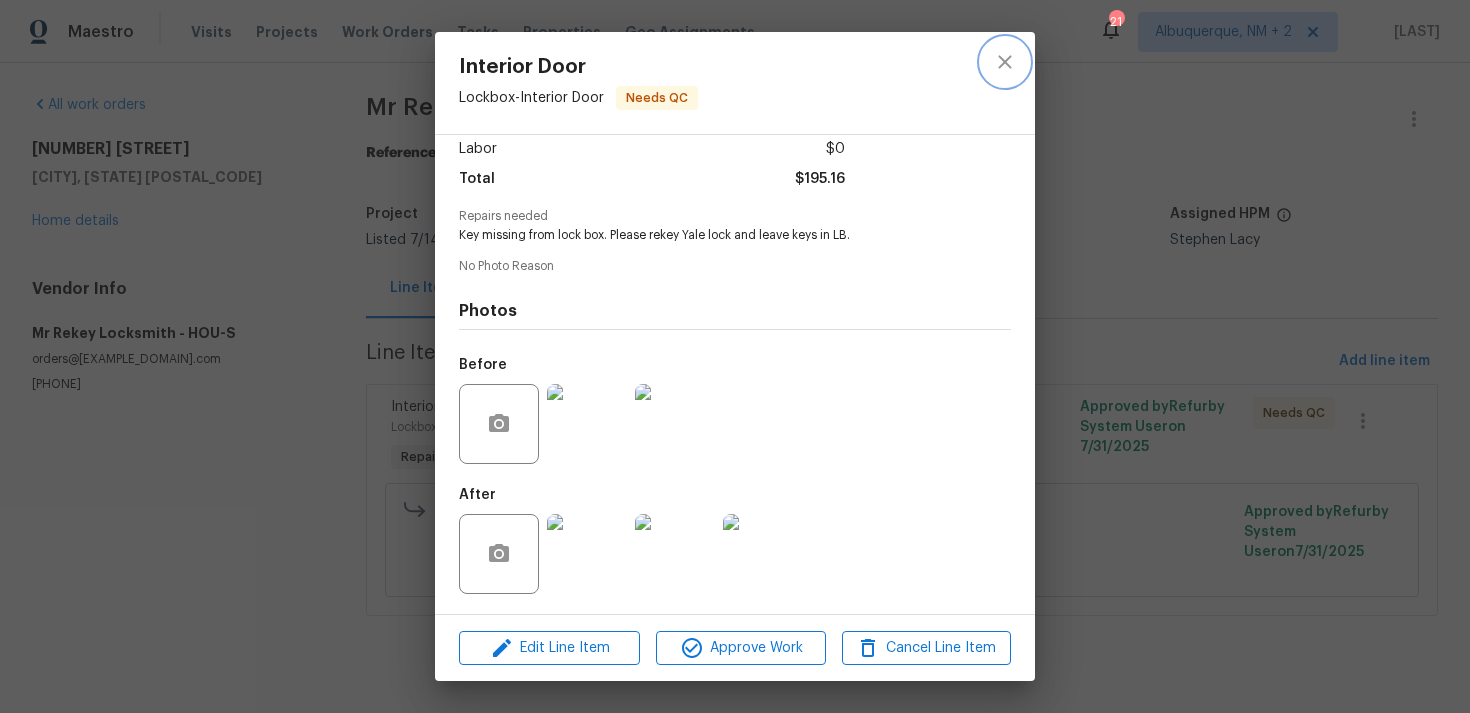 click 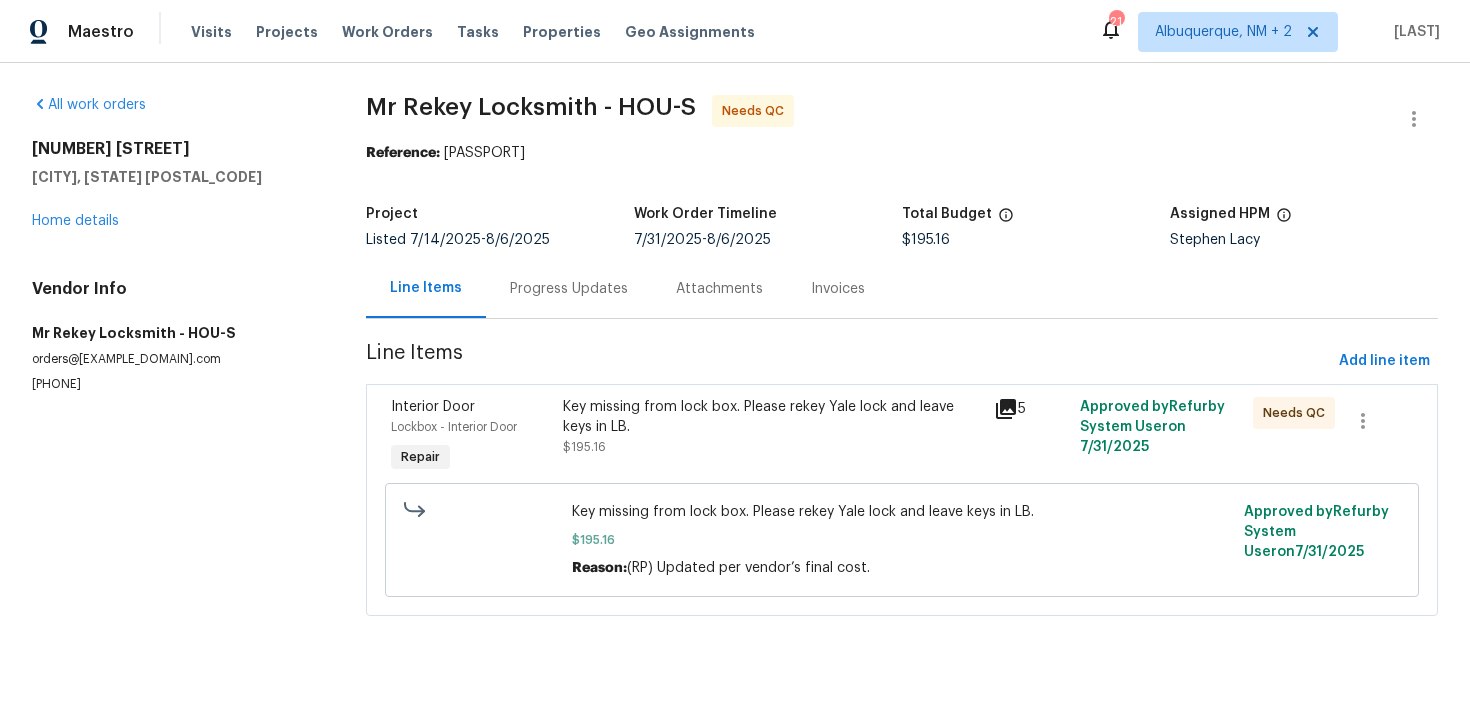click on "Progress Updates" at bounding box center [569, 289] 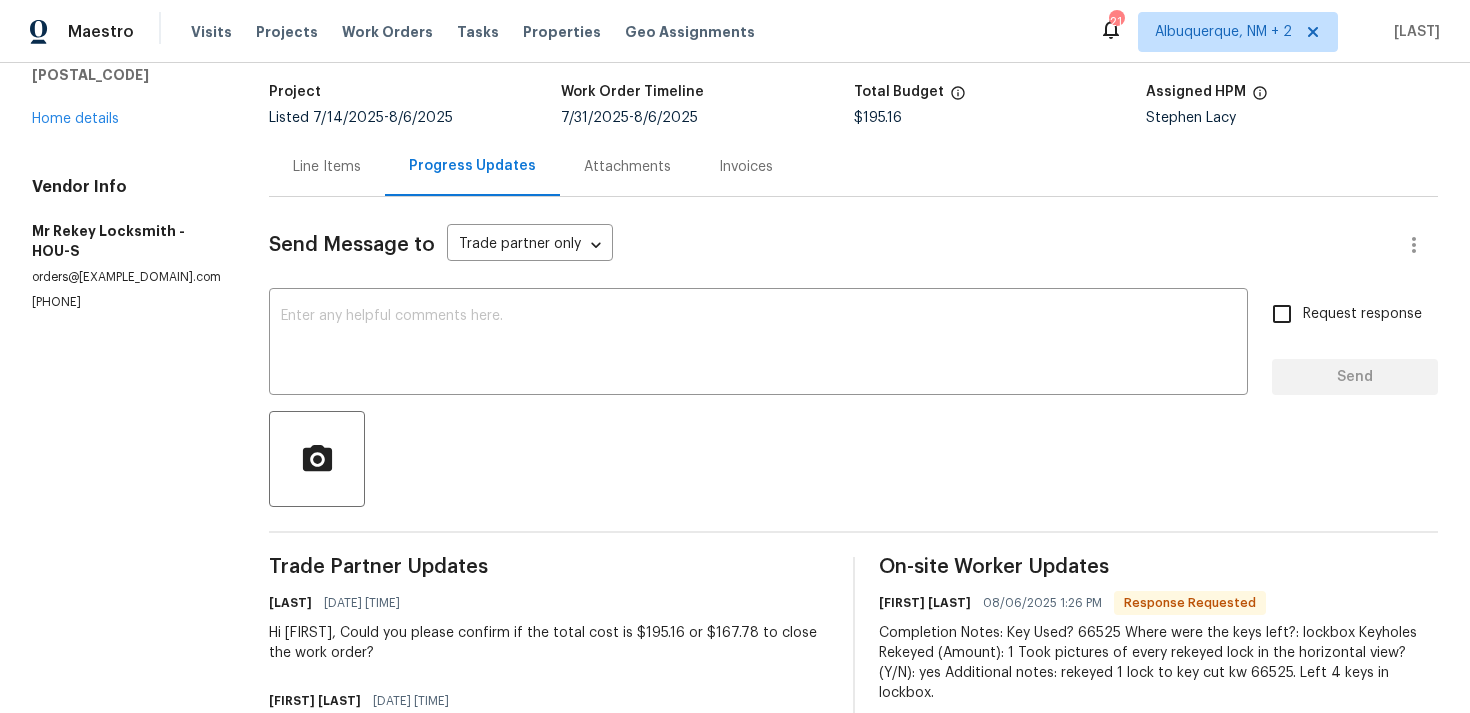 scroll, scrollTop: 0, scrollLeft: 0, axis: both 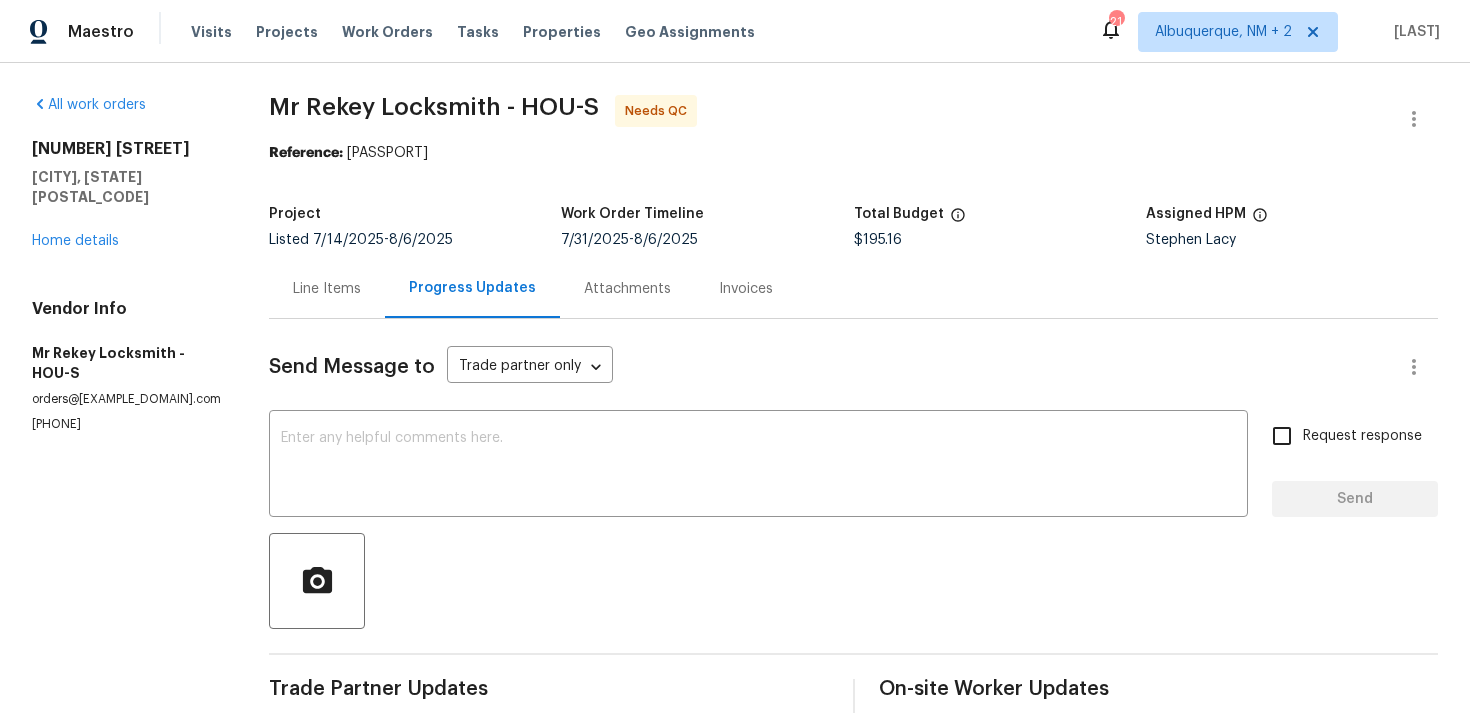 click on "Line Items" at bounding box center (327, 289) 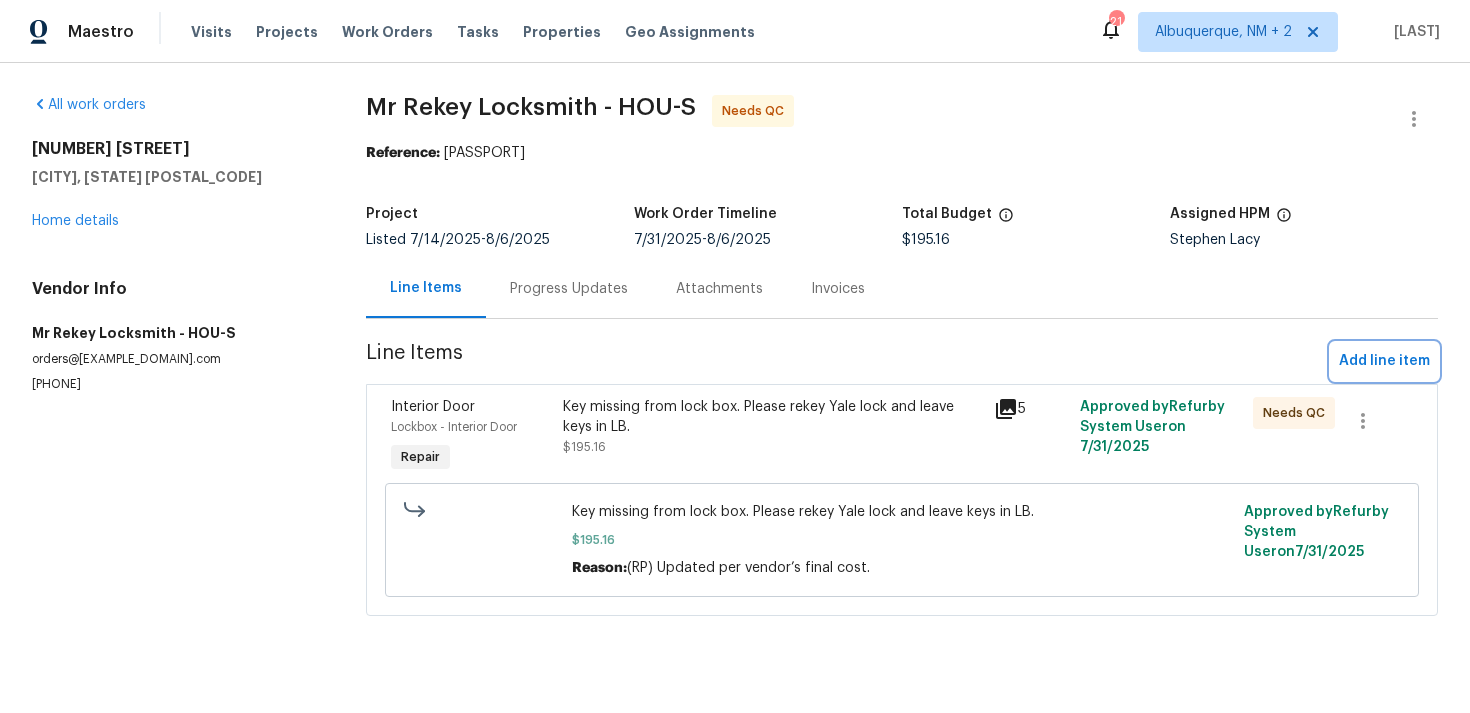 click on "Add line item" at bounding box center (1384, 361) 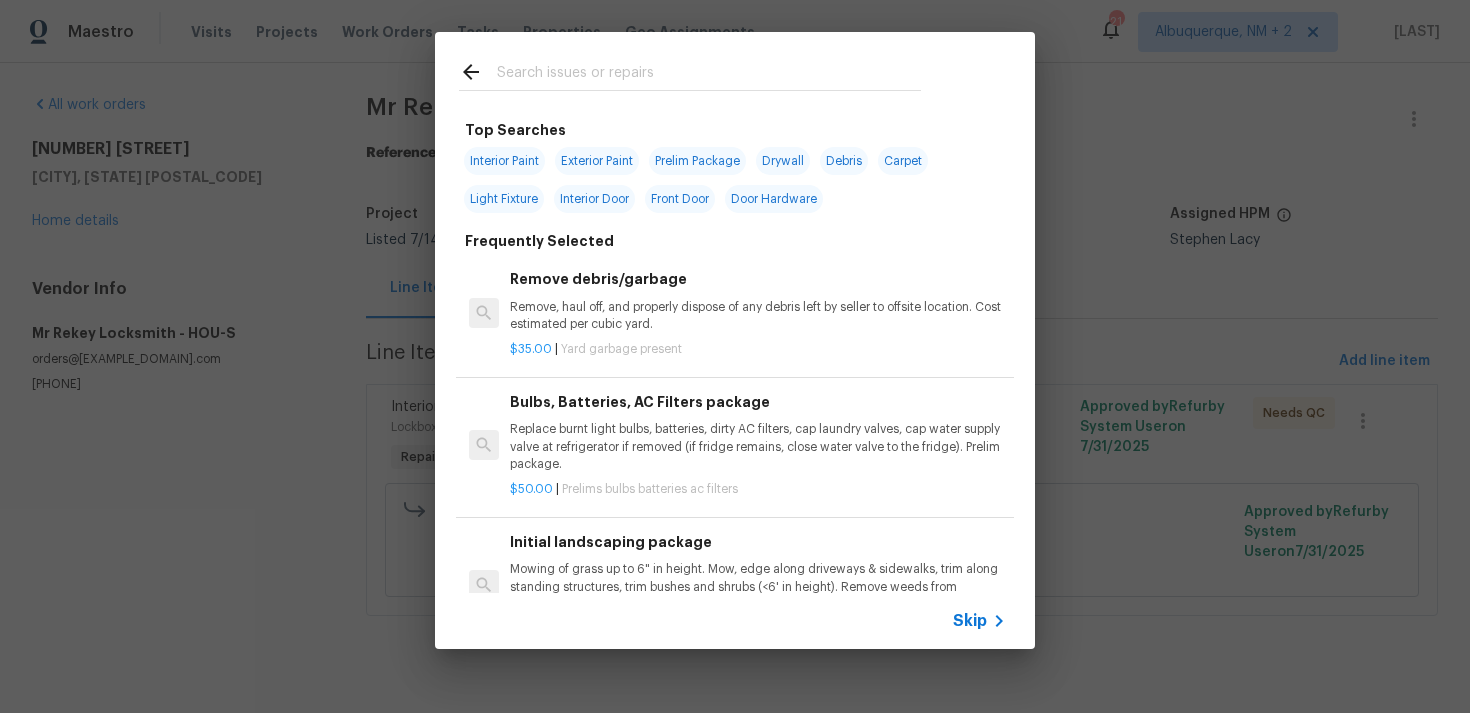 click on "Skip" at bounding box center (970, 621) 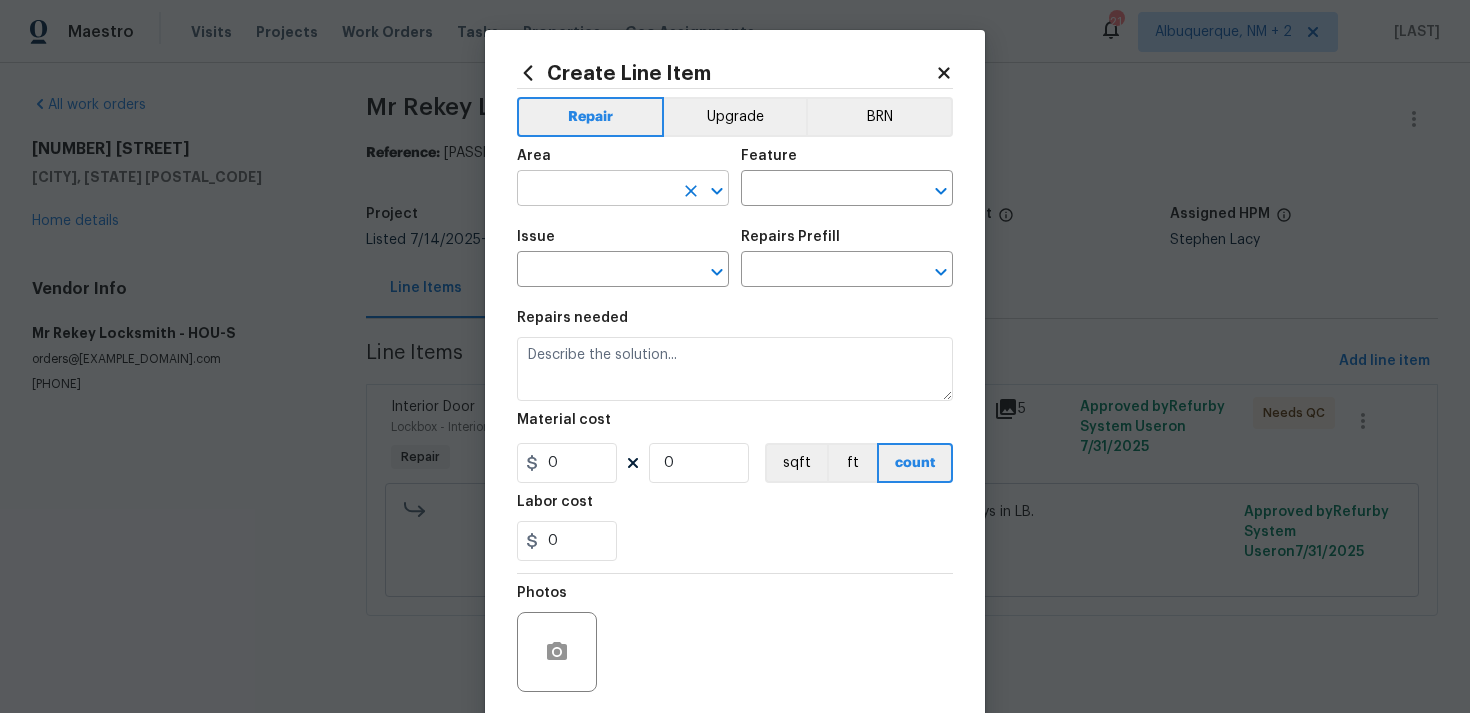 click at bounding box center [595, 190] 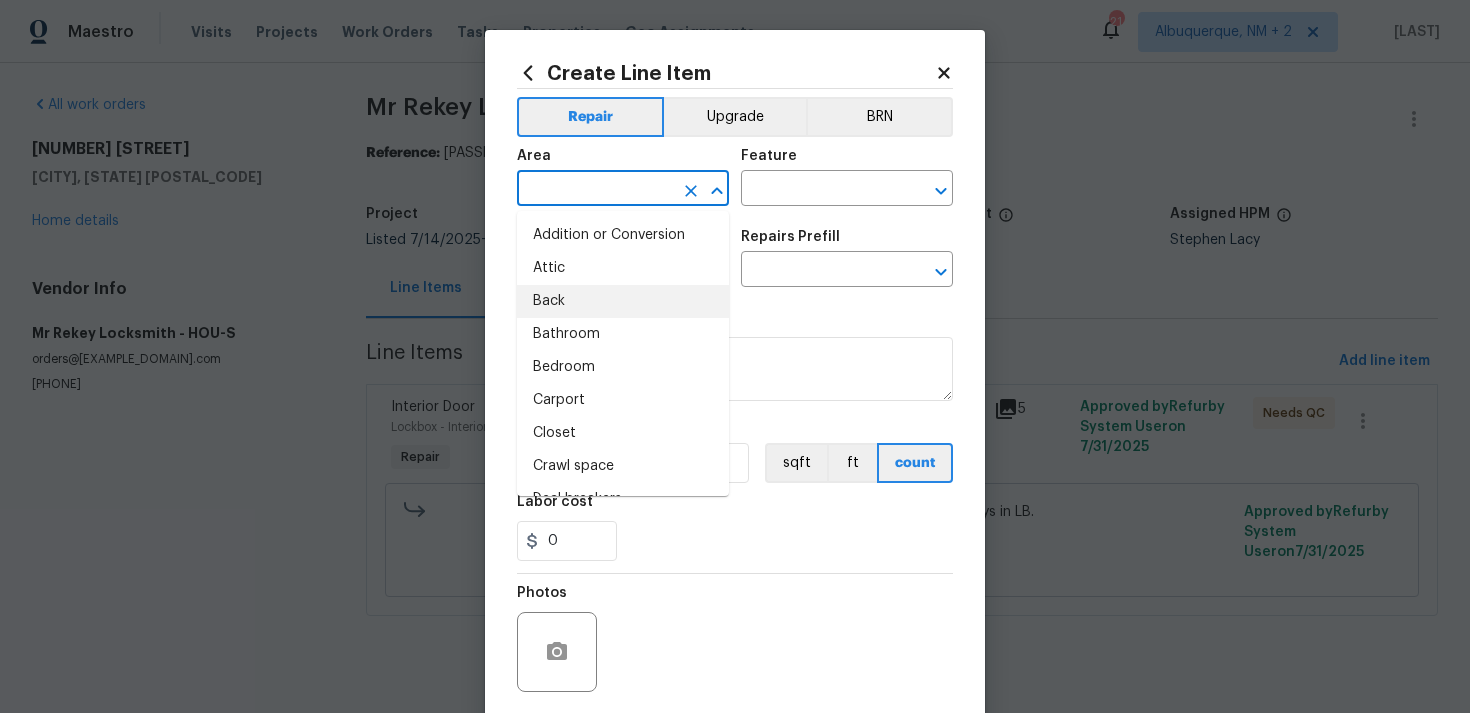 click on "Back" at bounding box center [623, 301] 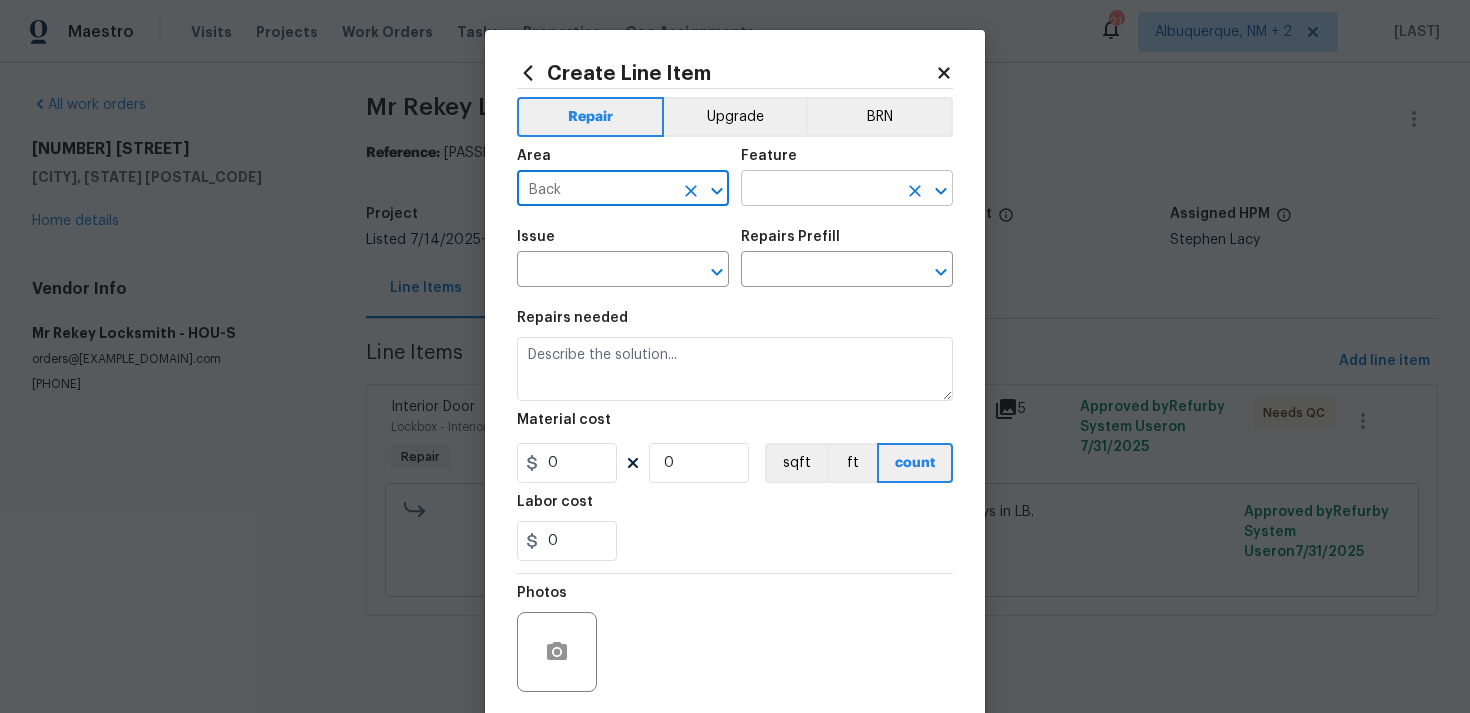 click at bounding box center [819, 190] 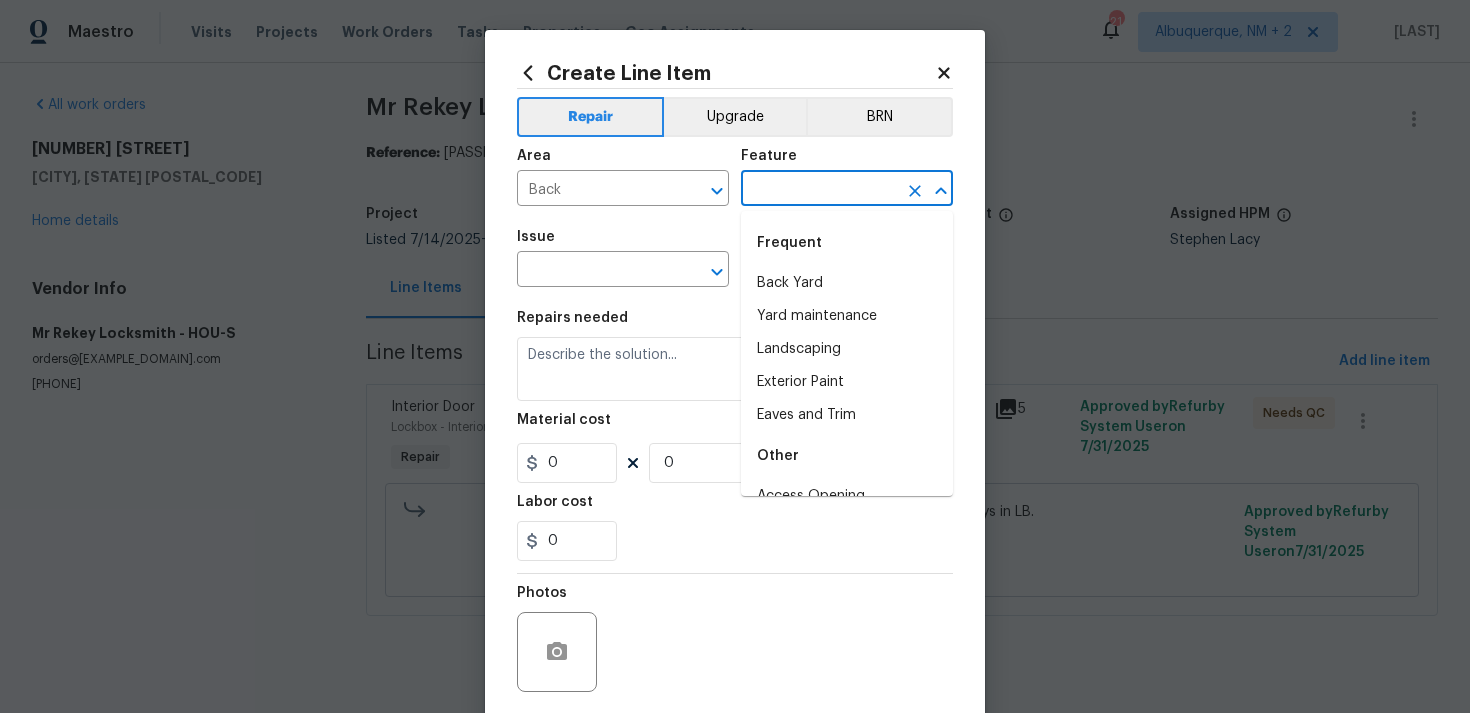 click on "Frequent" at bounding box center [847, 243] 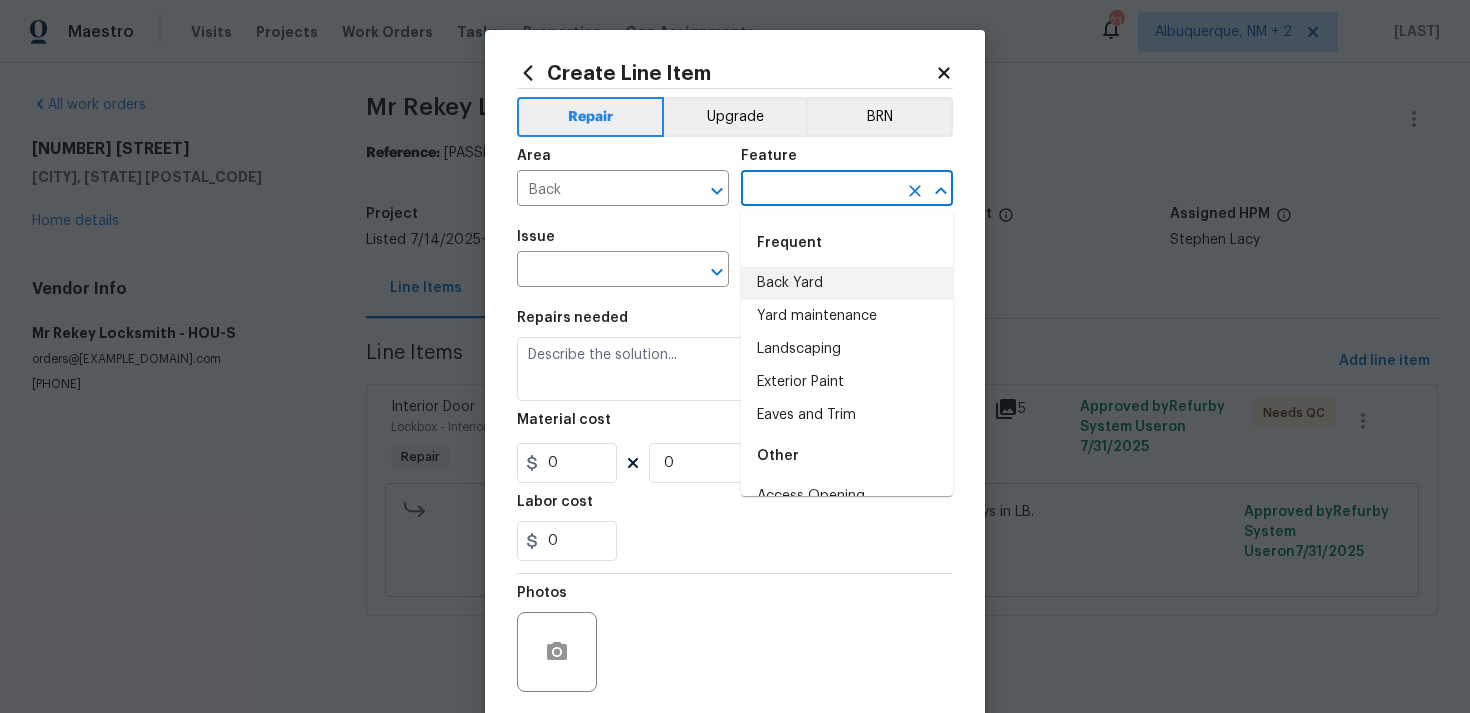 click on "Back Yard" at bounding box center [847, 283] 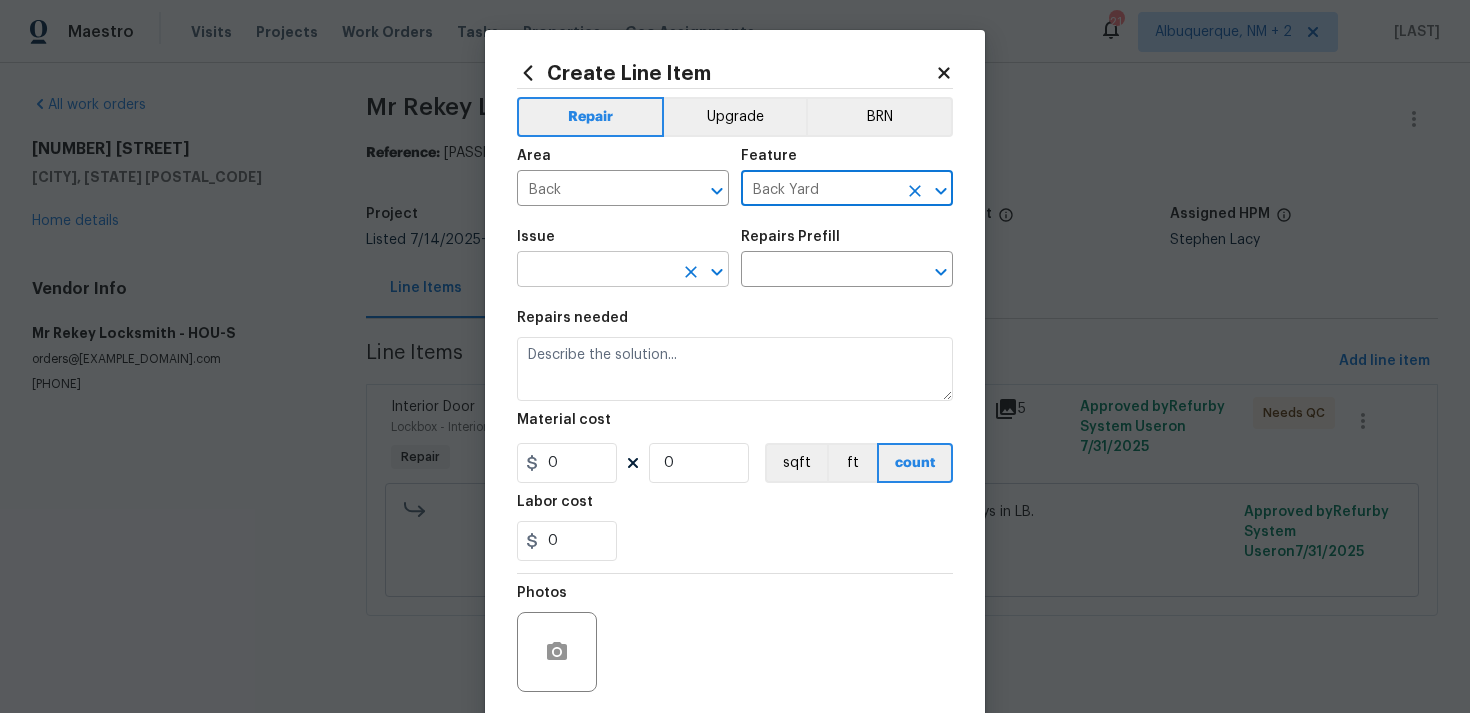 click 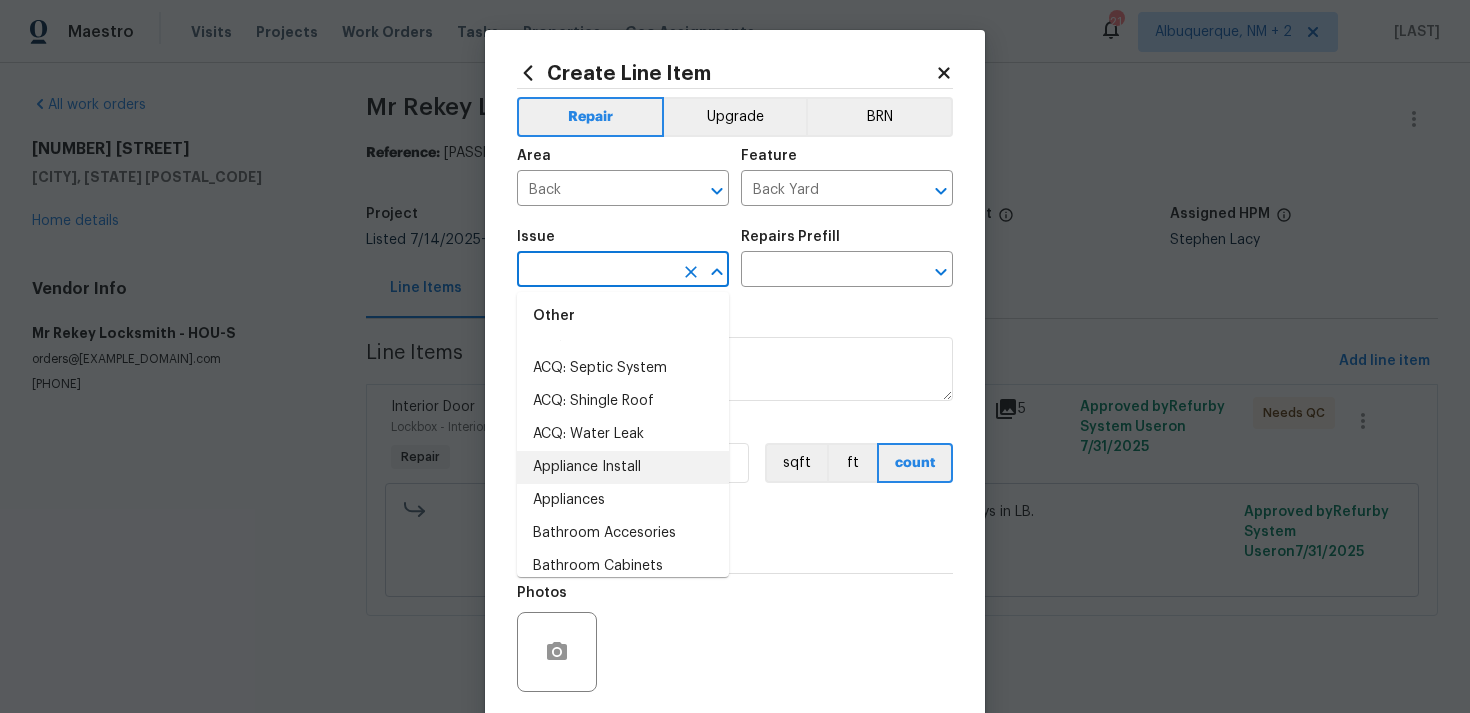 scroll, scrollTop: 453, scrollLeft: 0, axis: vertical 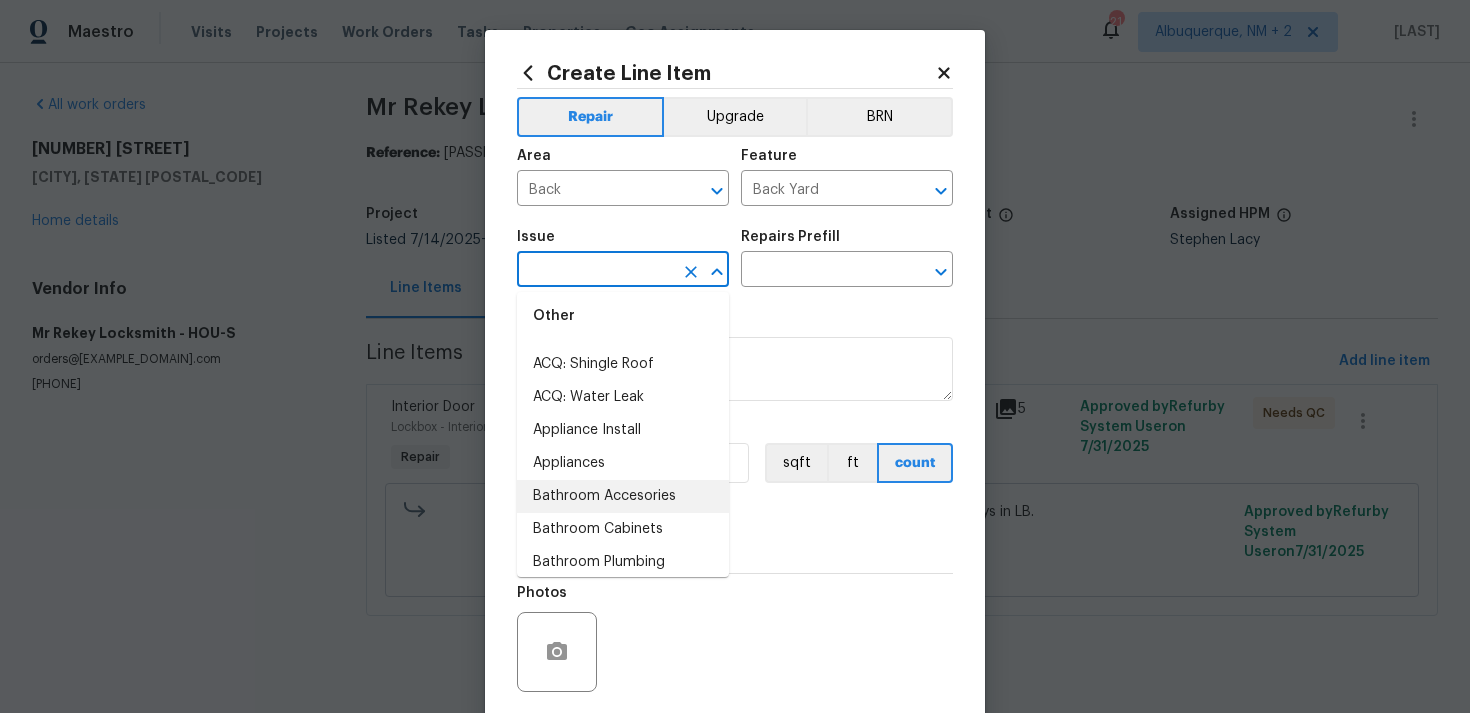 click on "Bathroom Accesories" at bounding box center (623, 496) 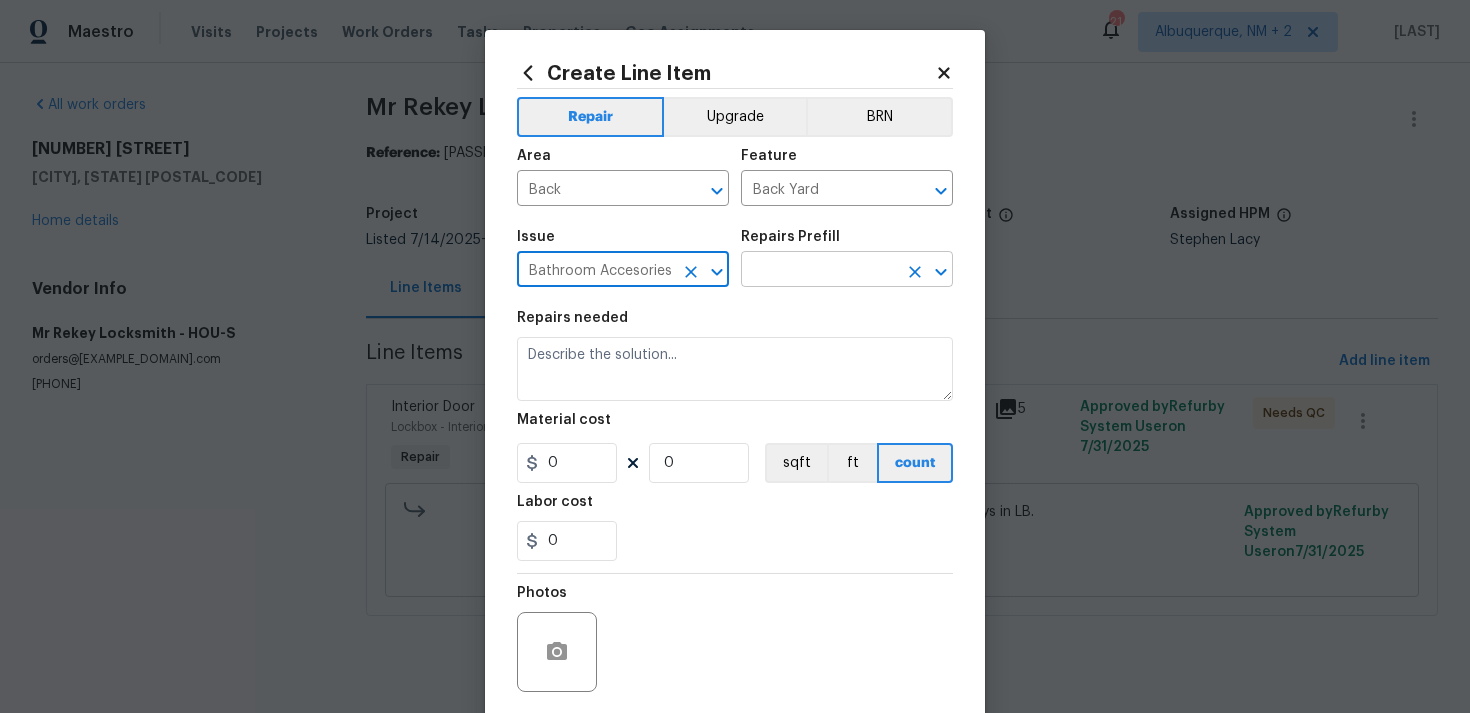 click at bounding box center [819, 271] 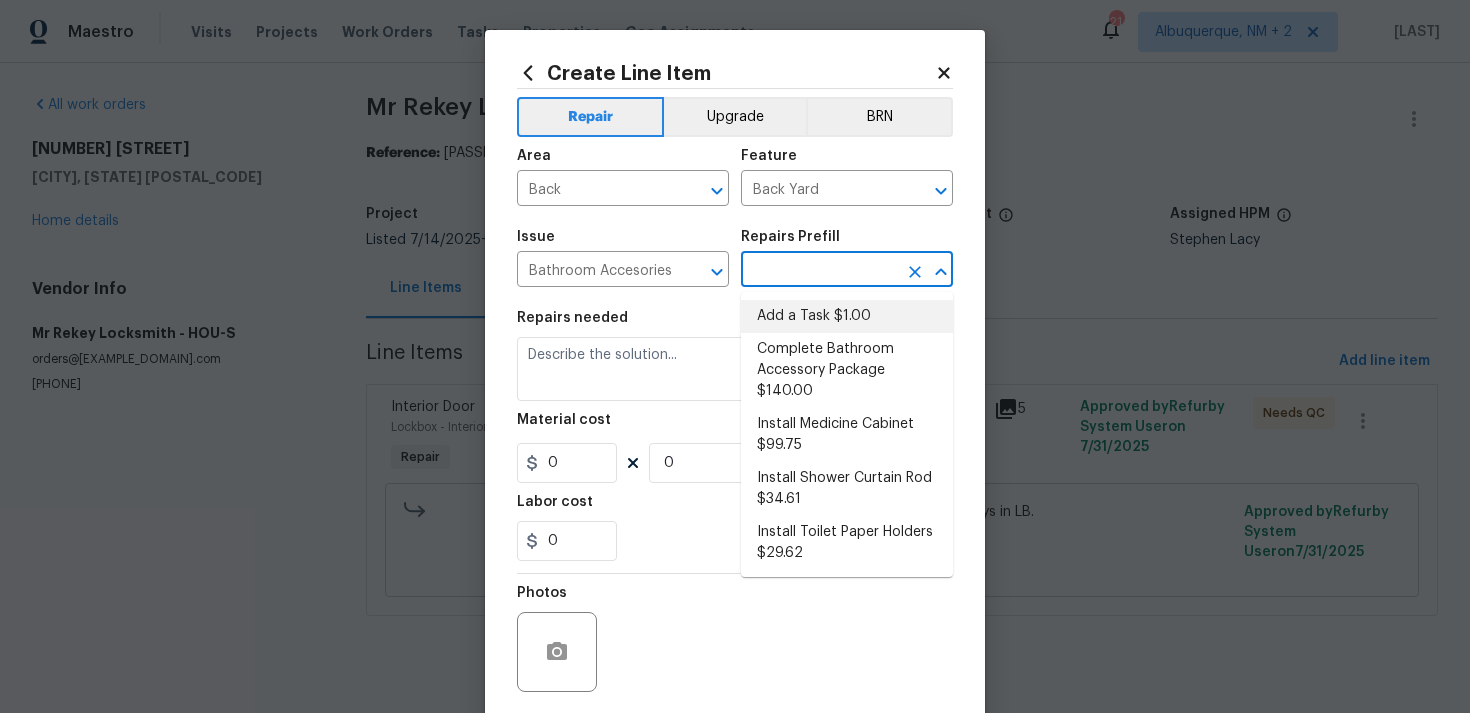 click on "Add a Task $1.00" at bounding box center [847, 316] 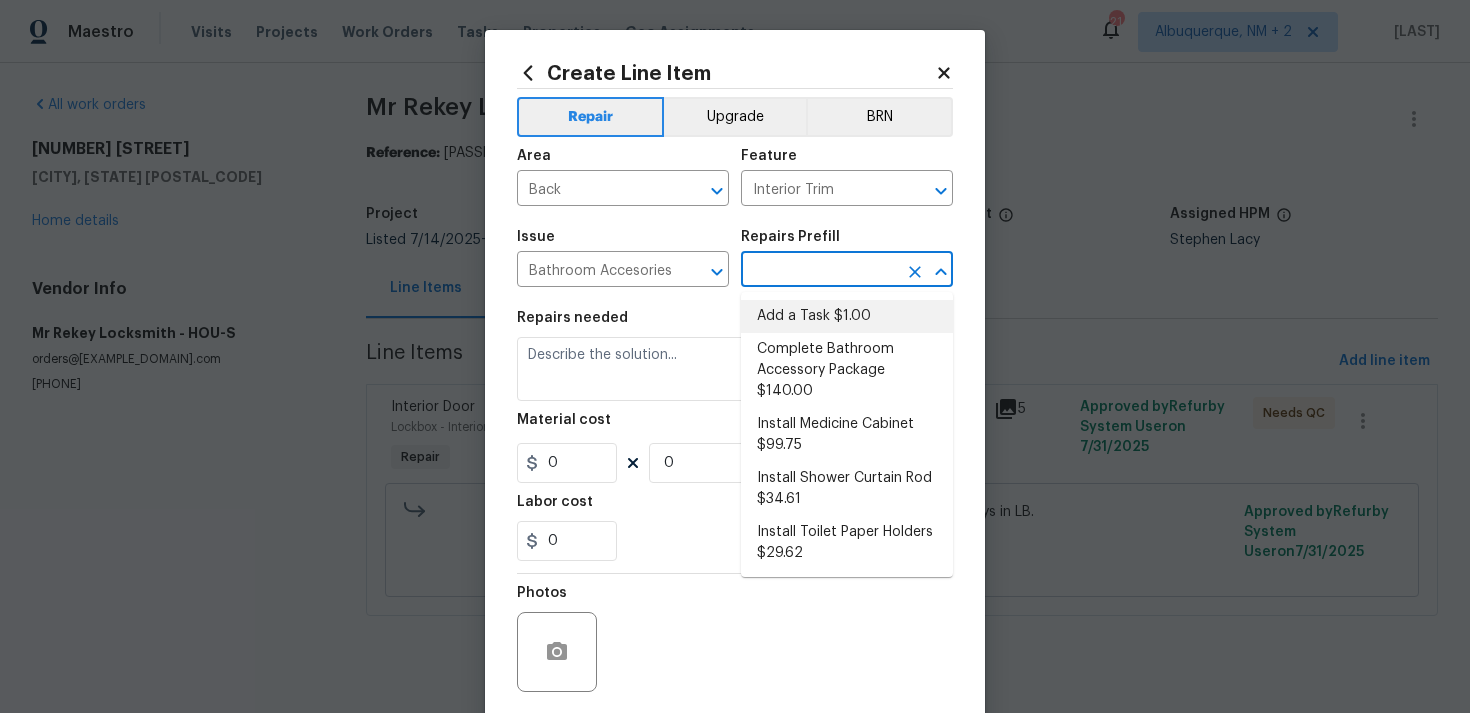 type on "Add a Task $1.00" 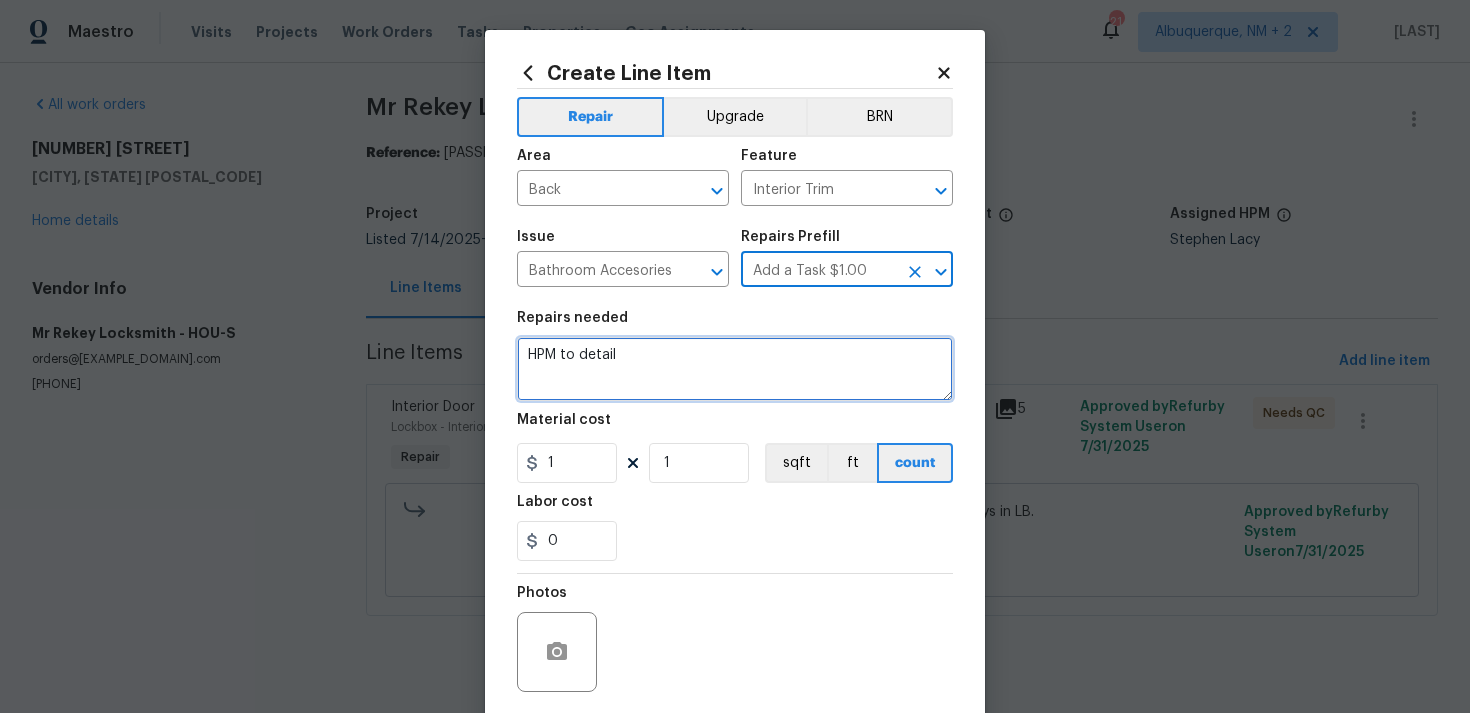 click on "HPM to detail" at bounding box center [735, 369] 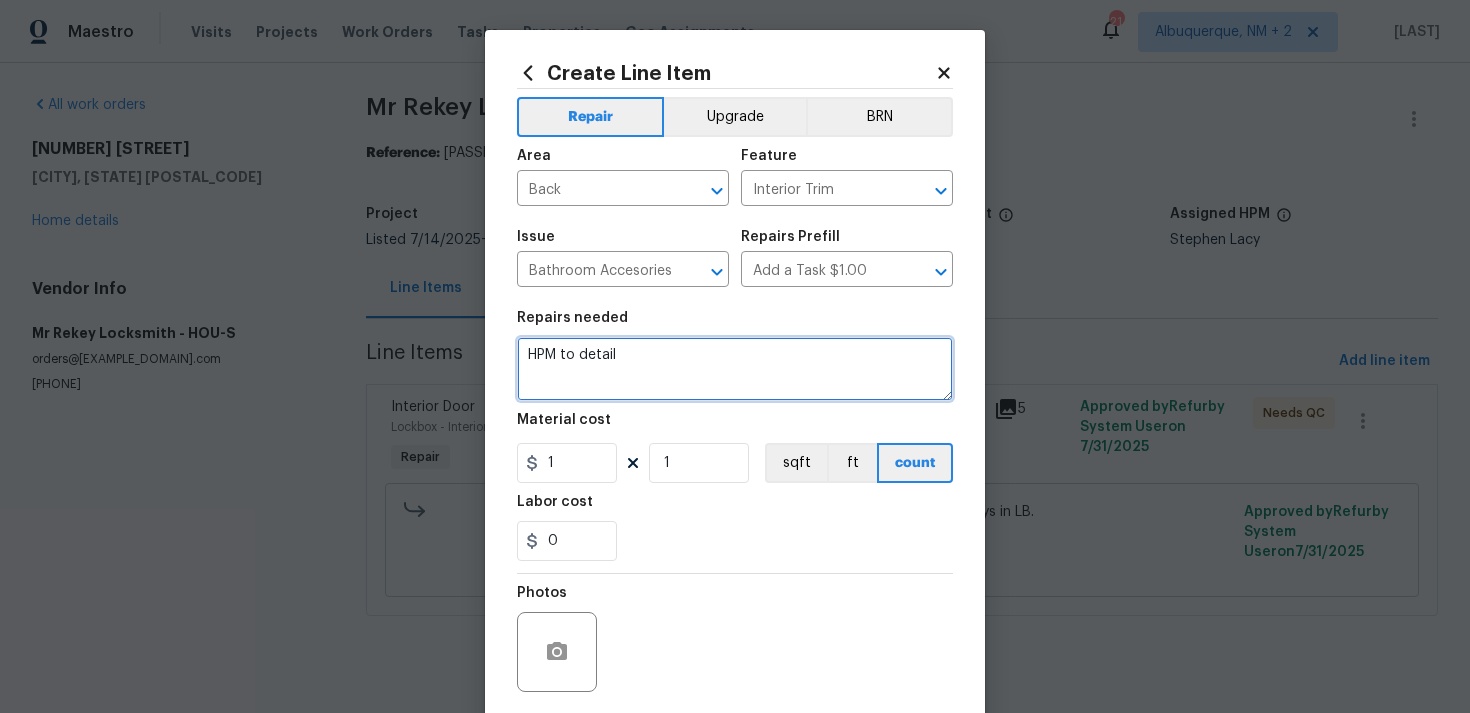 click on "HPM to detail" at bounding box center (735, 369) 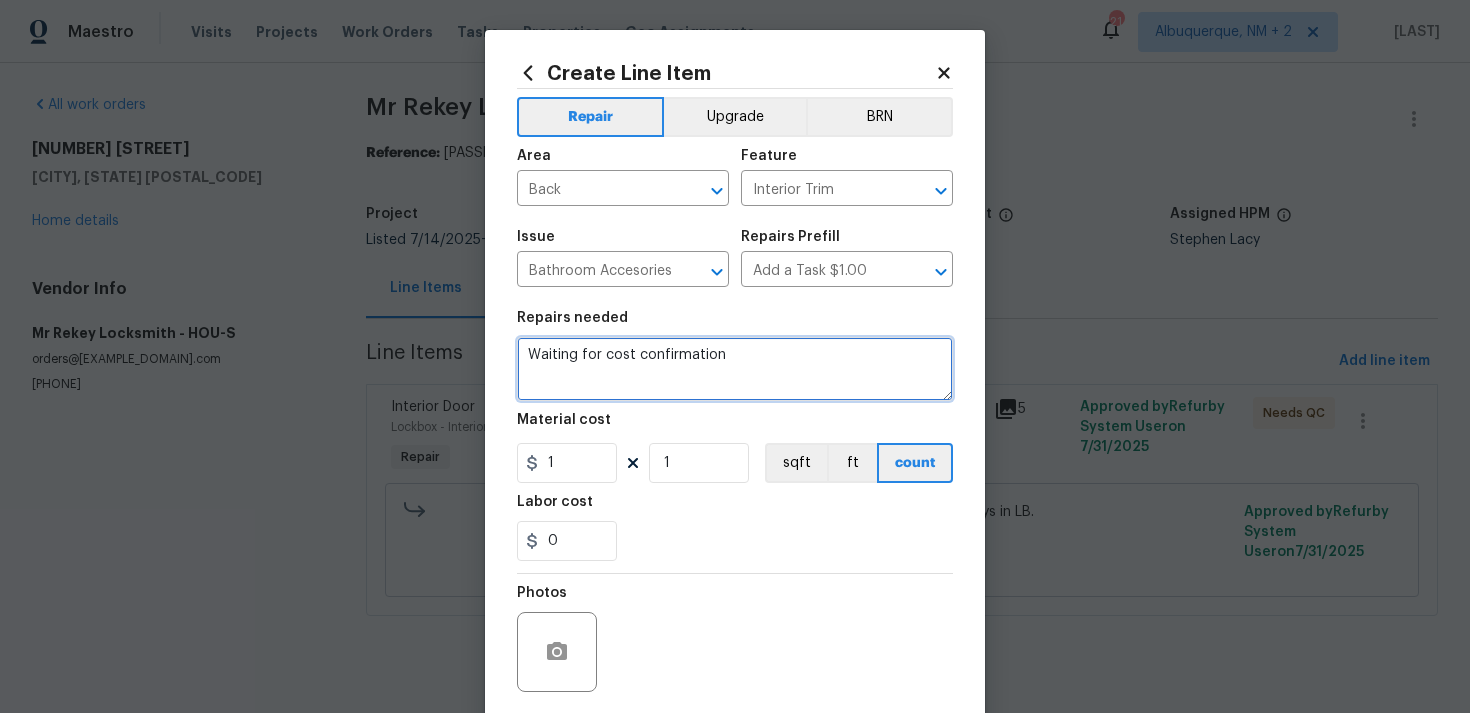 scroll, scrollTop: 149, scrollLeft: 0, axis: vertical 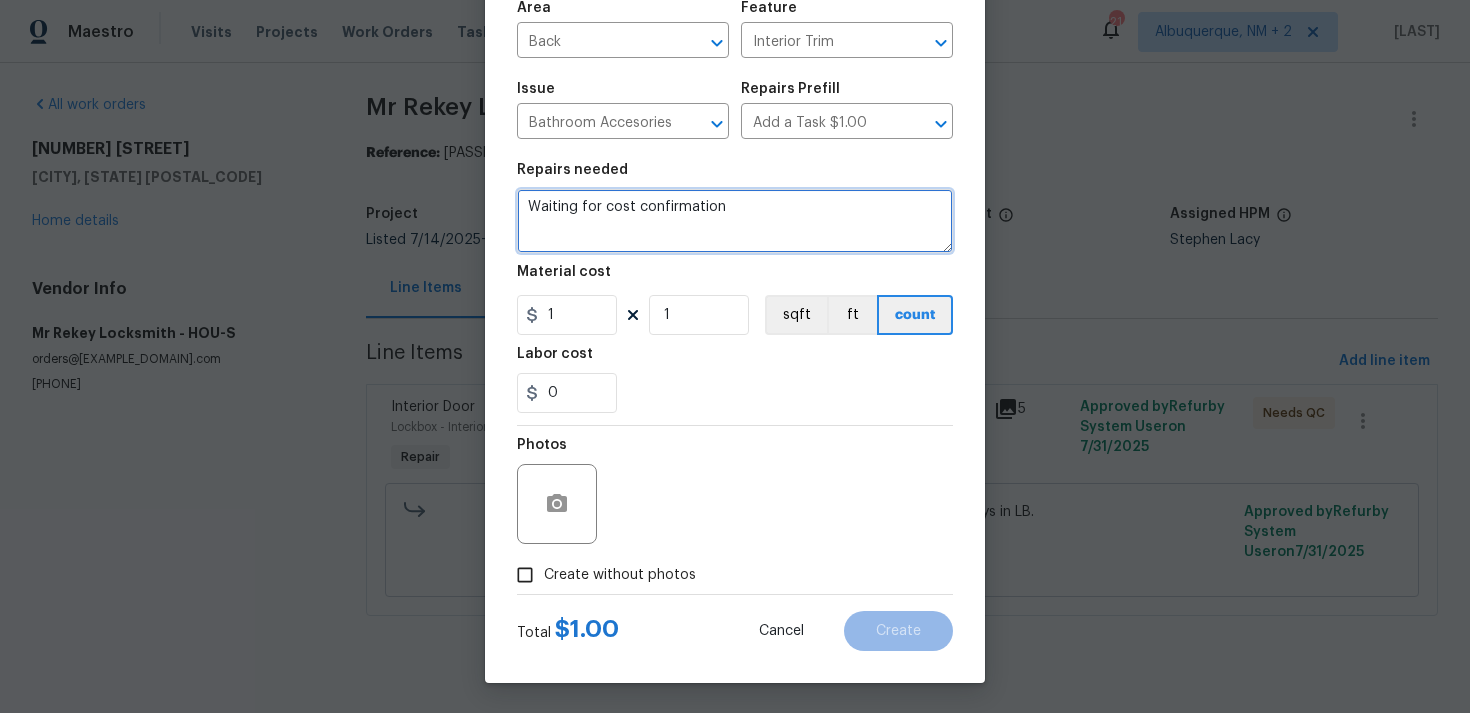 type on "Waiting for cost confirmation" 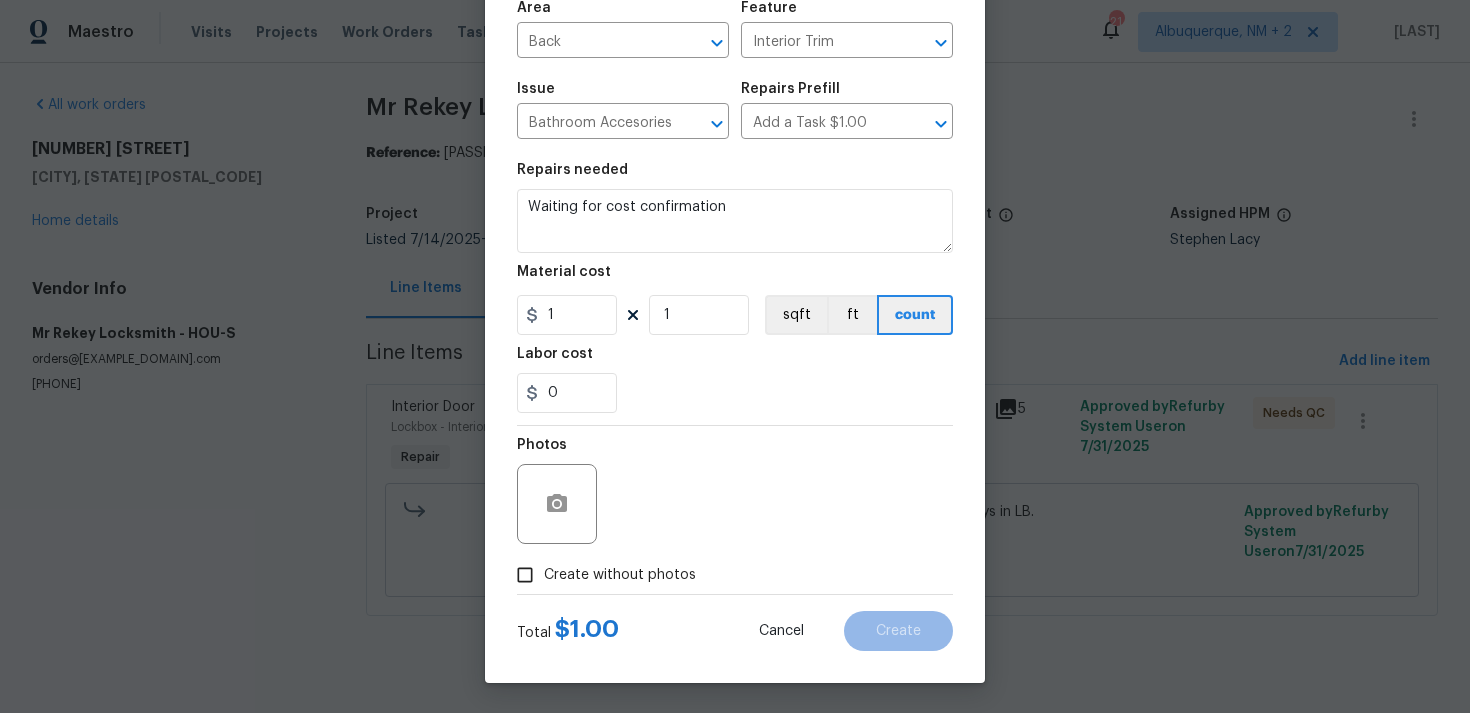 click on "Create without photos" at bounding box center (525, 575) 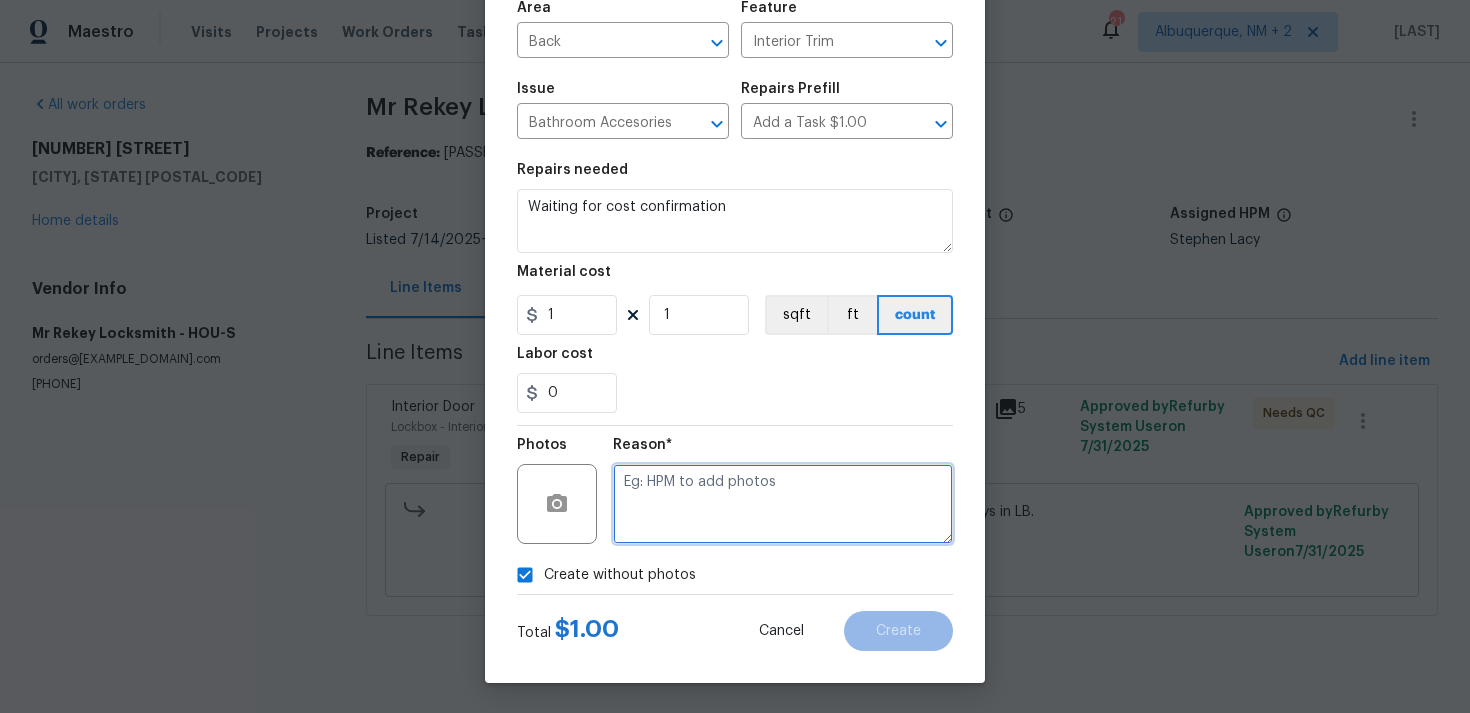 click at bounding box center [783, 504] 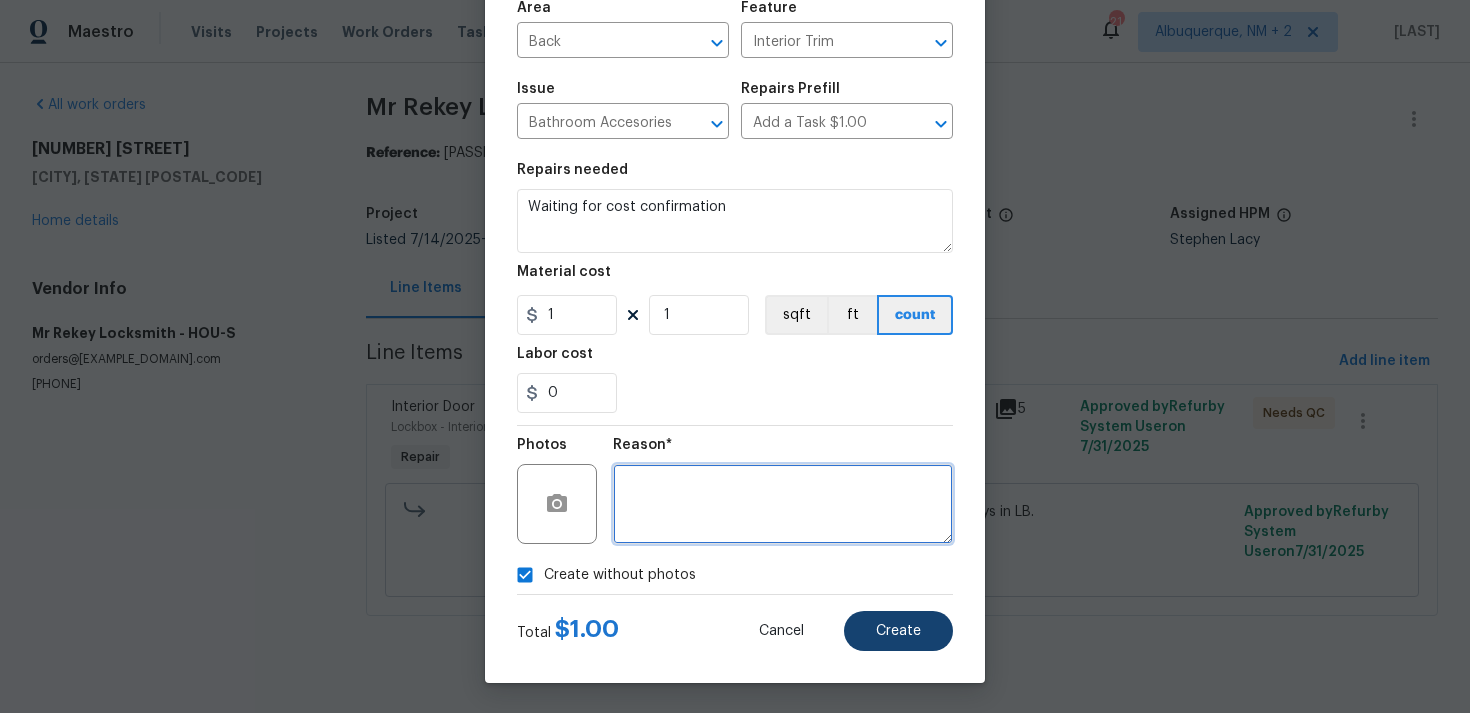 type 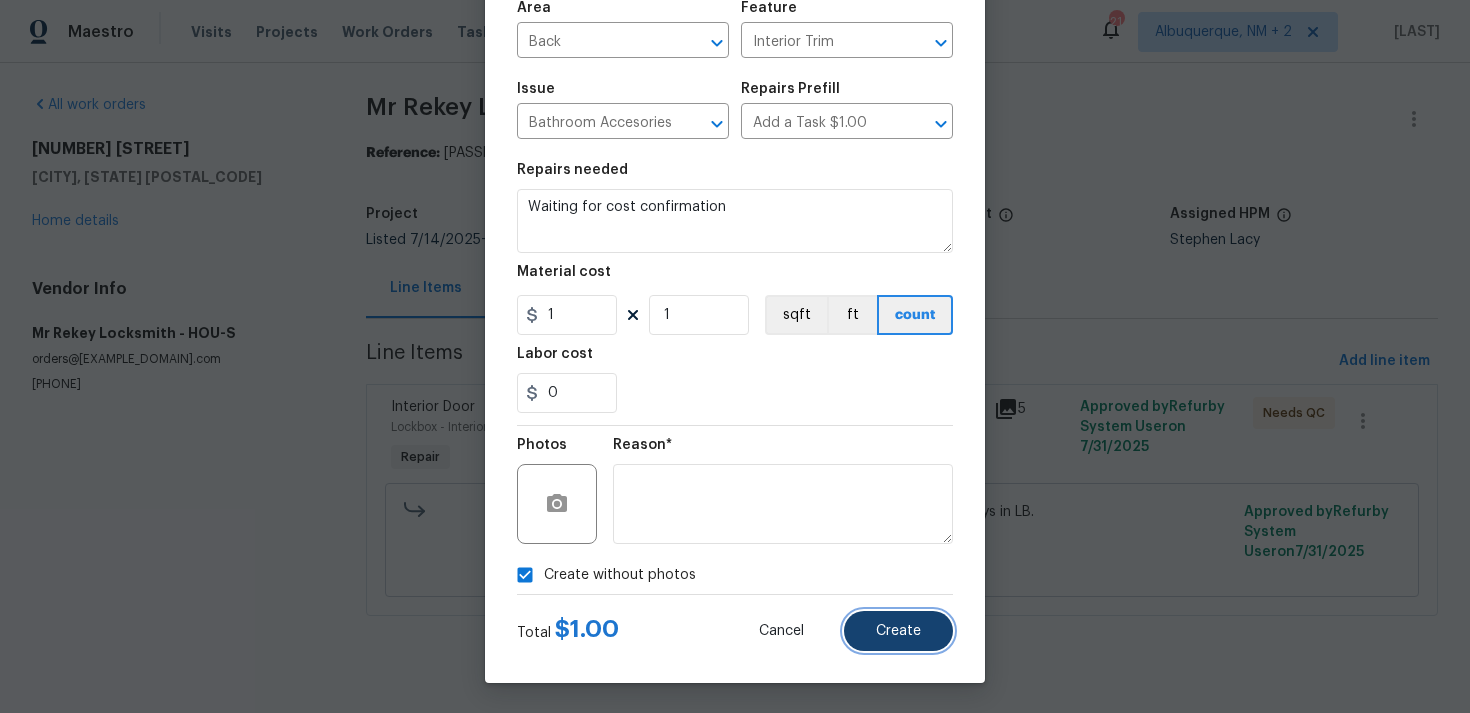 click on "Create" at bounding box center (898, 631) 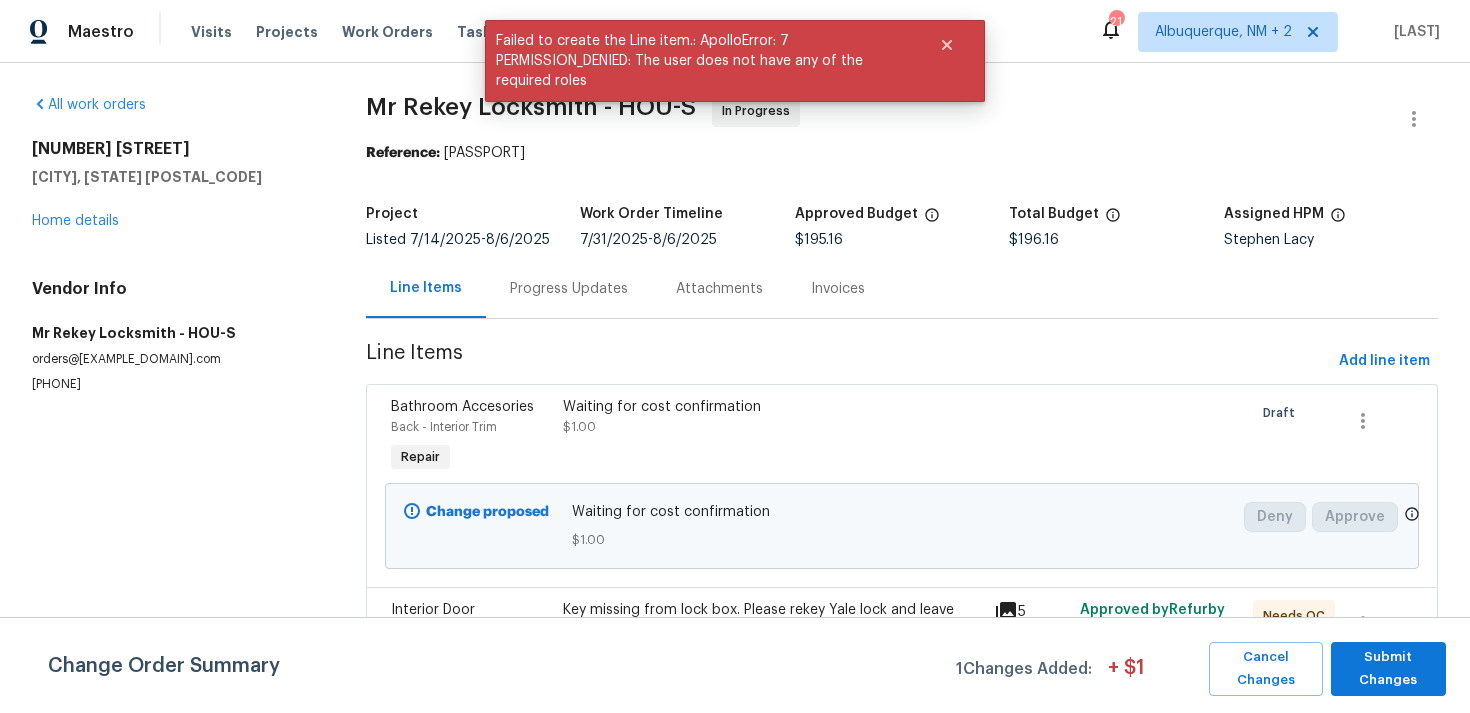 click on "Progress Updates" at bounding box center [569, 288] 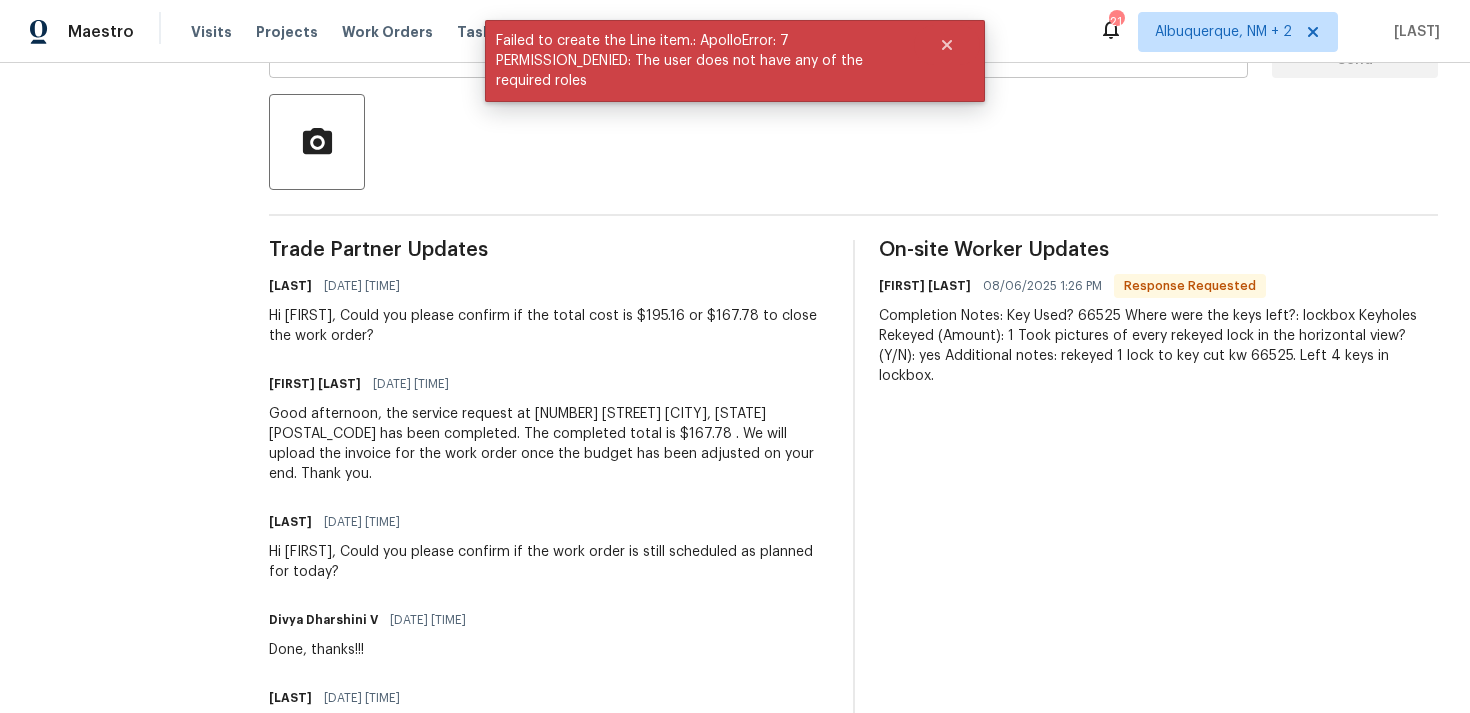 scroll, scrollTop: 454, scrollLeft: 0, axis: vertical 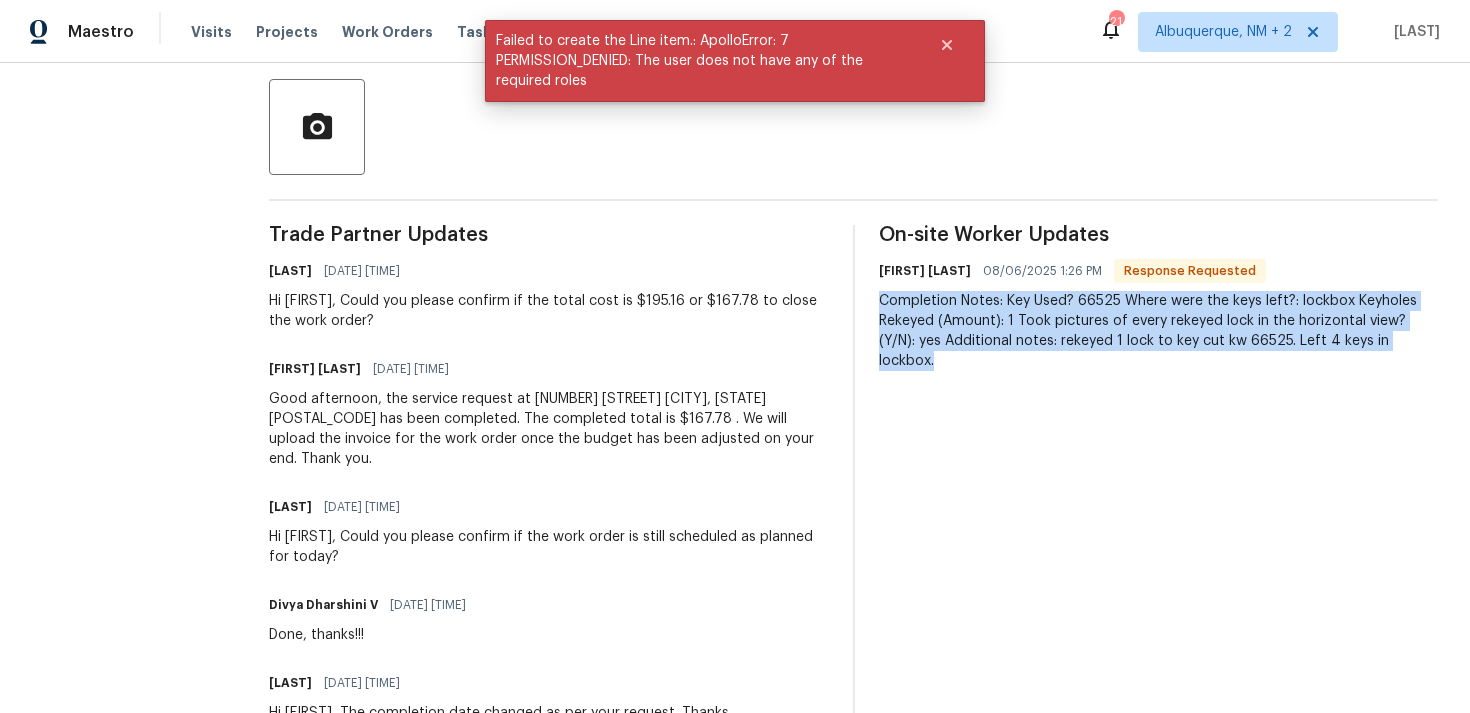 drag, startPoint x: 839, startPoint y: 298, endPoint x: 1274, endPoint y: 341, distance: 437.12012 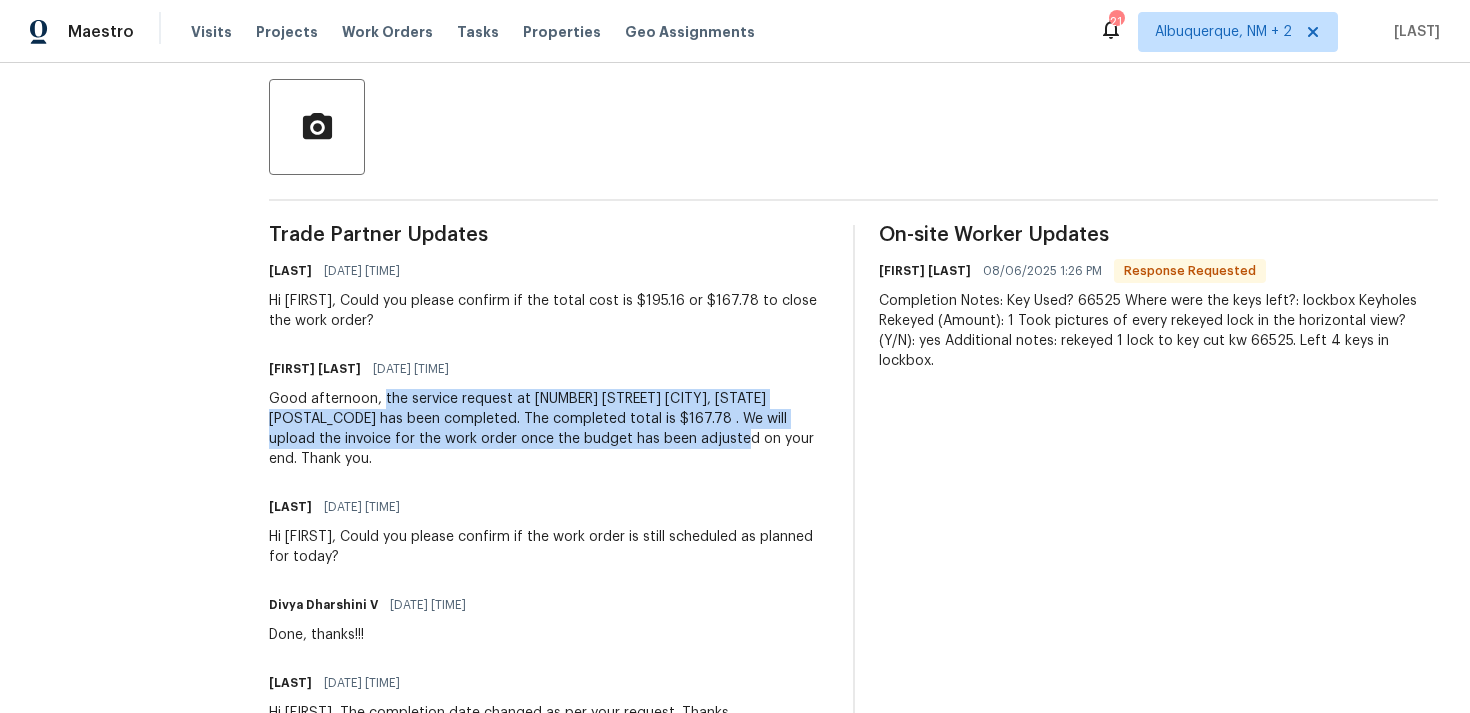 drag, startPoint x: 297, startPoint y: 394, endPoint x: 505, endPoint y: 434, distance: 211.81123 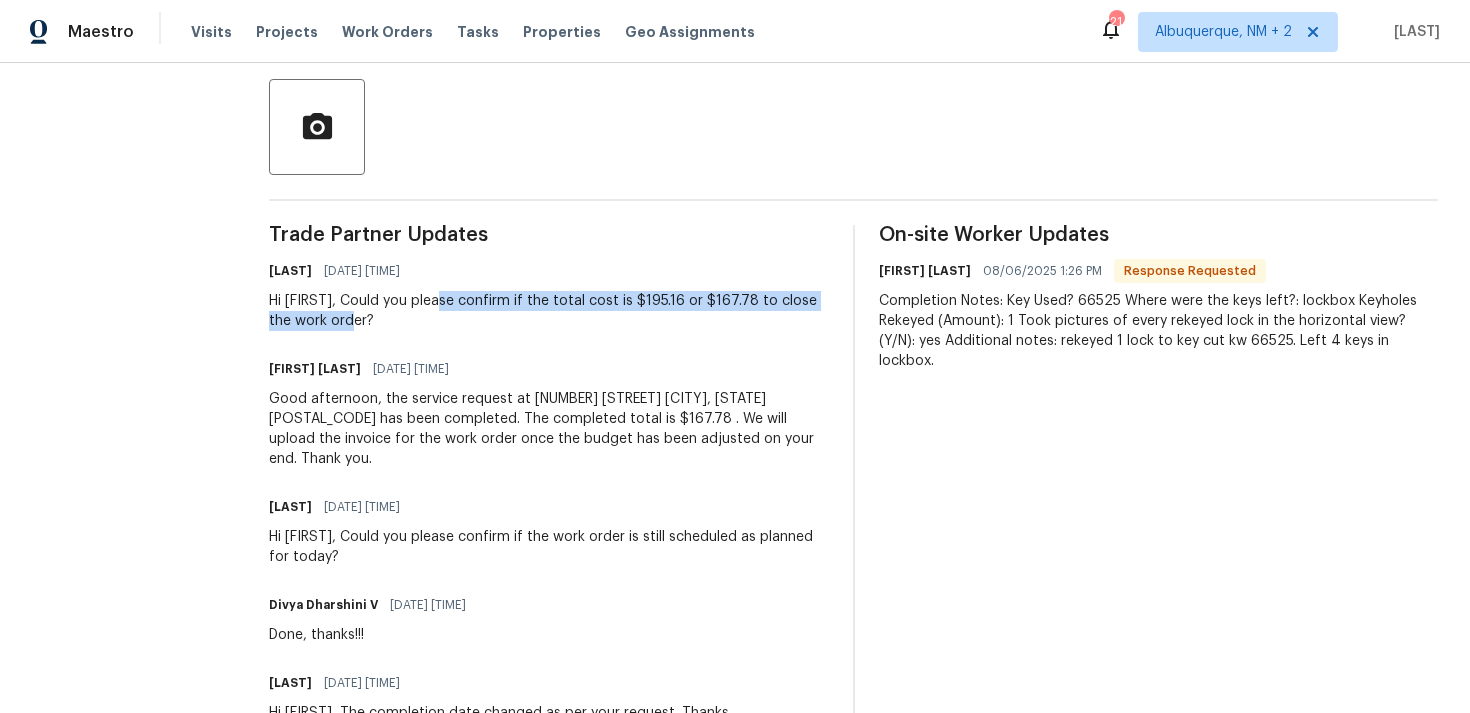 drag, startPoint x: 361, startPoint y: 297, endPoint x: 722, endPoint y: 328, distance: 362.32858 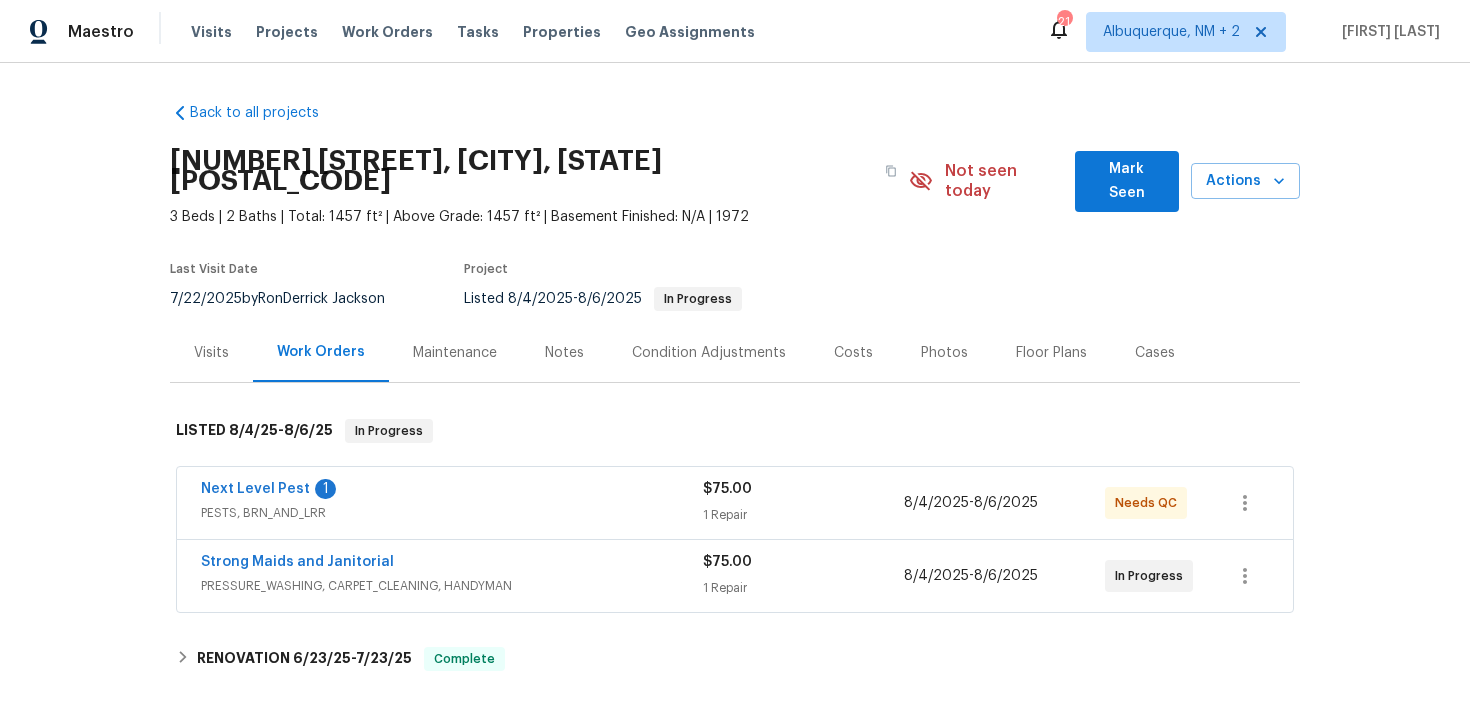 scroll, scrollTop: 0, scrollLeft: 0, axis: both 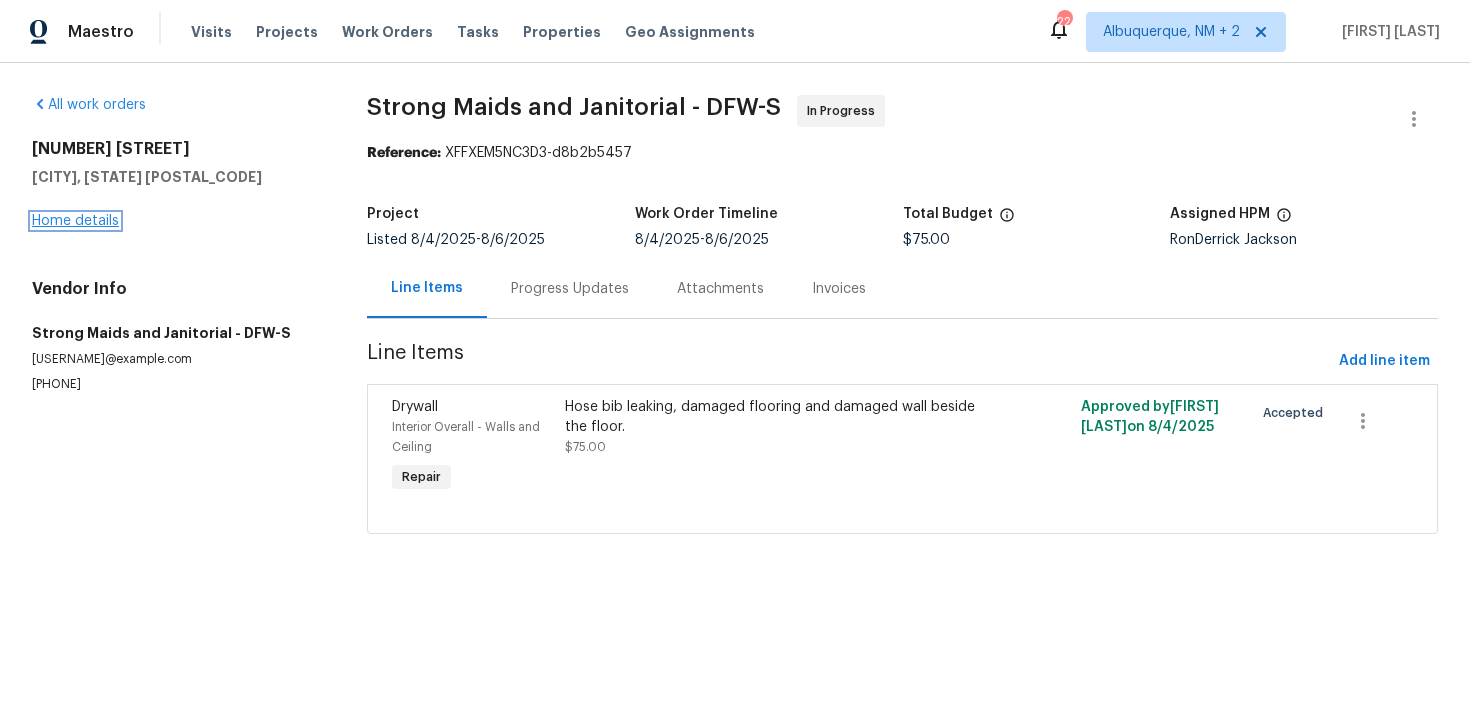 click on "Home details" at bounding box center [75, 221] 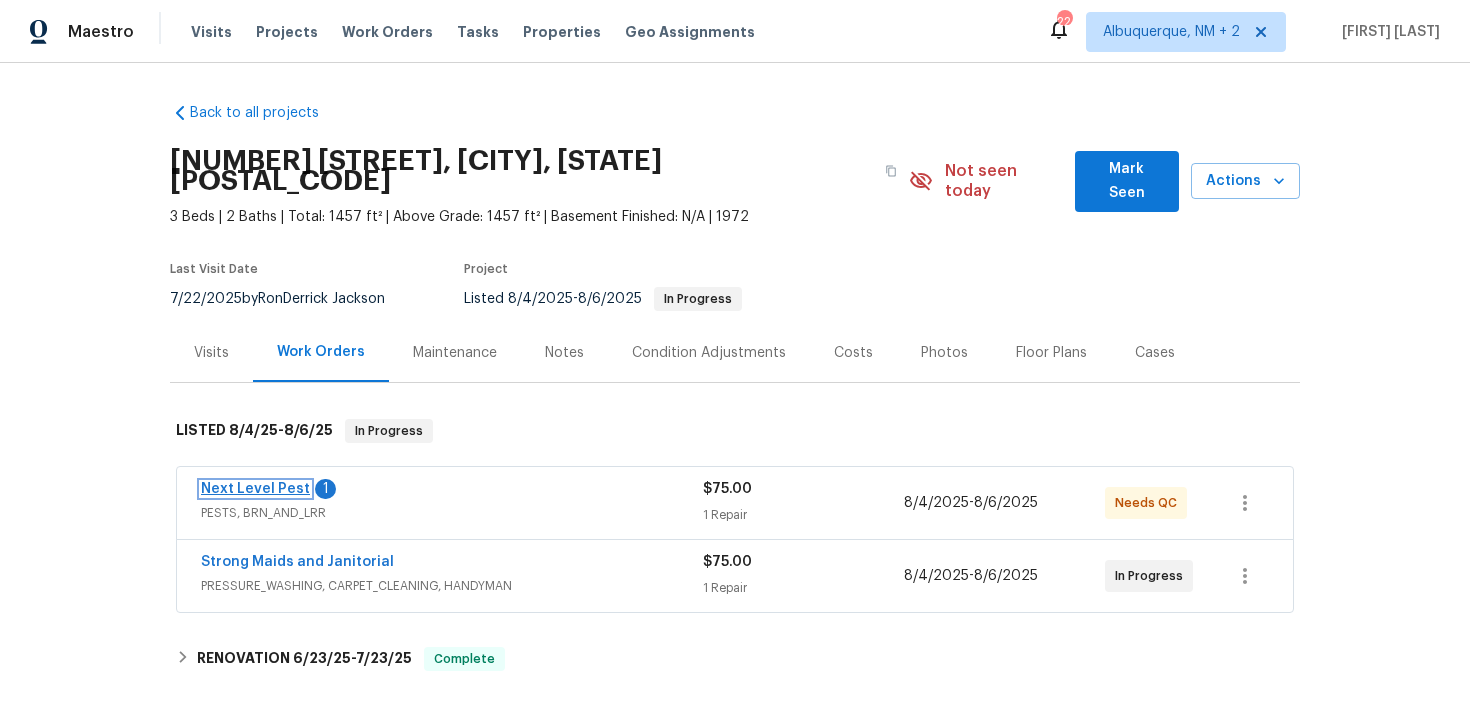 click on "Next Level Pest" at bounding box center (255, 489) 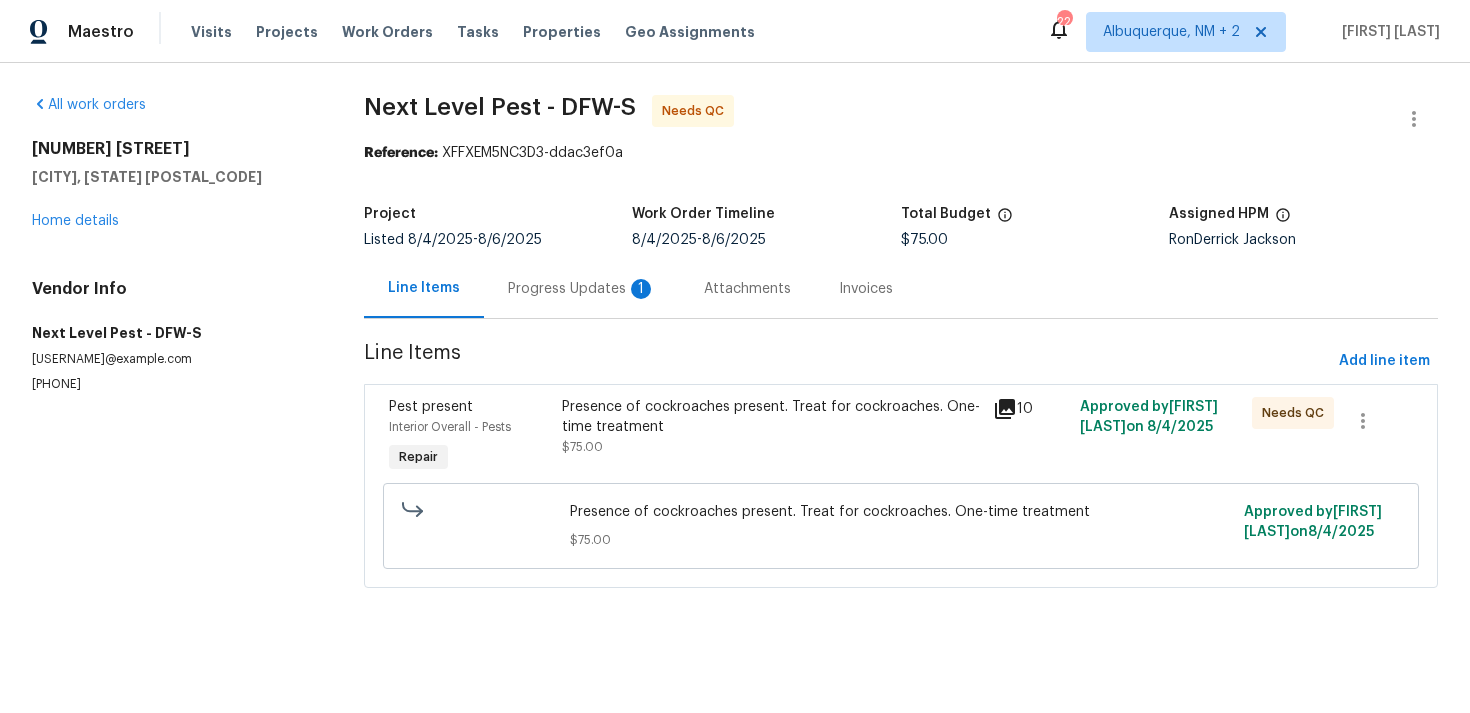 click on "Progress Updates 1" at bounding box center (582, 289) 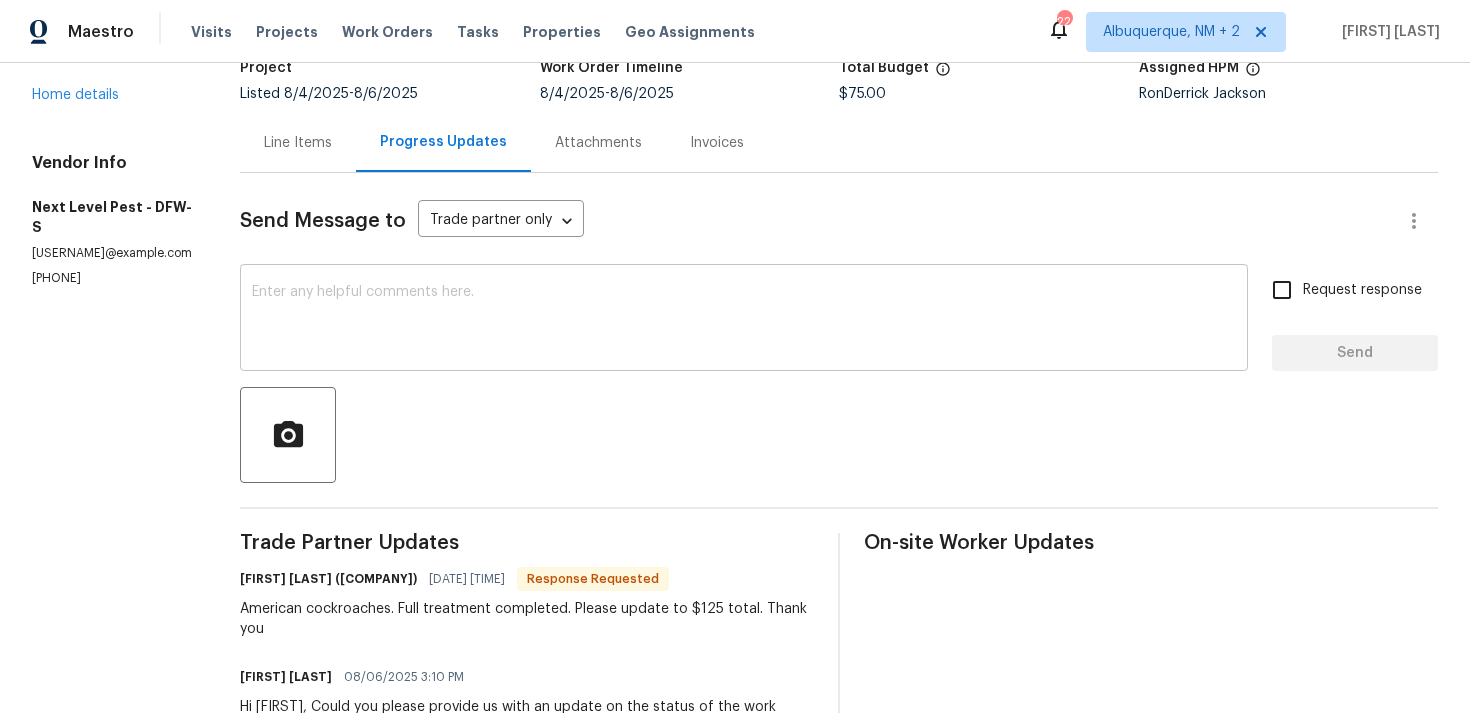scroll, scrollTop: 0, scrollLeft: 0, axis: both 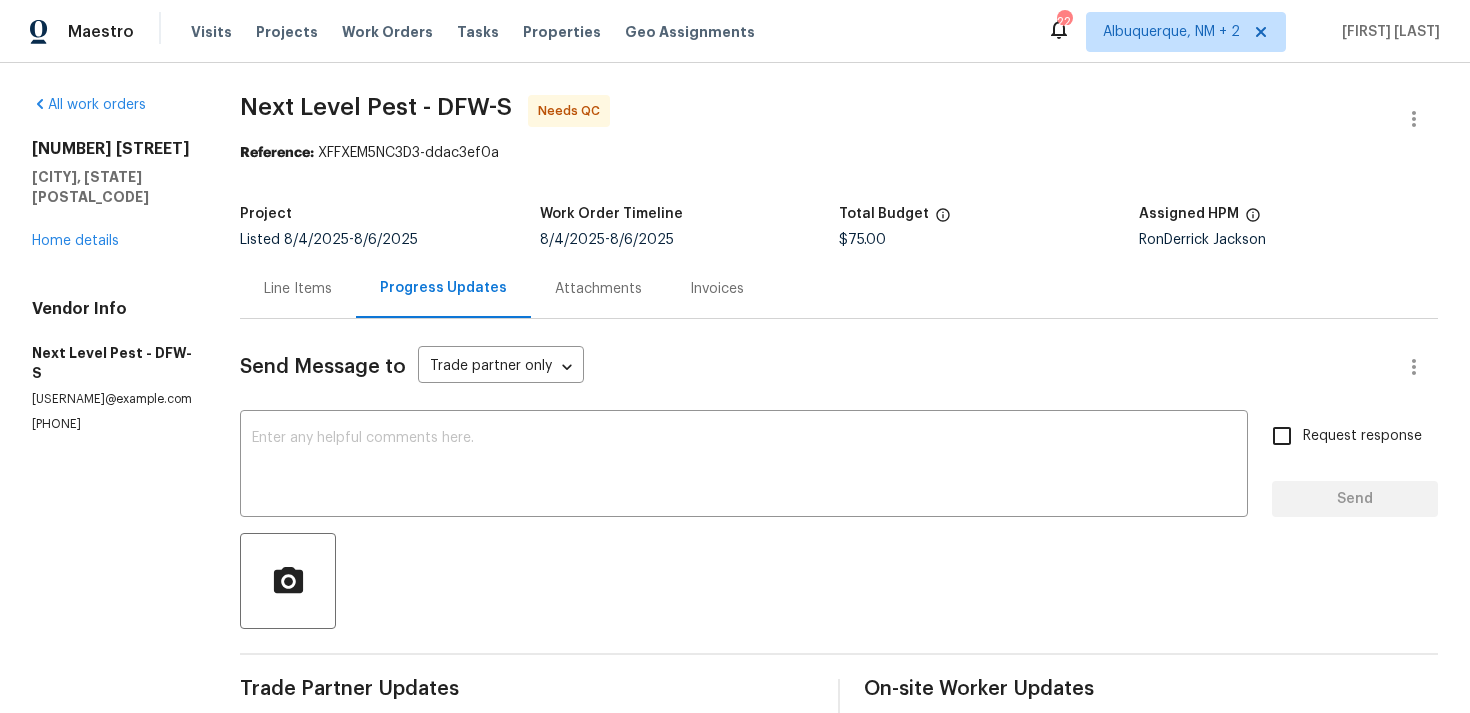 click on "Line Items" at bounding box center [298, 288] 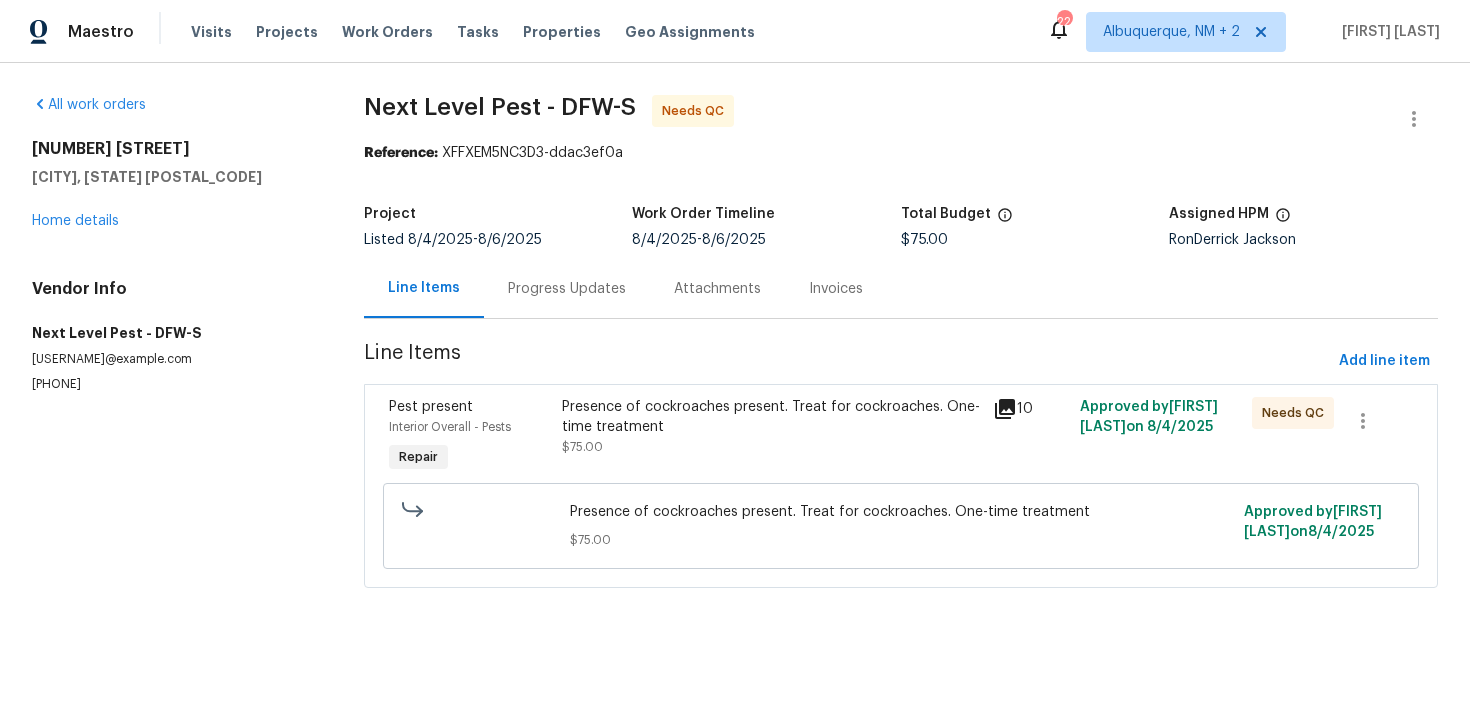 click on "Approved by [FIRST] [LAST] on [DATE]" at bounding box center (901, 486) 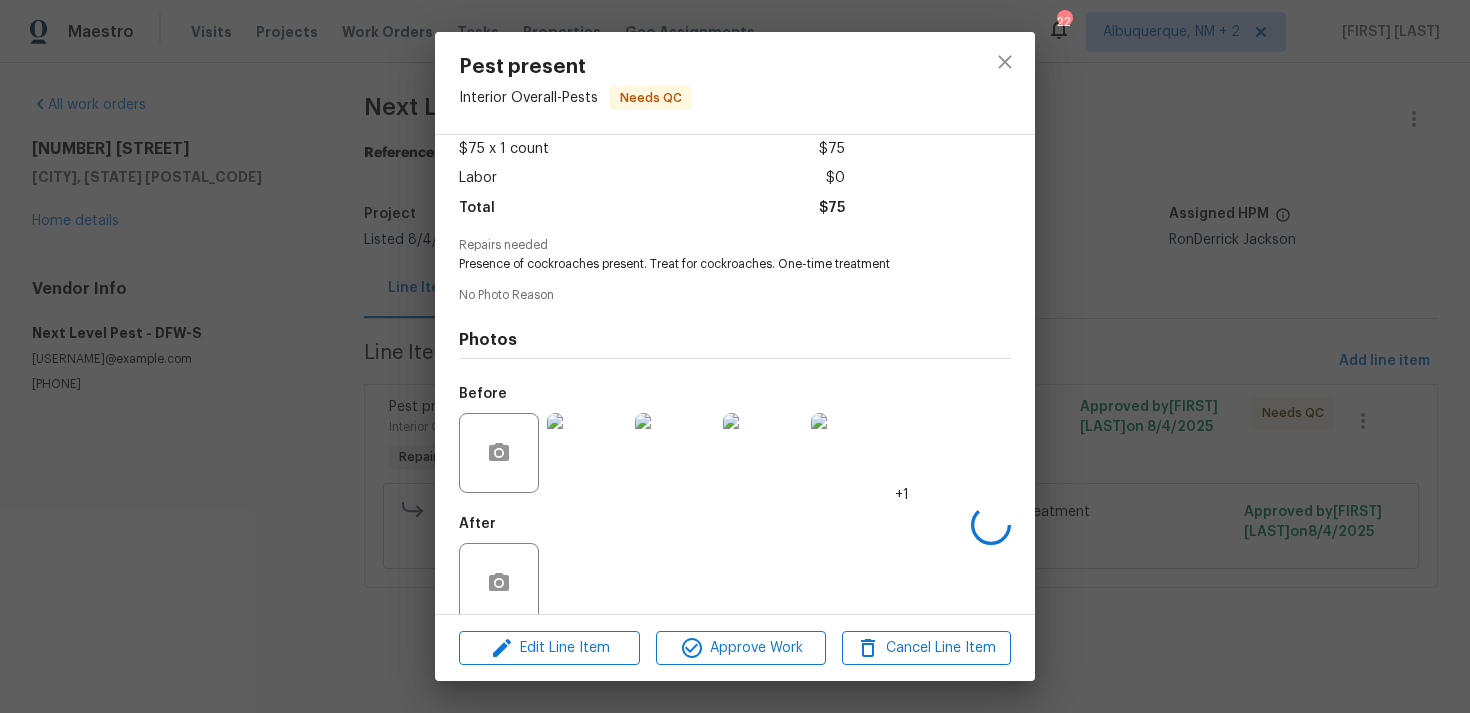 scroll, scrollTop: 141, scrollLeft: 0, axis: vertical 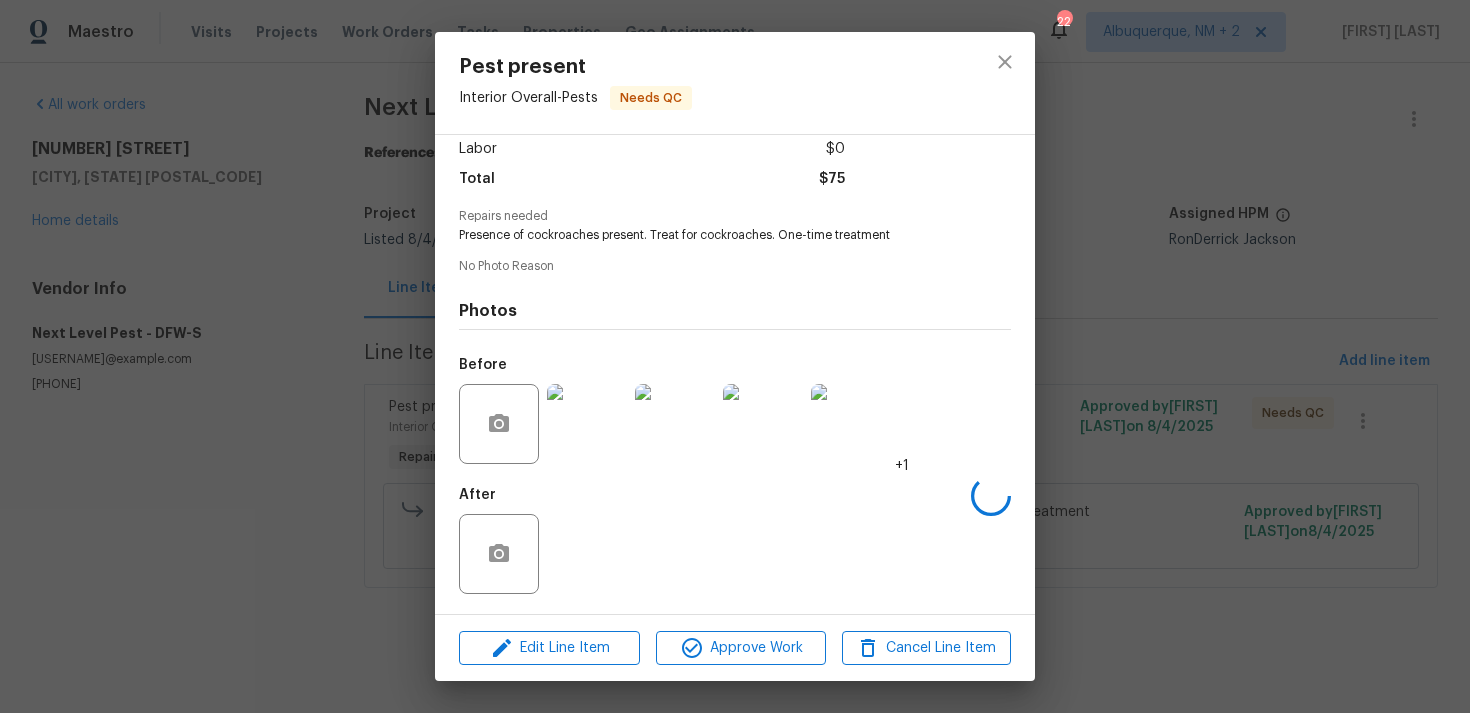 click on "Edit Line Item  Approve Work  Cancel Line Item" at bounding box center (735, 648) 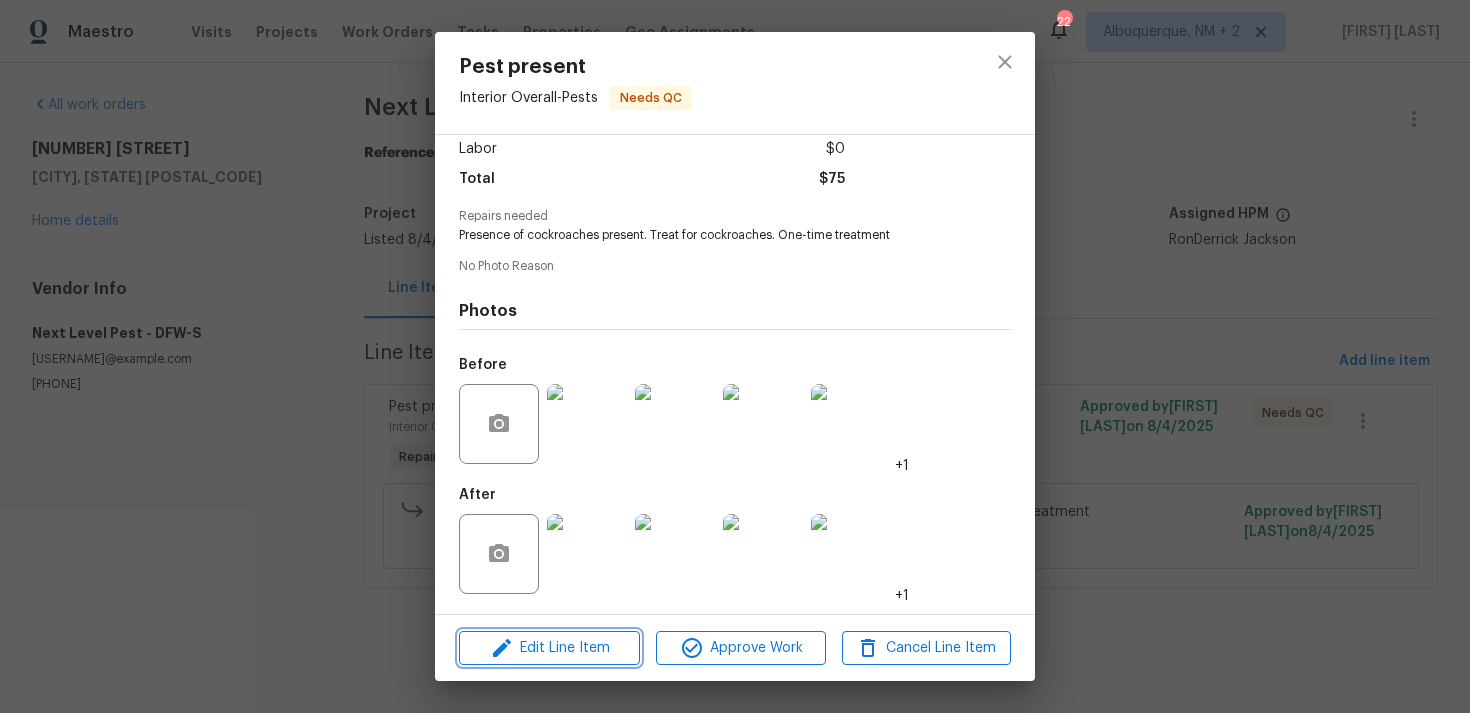 click on "Edit Line Item" at bounding box center [549, 648] 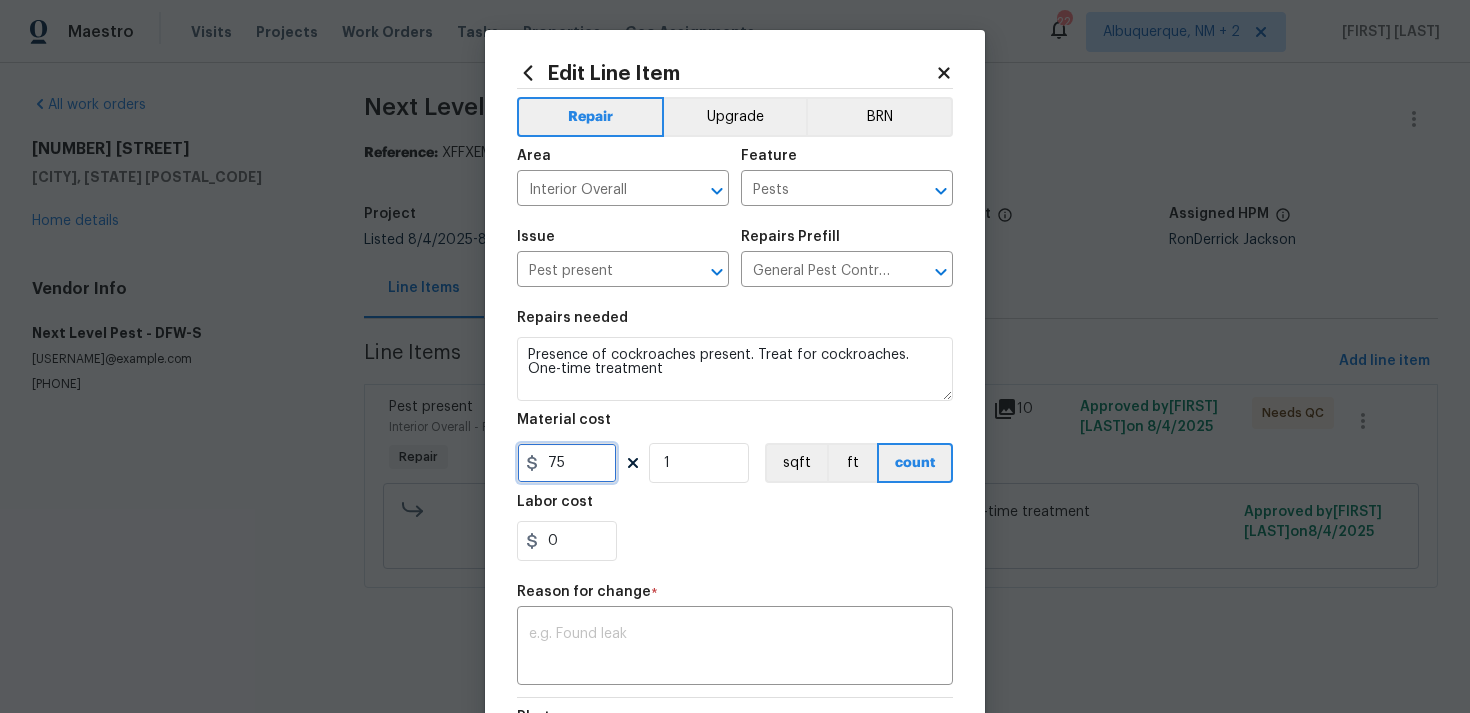 click on "75" at bounding box center [567, 463] 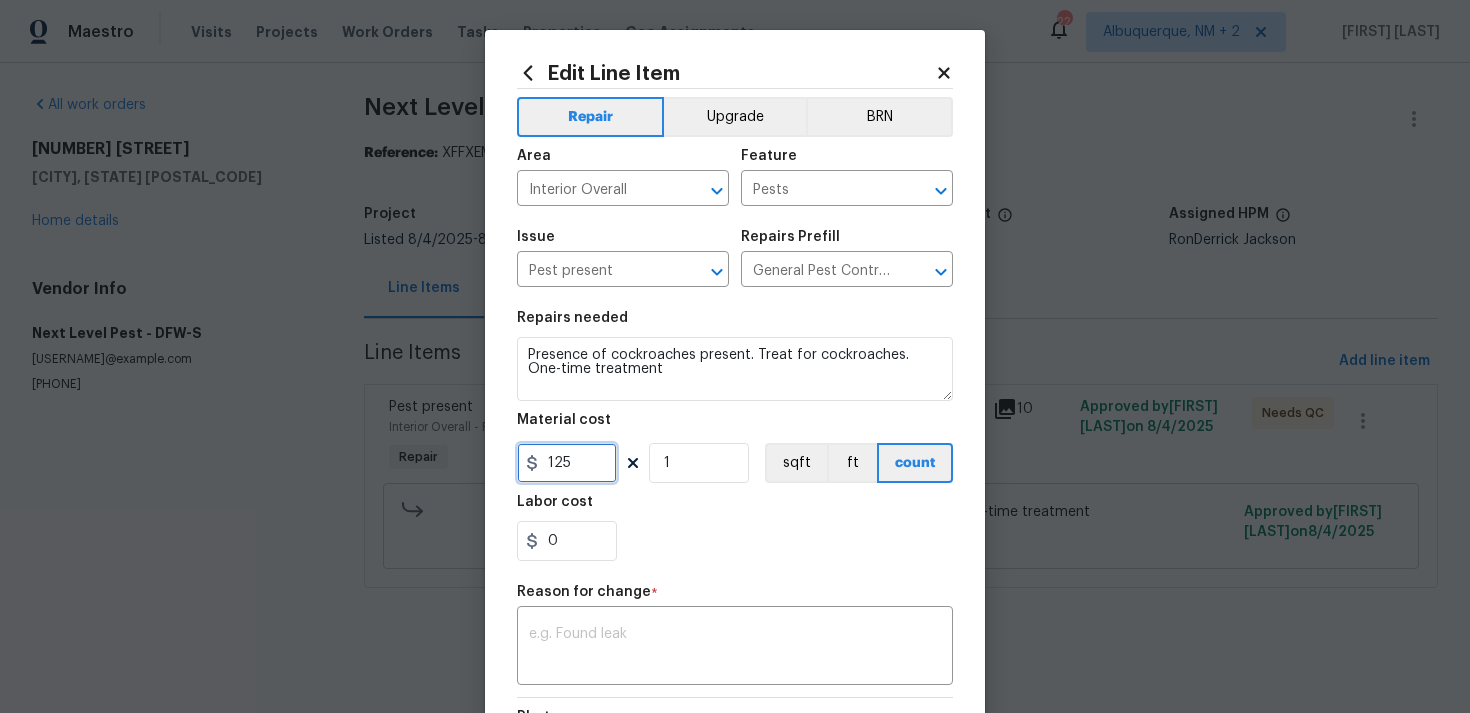 type on "125" 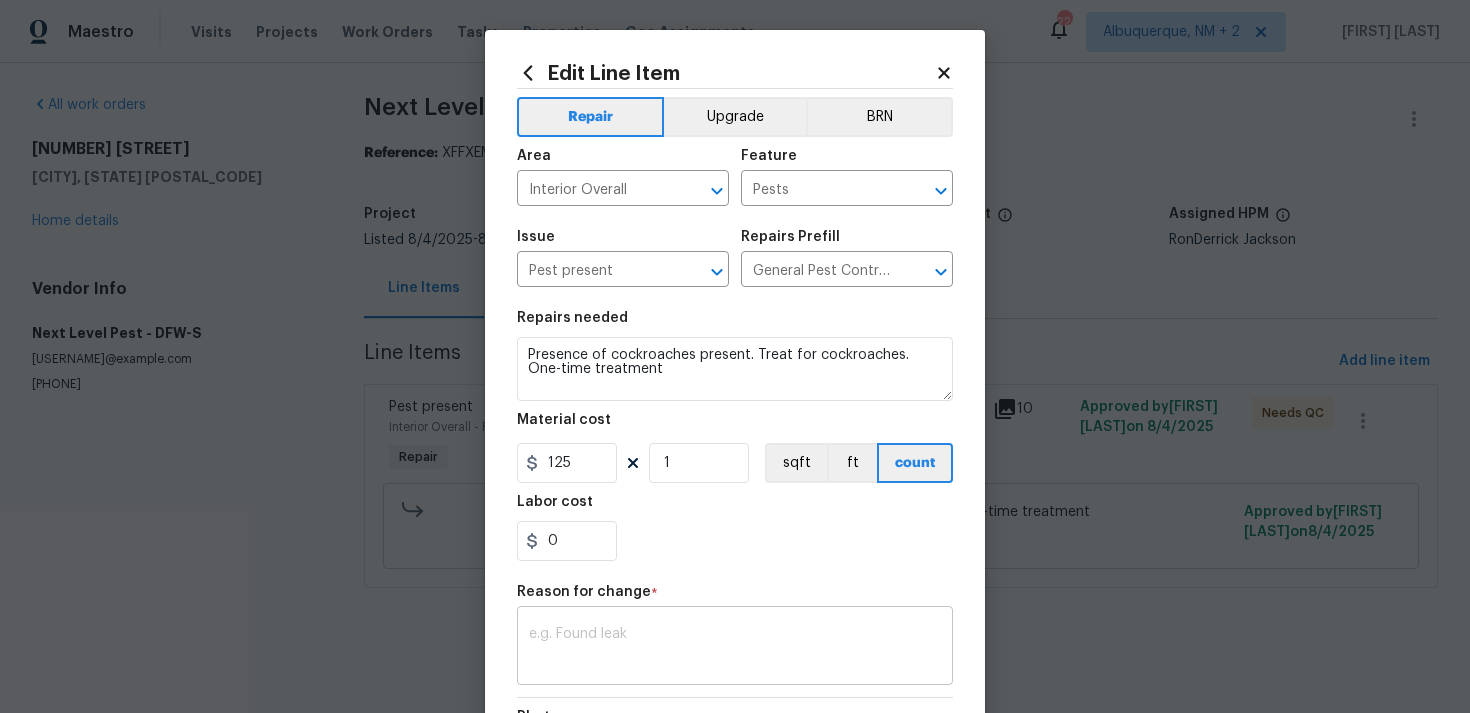 click at bounding box center [735, 648] 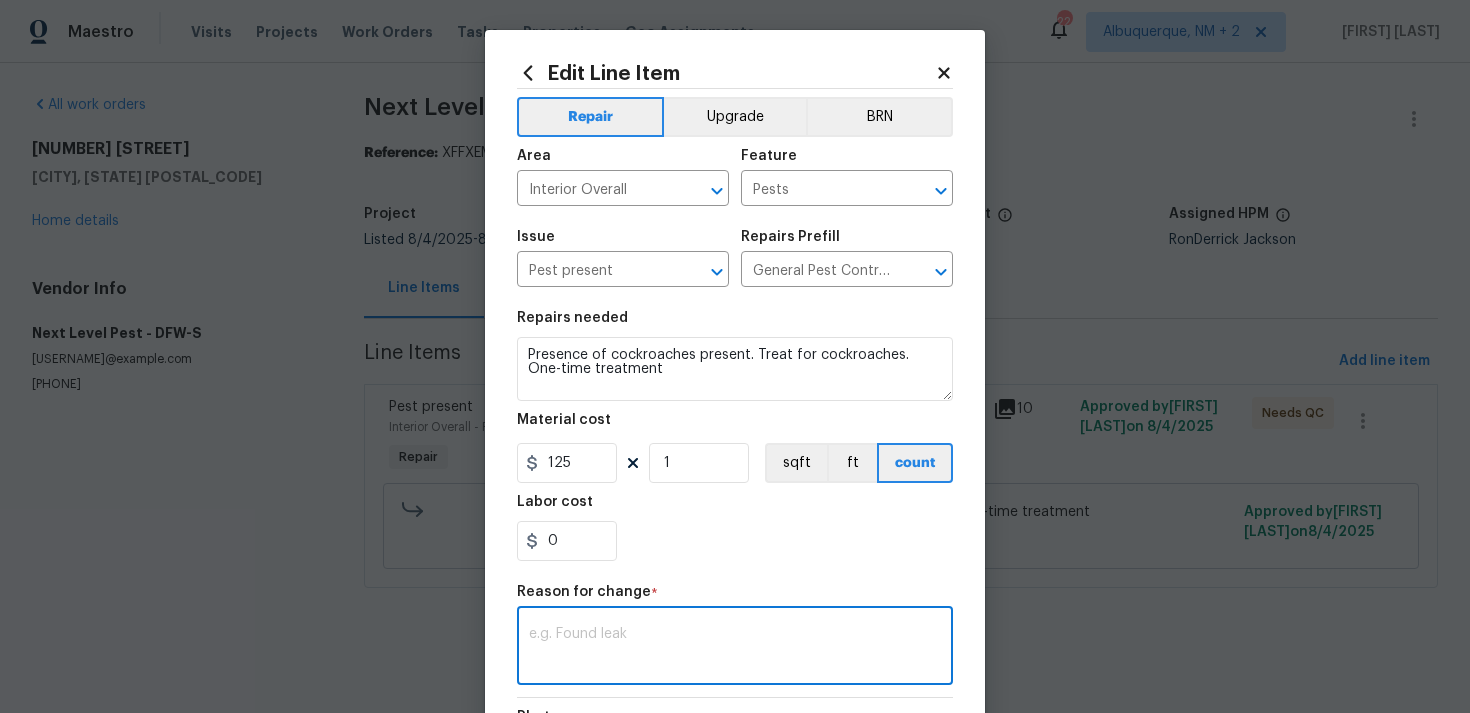 paste on "(RP) Updated per vendor’s final cost." 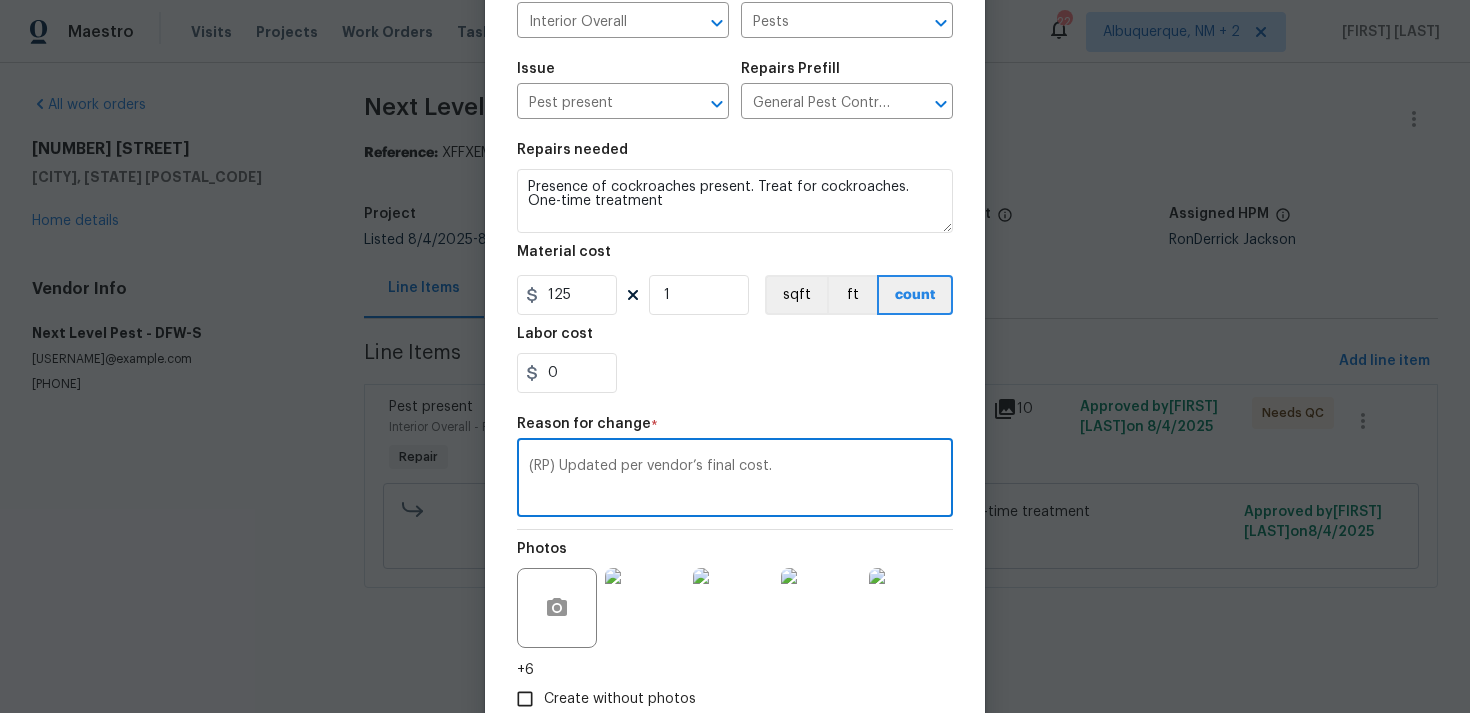scroll, scrollTop: 293, scrollLeft: 0, axis: vertical 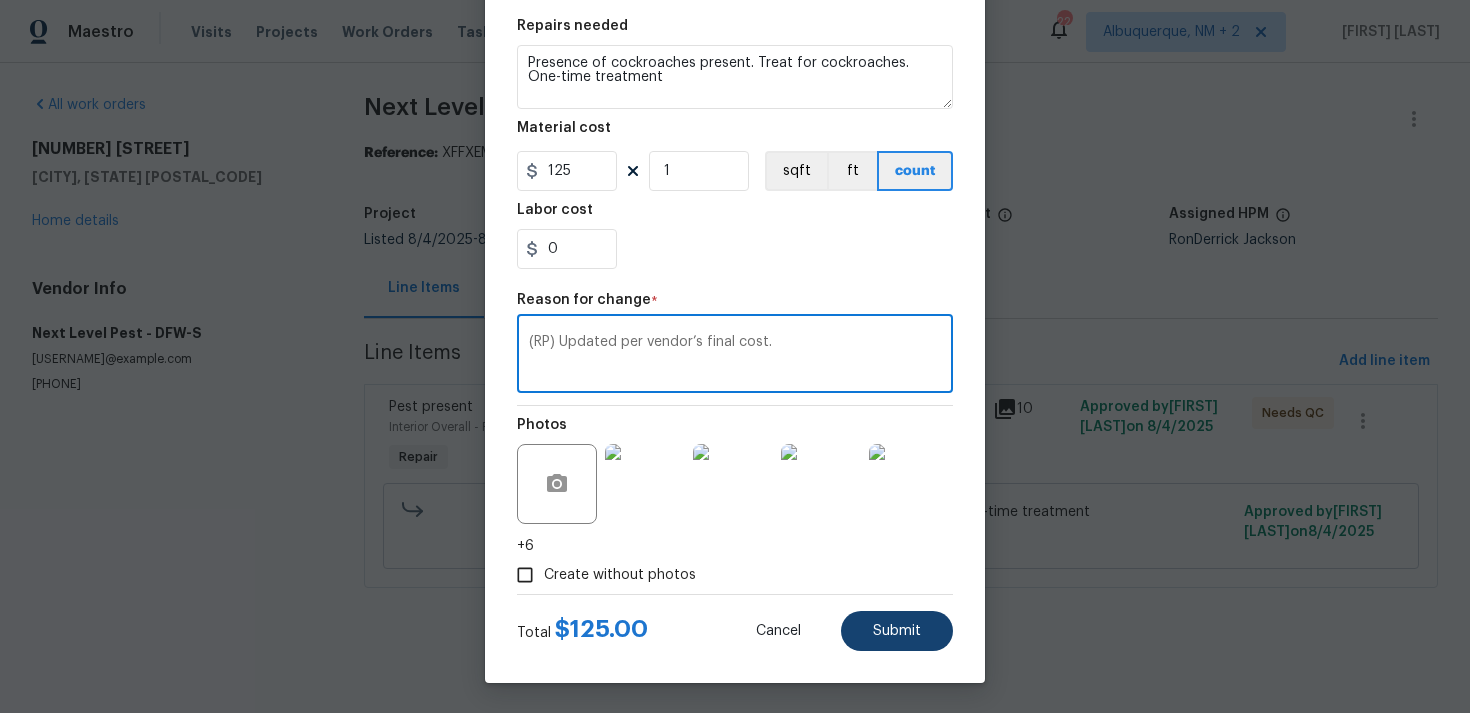 type on "(RP) Updated per vendor’s final cost." 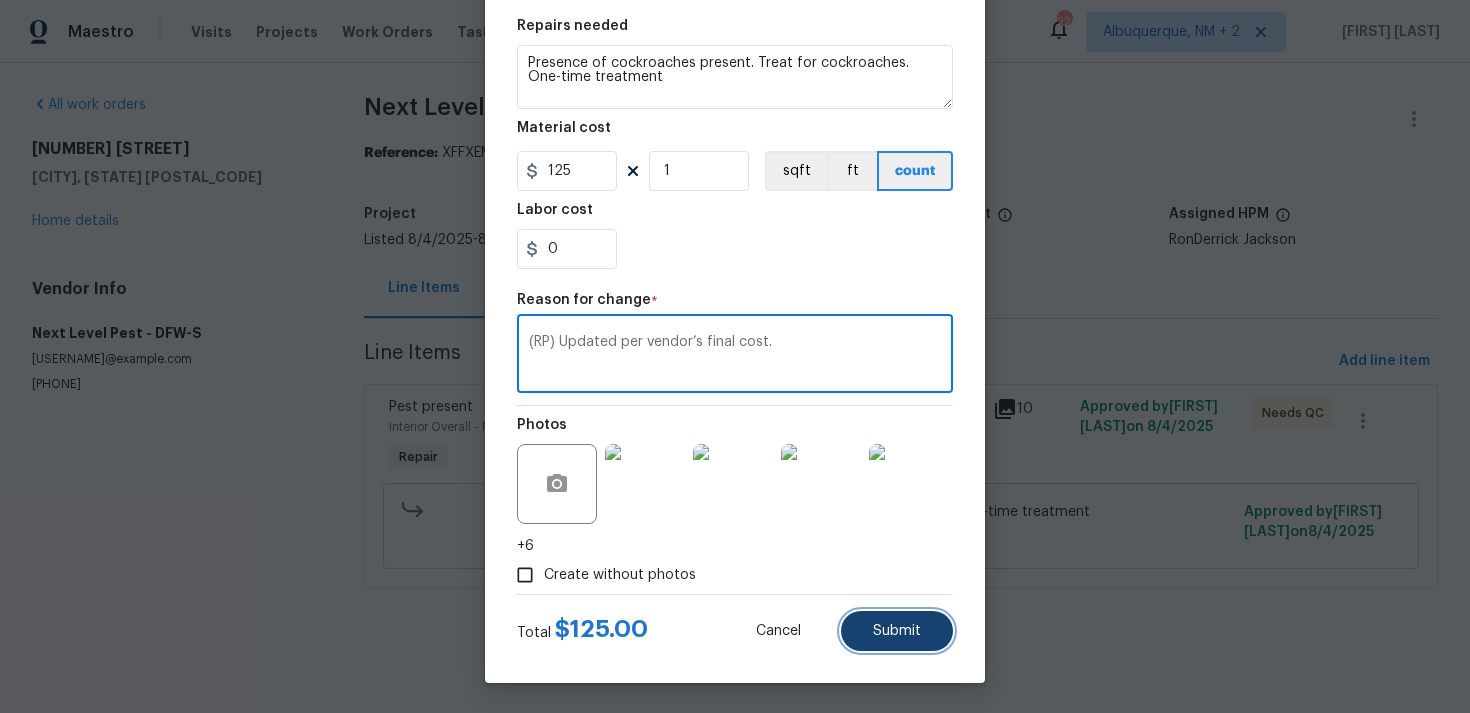 click on "Submit" at bounding box center (897, 631) 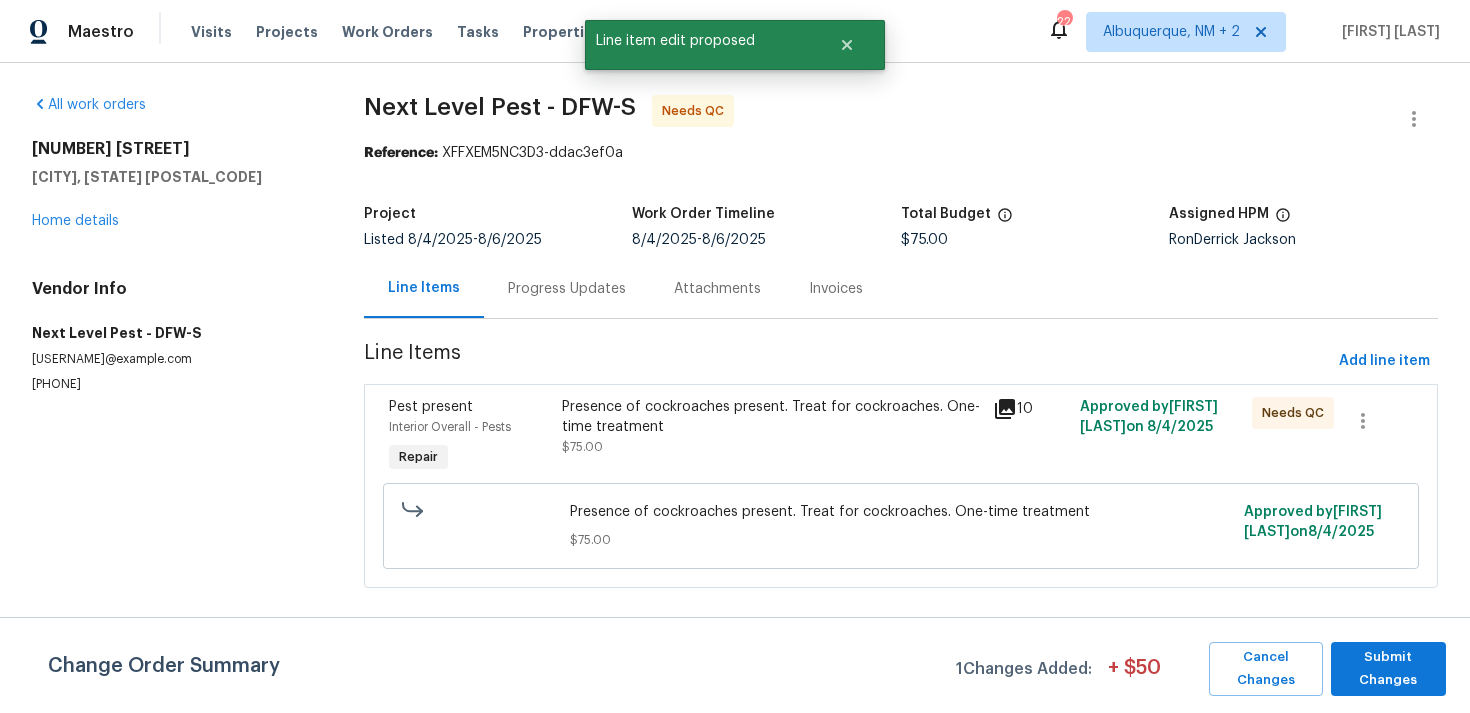 scroll, scrollTop: 0, scrollLeft: 0, axis: both 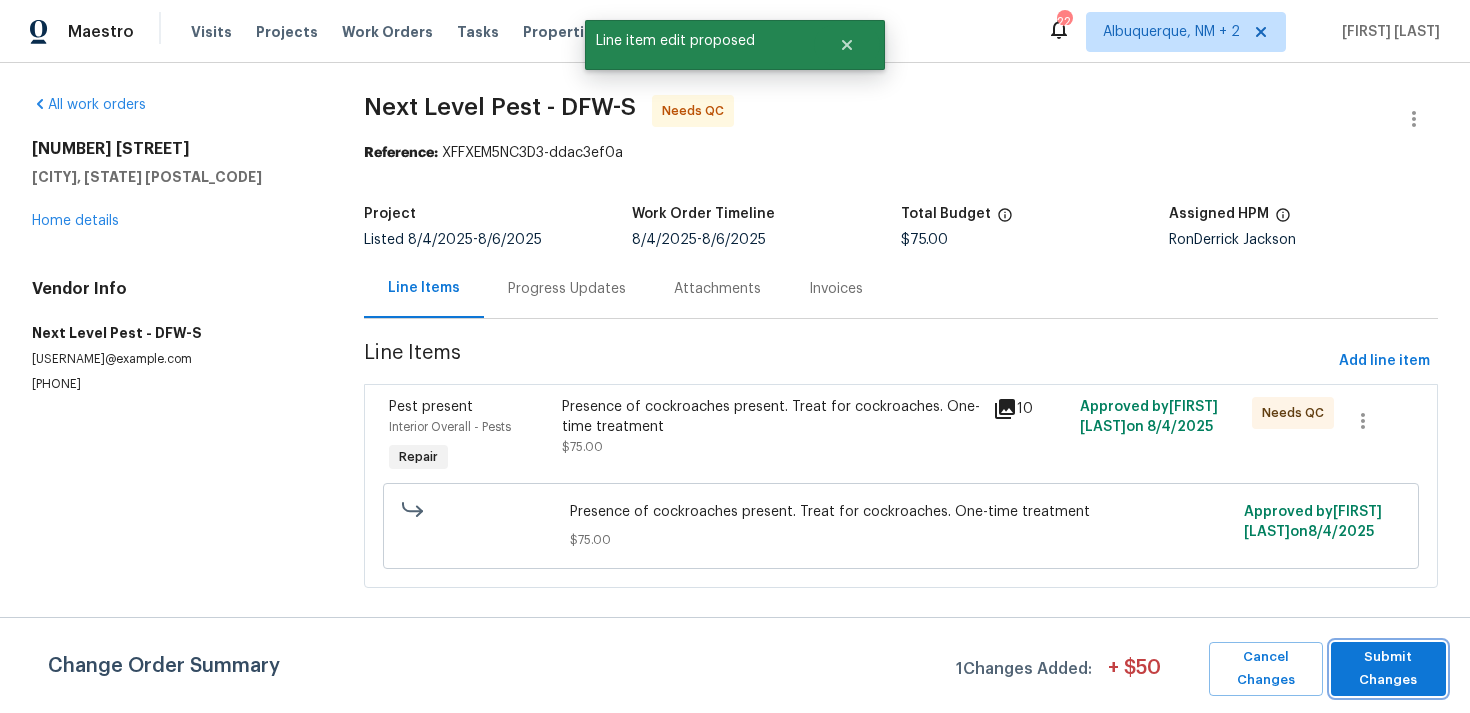 click on "Submit Changes" at bounding box center [1388, 669] 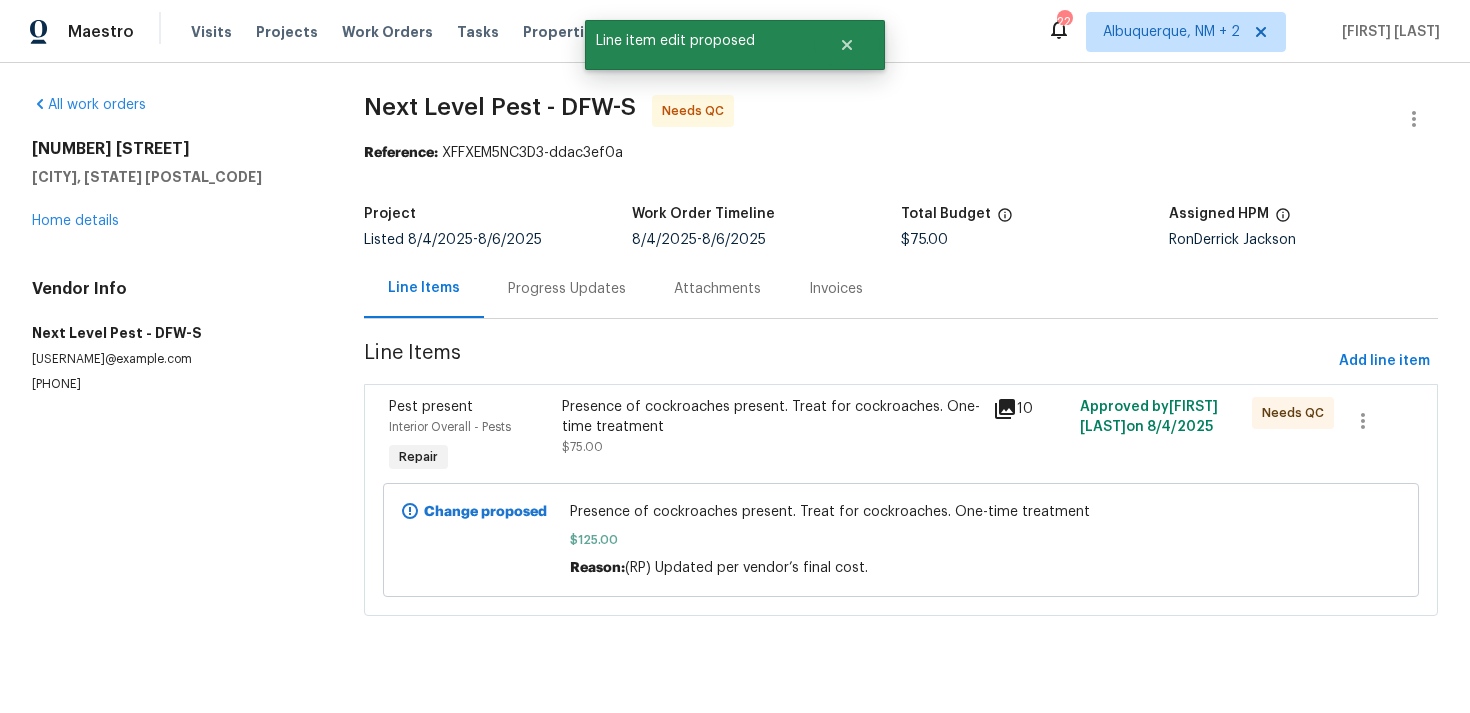 click on "Progress Updates" at bounding box center (567, 288) 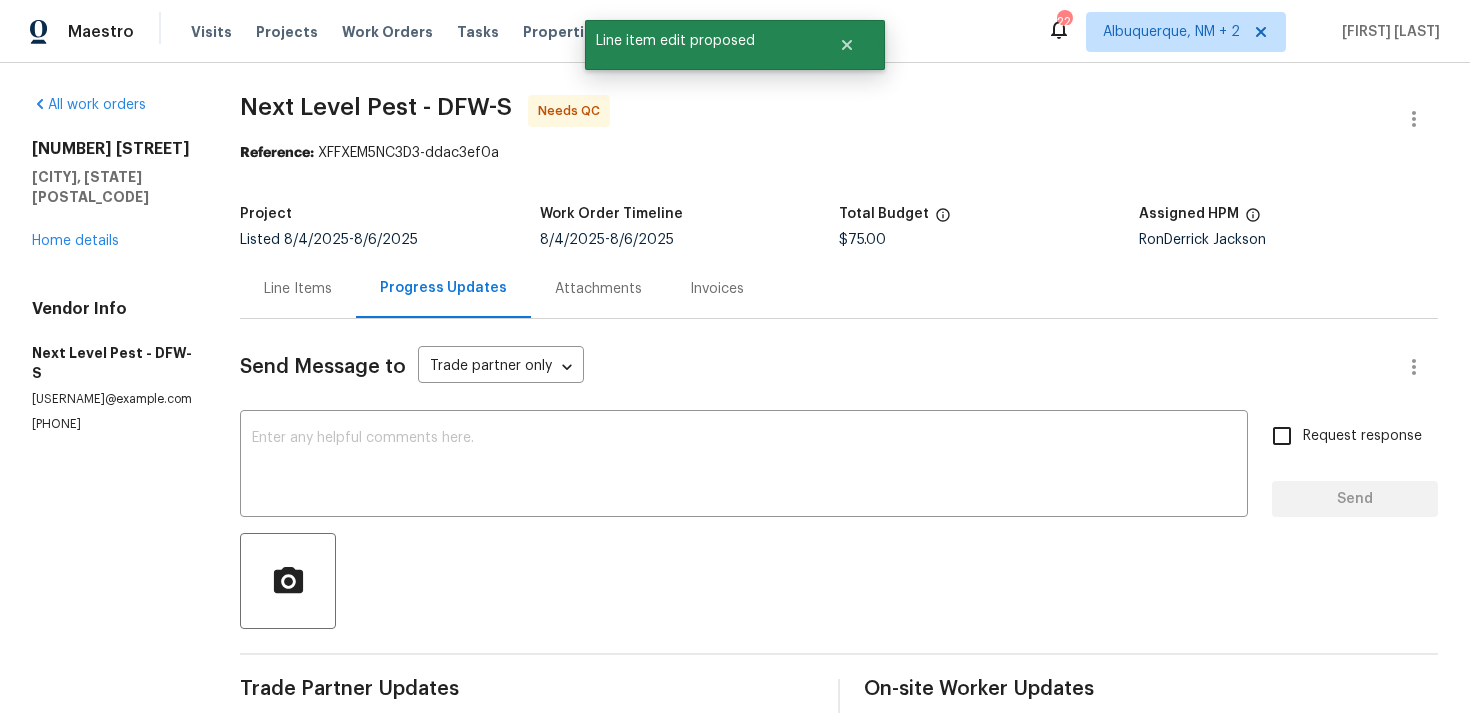 click on "Line Items" at bounding box center [298, 289] 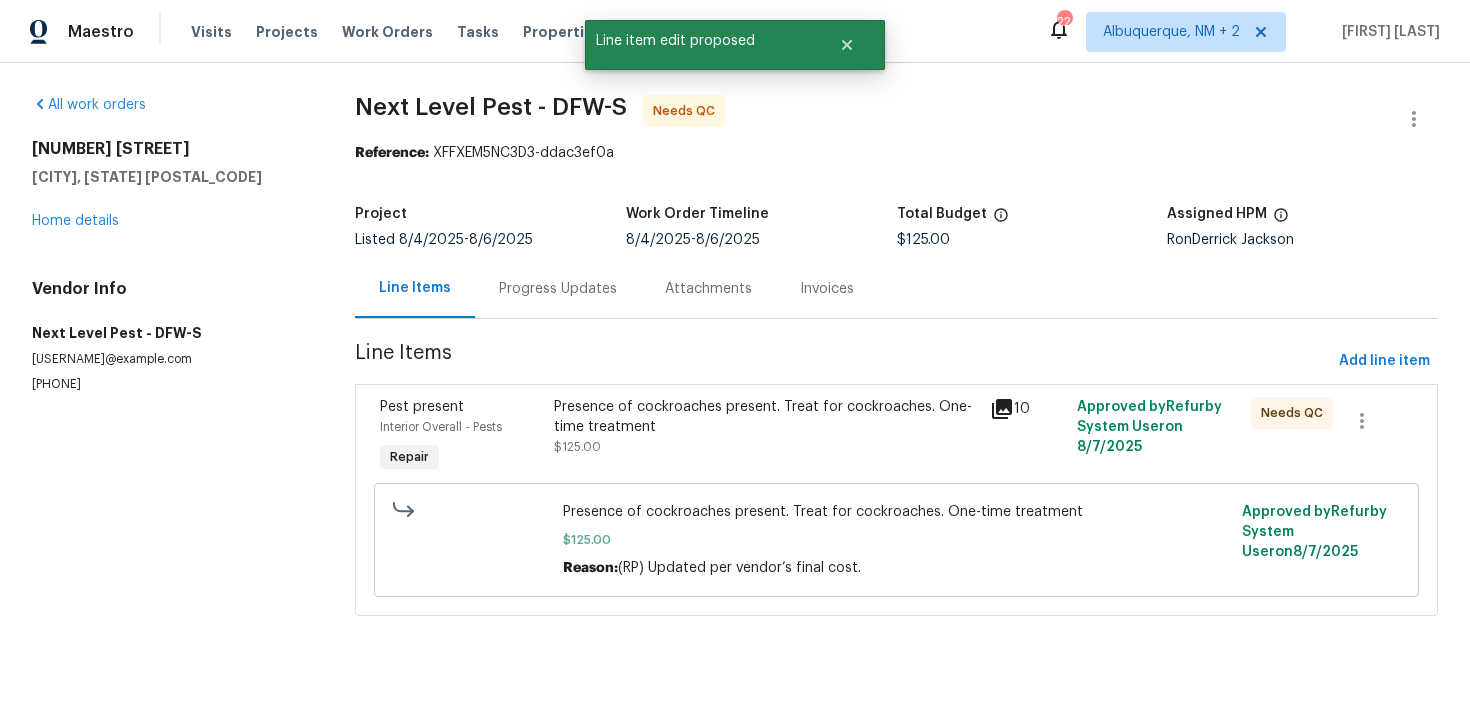 click on "Presence of cockroaches present. Treat for cockroaches. One-time treatment" at bounding box center [765, 417] 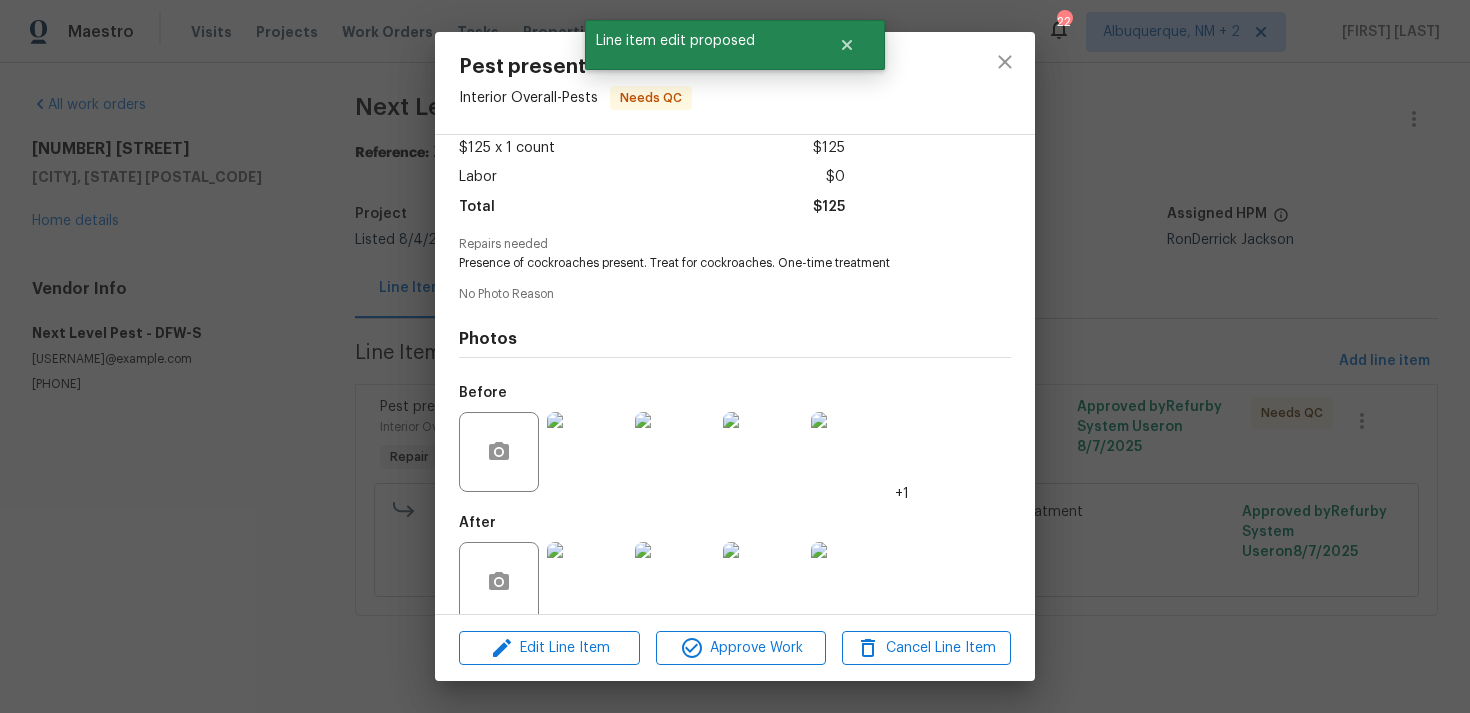scroll, scrollTop: 141, scrollLeft: 0, axis: vertical 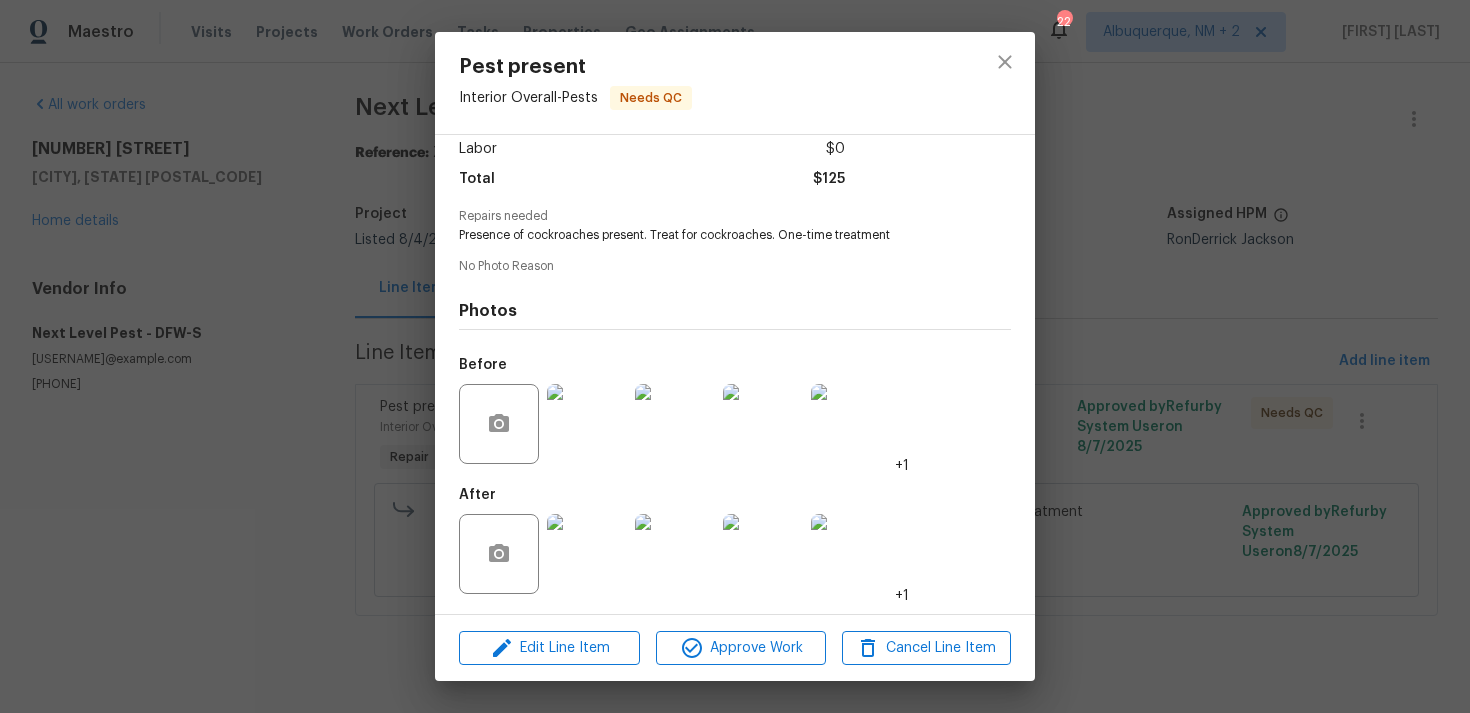 click at bounding box center (587, 424) 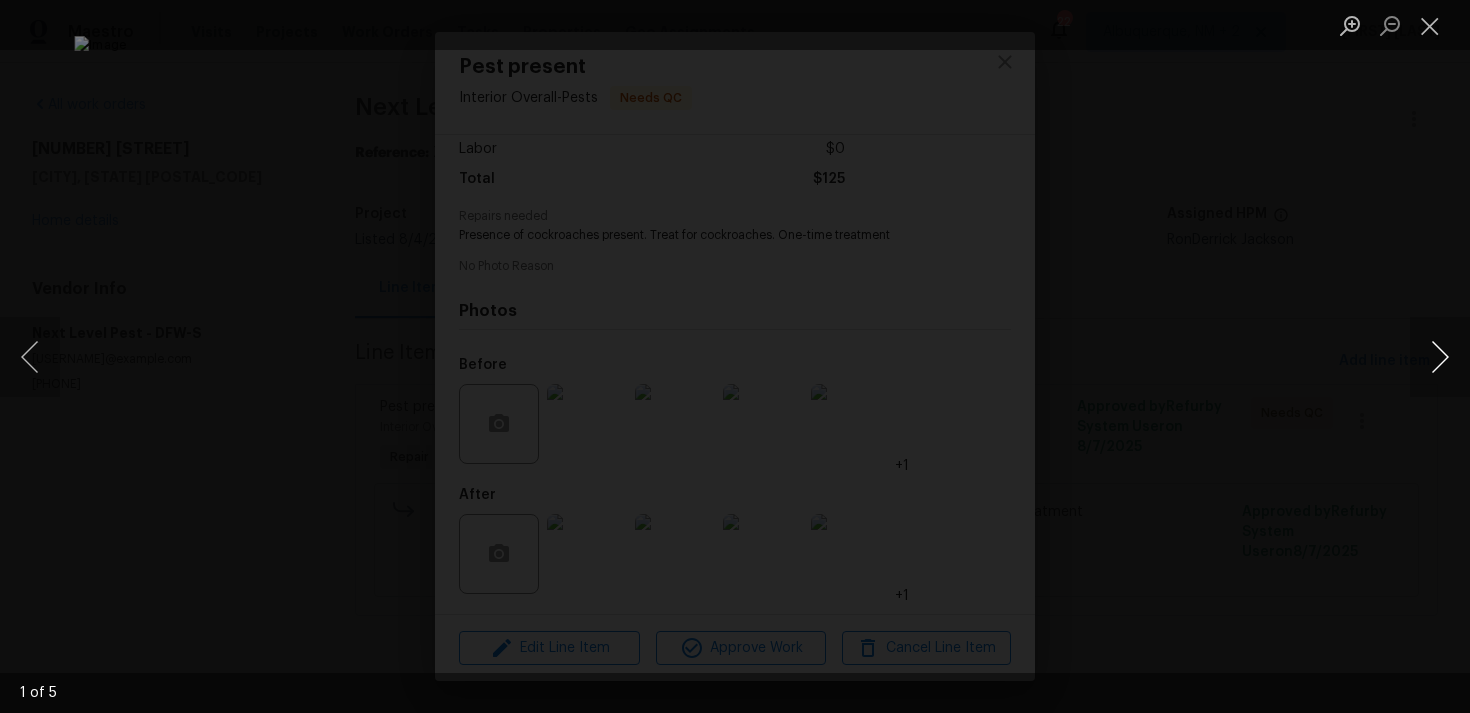 click at bounding box center (1440, 357) 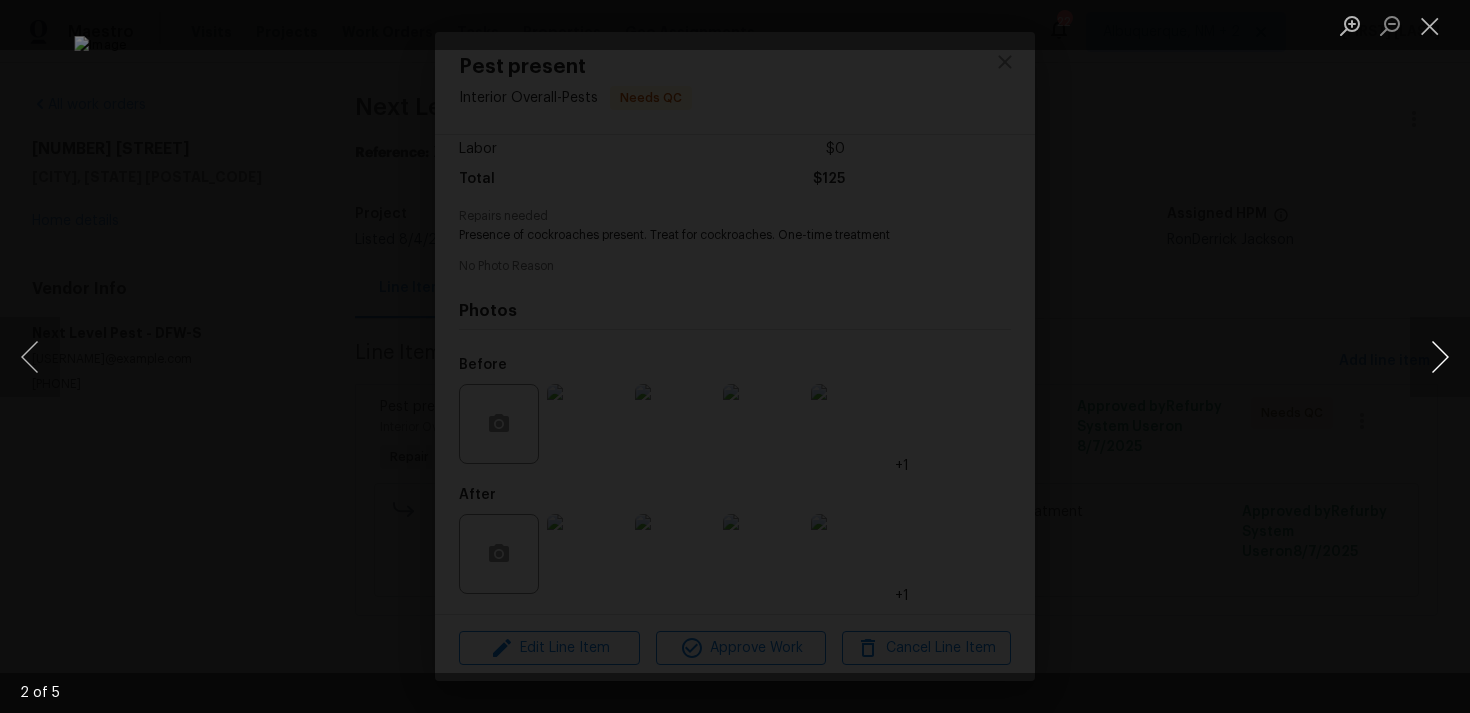 click at bounding box center [1440, 357] 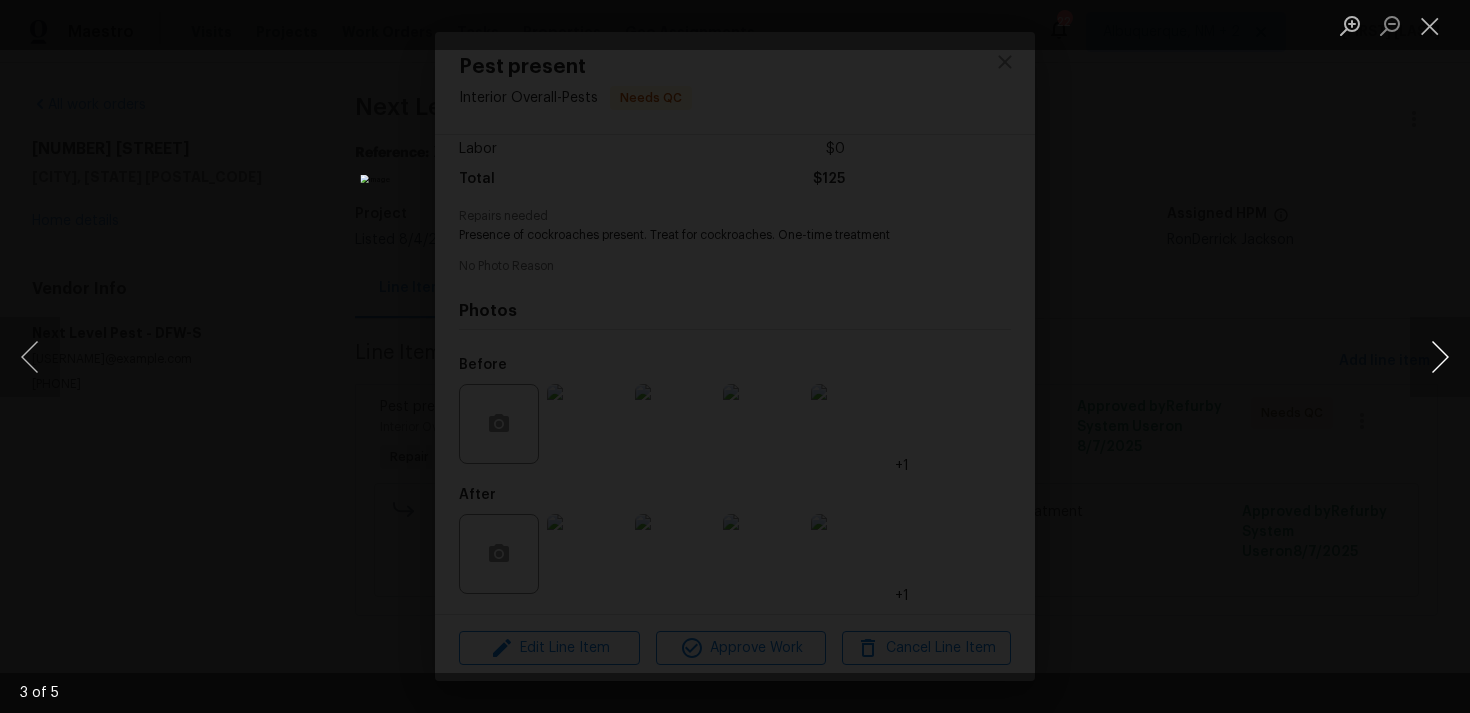 click at bounding box center [1440, 357] 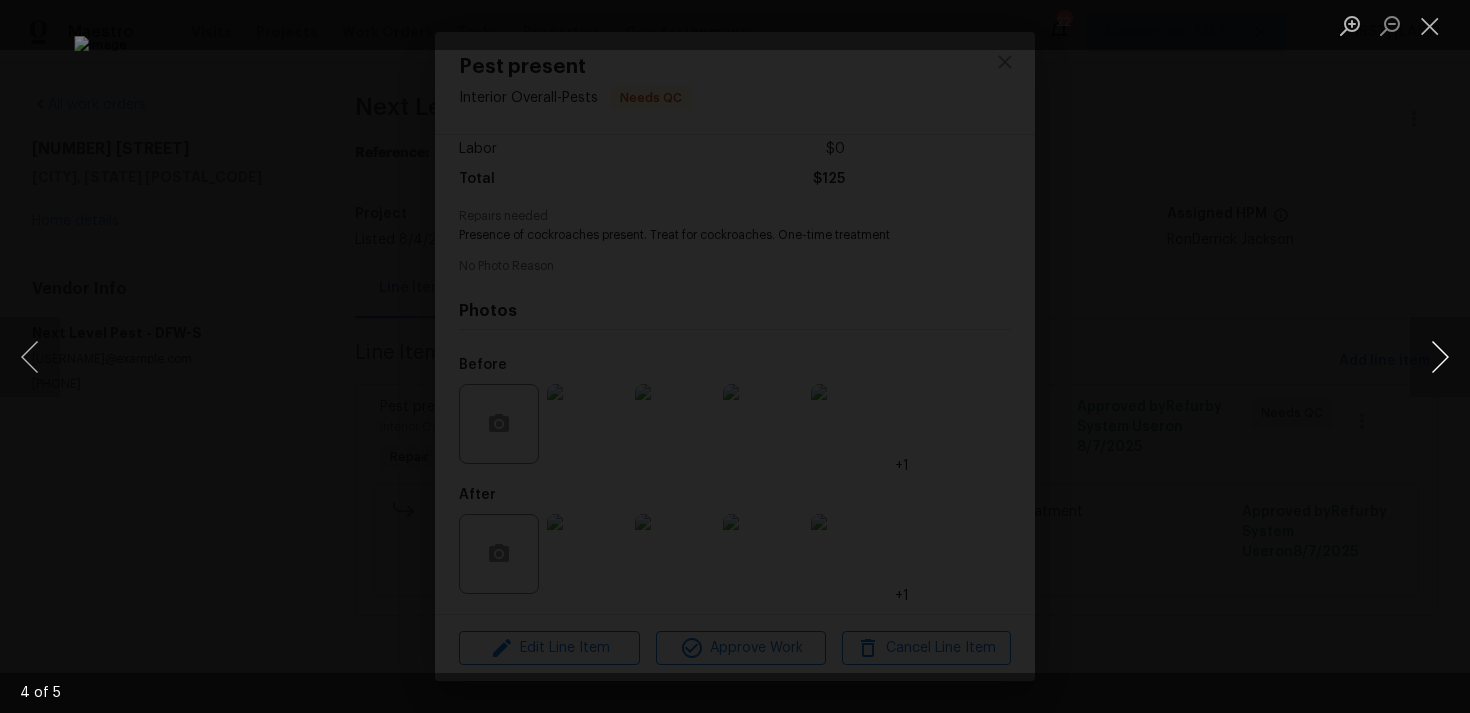 click at bounding box center [1440, 357] 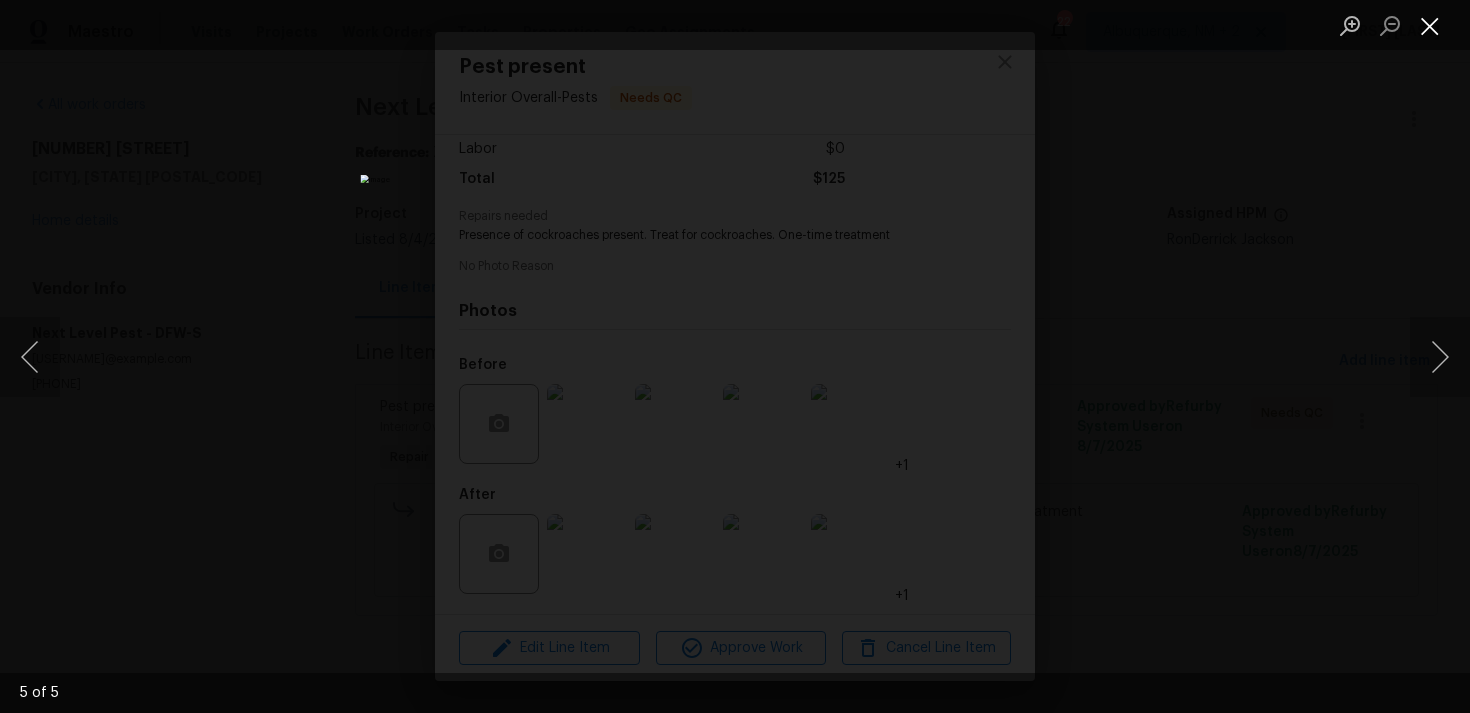 click at bounding box center (1430, 25) 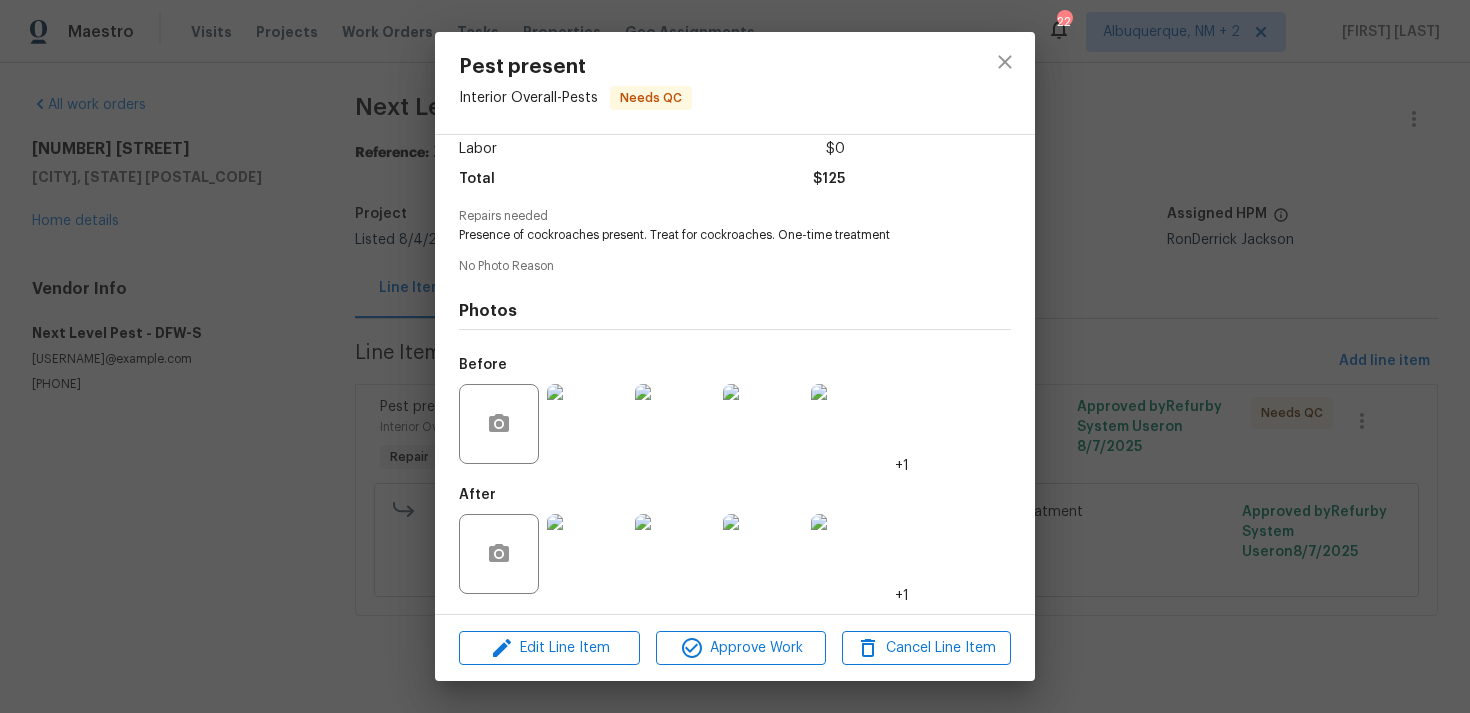 click at bounding box center (587, 554) 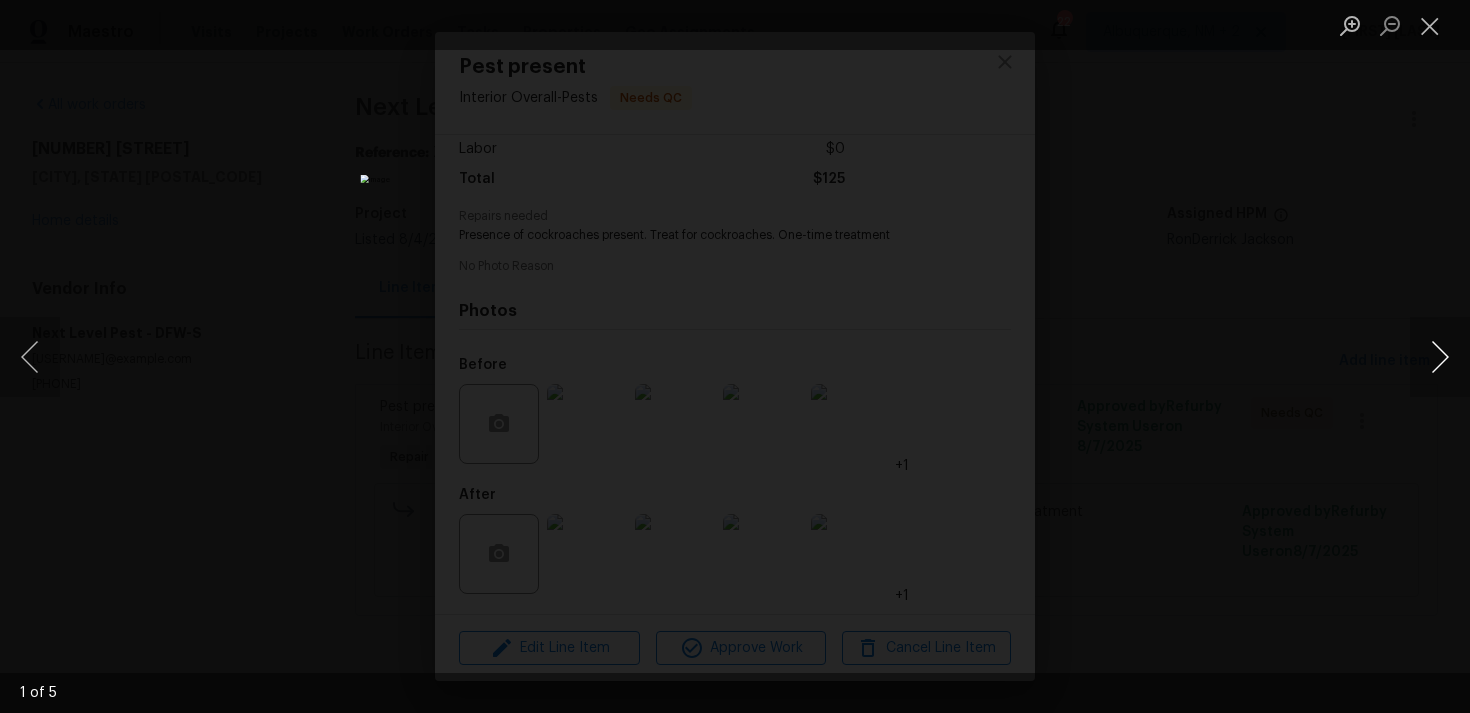 click at bounding box center [1440, 357] 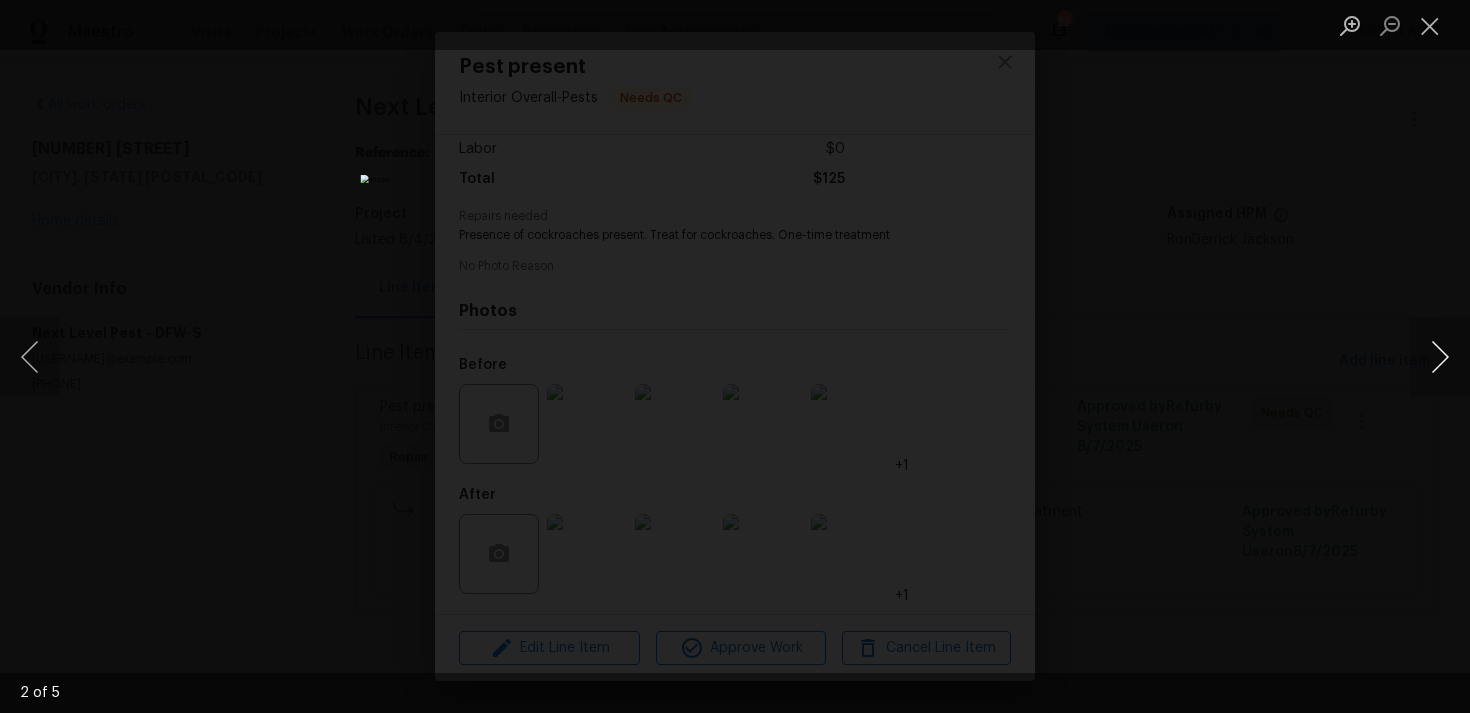 click at bounding box center [1440, 357] 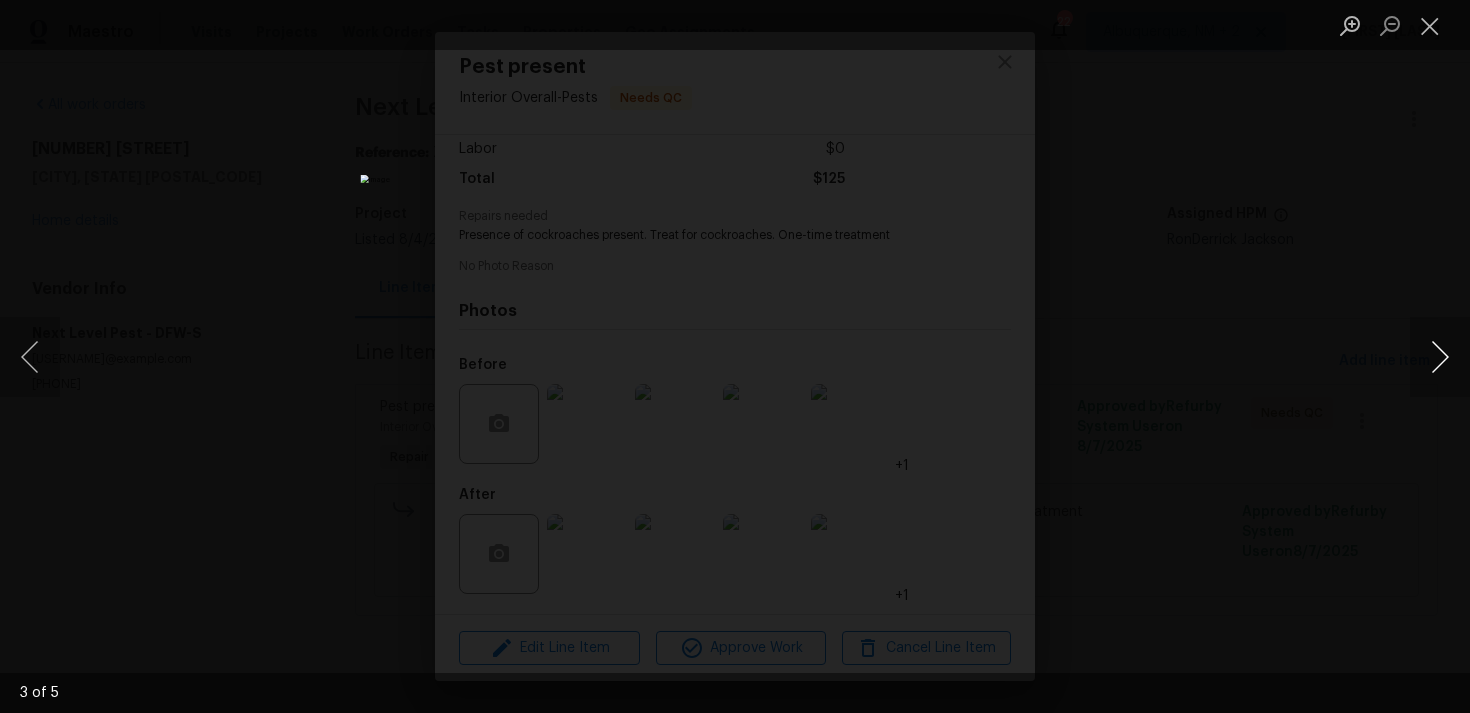 click at bounding box center (1440, 357) 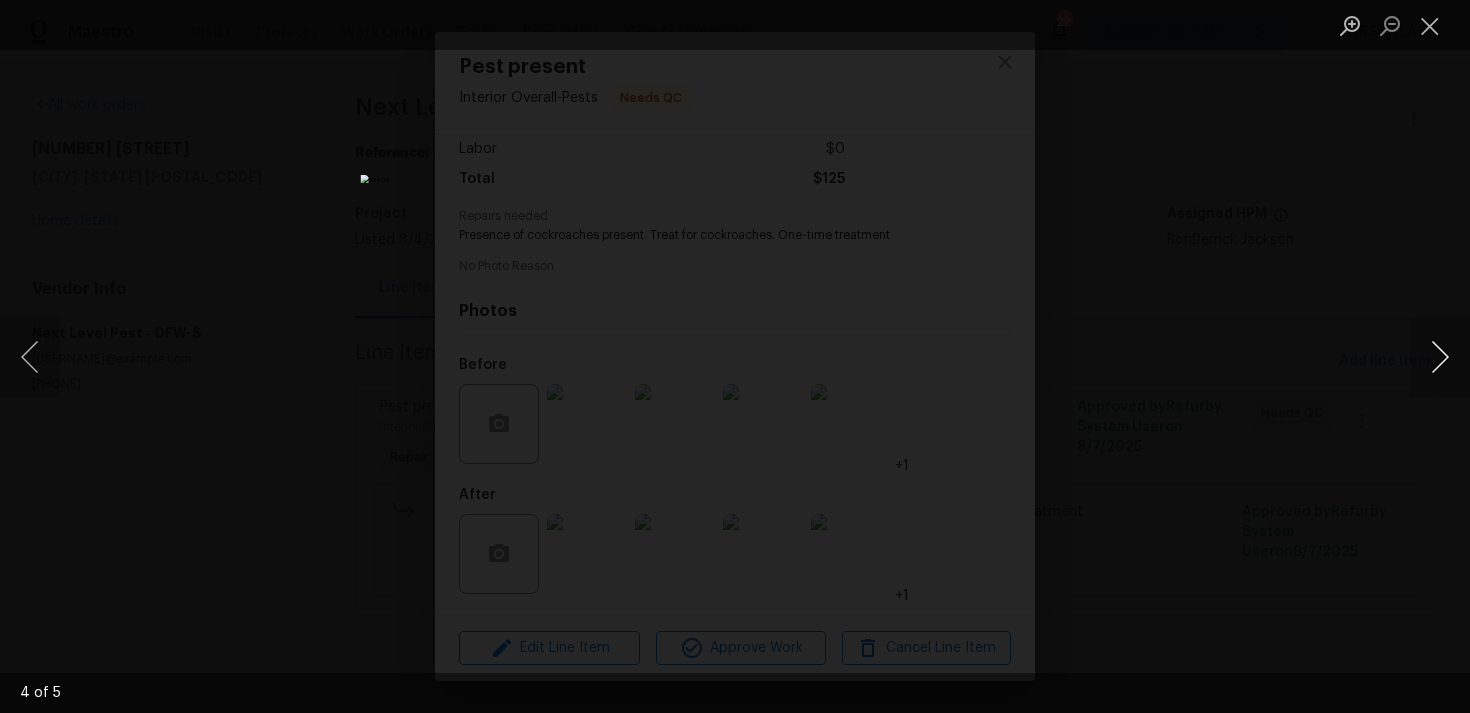 click at bounding box center [1440, 357] 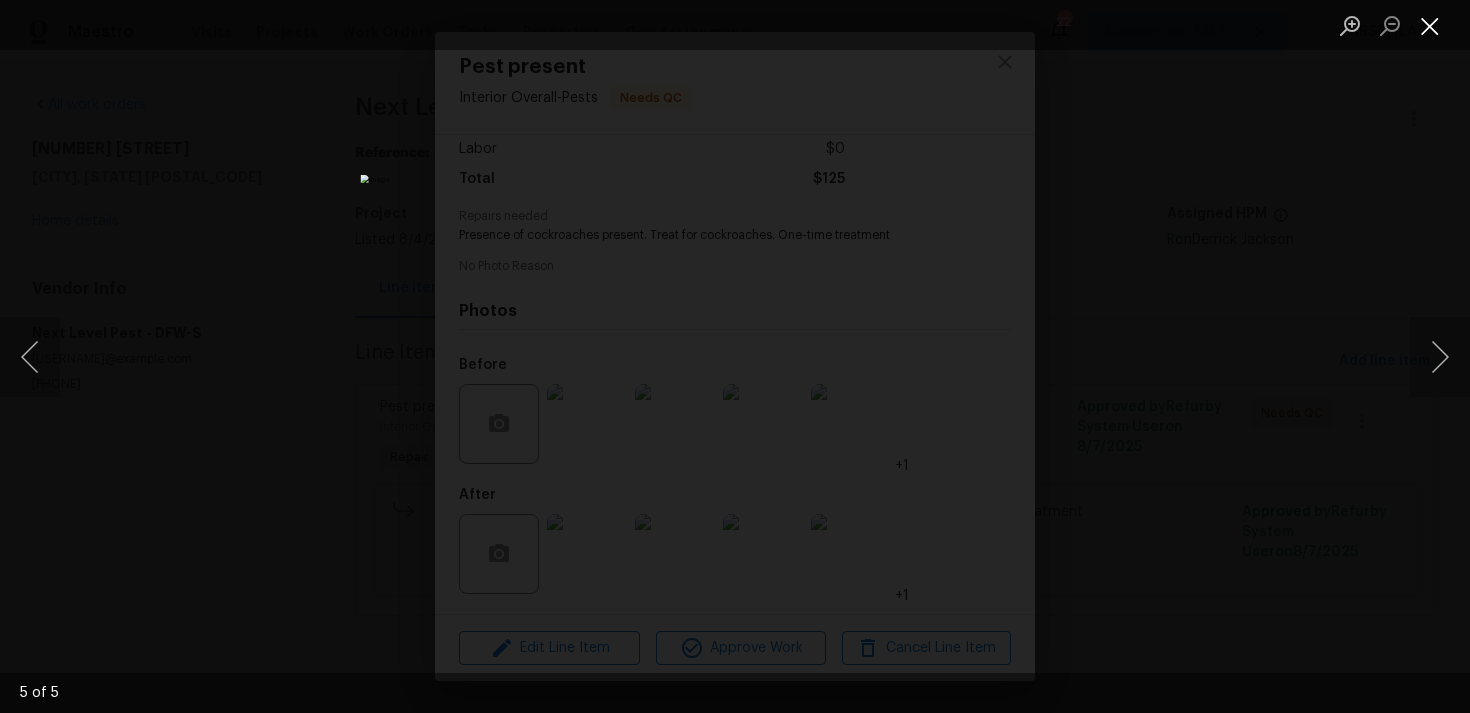 click at bounding box center (1430, 25) 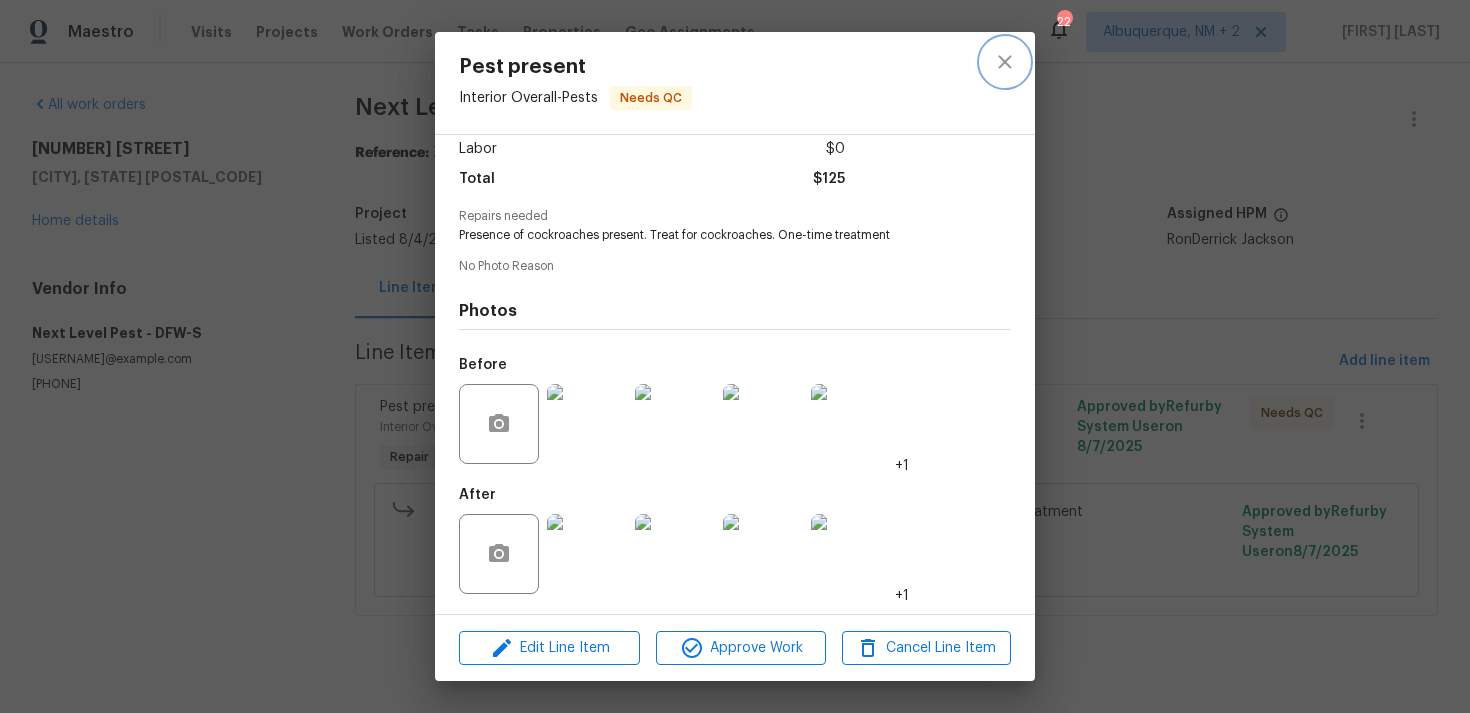 click at bounding box center (1005, 62) 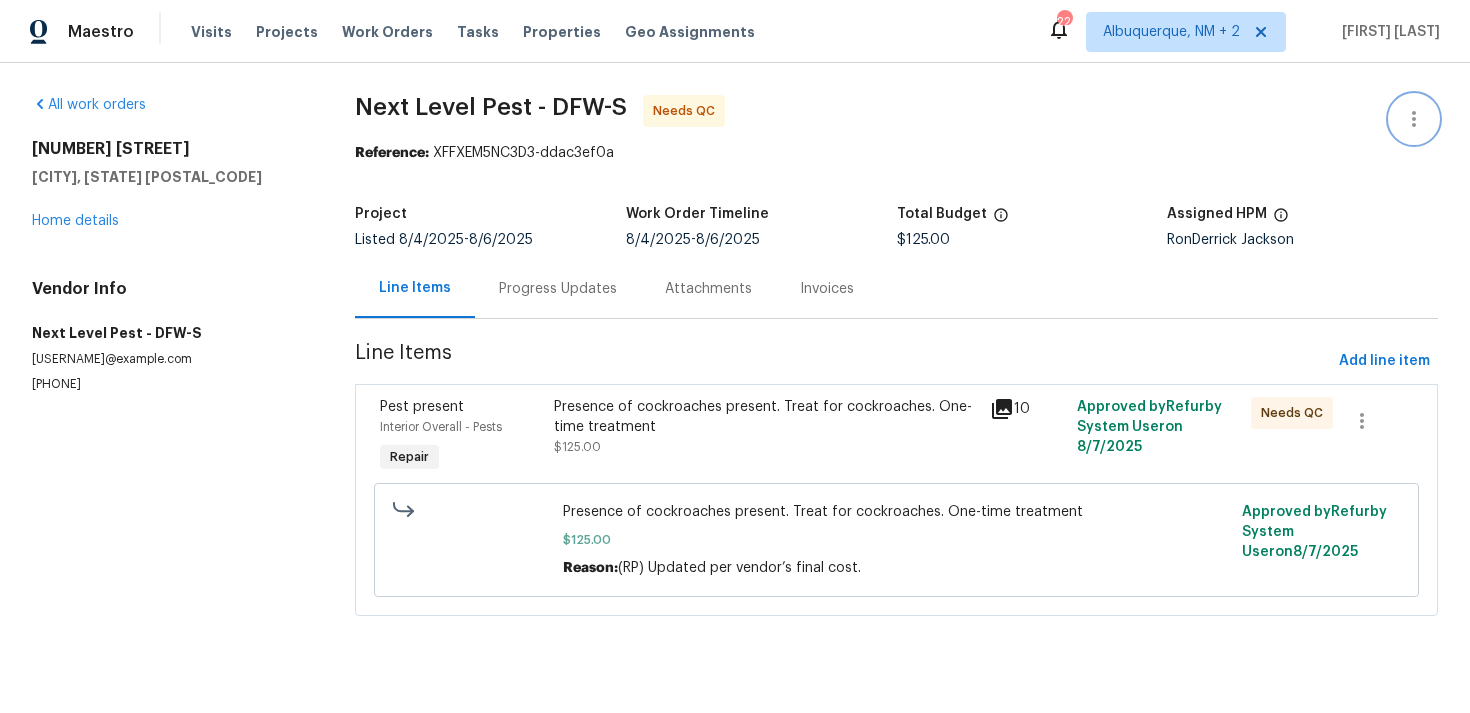 click at bounding box center (1414, 119) 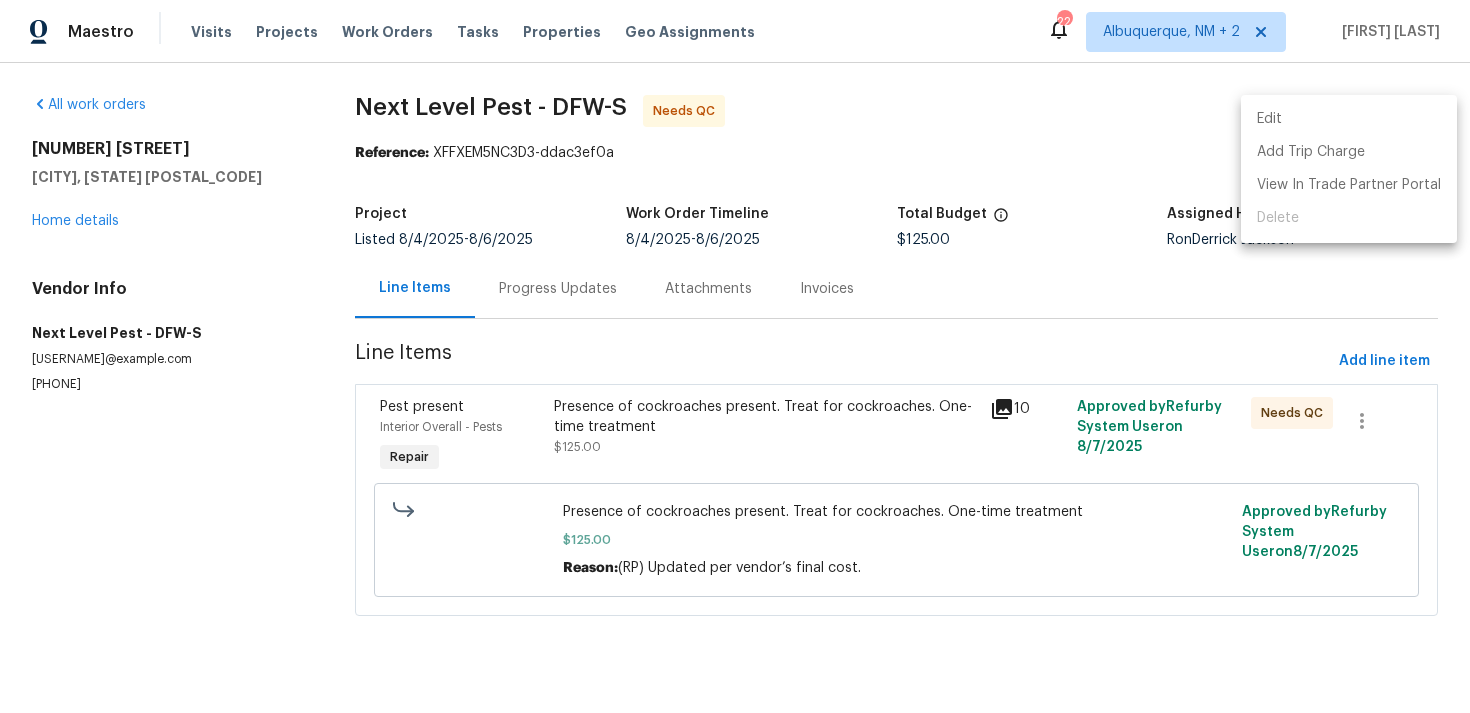click on "Edit" at bounding box center [1349, 119] 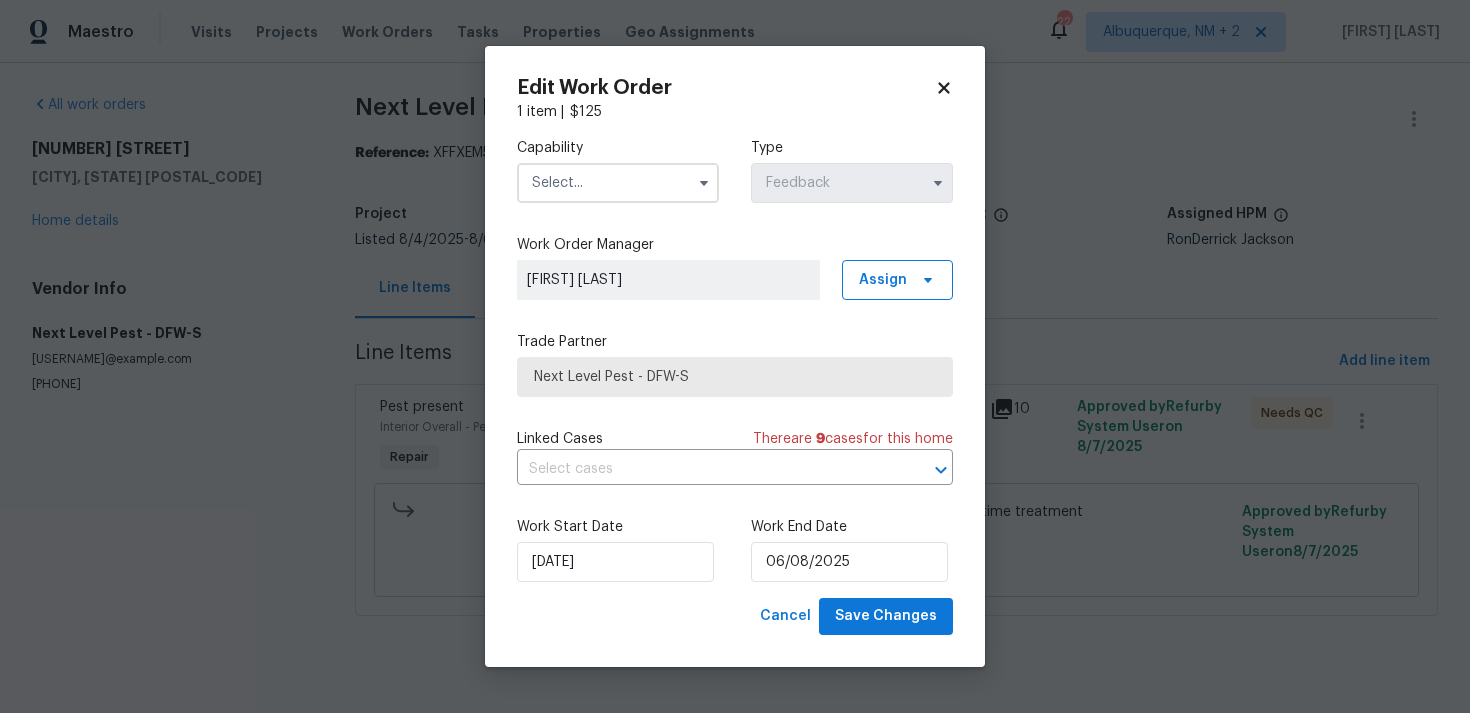 click at bounding box center (618, 183) 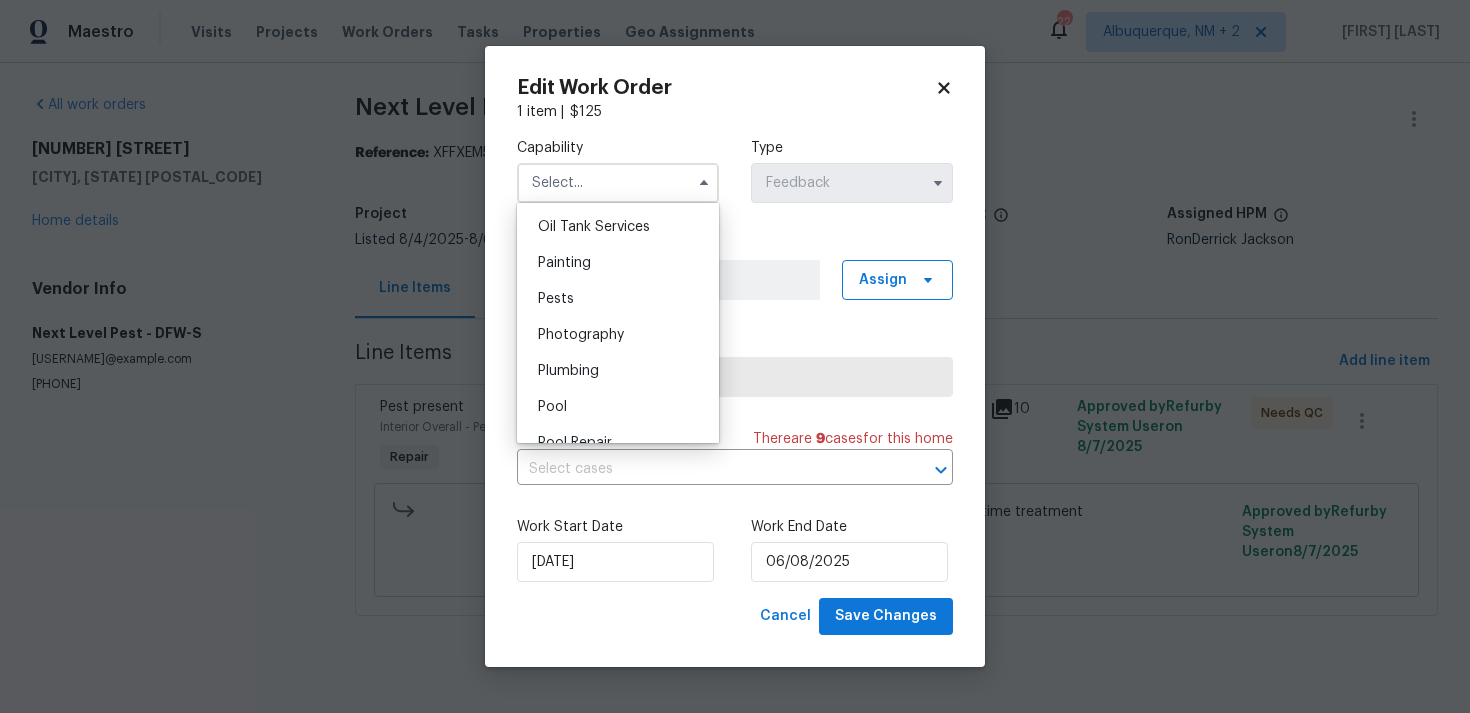 scroll, scrollTop: 1666, scrollLeft: 0, axis: vertical 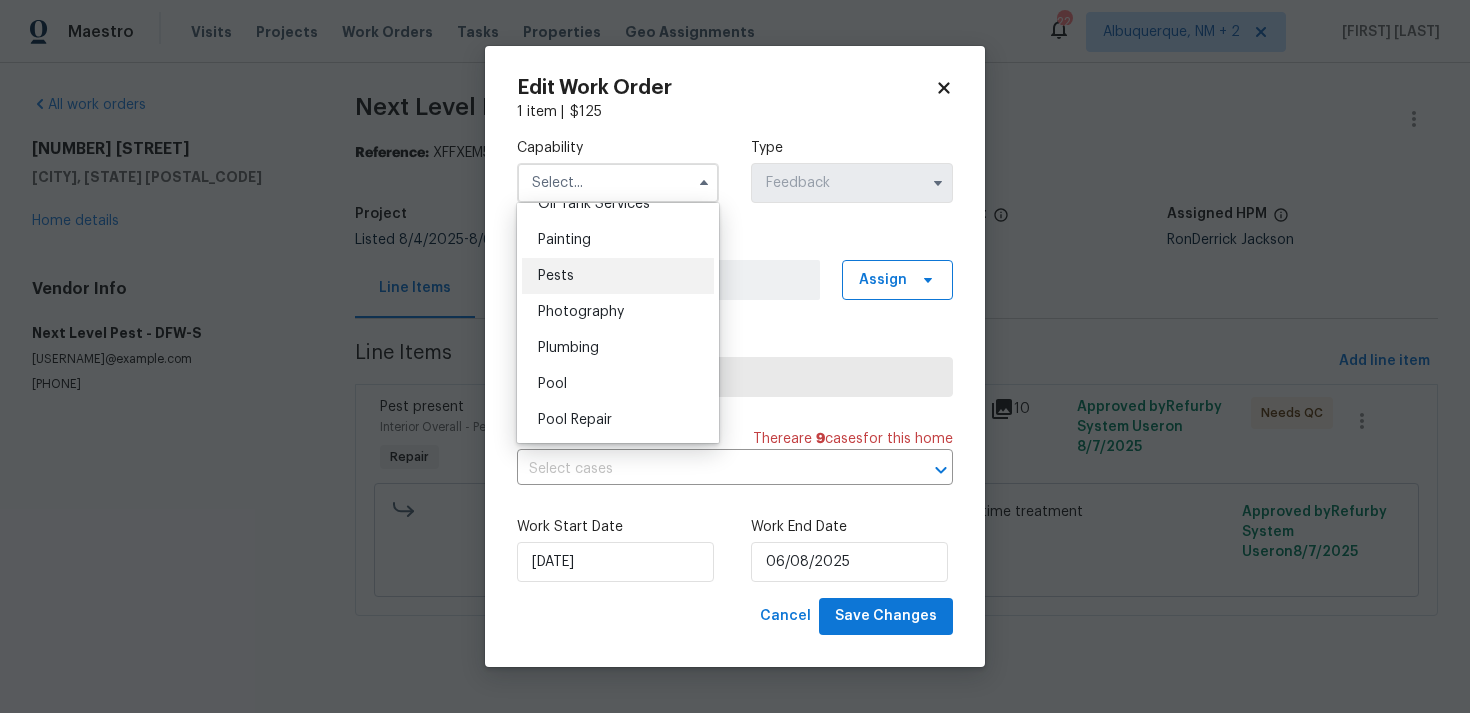 click on "Pests" at bounding box center (618, 276) 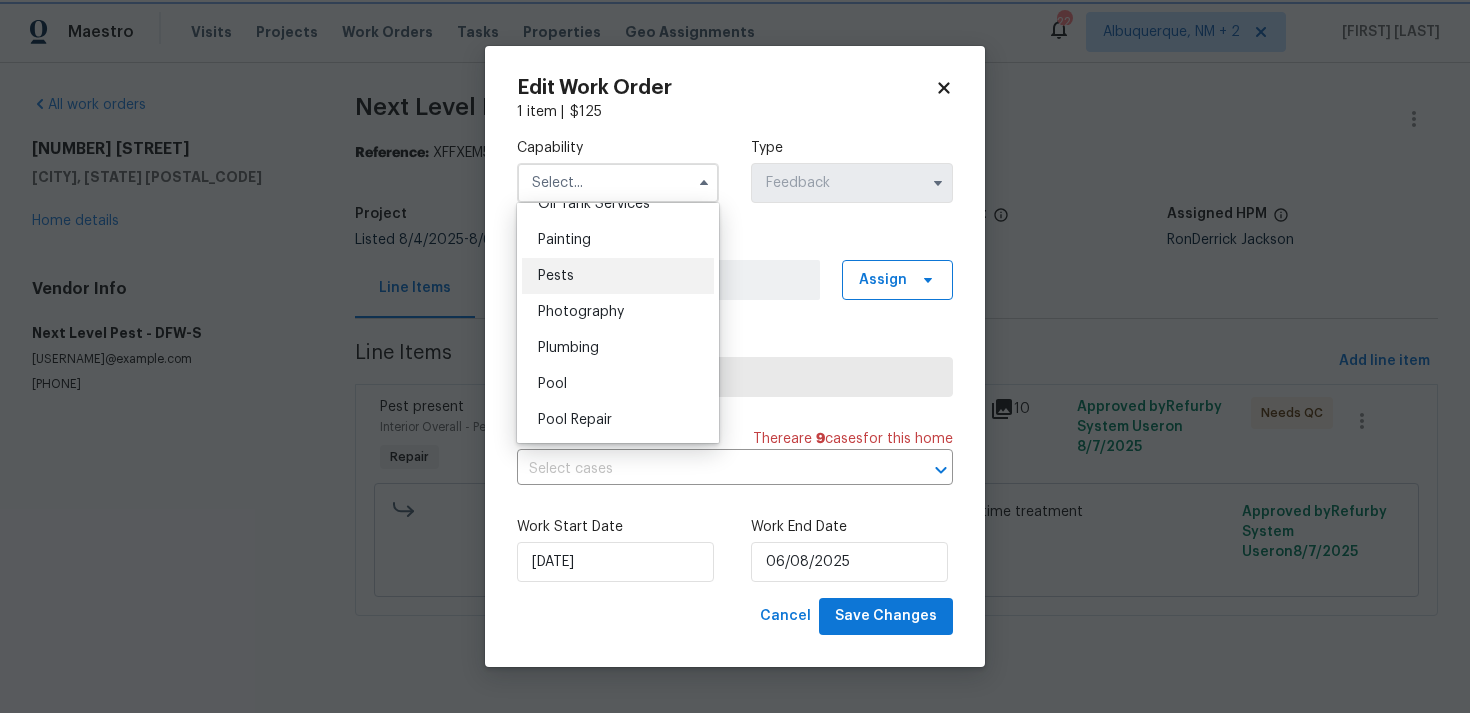 type on "Pests" 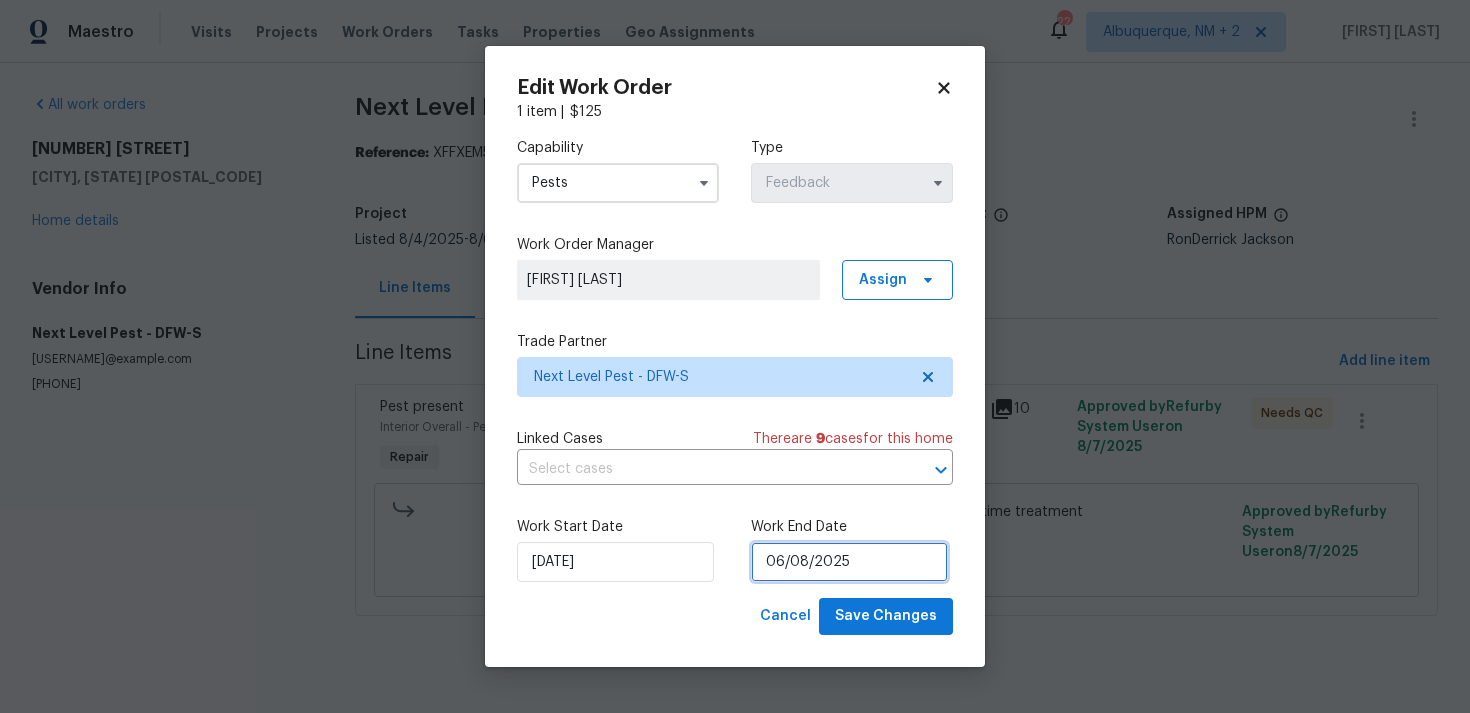 click on "06/08/2025" at bounding box center [849, 562] 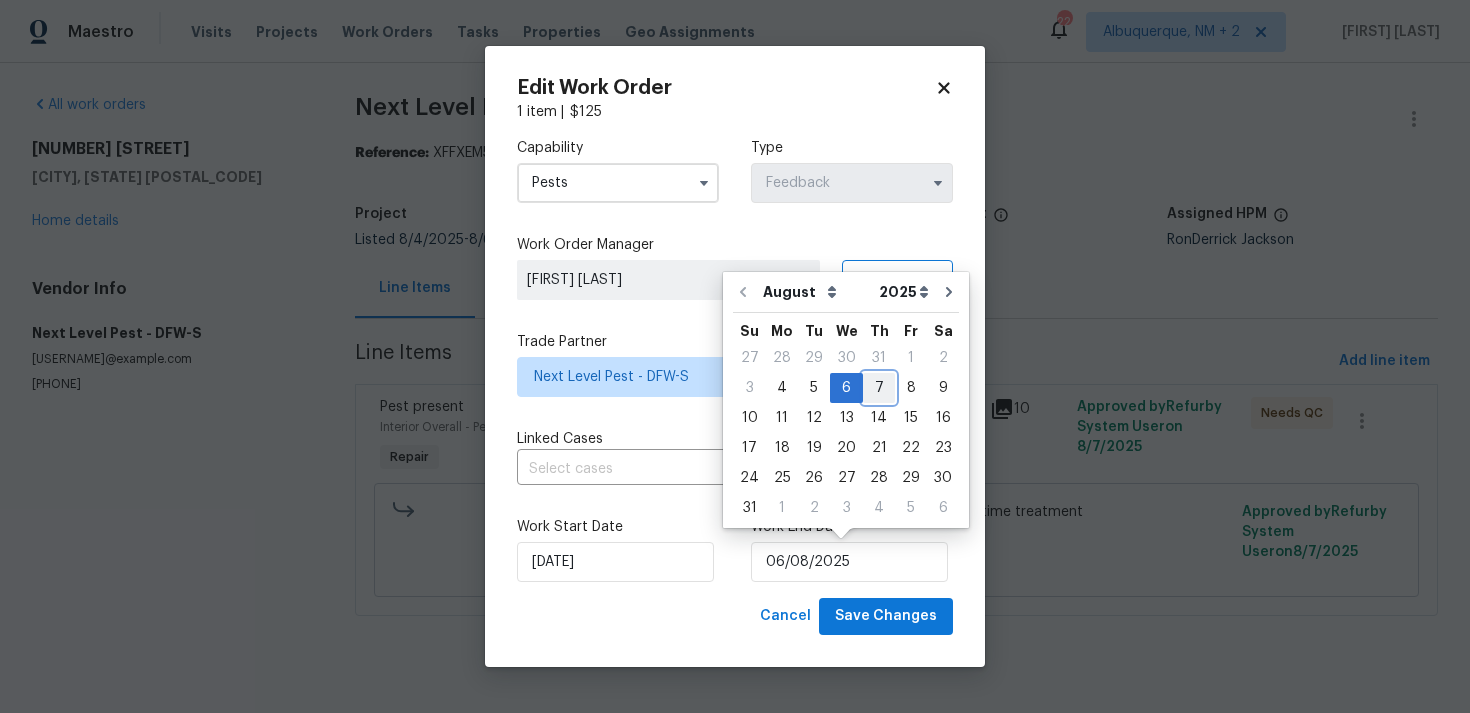 click on "7" at bounding box center (879, 388) 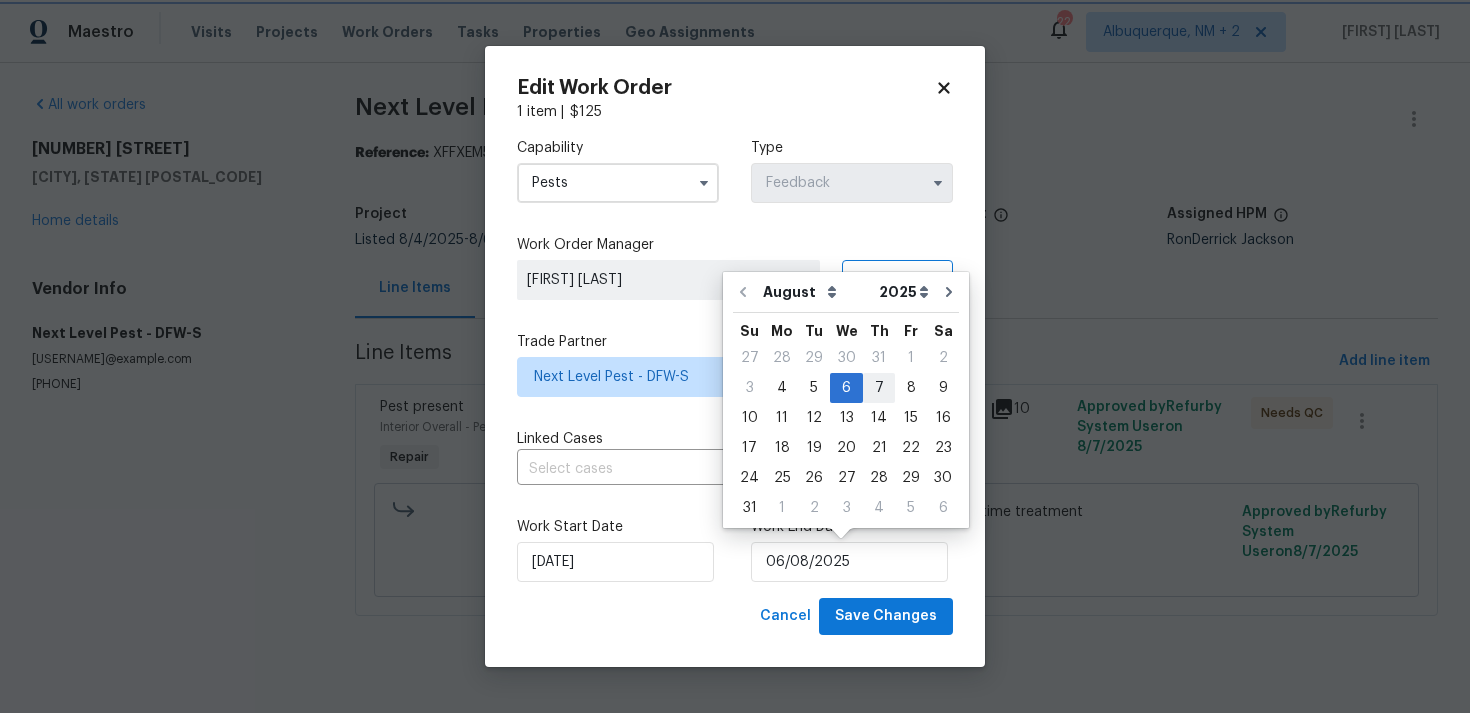 type on "07/08/2025" 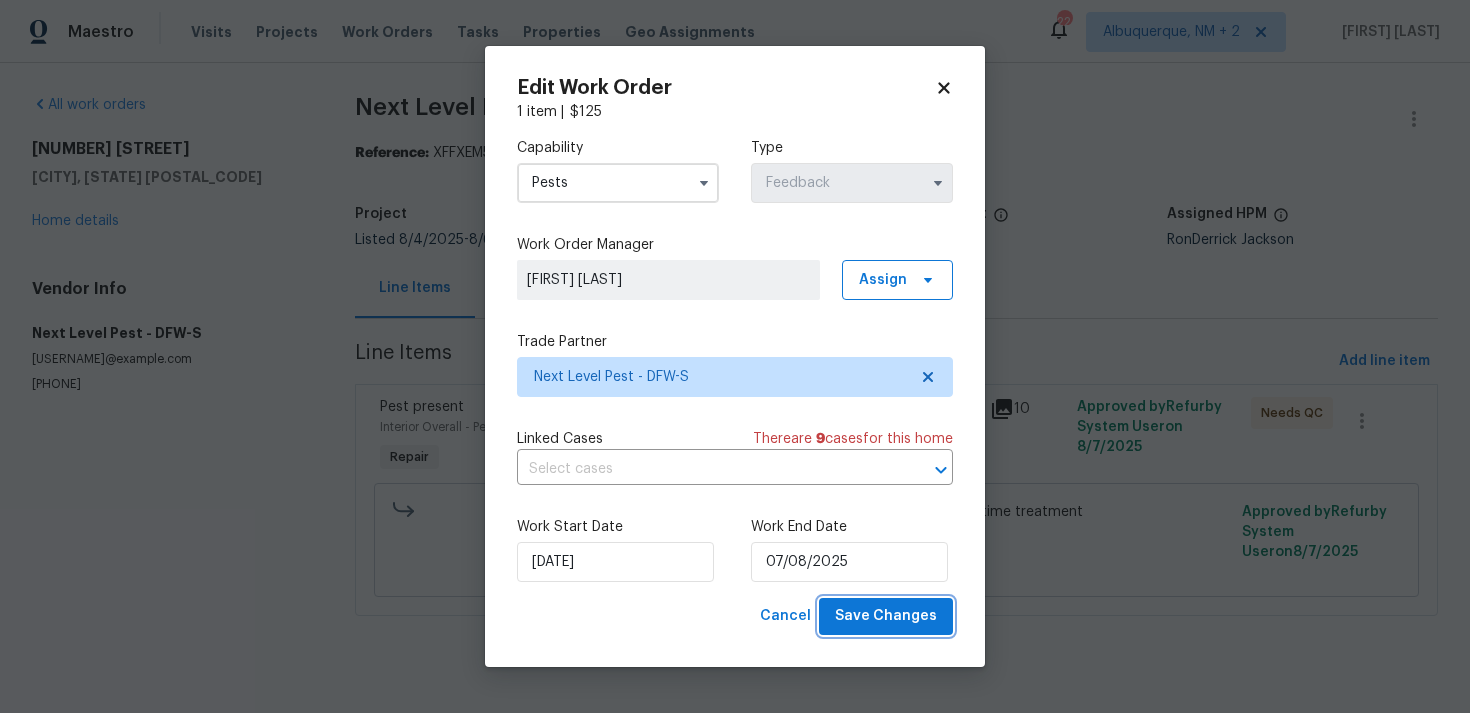 click on "Save Changes" at bounding box center [886, 616] 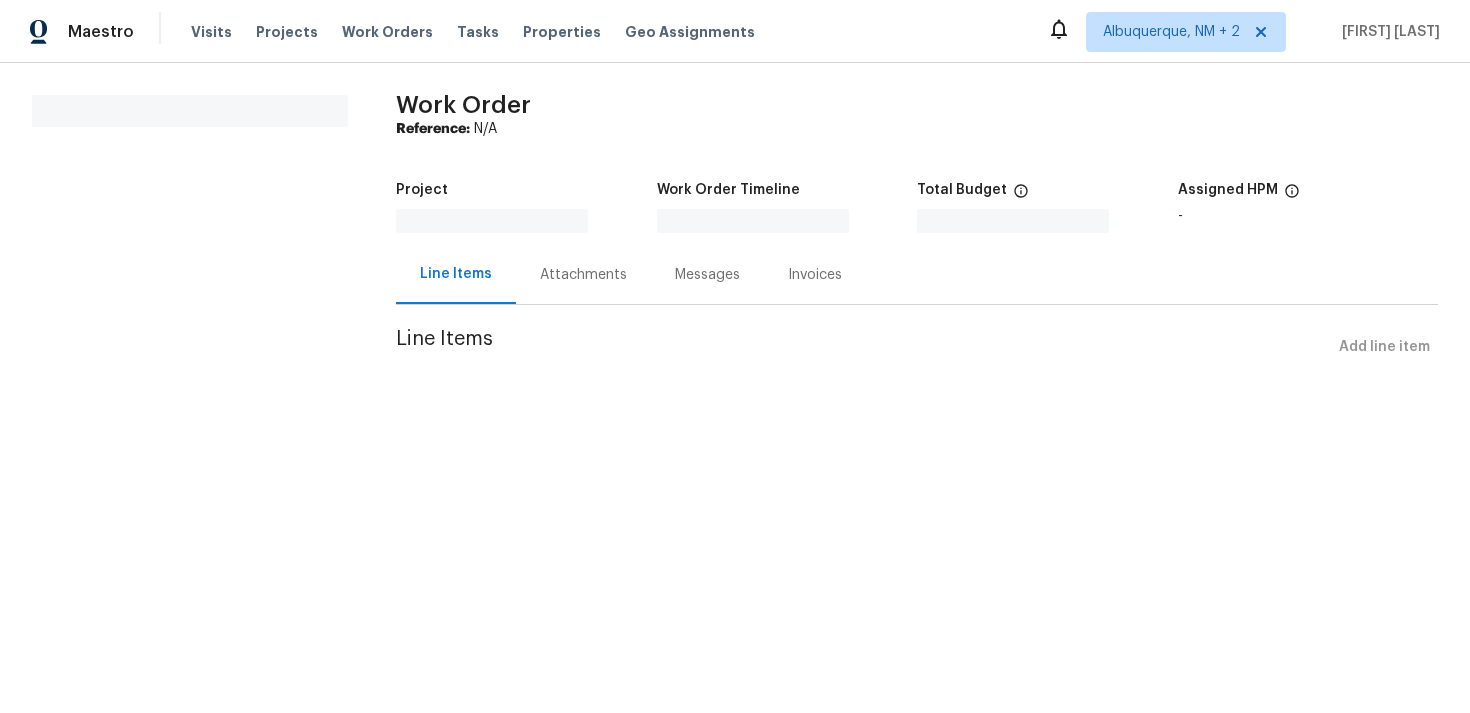 scroll, scrollTop: 0, scrollLeft: 0, axis: both 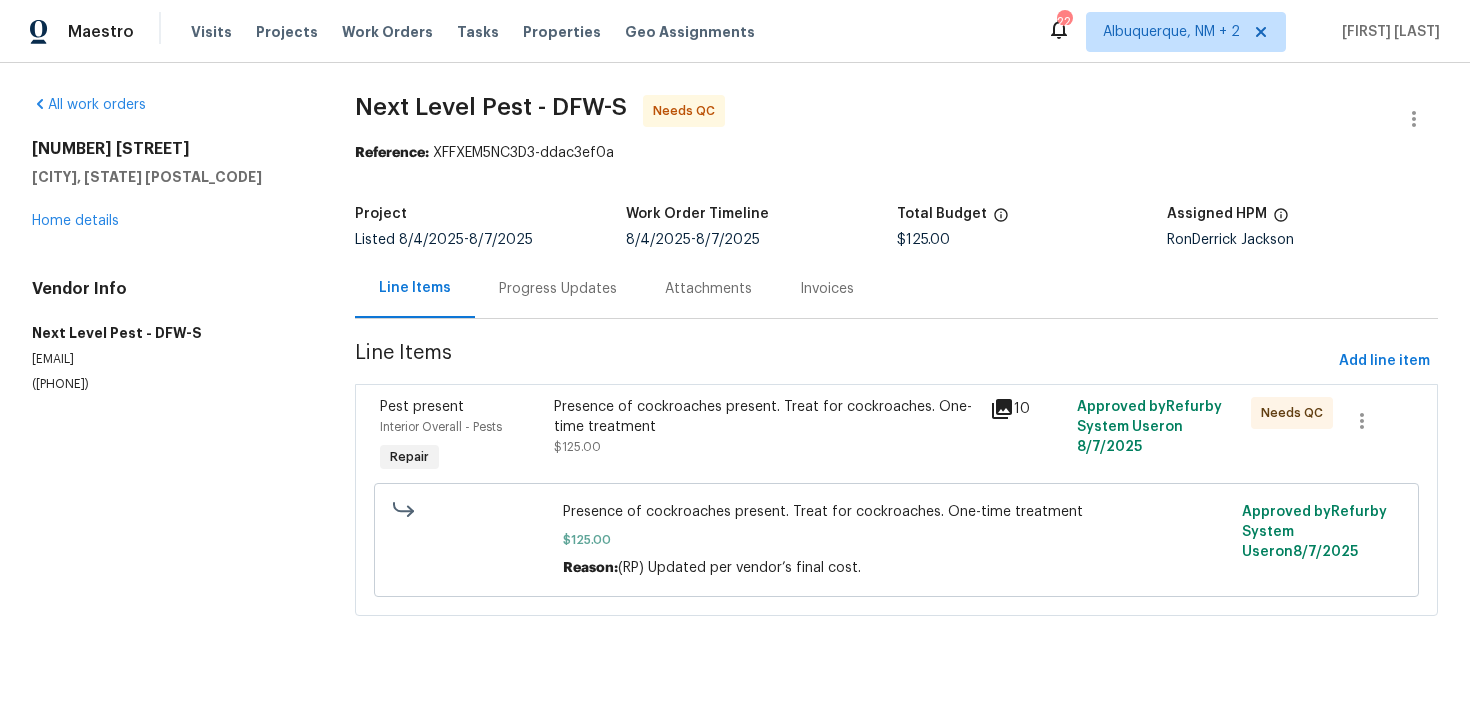 click on "Progress Updates" at bounding box center [558, 288] 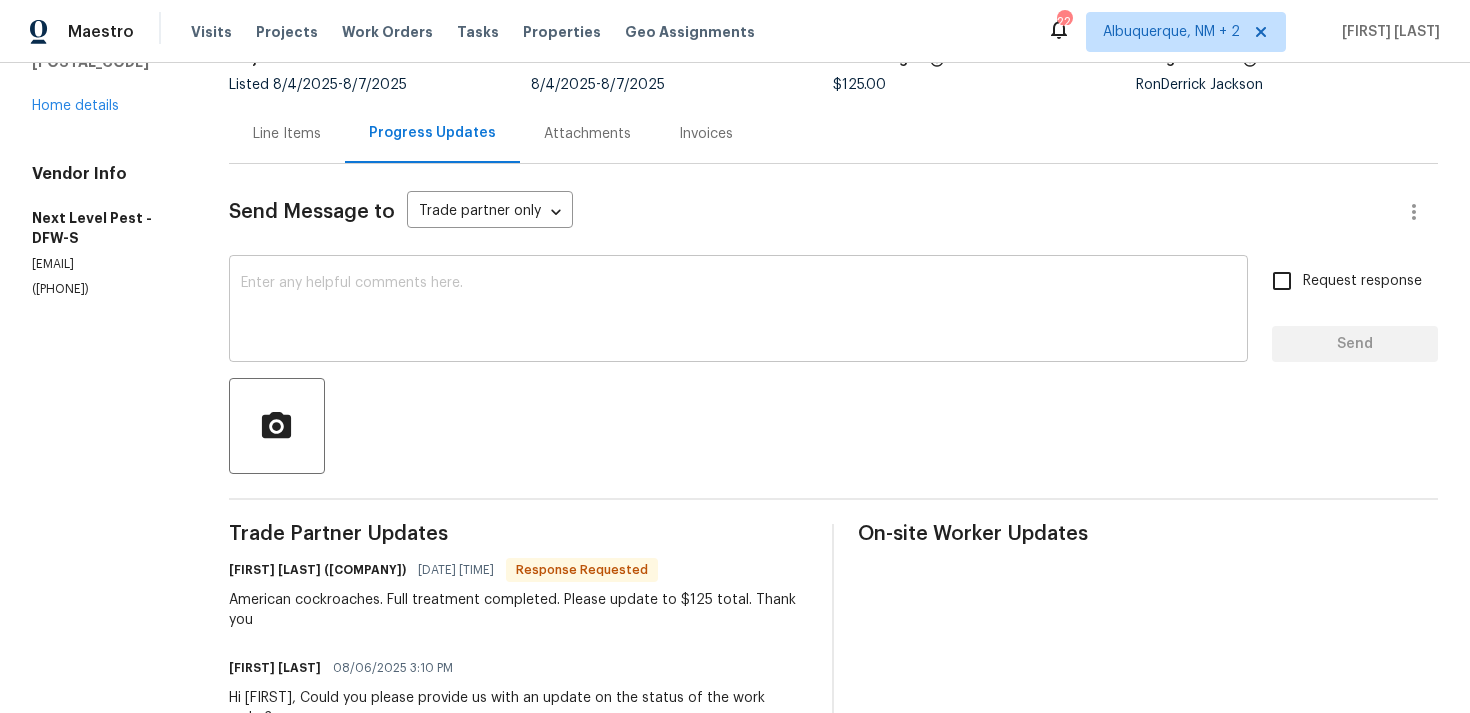 scroll, scrollTop: 174, scrollLeft: 0, axis: vertical 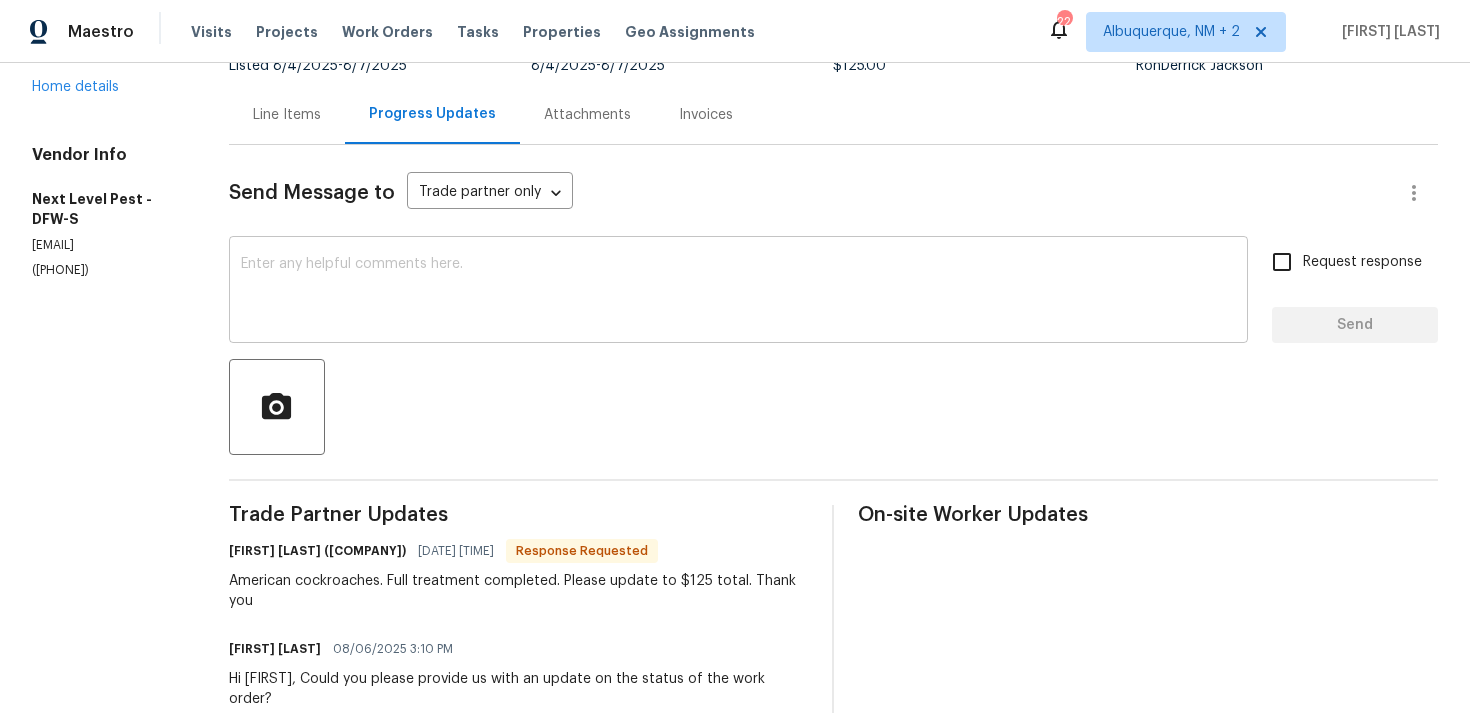 click on "x ​" at bounding box center [738, 292] 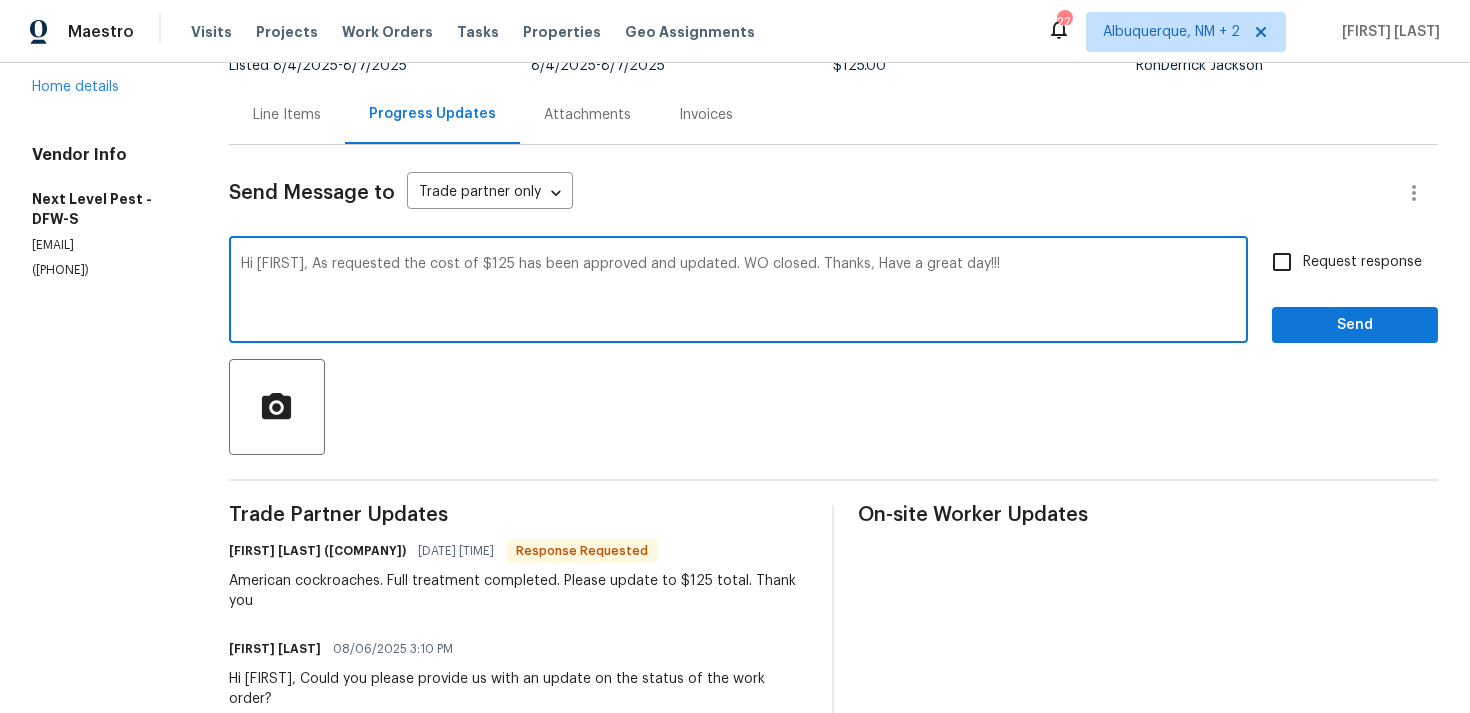 drag, startPoint x: 326, startPoint y: 262, endPoint x: 740, endPoint y: 263, distance: 414.00122 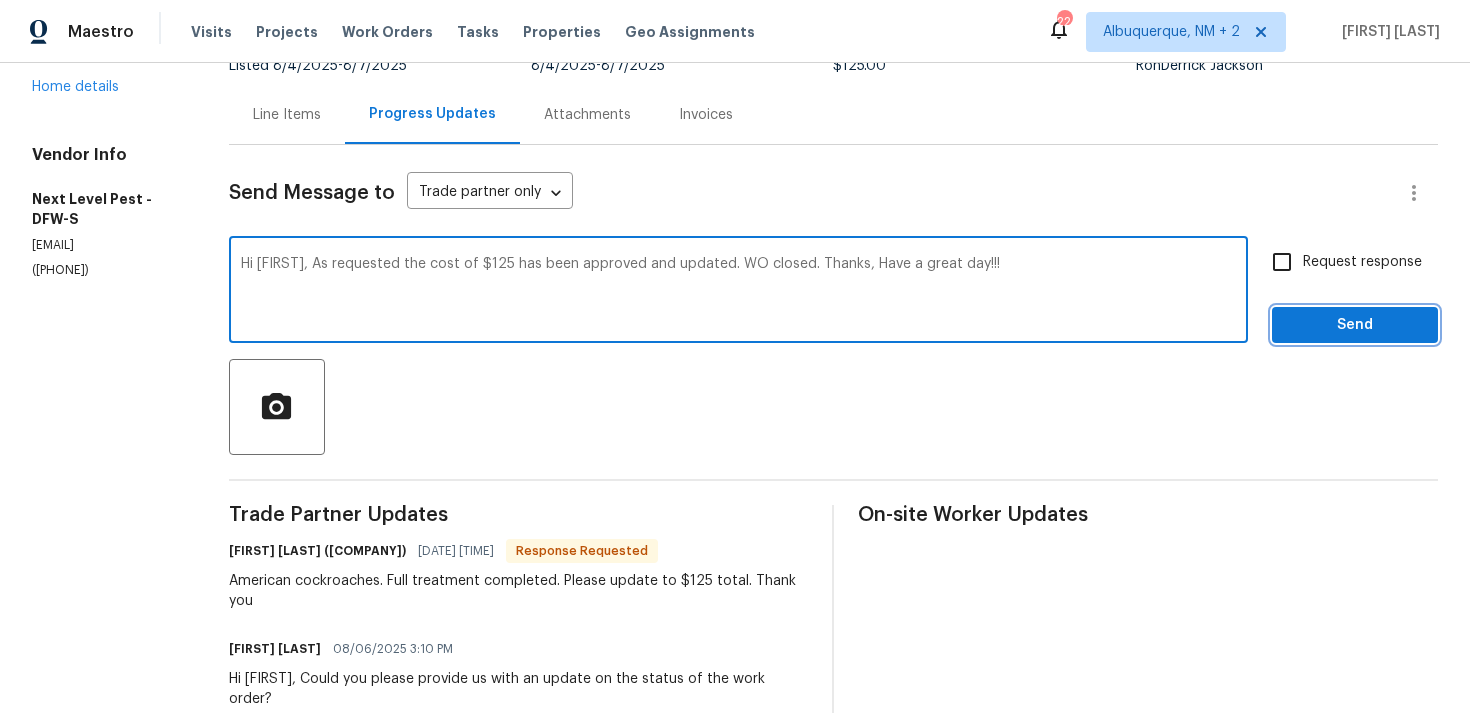 click on "Send" at bounding box center [1355, 325] 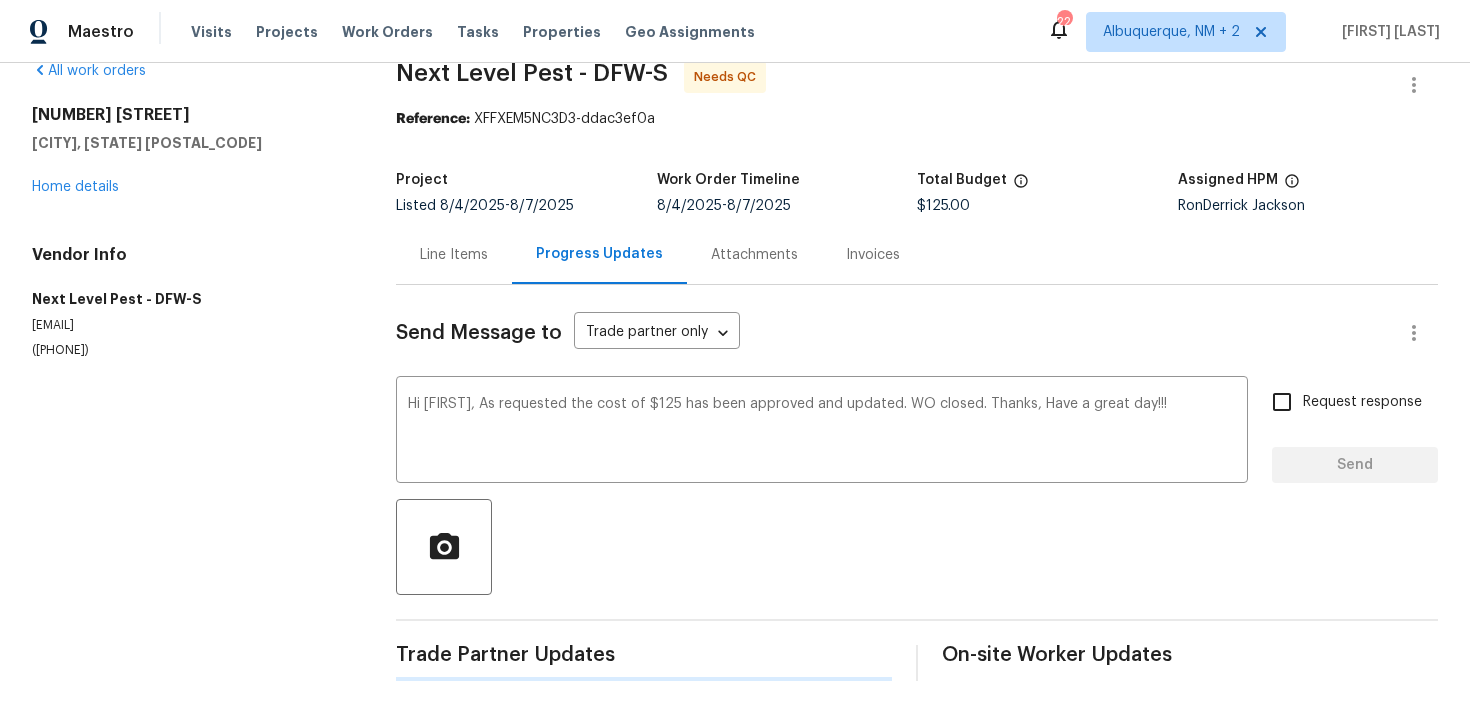 type 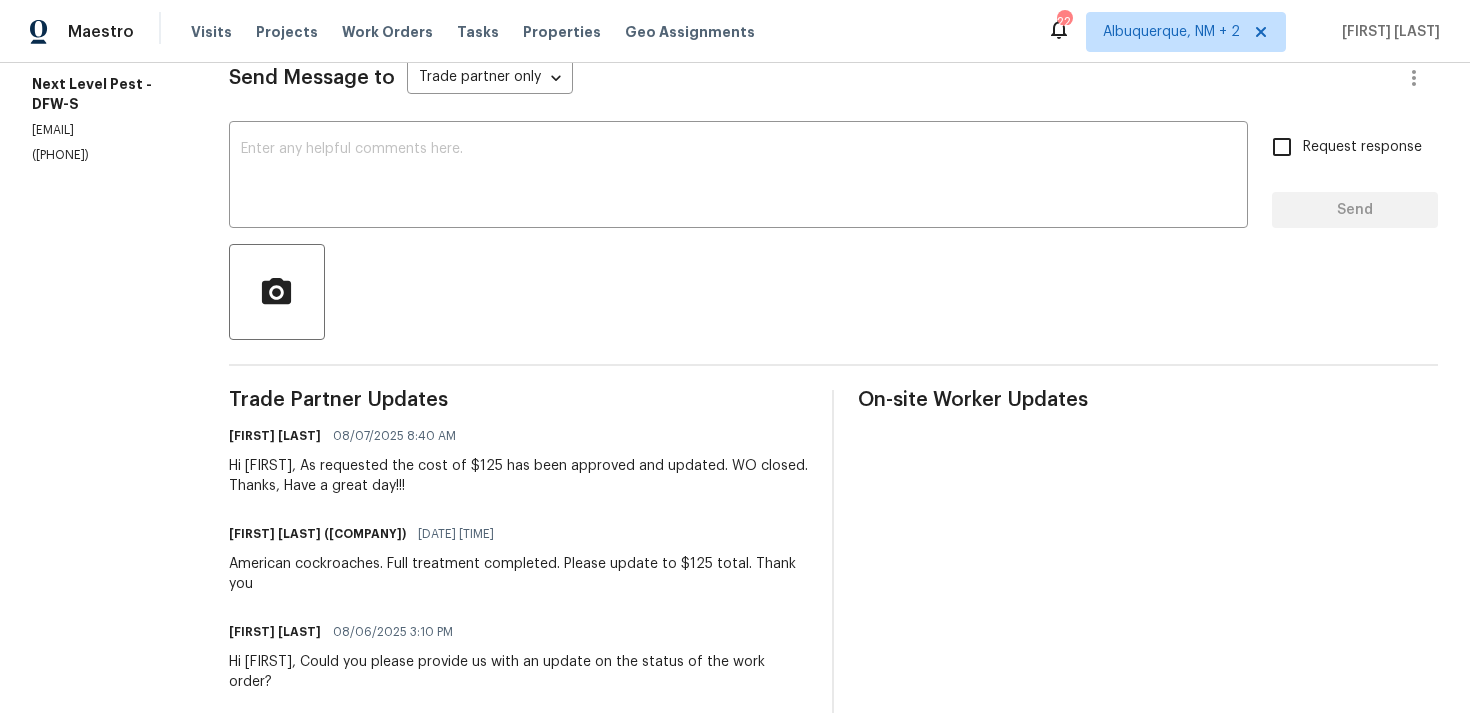 scroll, scrollTop: 321, scrollLeft: 0, axis: vertical 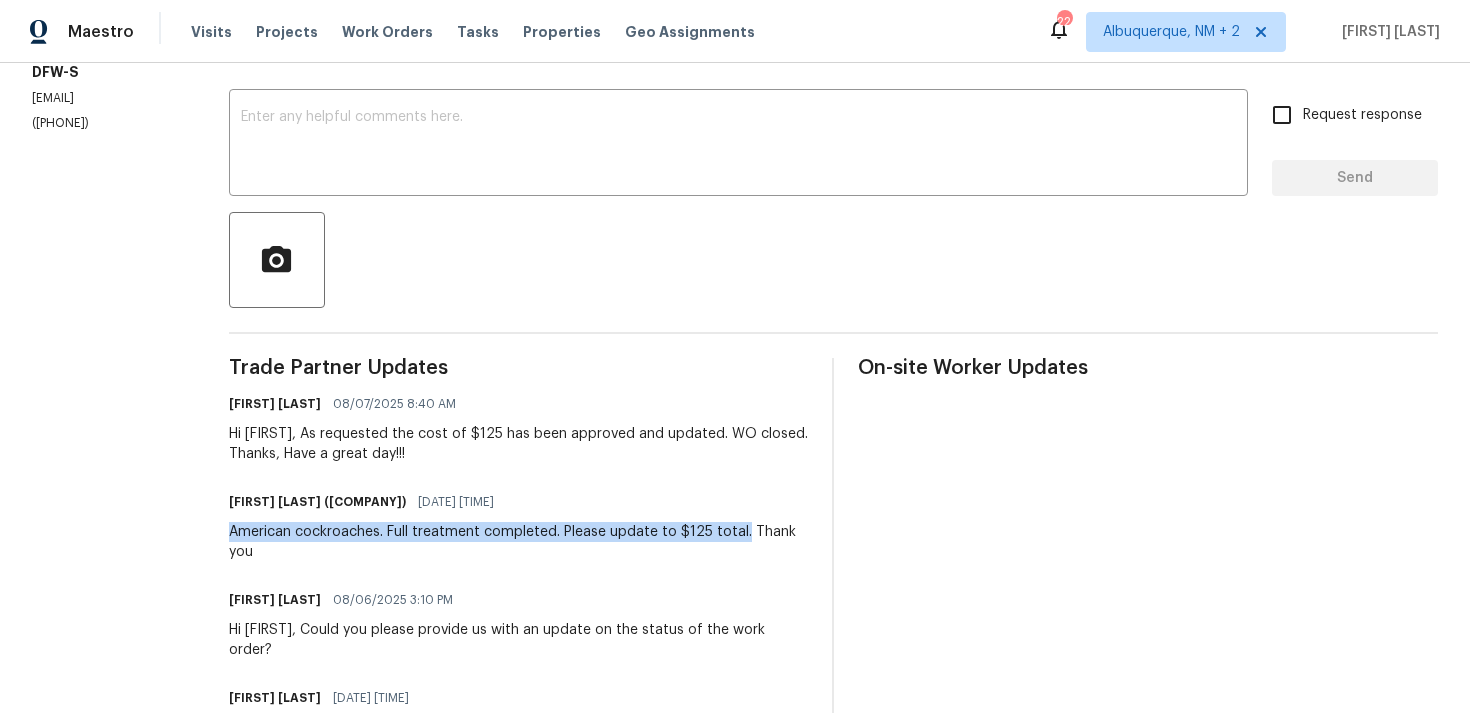 drag, startPoint x: 236, startPoint y: 534, endPoint x: 747, endPoint y: 527, distance: 511.04794 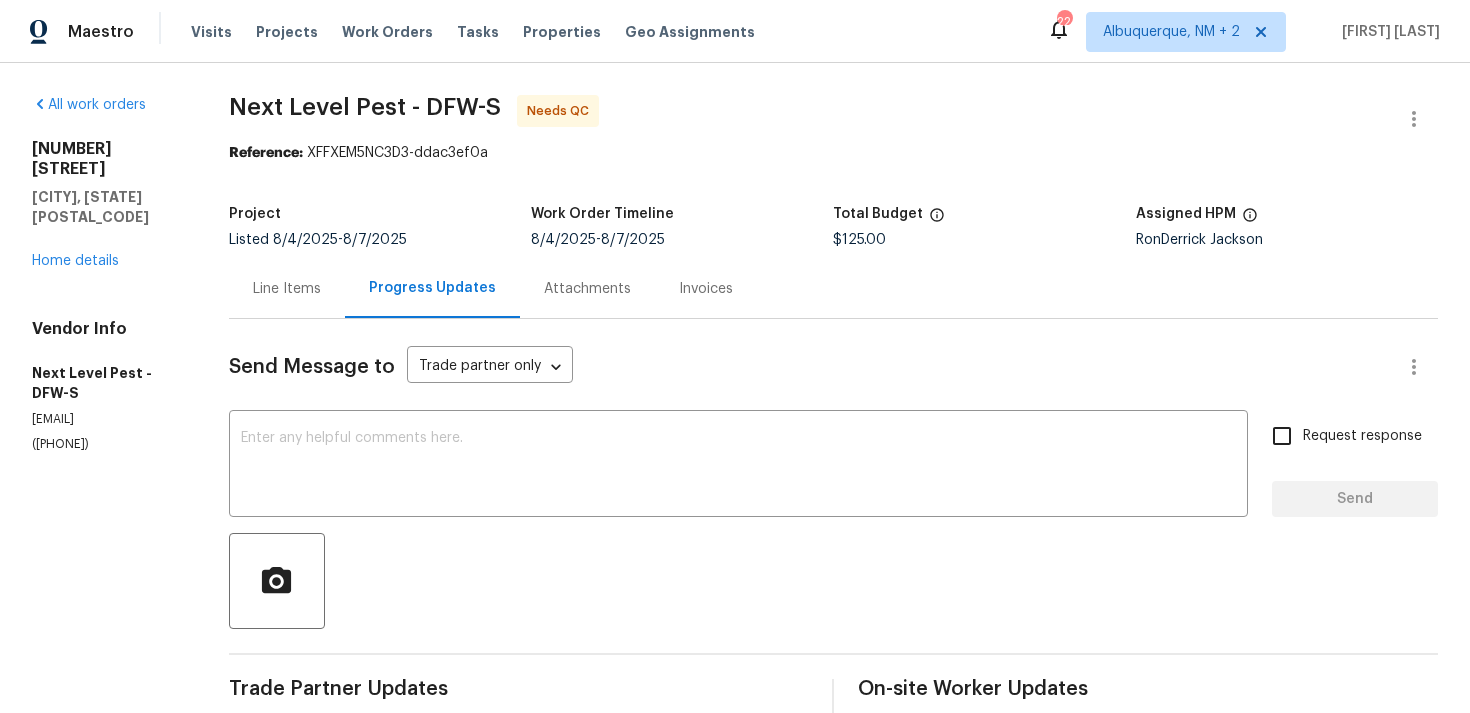 click on "Line Items" at bounding box center [287, 289] 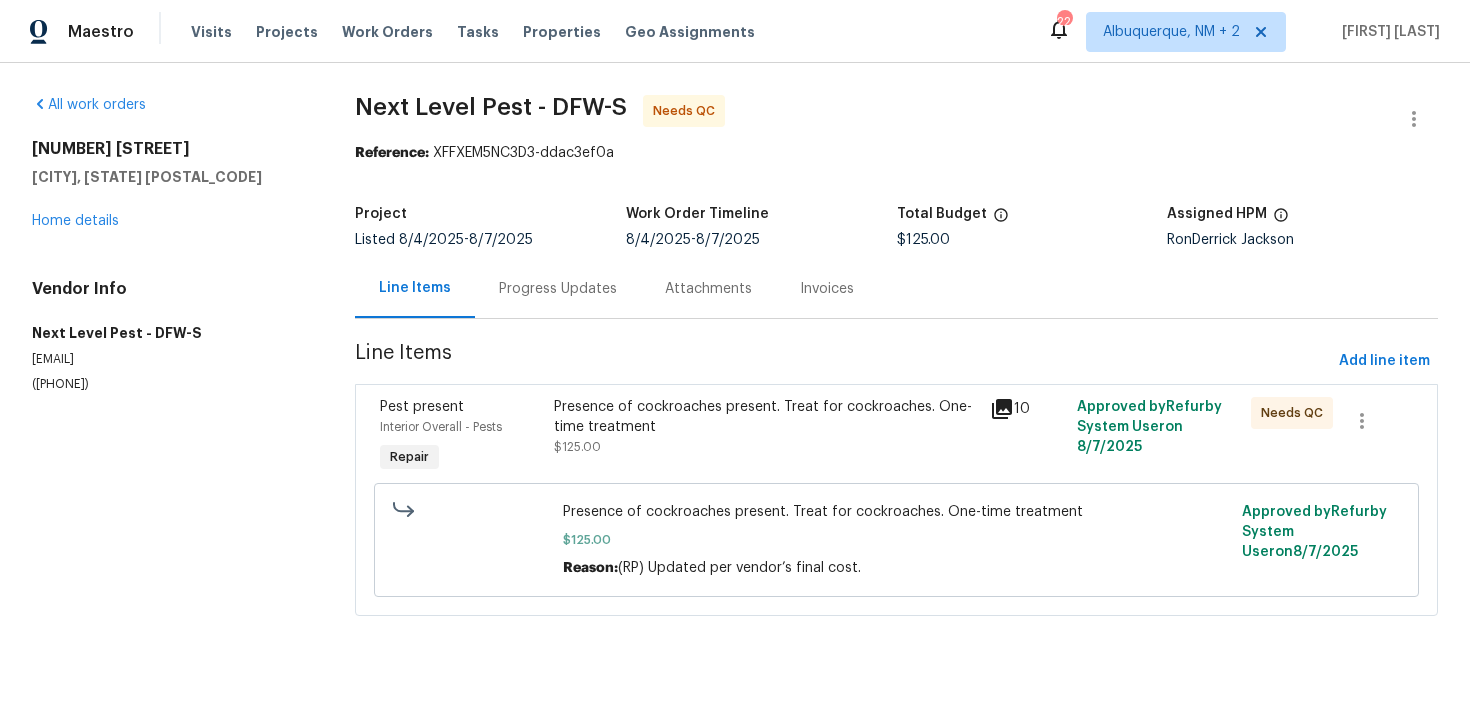 click on "American cockroaches. Full treatment completed. Please update to $125 total. Needs QC Presence of cockroaches present. Treat for cockroaches. One-time treatment $125.00 Reason: (RP) Updated per vendor’s final cost. Approved by Refurby System User on [DATE]" at bounding box center (896, 500) 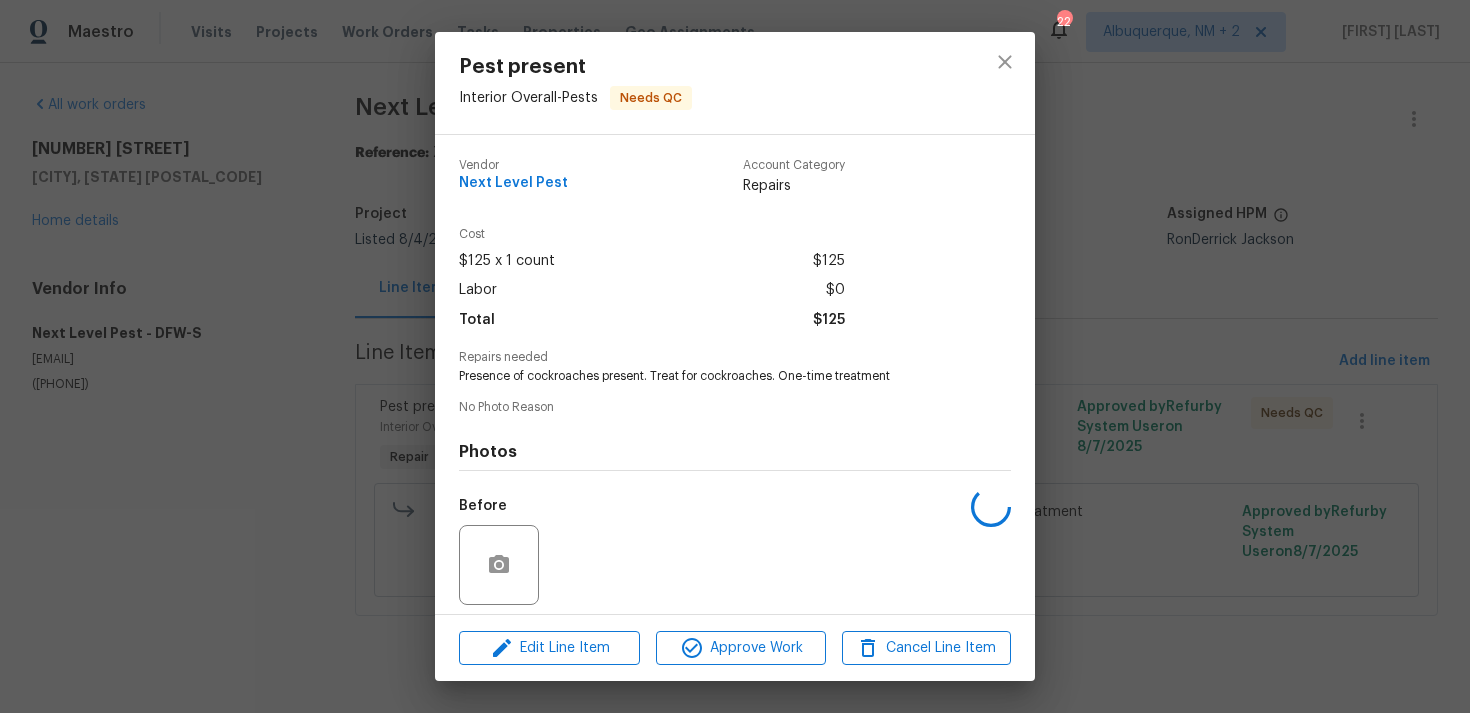 scroll, scrollTop: 141, scrollLeft: 0, axis: vertical 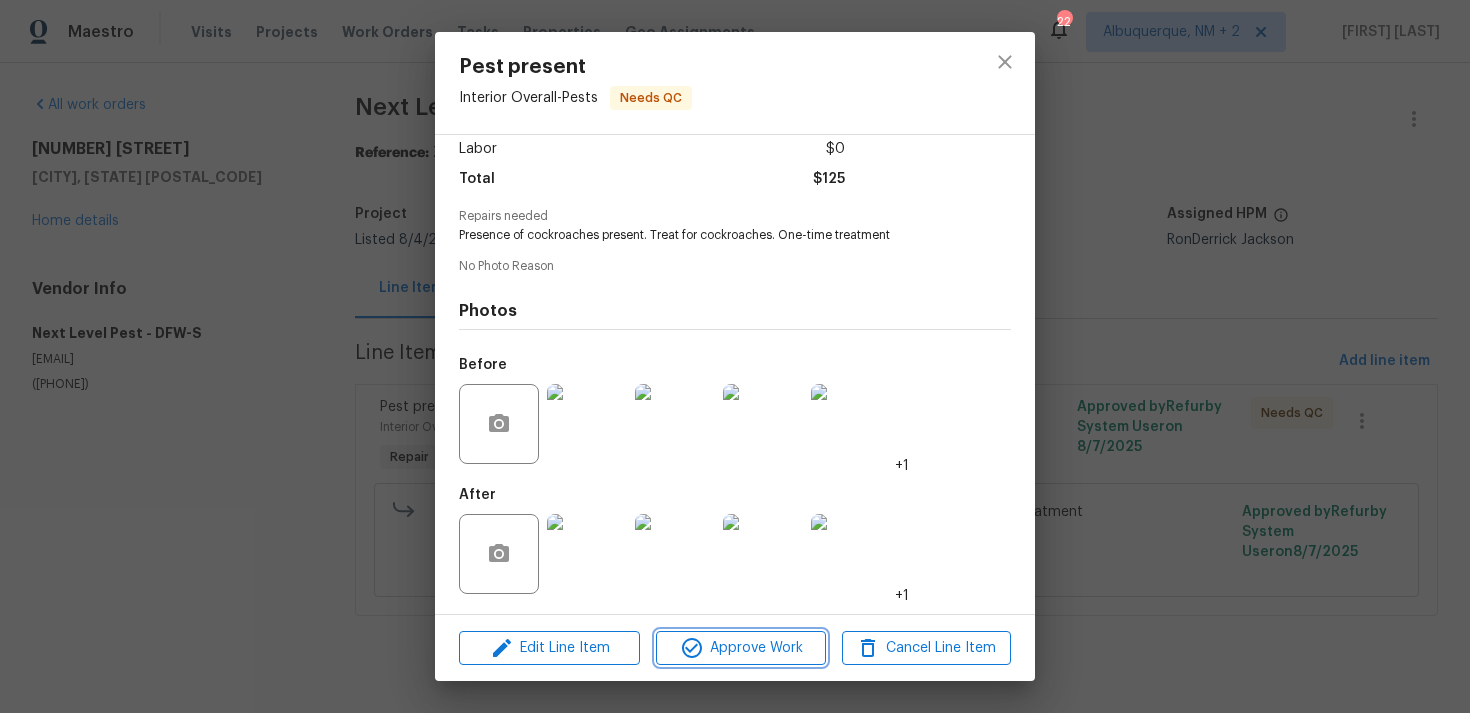 click on "Approve Work" at bounding box center [740, 648] 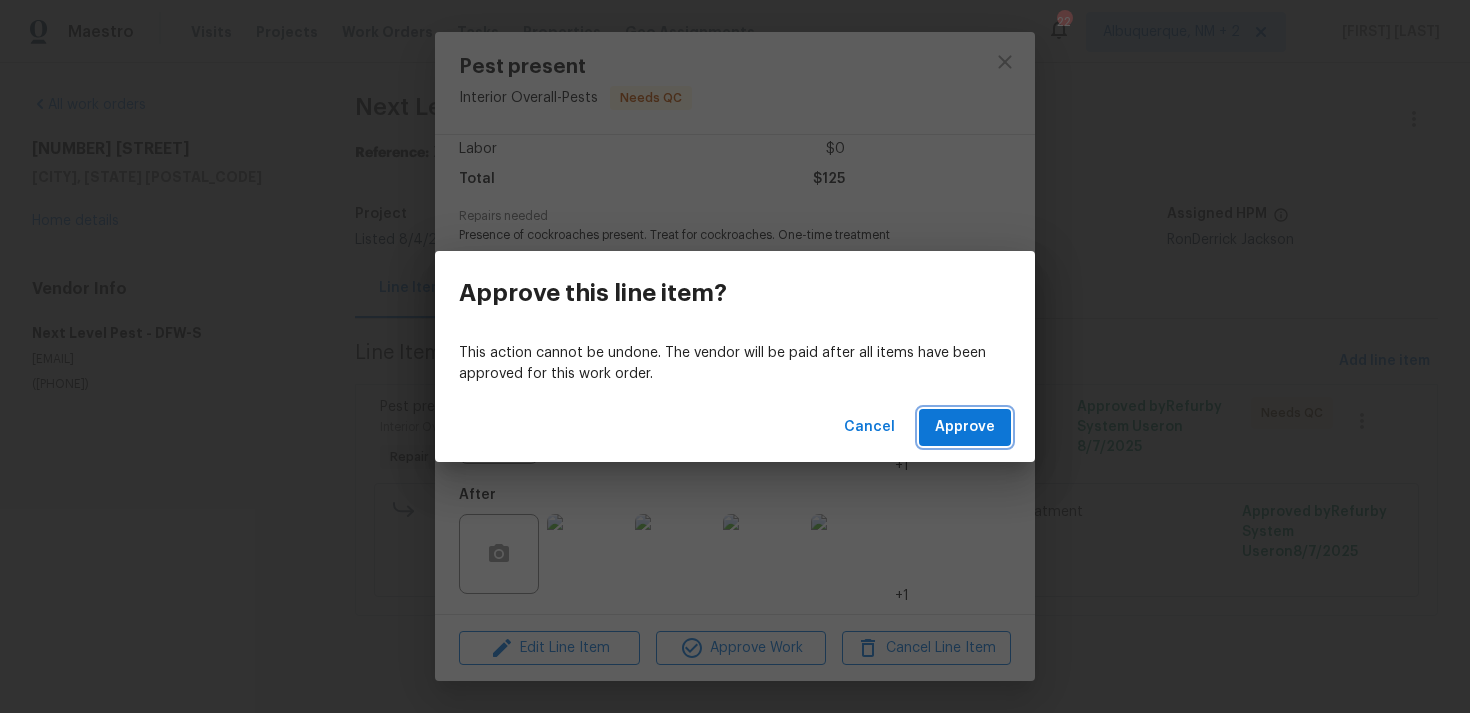 click on "Approve" at bounding box center [965, 427] 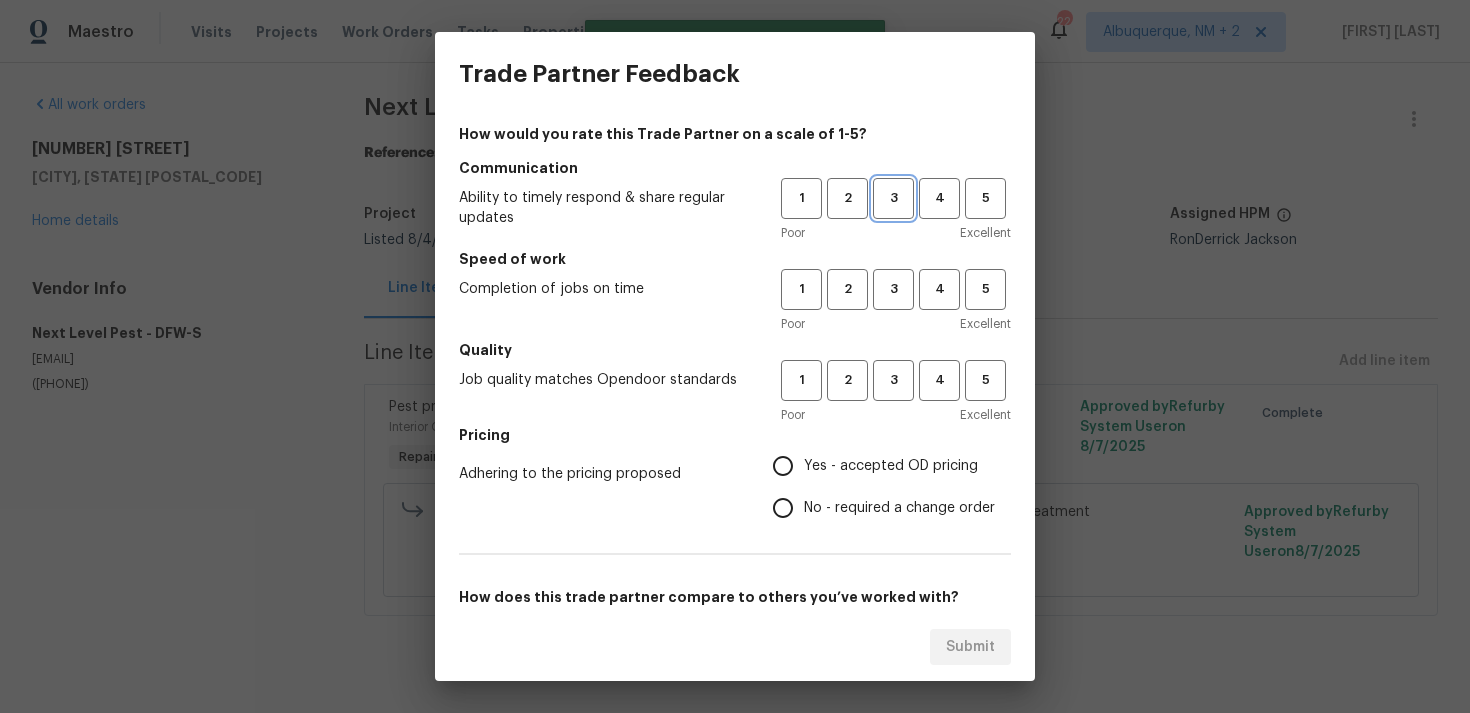 click on "3" at bounding box center (893, 198) 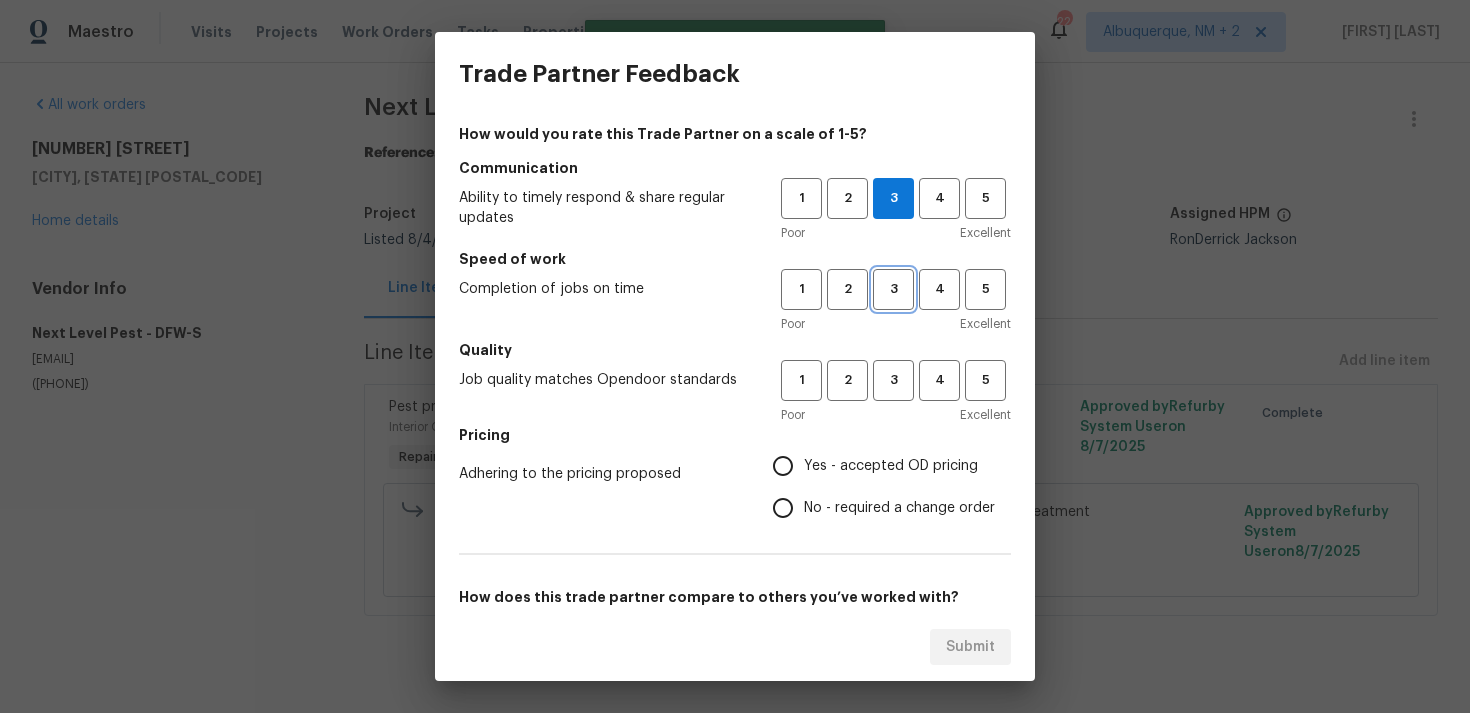 click on "3" at bounding box center (893, 289) 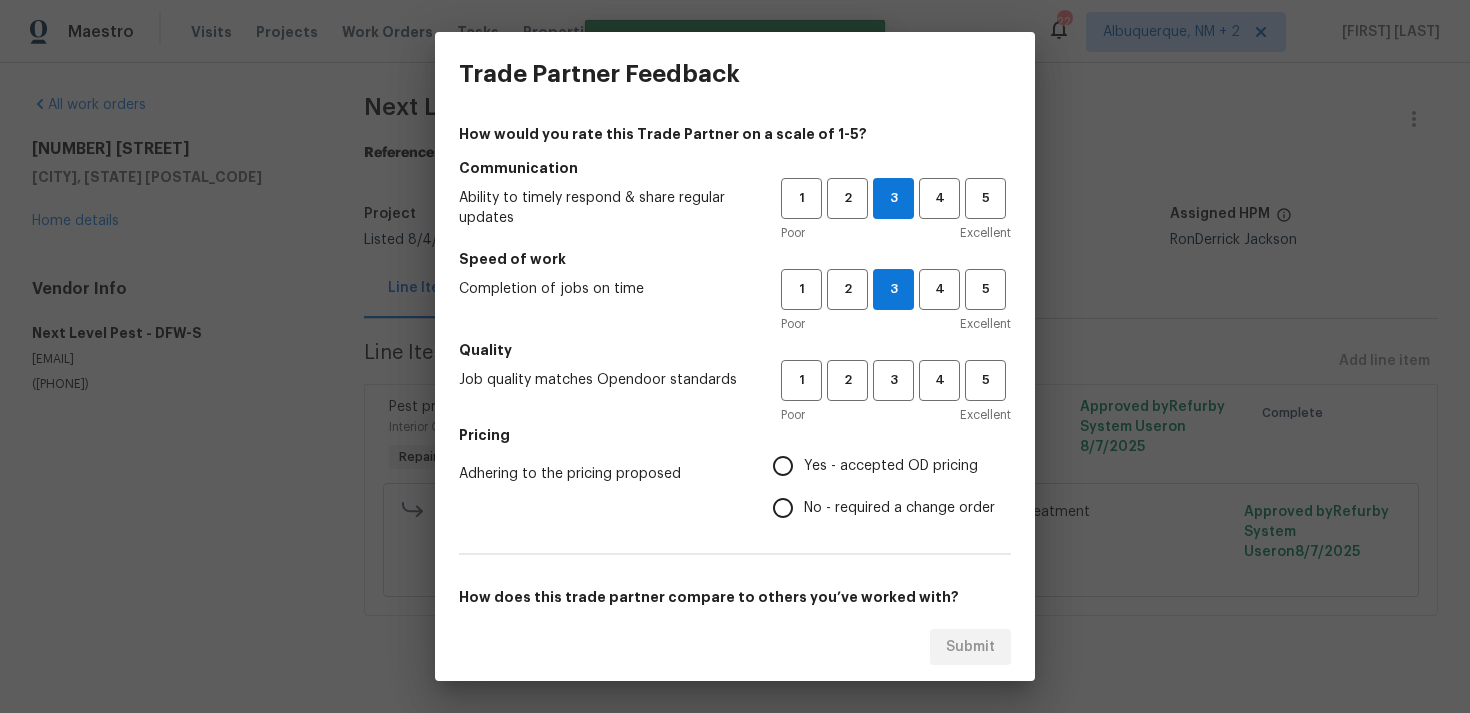 click on "Poor Excellent" at bounding box center [896, 415] 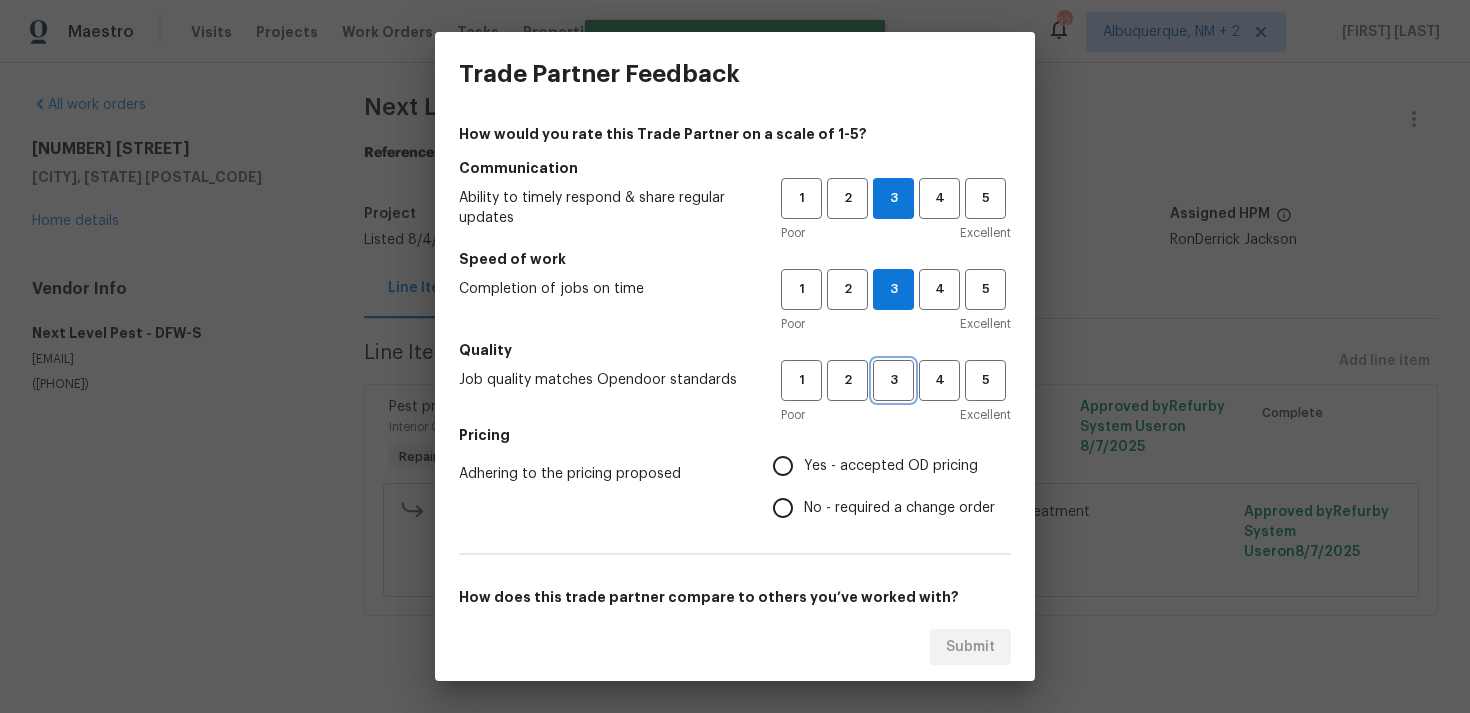 click on "3" at bounding box center [893, 380] 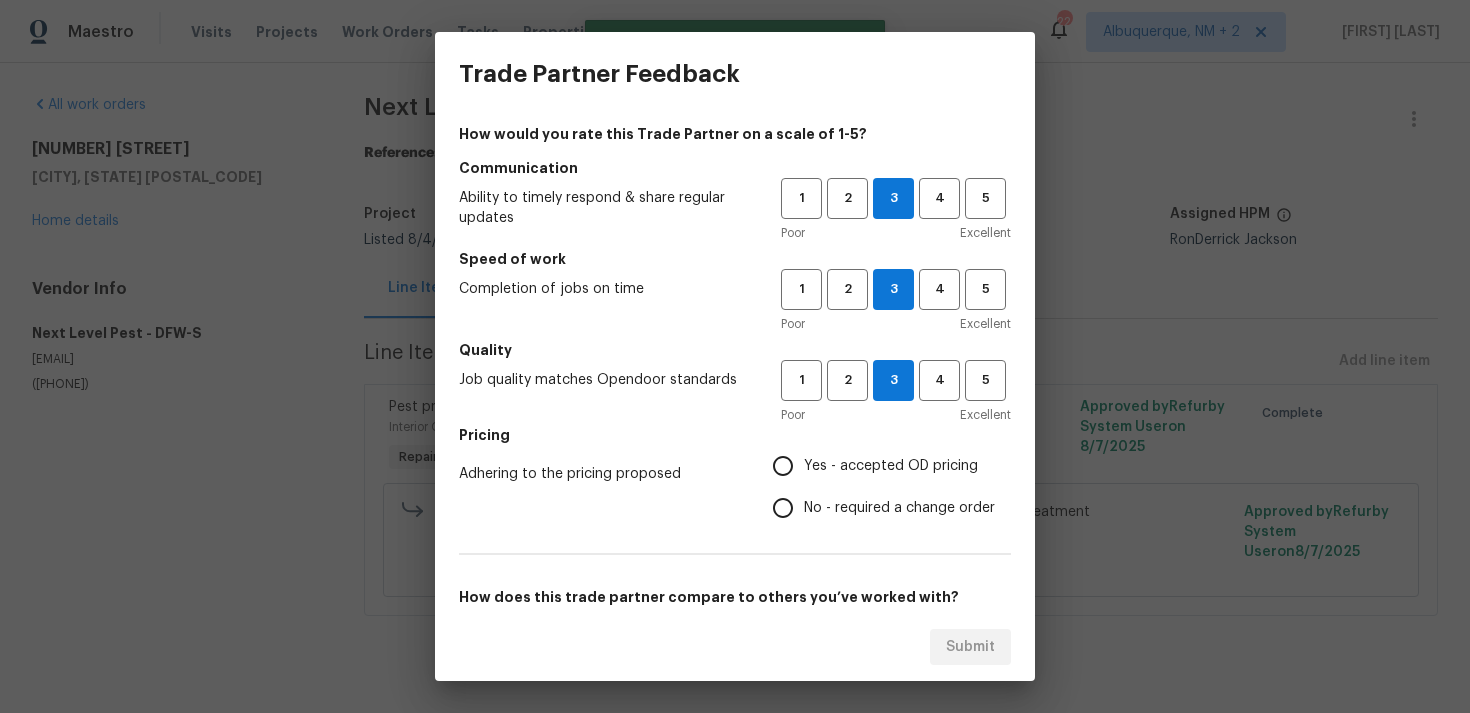 click on "No - required a change order" at bounding box center (878, 508) 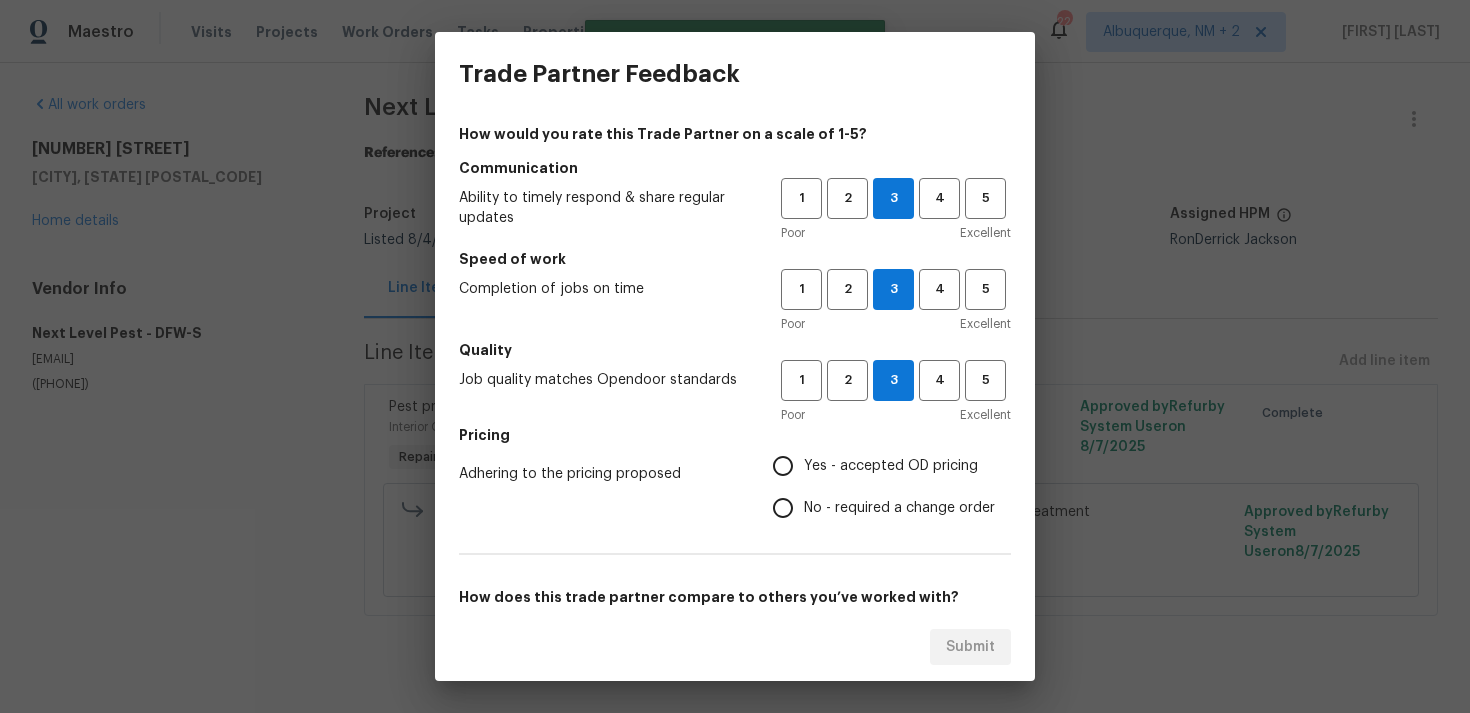 click on "No - required a change order" at bounding box center [783, 508] 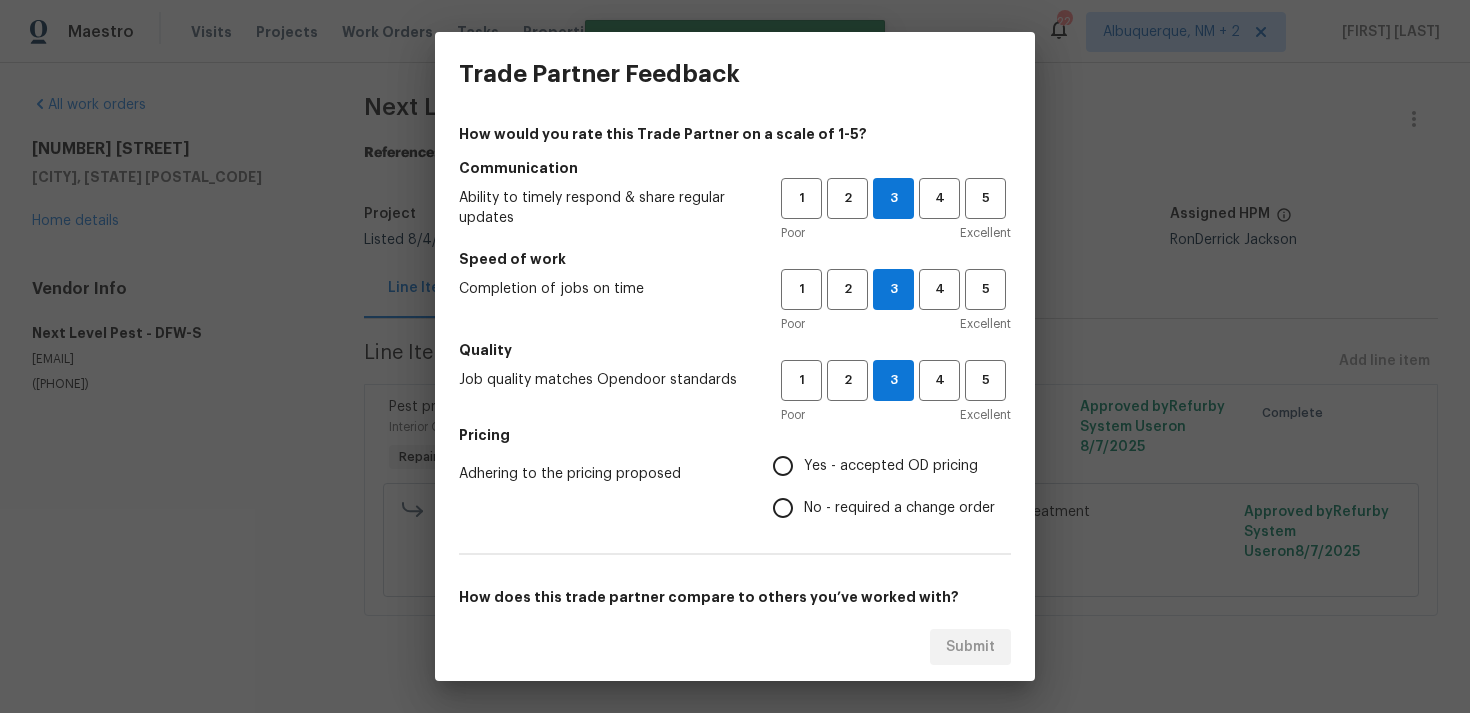radio on "true" 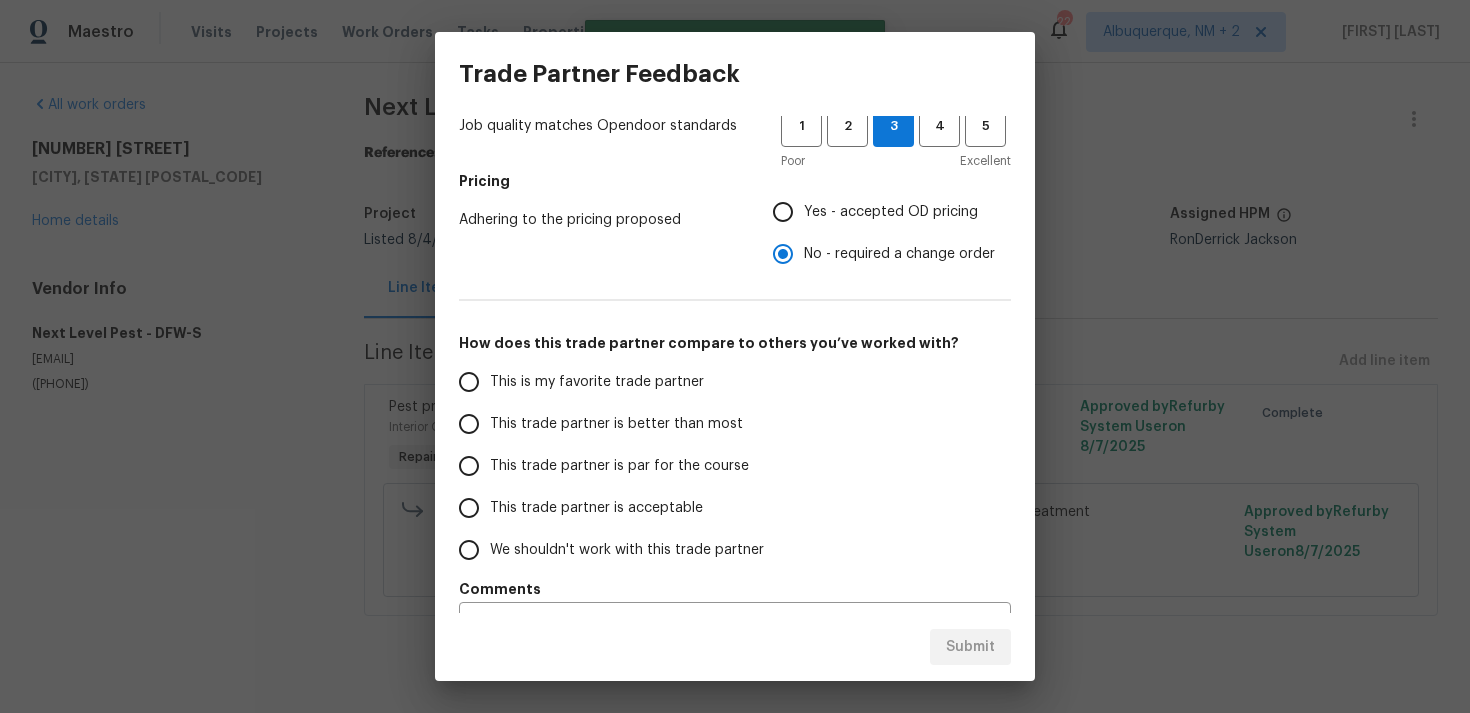 scroll, scrollTop: 302, scrollLeft: 0, axis: vertical 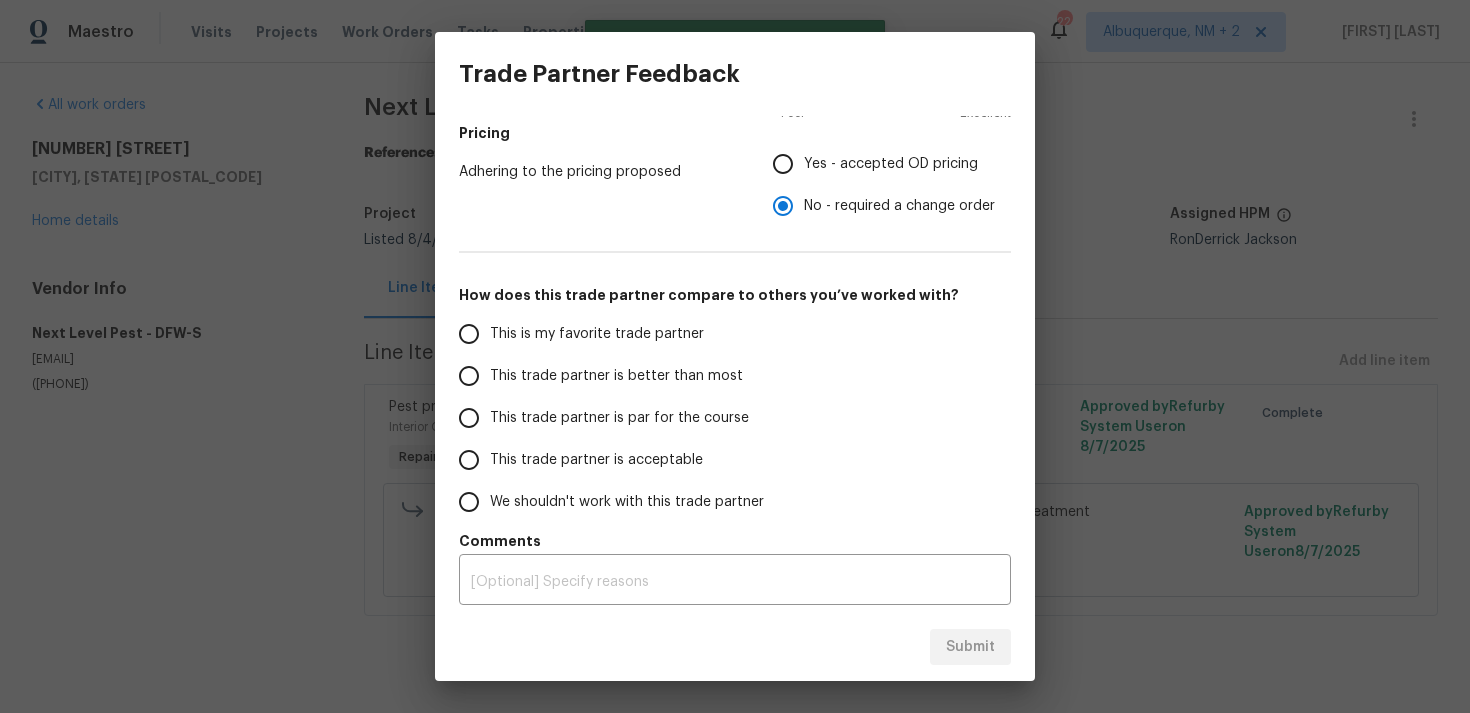 click on "This trade partner is par for the course" at bounding box center [606, 418] 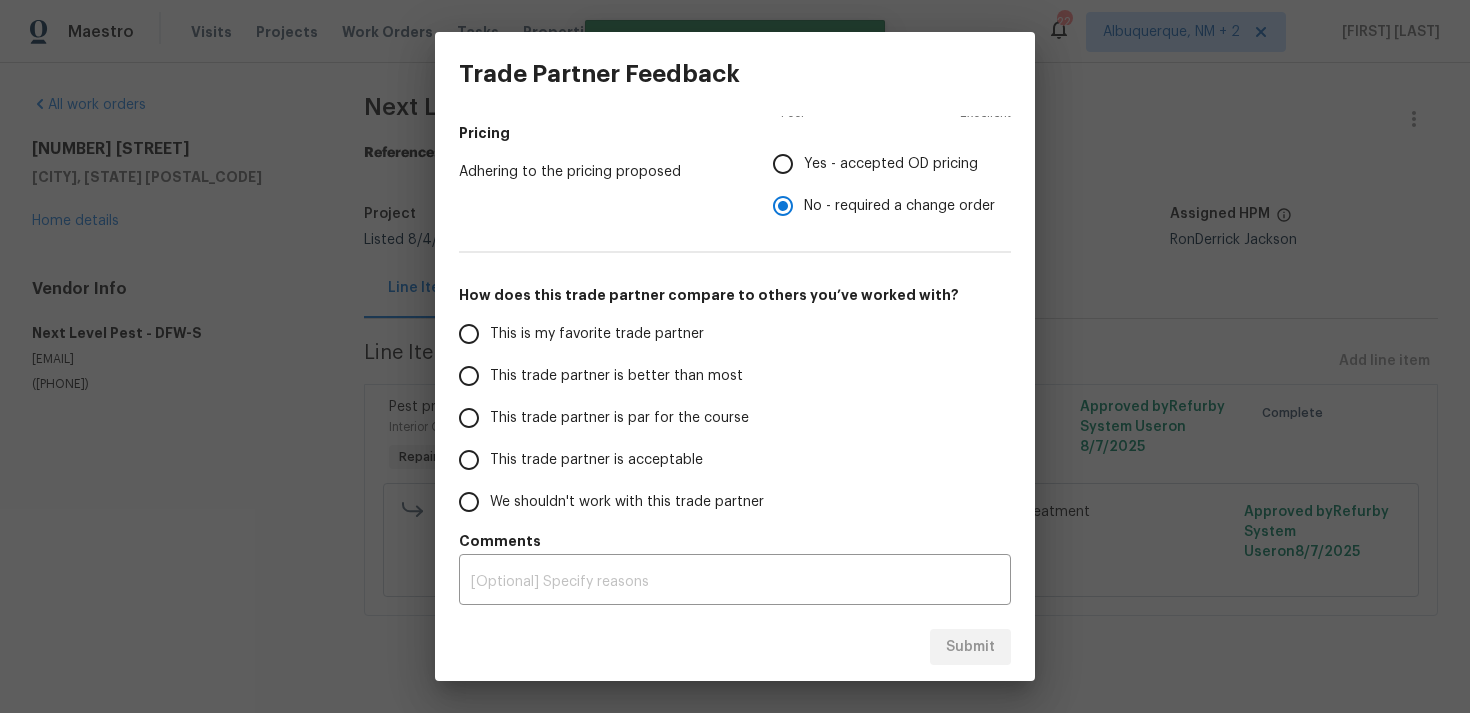 click on "This trade partner is par for the course" at bounding box center (469, 418) 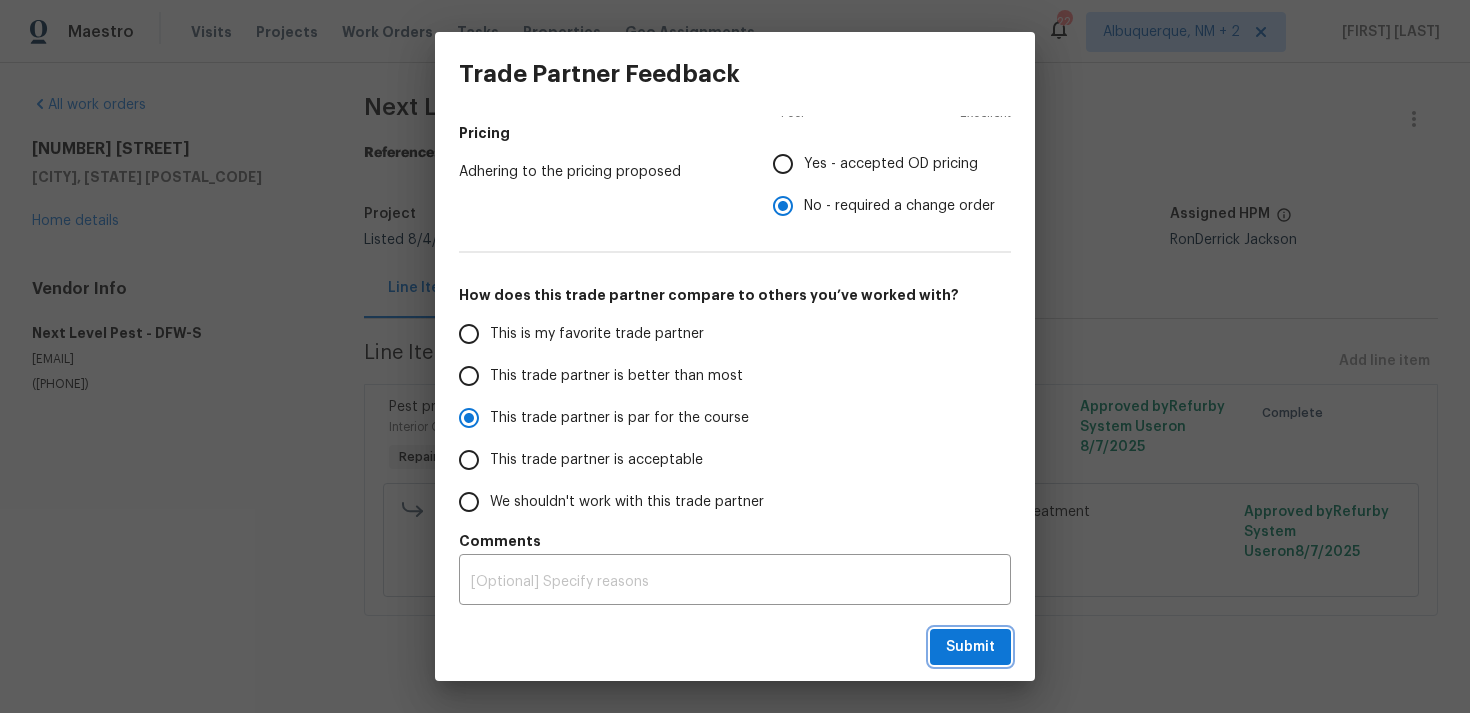 click on "Submit" at bounding box center (970, 647) 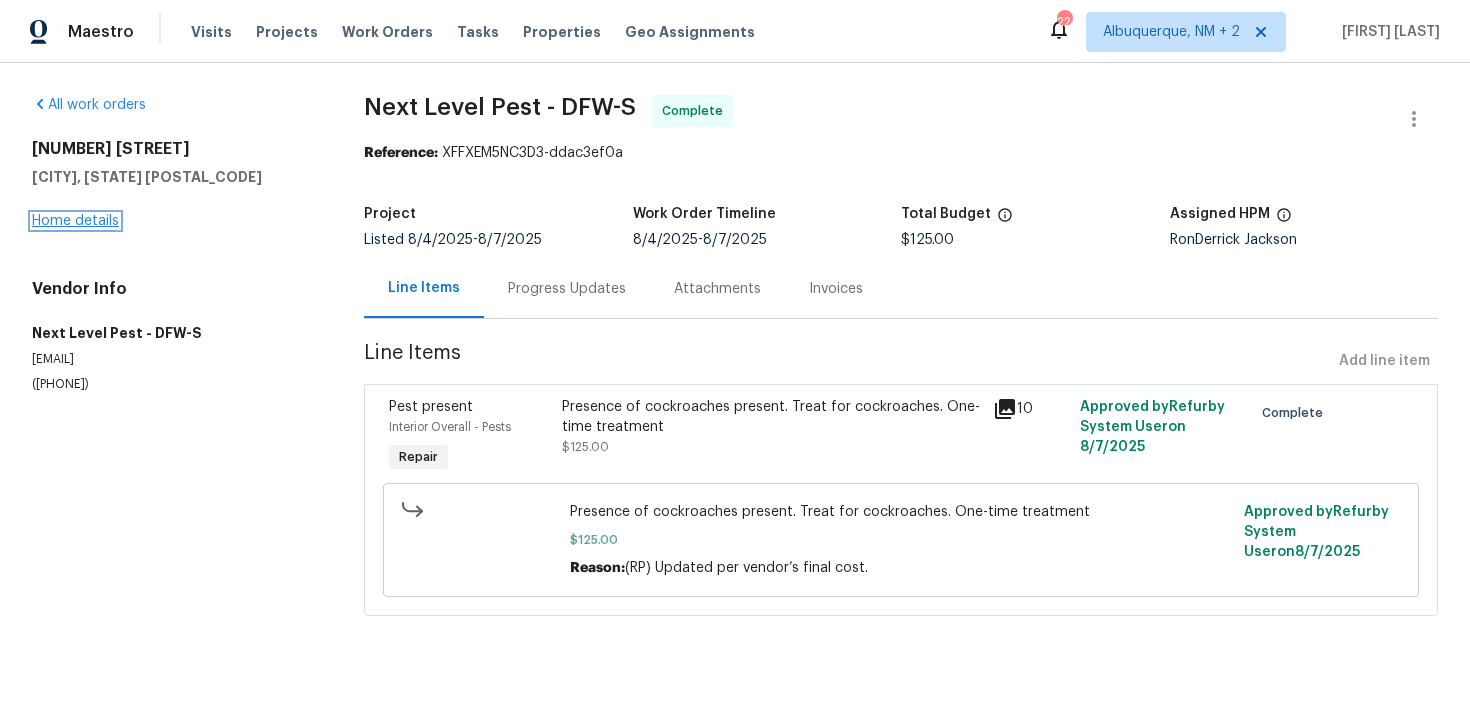 click on "Home details" at bounding box center [75, 221] 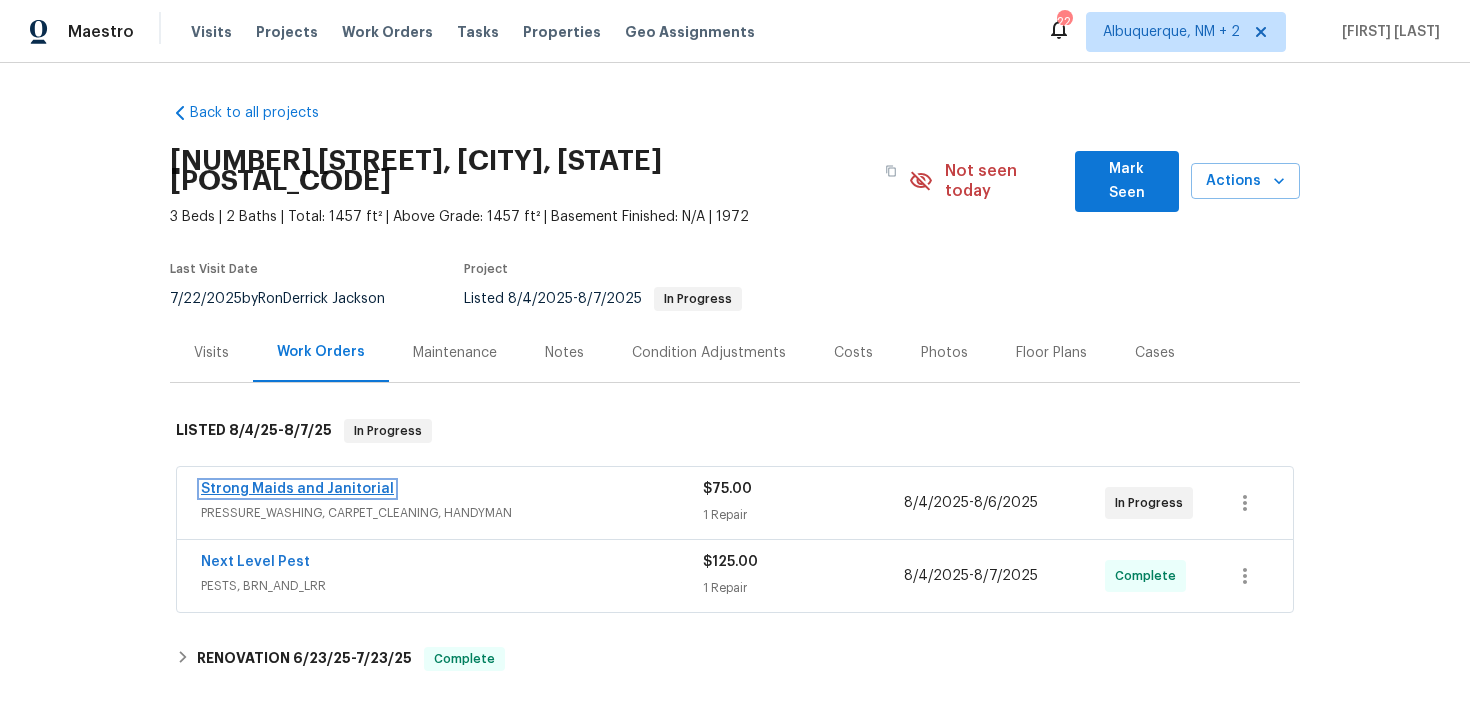 click on "Strong Maids and Janitorial" at bounding box center [297, 489] 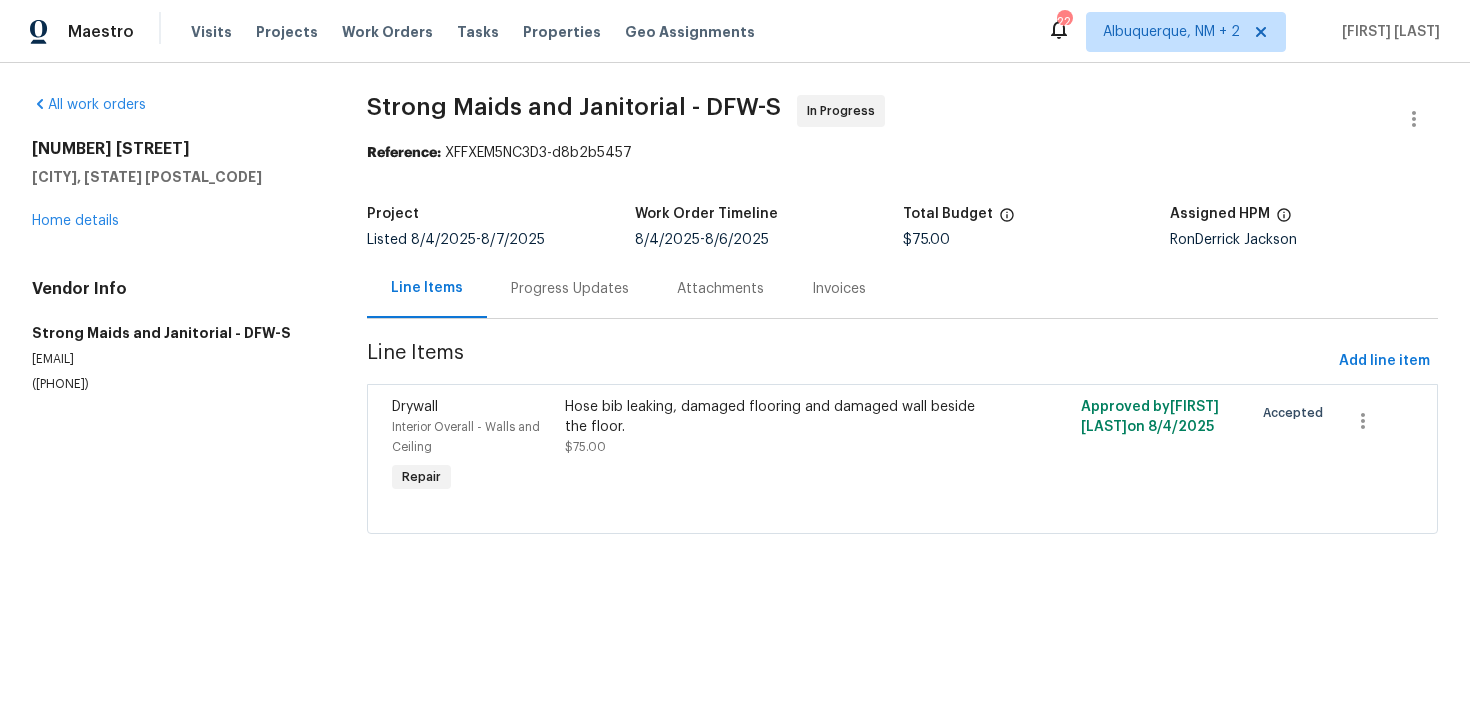 click on "Progress Updates" at bounding box center [570, 289] 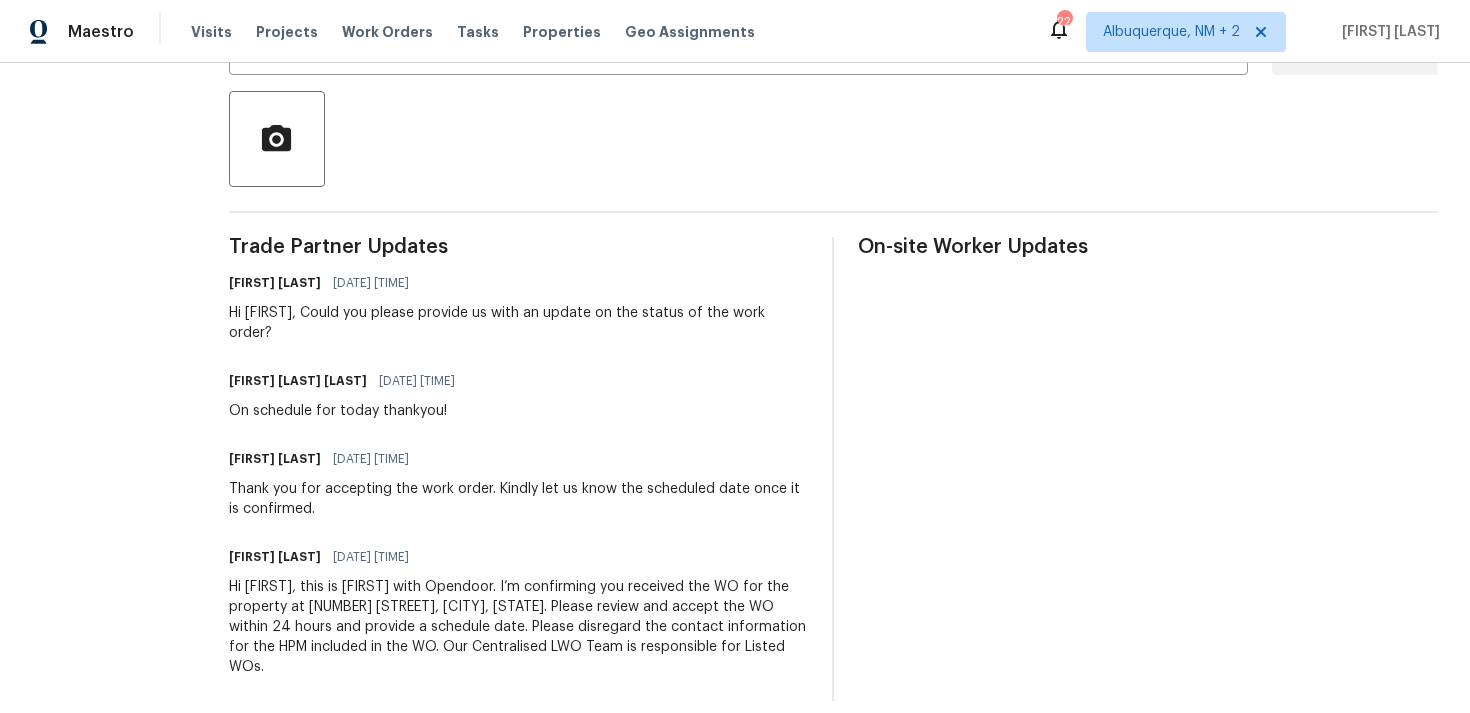 scroll, scrollTop: 85, scrollLeft: 0, axis: vertical 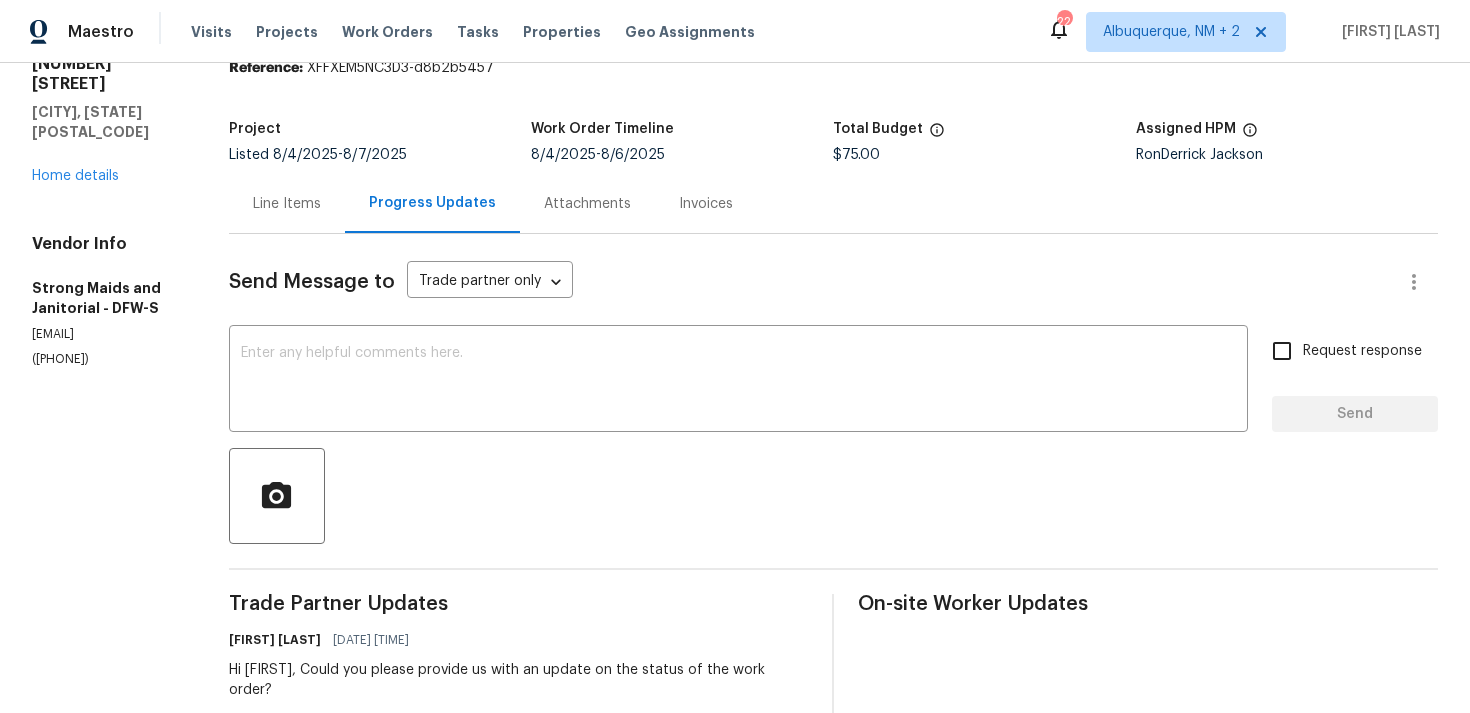 drag, startPoint x: 149, startPoint y: 314, endPoint x: 13, endPoint y: 314, distance: 136 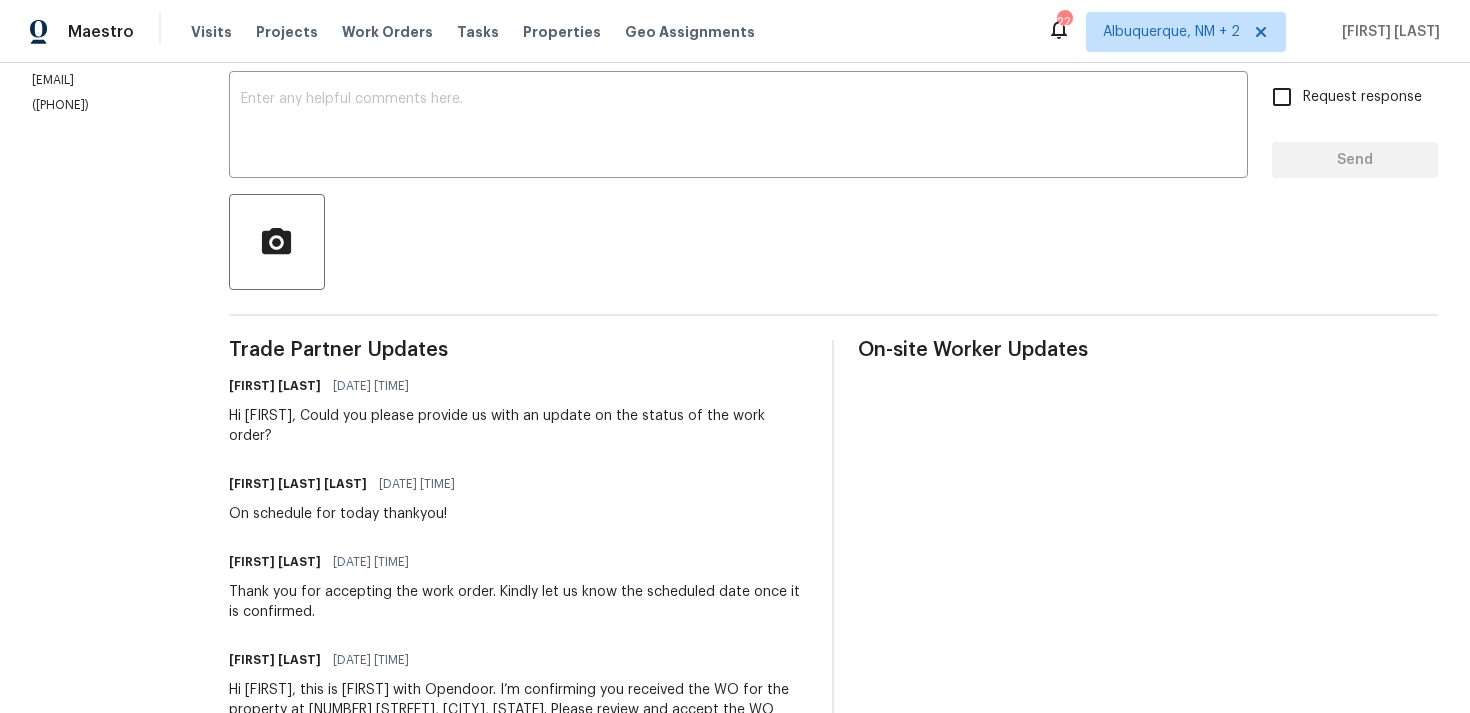 scroll, scrollTop: 442, scrollLeft: 0, axis: vertical 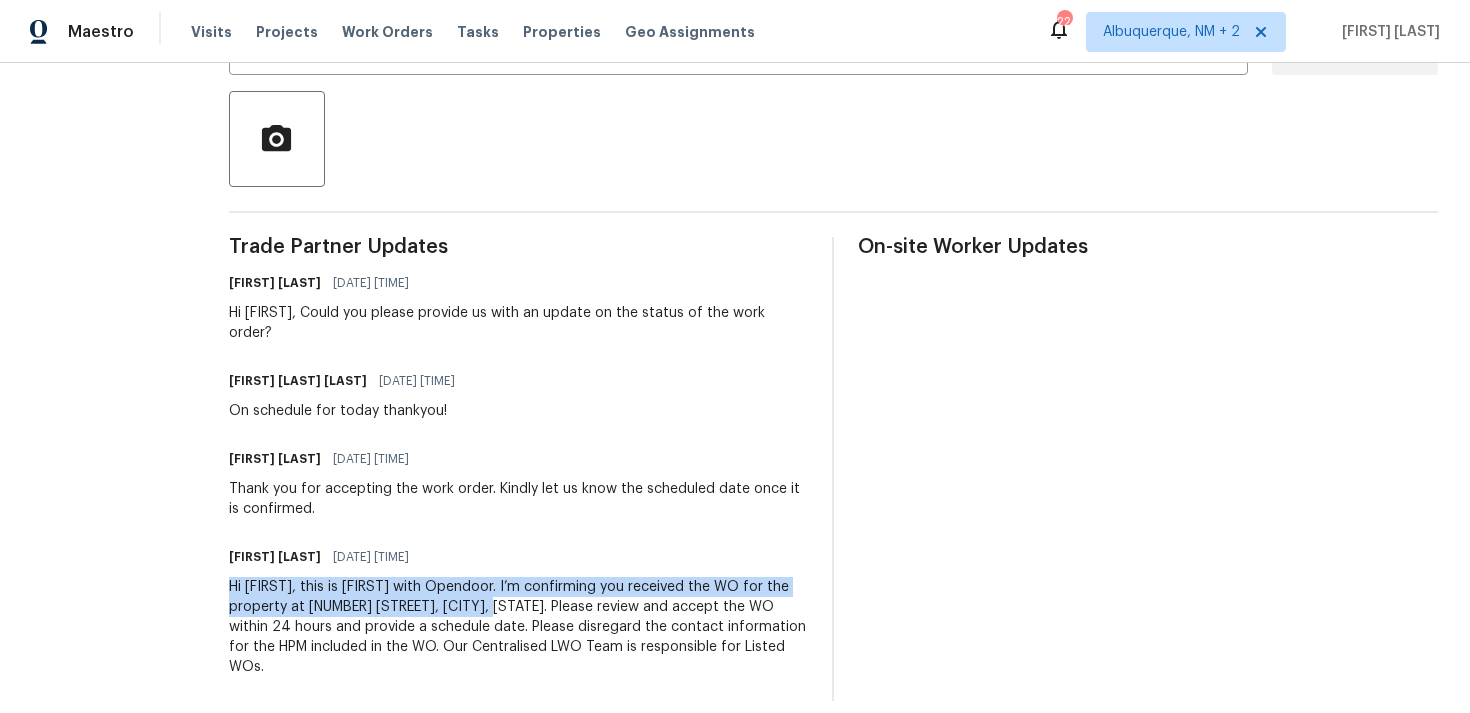 drag, startPoint x: 232, startPoint y: 581, endPoint x: 468, endPoint y: 603, distance: 237.02321 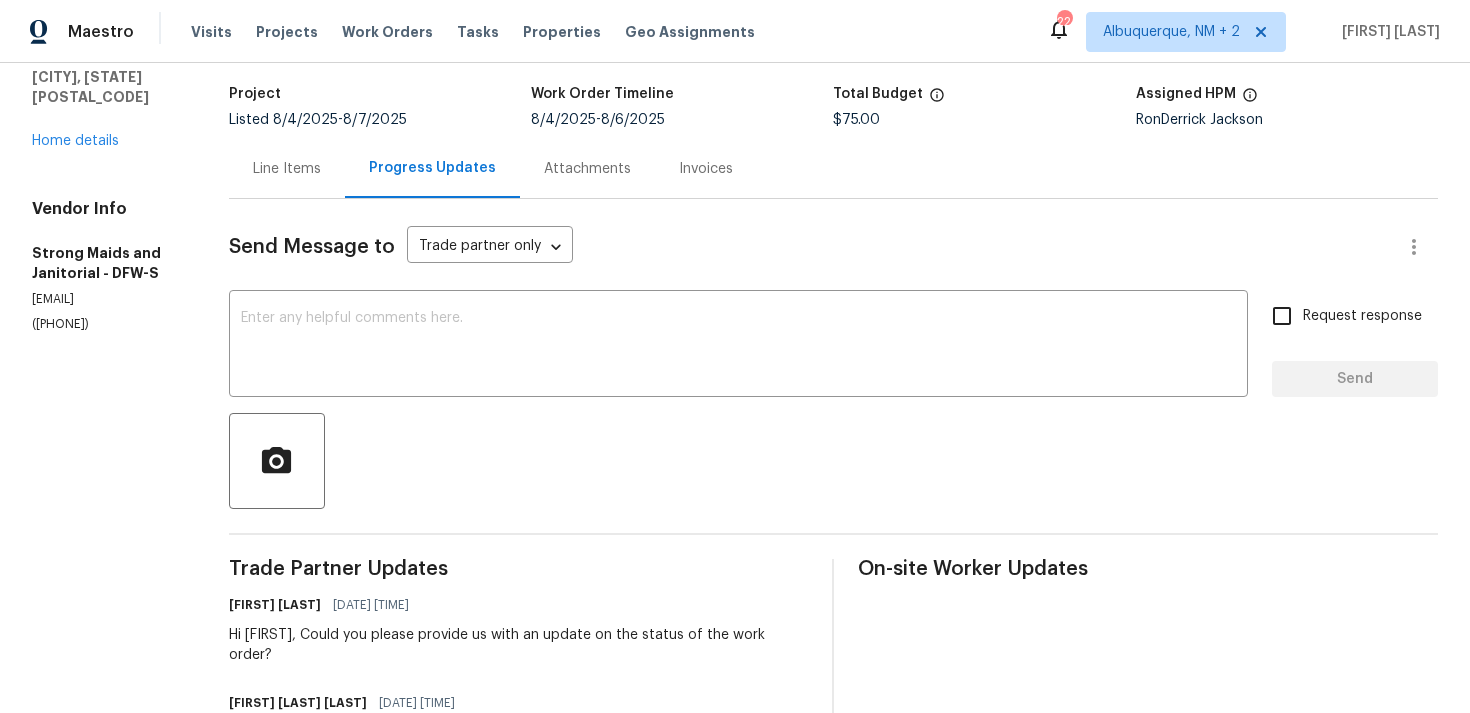 scroll, scrollTop: 135, scrollLeft: 0, axis: vertical 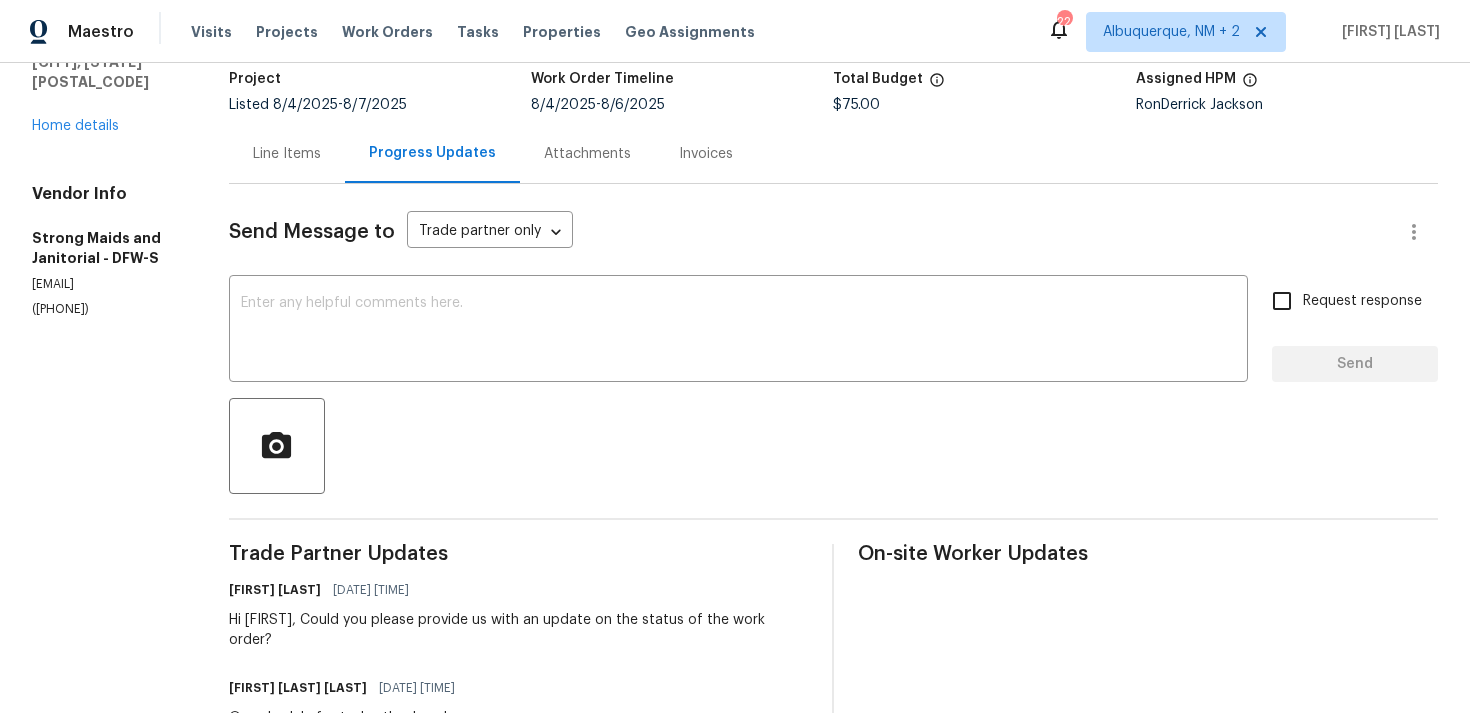 click on "Send Message to Trade partner only Trade partner only ​ x ​ Request response Send Trade Partner Updates Ramyasri P 08/06/2025 10:25 AM Hi Gerardo, Could you please provide us with an update on the status of the work order? Gerardo Rosales Mendoza 08/05/2025 11:15 AM On schedule for today thankyou! Ramyasri P 08/05/2025 10:04 AM Thank you for accepting the work order.	 Kindly let us know the scheduled date once it is confirmed. Ramyasri P 08/04/2025 3:09 PM Hi, this is Ramyasri with Opendoor. I’m confirming you received the WO for the property at 2712 Raintree Dr, Plano, TX 75074. Please review and accept the WO within 24 hours and provide a schedule date. Please disregard the contact information for the HPM included in the WO. Our Centralised LWO Team is responsible for Listed WOs. On-site Worker Updates" at bounding box center [833, 596] 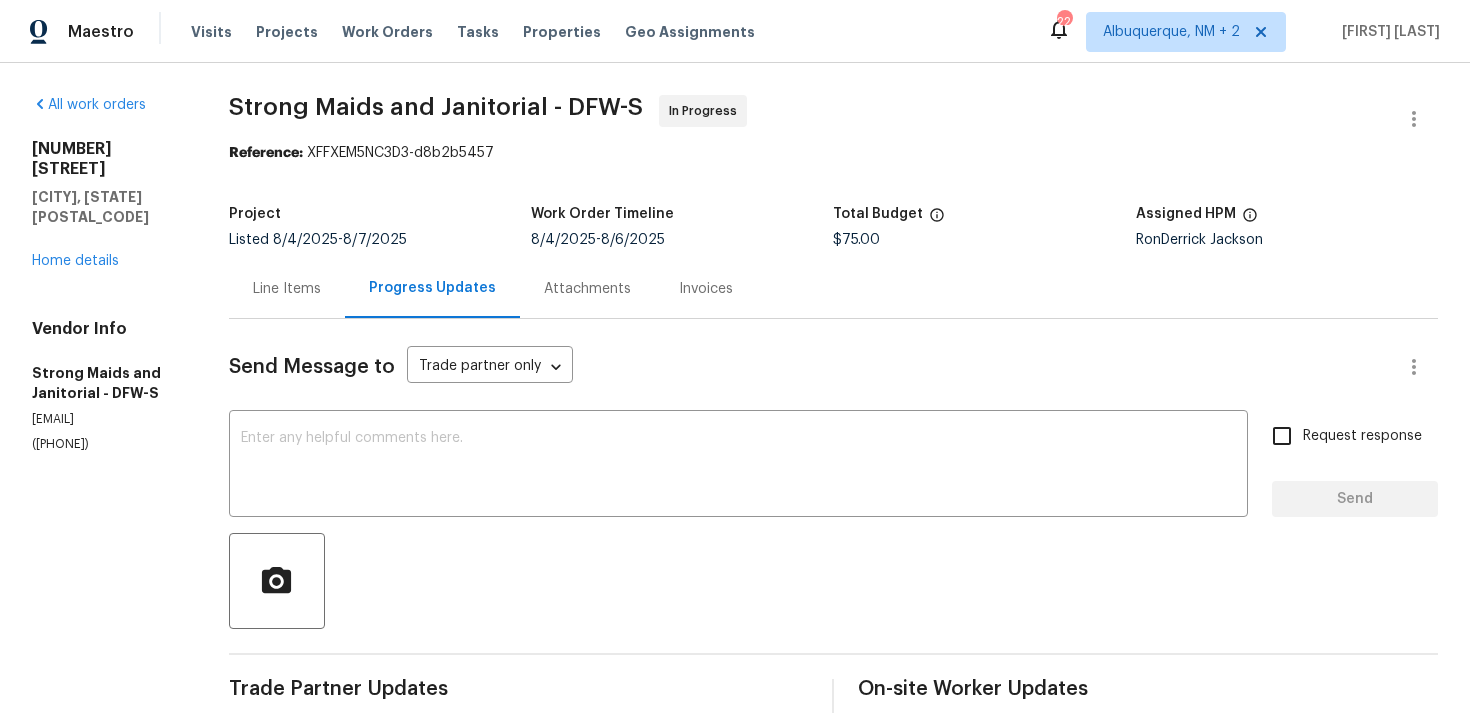 click on "Line Items" at bounding box center [287, 289] 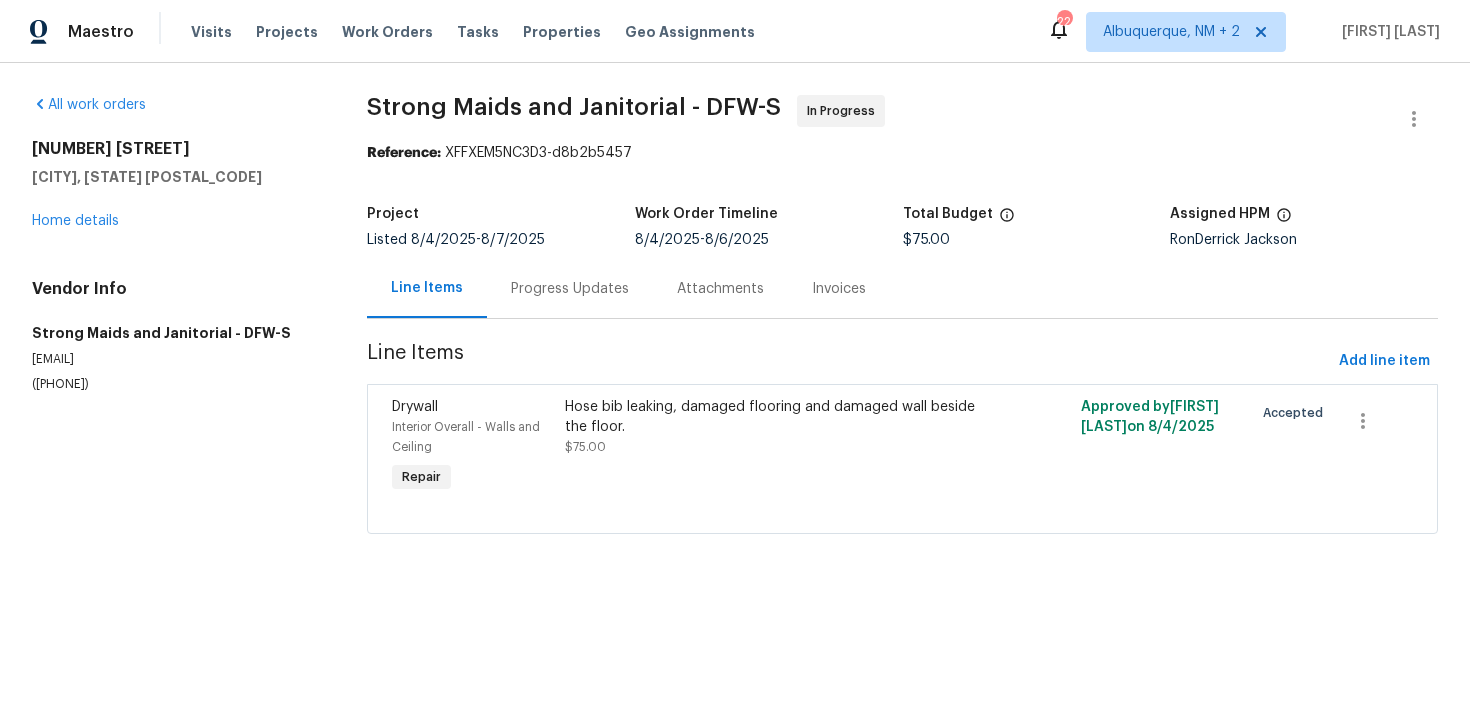 click on "Hose bib leaking, damaged flooring and damaged wall beside the floor. $75.00" at bounding box center [774, 447] 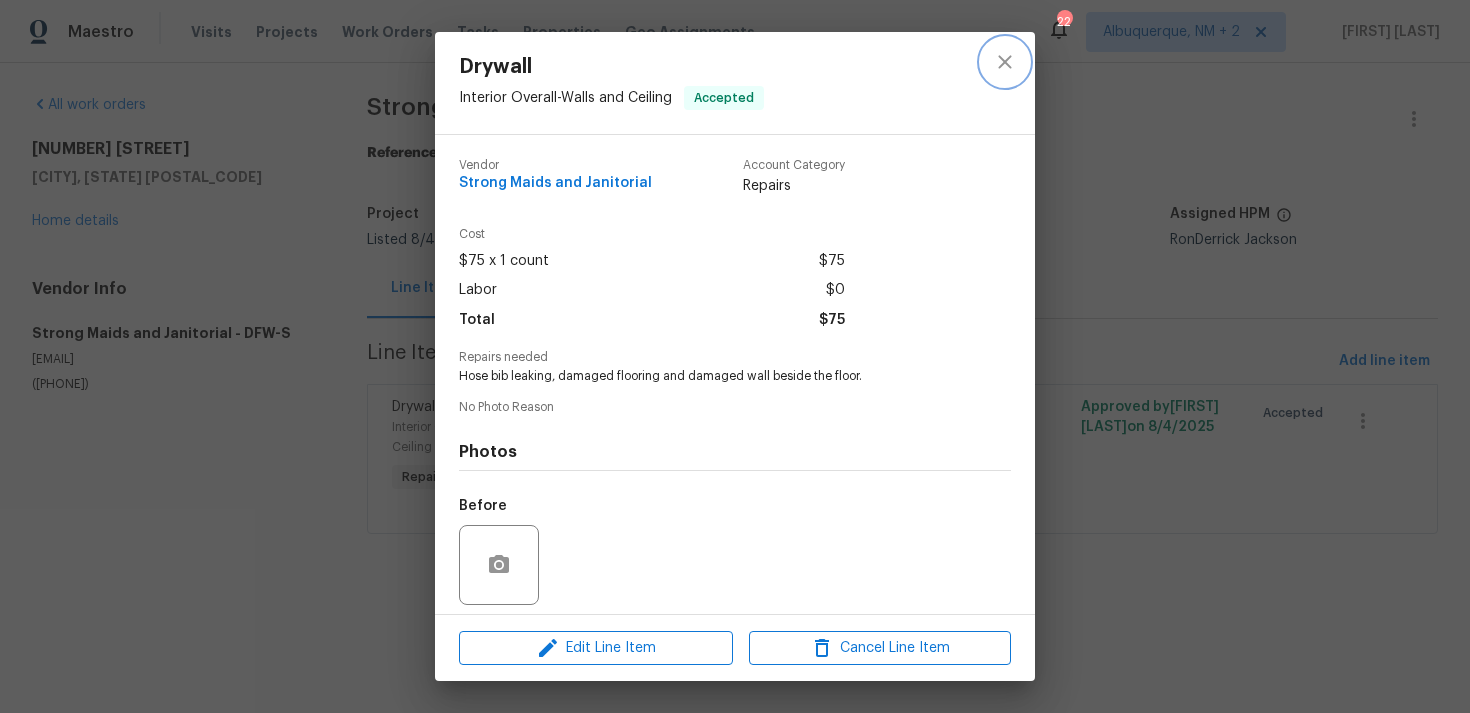 click at bounding box center (1005, 62) 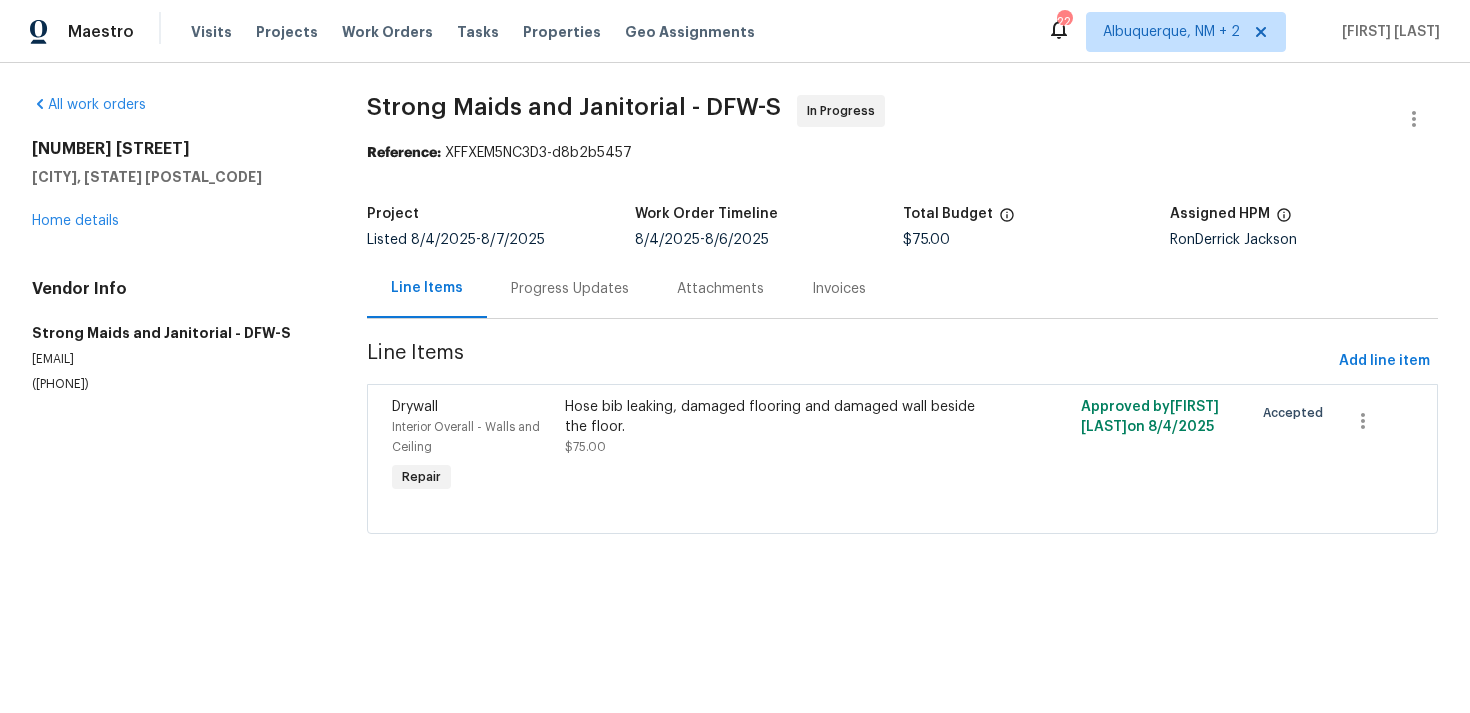click on "Hose bib leaking, damaged flooring and damaged wall beside the floor." at bounding box center (774, 417) 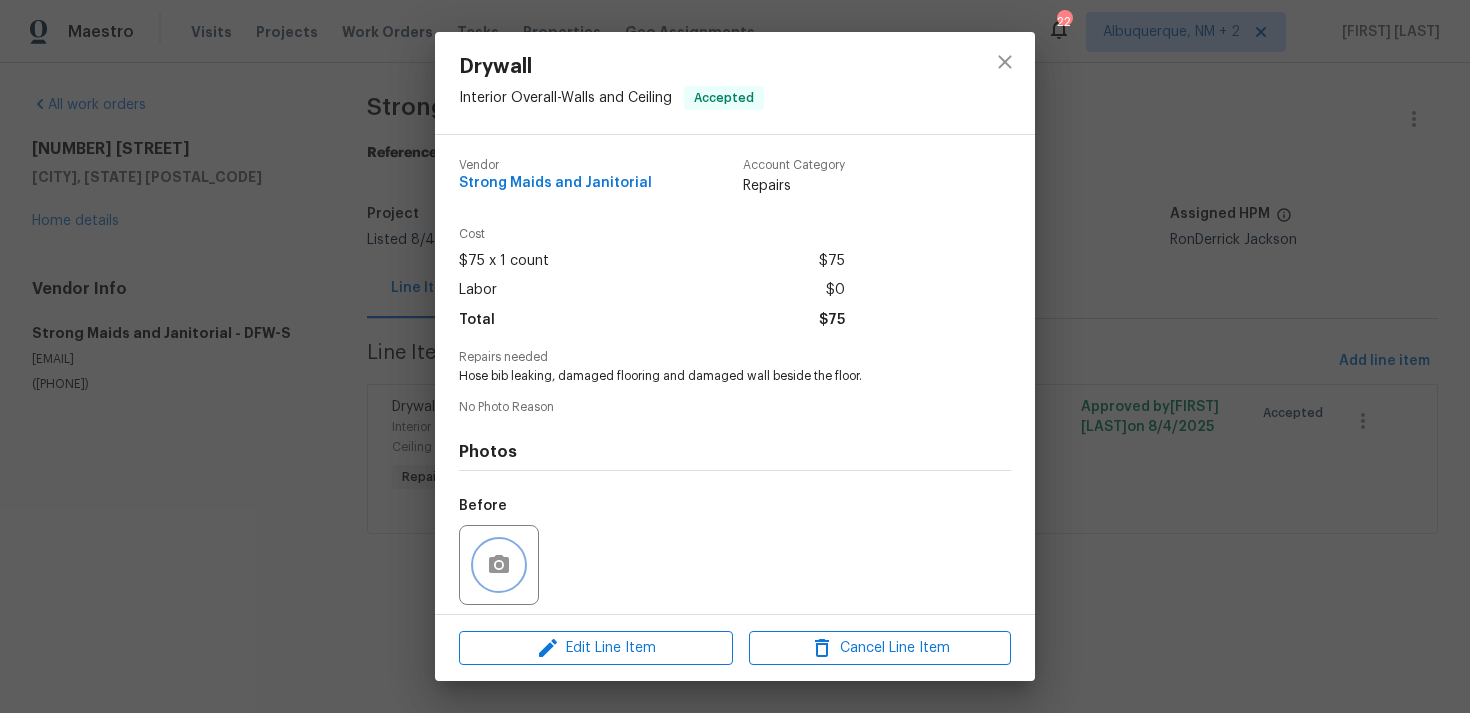 click at bounding box center (499, 565) 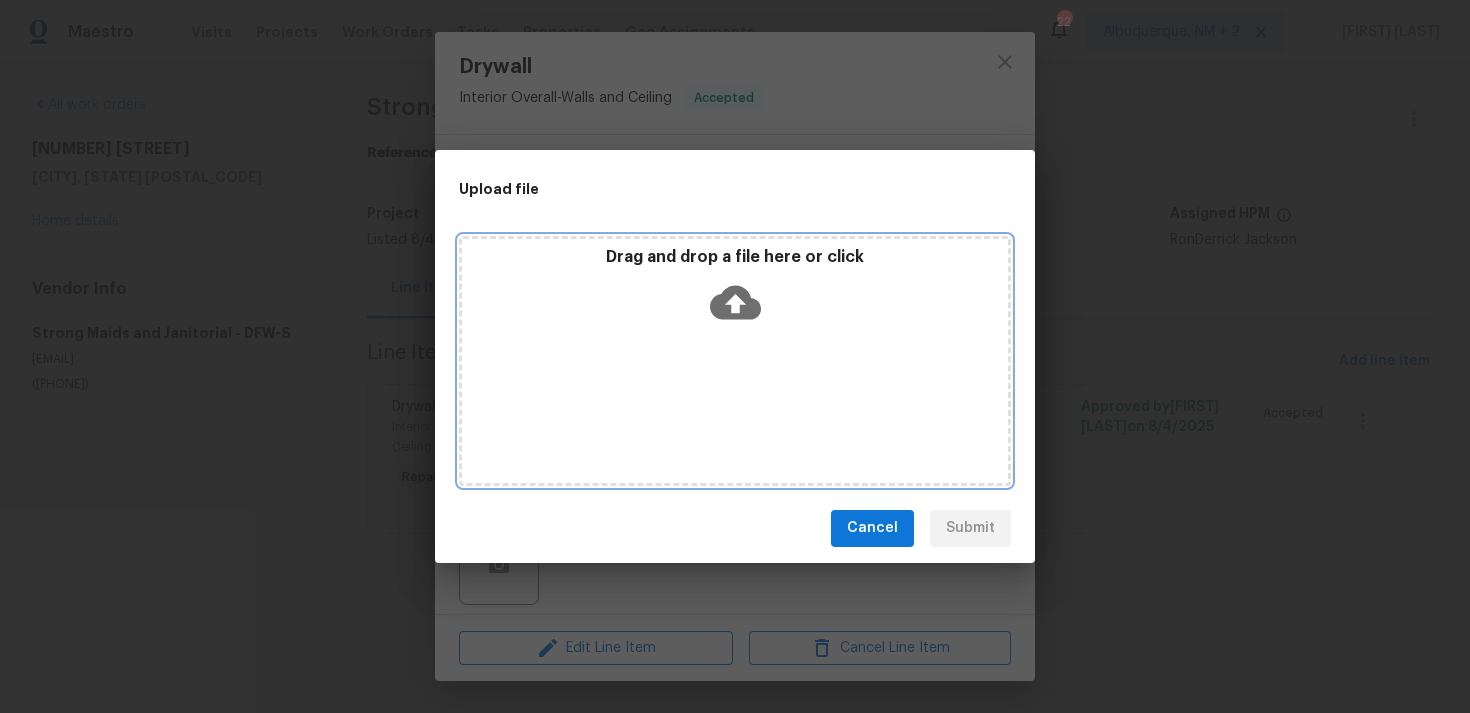 click 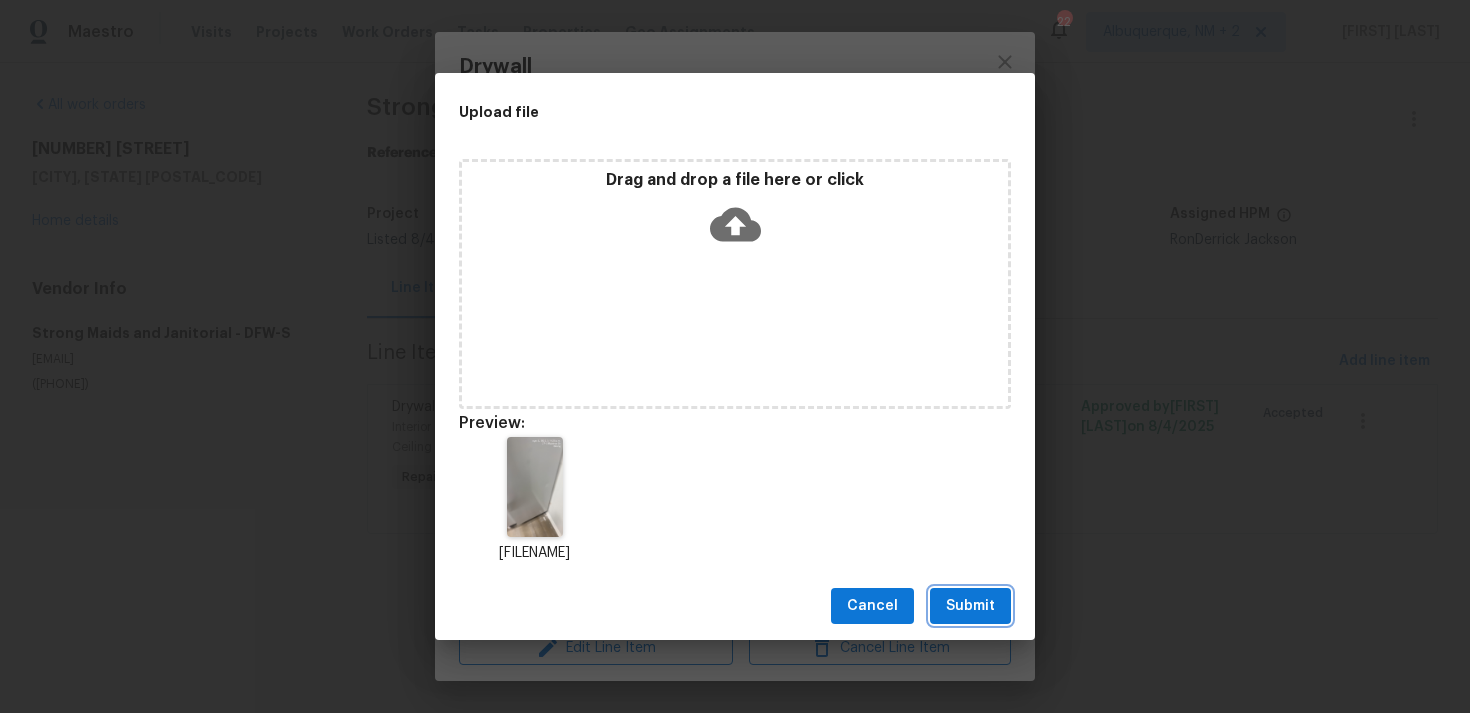 click on "Submit" at bounding box center (970, 606) 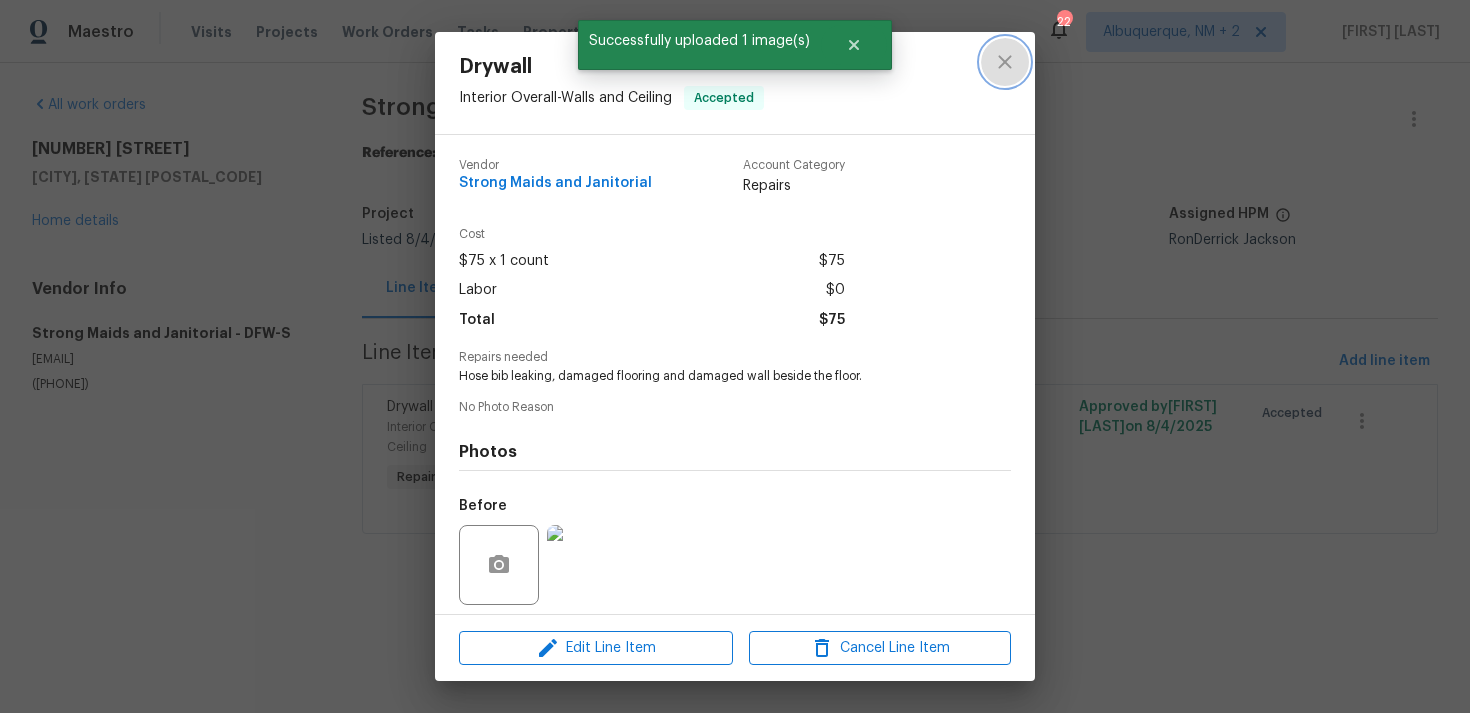 click 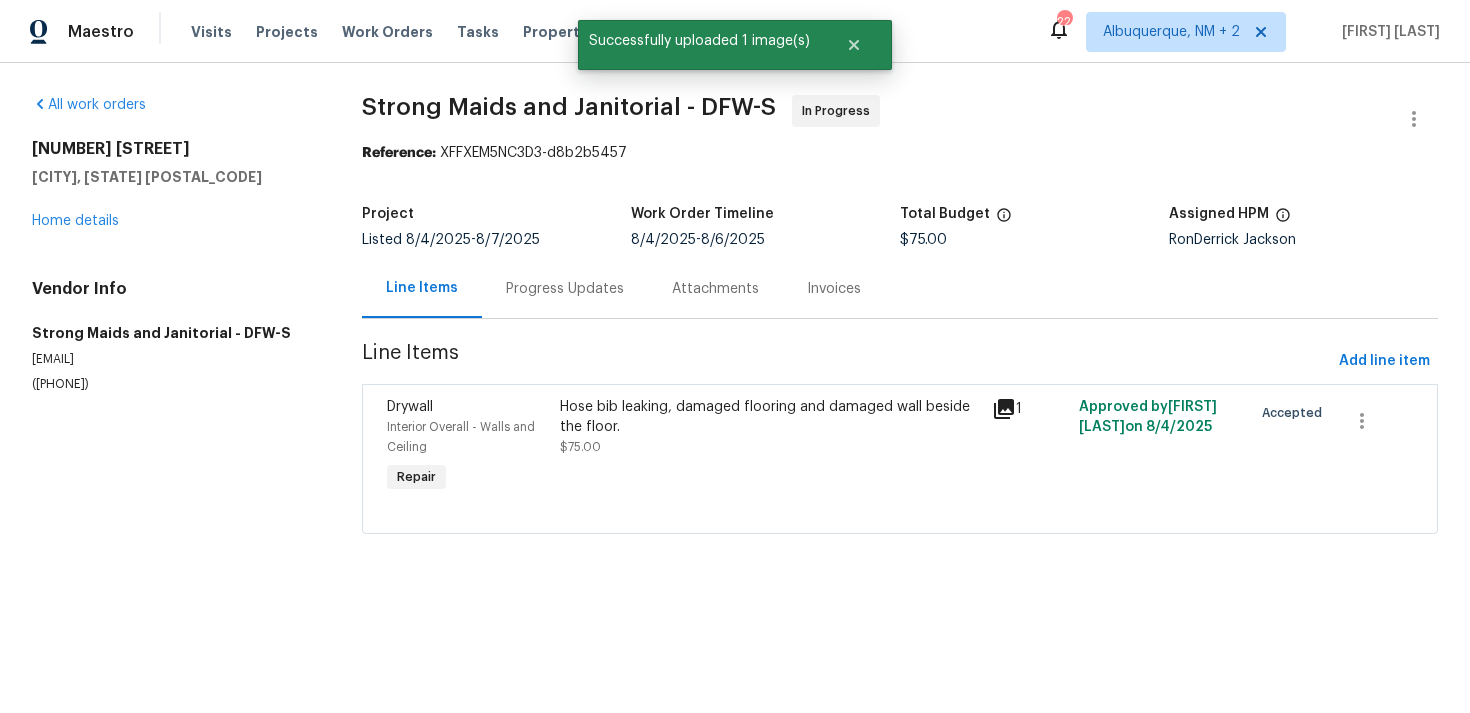 click on "Progress Updates" at bounding box center [565, 288] 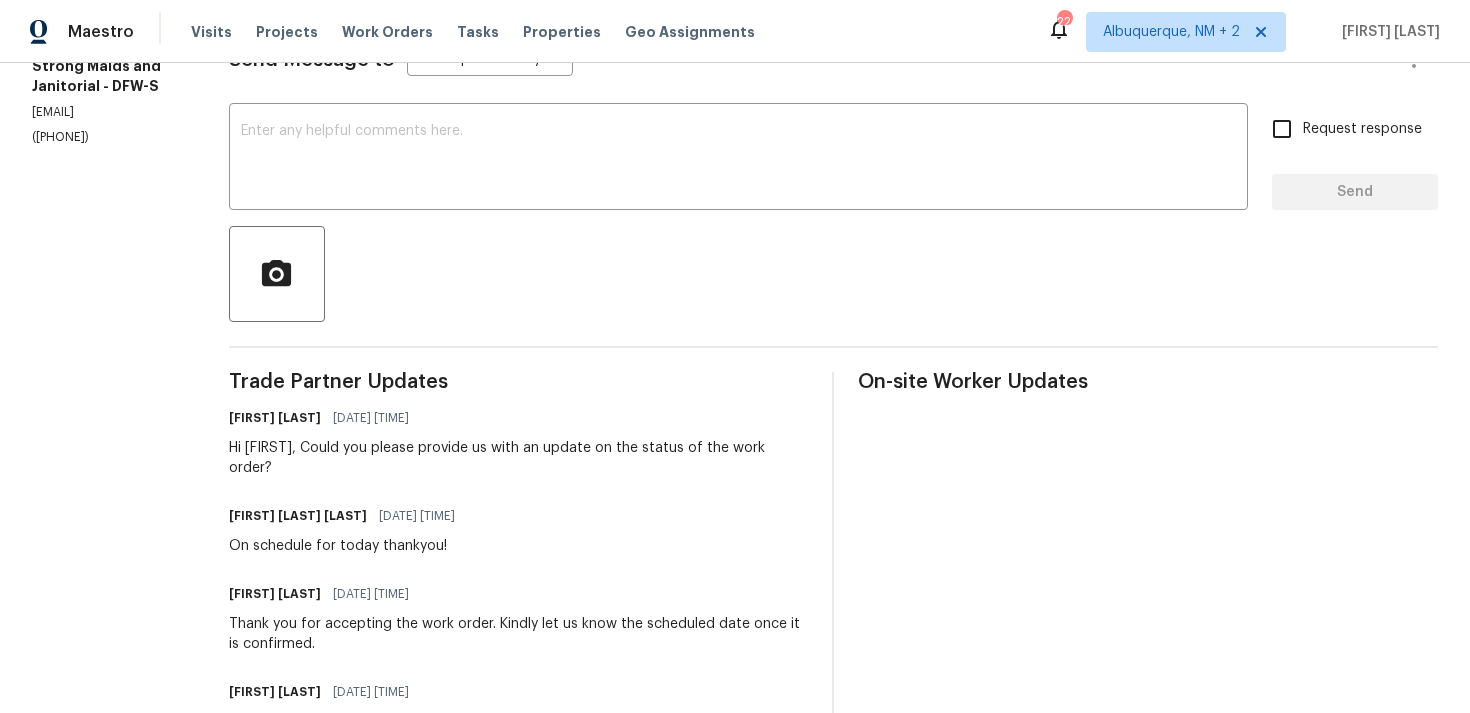 scroll, scrollTop: 0, scrollLeft: 0, axis: both 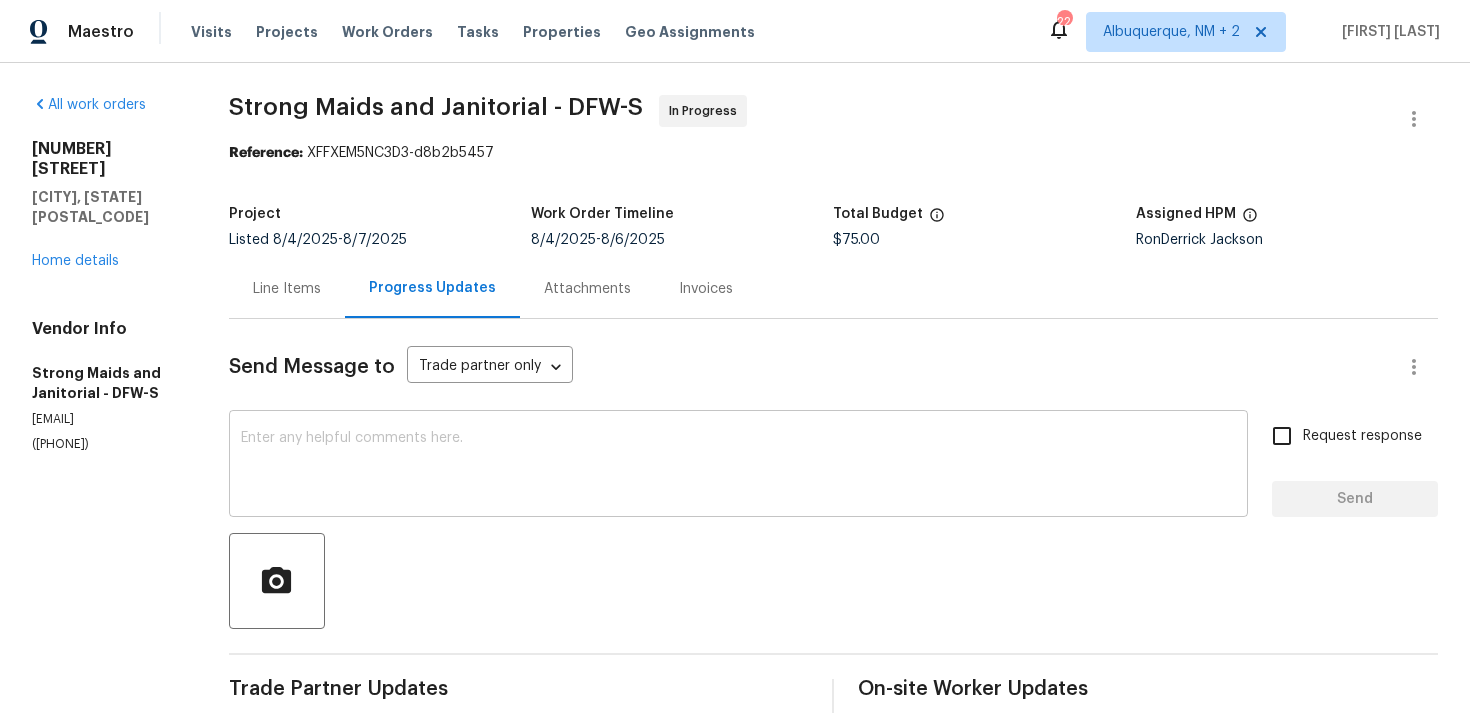 click at bounding box center (738, 466) 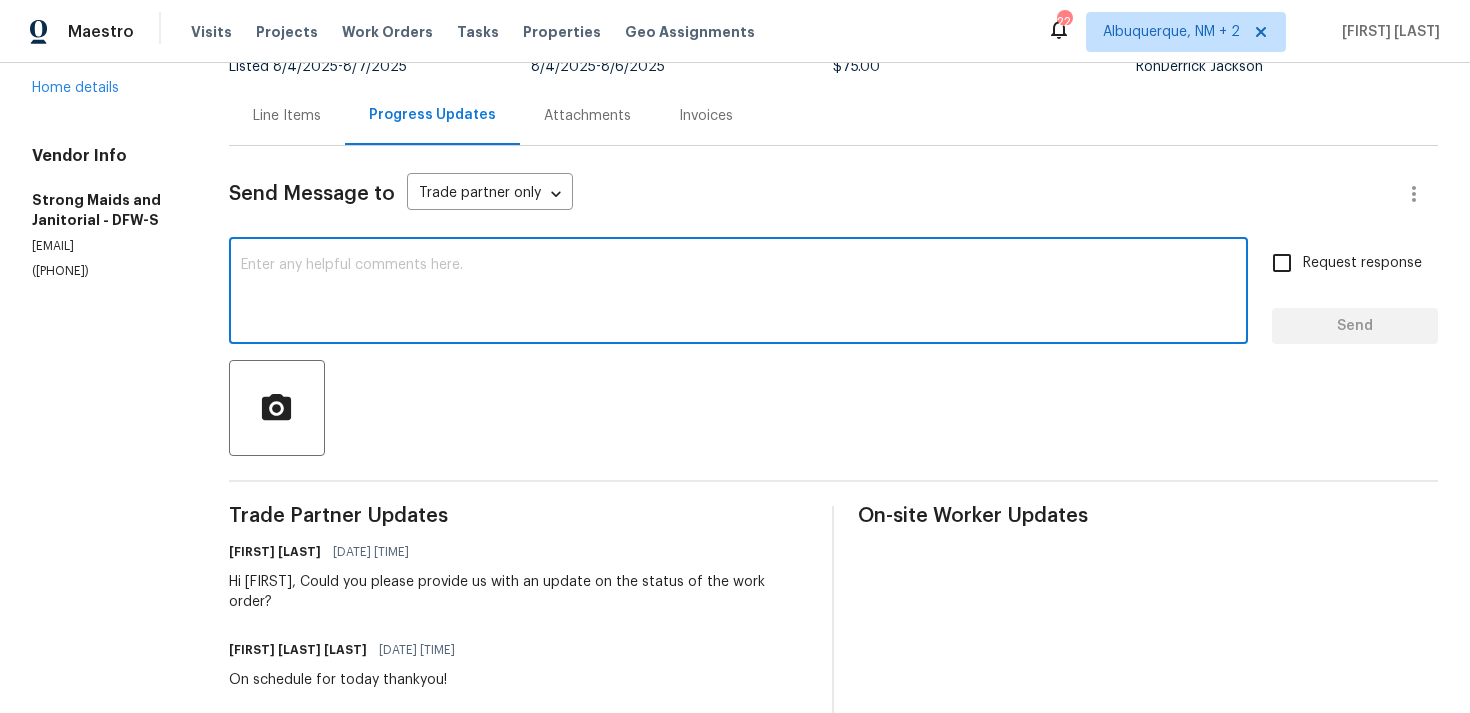 scroll, scrollTop: 203, scrollLeft: 0, axis: vertical 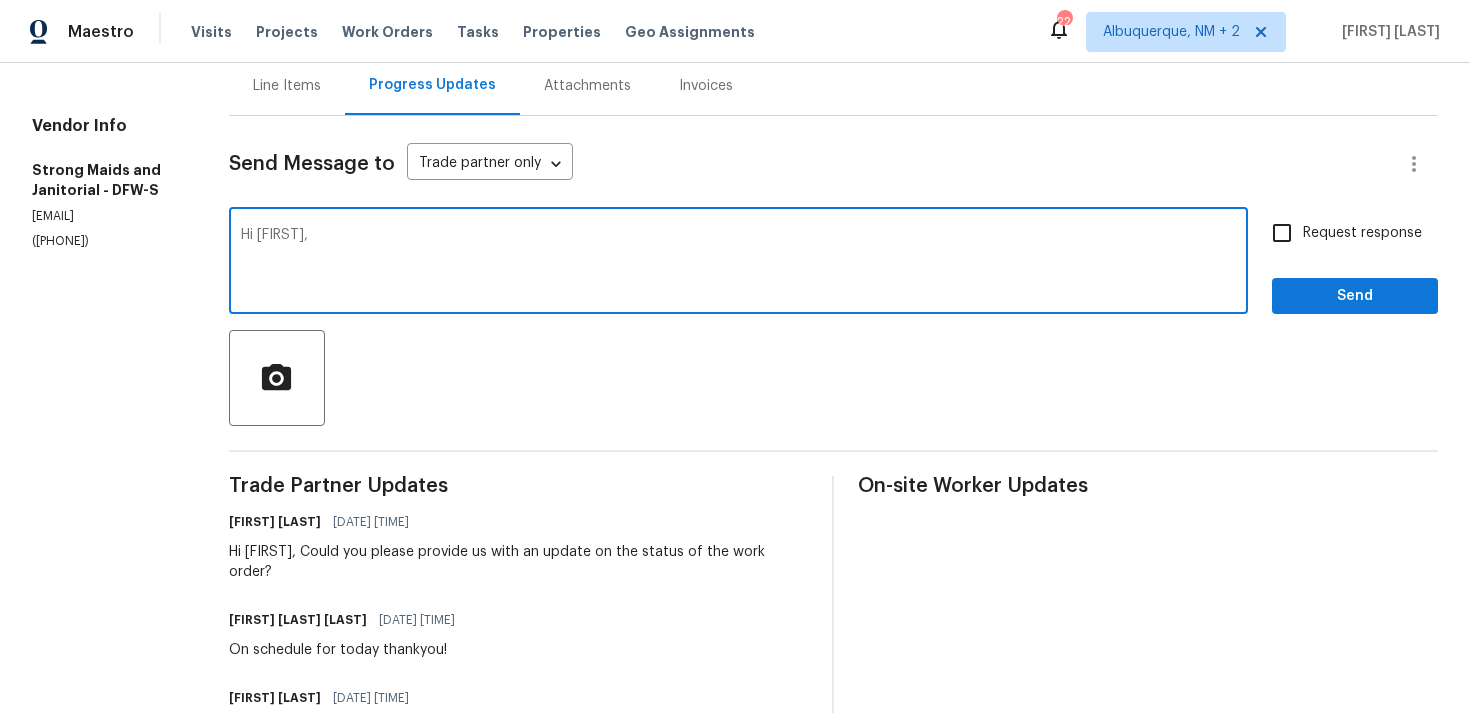 paste on "We attempted to reach out to you via RC text to request an update on the status of the work order." 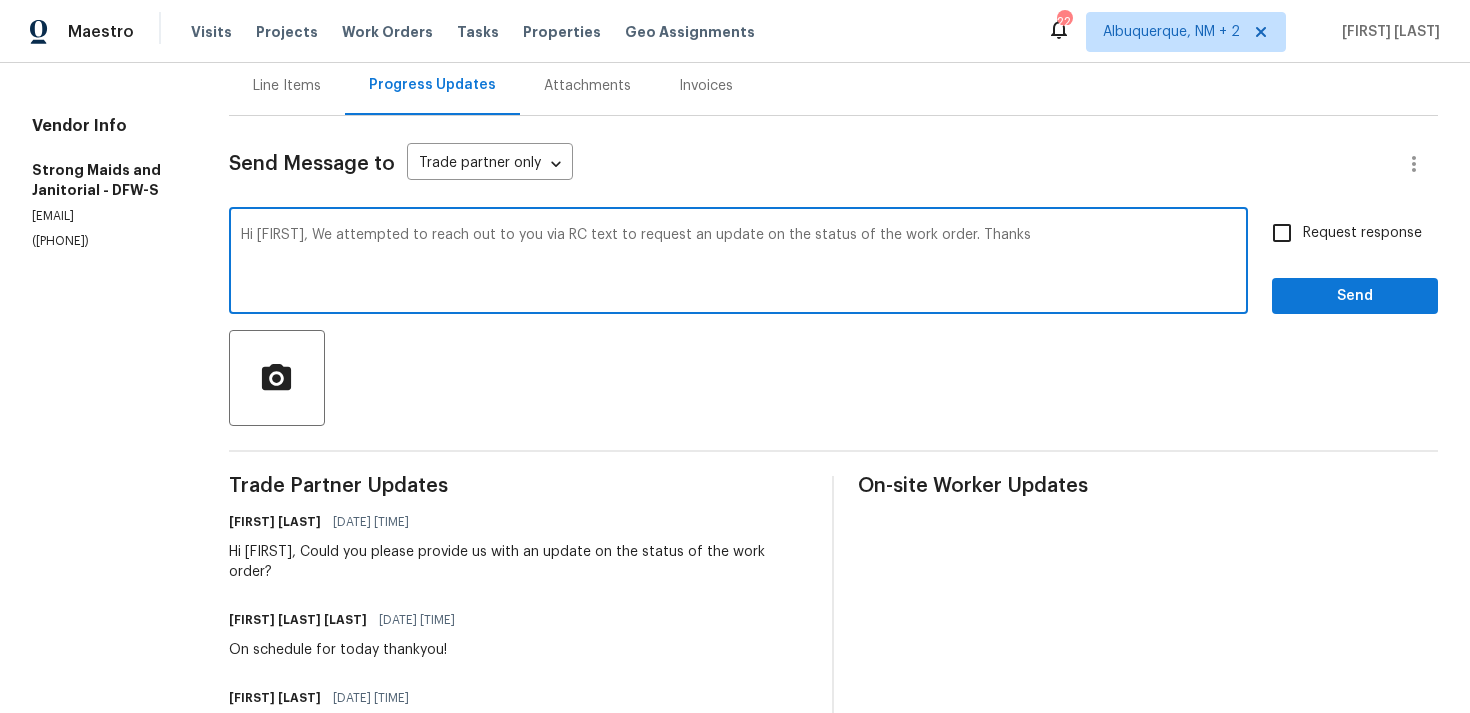 type on "Hi Gerardo, We attempted to reach out to you via RC text to request an update on the status of the work order. Thanks" 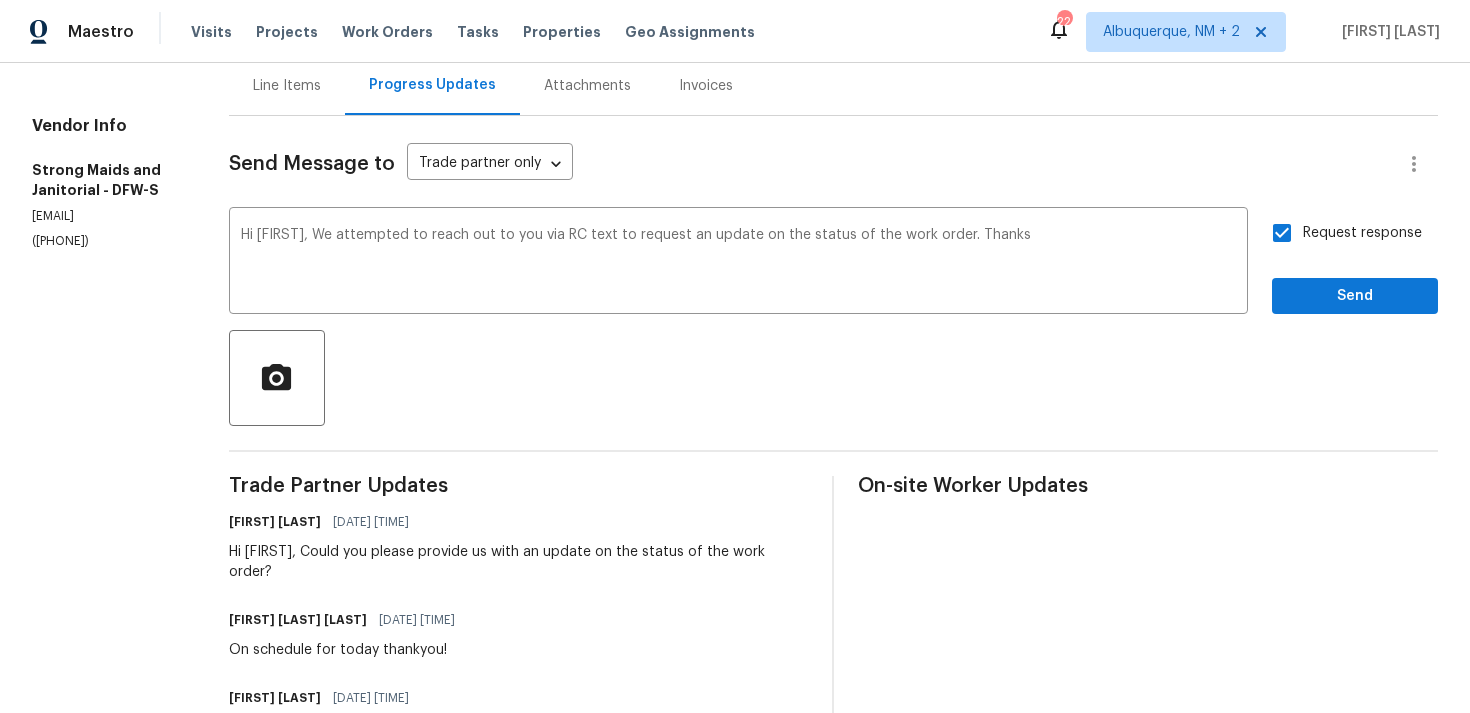 click on "Send Message to Trade partner only Trade partner only ​ Hi Gerardo, We attempted to reach out to you via RC text to request an update on the status of the work order. Thanks x ​ Request response Send Trade Partner Updates Ramyasri P 08/06/2025 10:25 AM Hi Gerardo, Could you please provide us with an update on the status of the work order? Gerardo Rosales Mendoza 08/05/2025 11:15 AM On schedule for today thankyou! Ramyasri P 08/05/2025 10:04 AM Thank you for accepting the work order.	 Kindly let us know the scheduled date once it is confirmed. Ramyasri P 08/04/2025 3:09 PM Hi, this is Ramyasri with Opendoor. I’m confirming you received the WO for the property at 2712 Raintree Dr, Plano, TX 75074. Please review and accept the WO within 24 hours and provide a schedule date. Please disregard the contact information for the HPM included in the WO. Our Centralised LWO Team is responsible for Listed WOs. On-site Worker Updates" at bounding box center [833, 528] 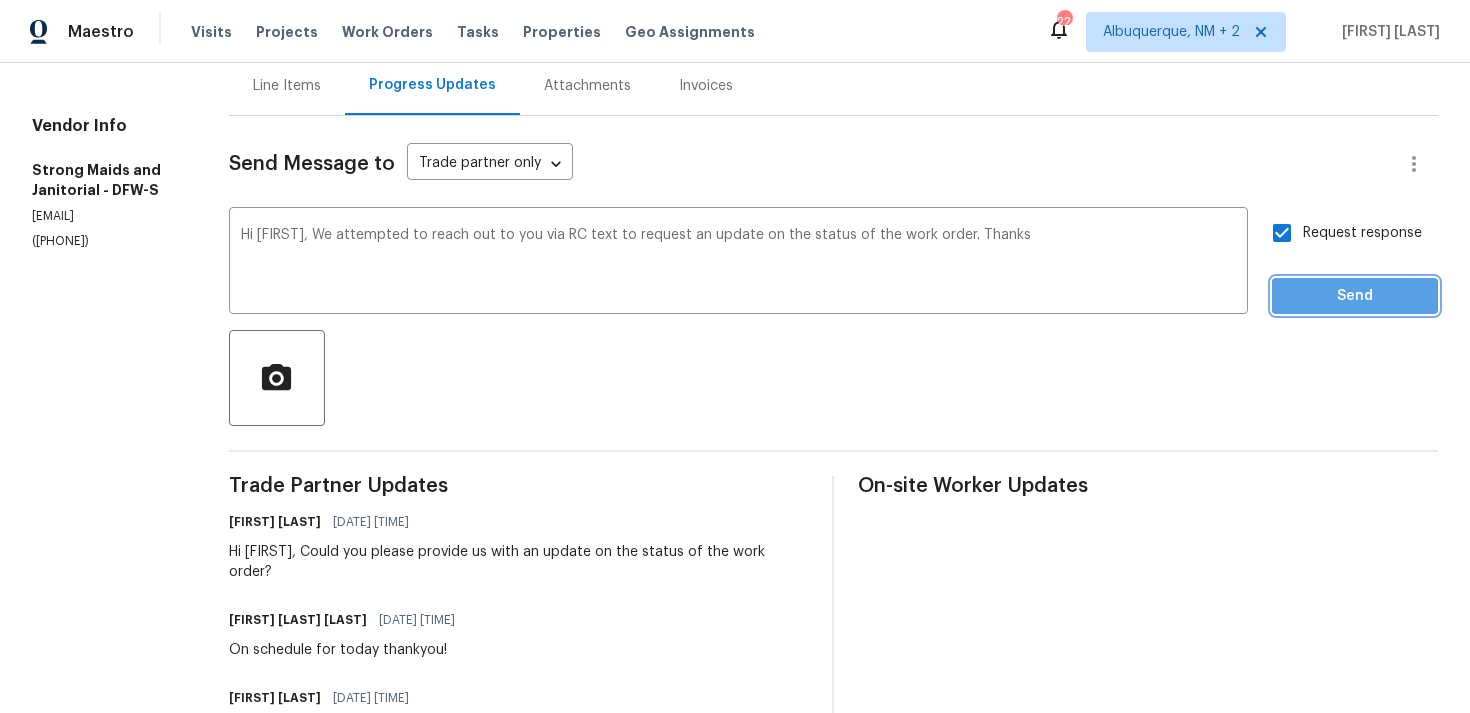 click on "Send" at bounding box center [1355, 296] 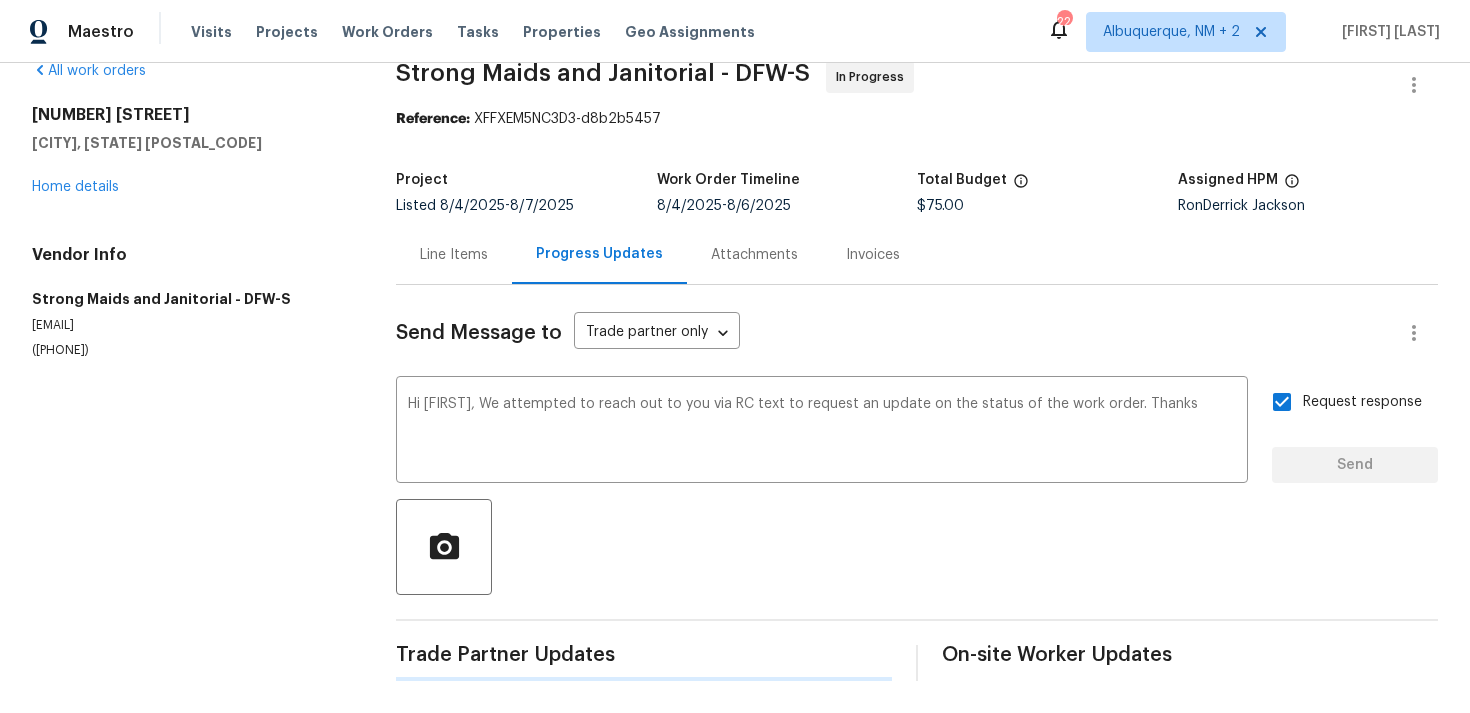type 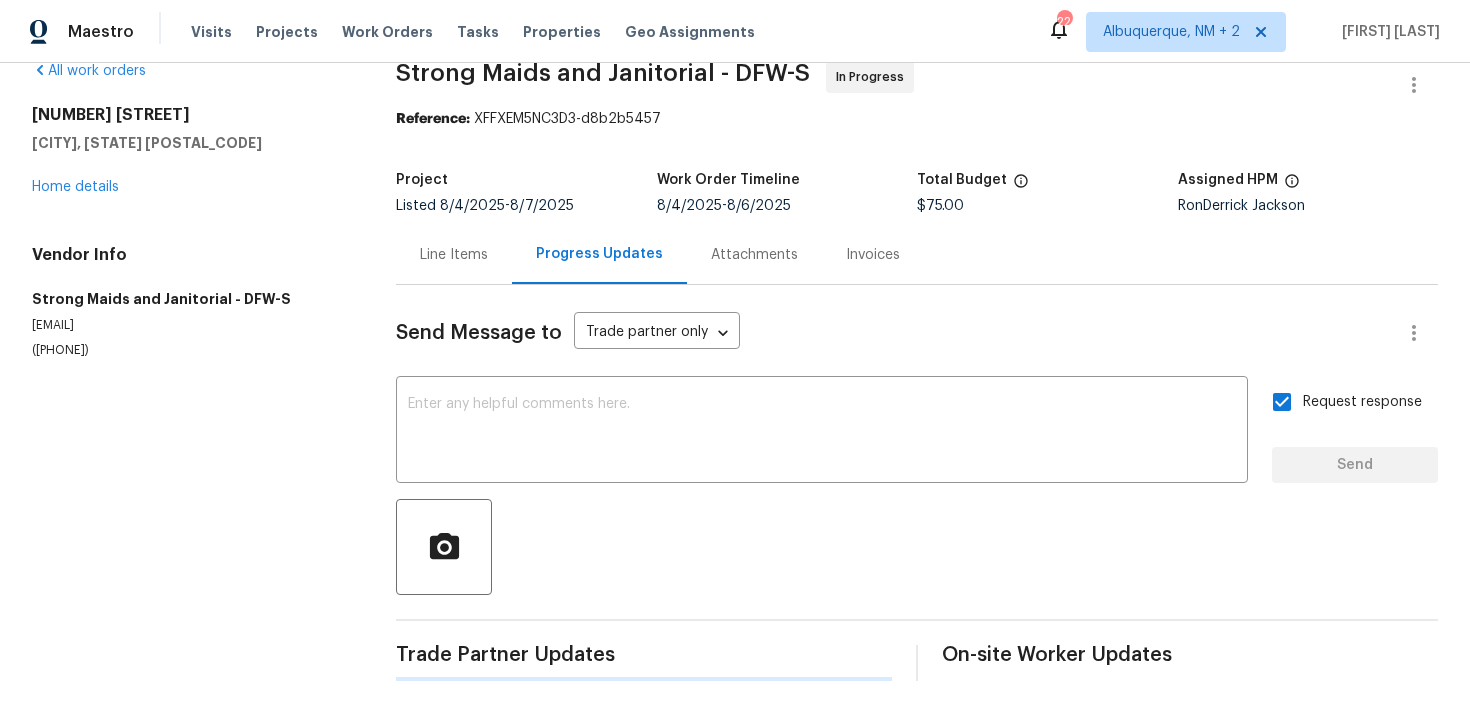 scroll, scrollTop: 203, scrollLeft: 0, axis: vertical 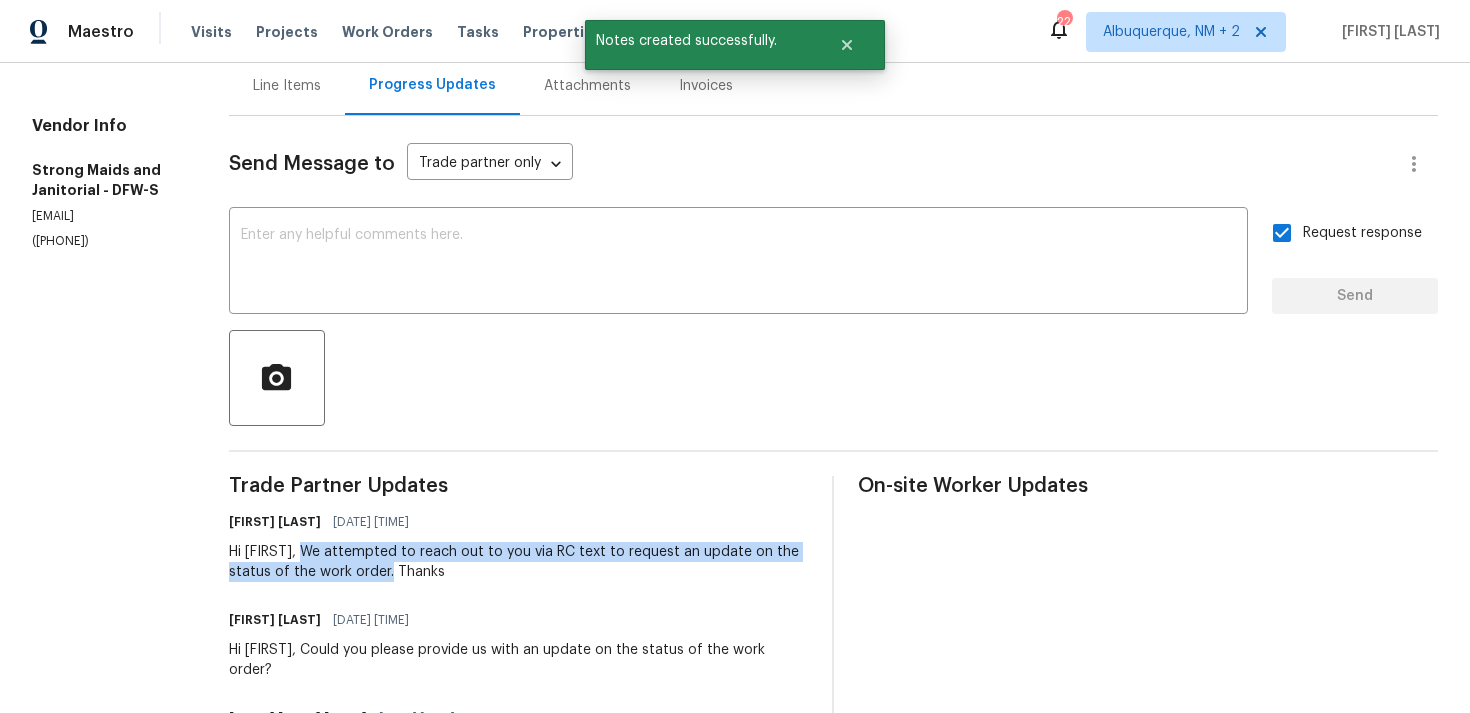 drag, startPoint x: 313, startPoint y: 551, endPoint x: 394, endPoint y: 565, distance: 82.20097 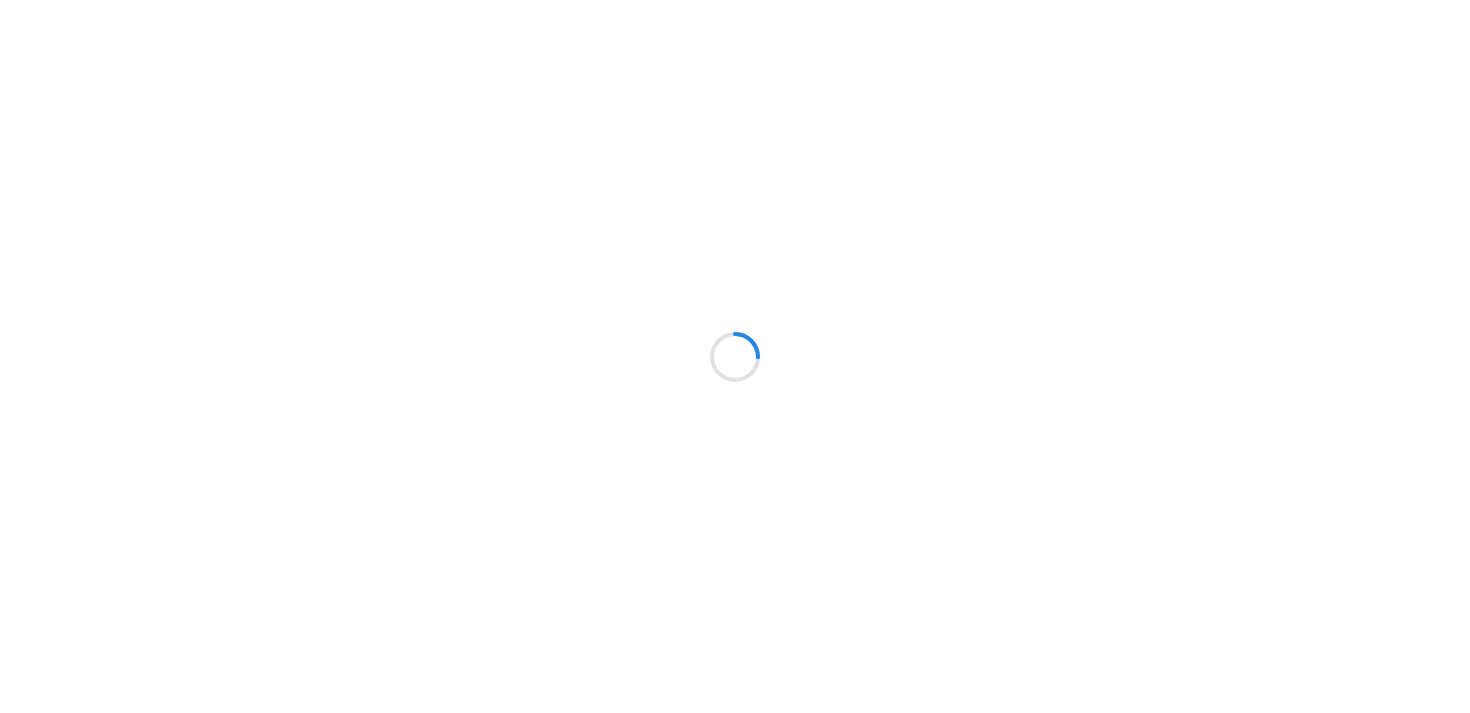 scroll, scrollTop: 0, scrollLeft: 0, axis: both 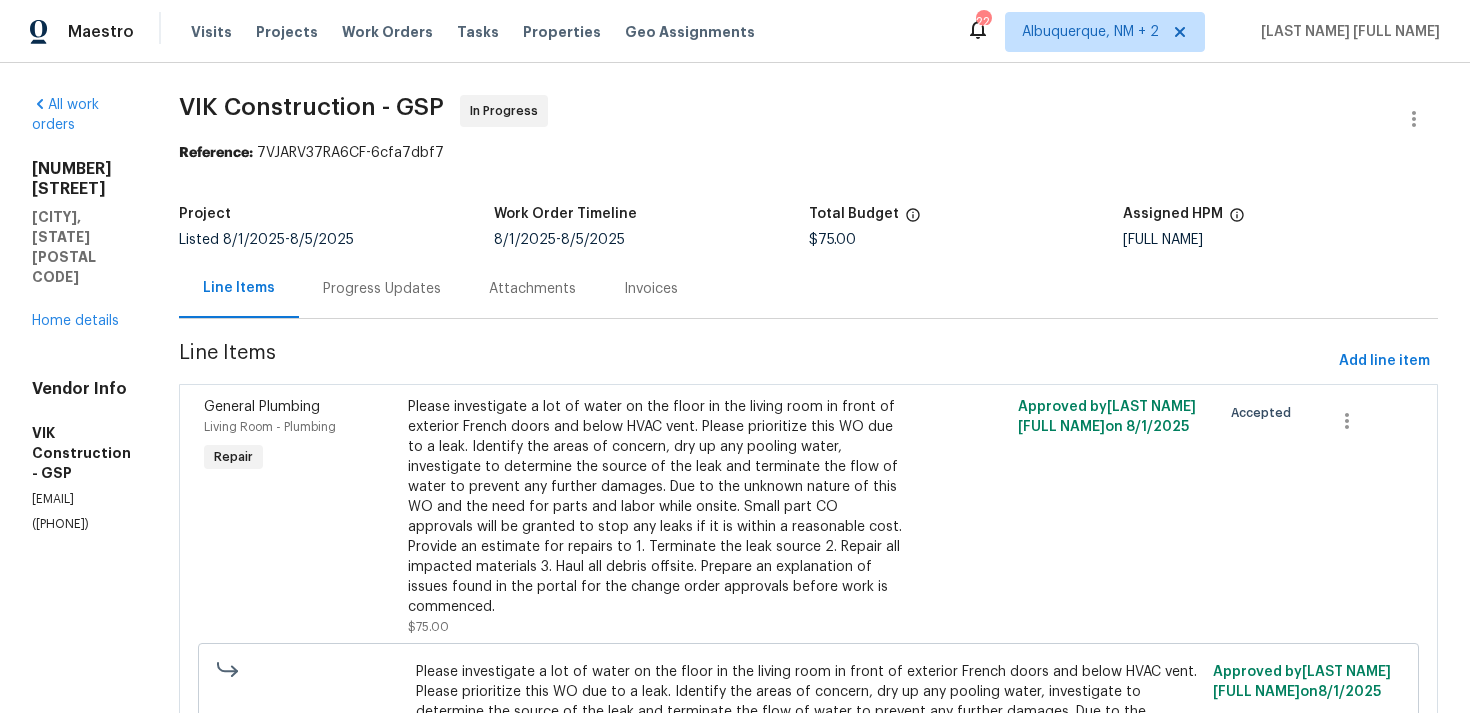 click on "Progress Updates" at bounding box center (382, 289) 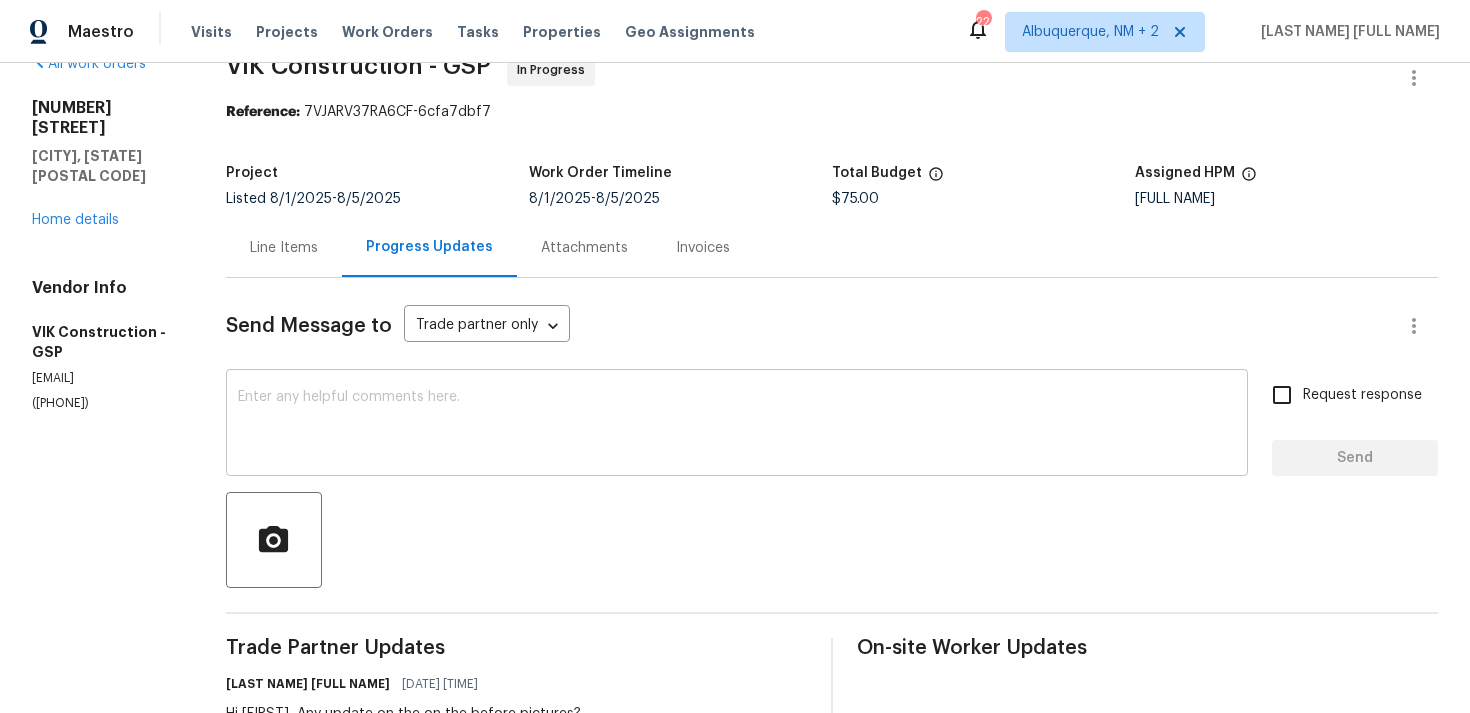 scroll, scrollTop: 22, scrollLeft: 0, axis: vertical 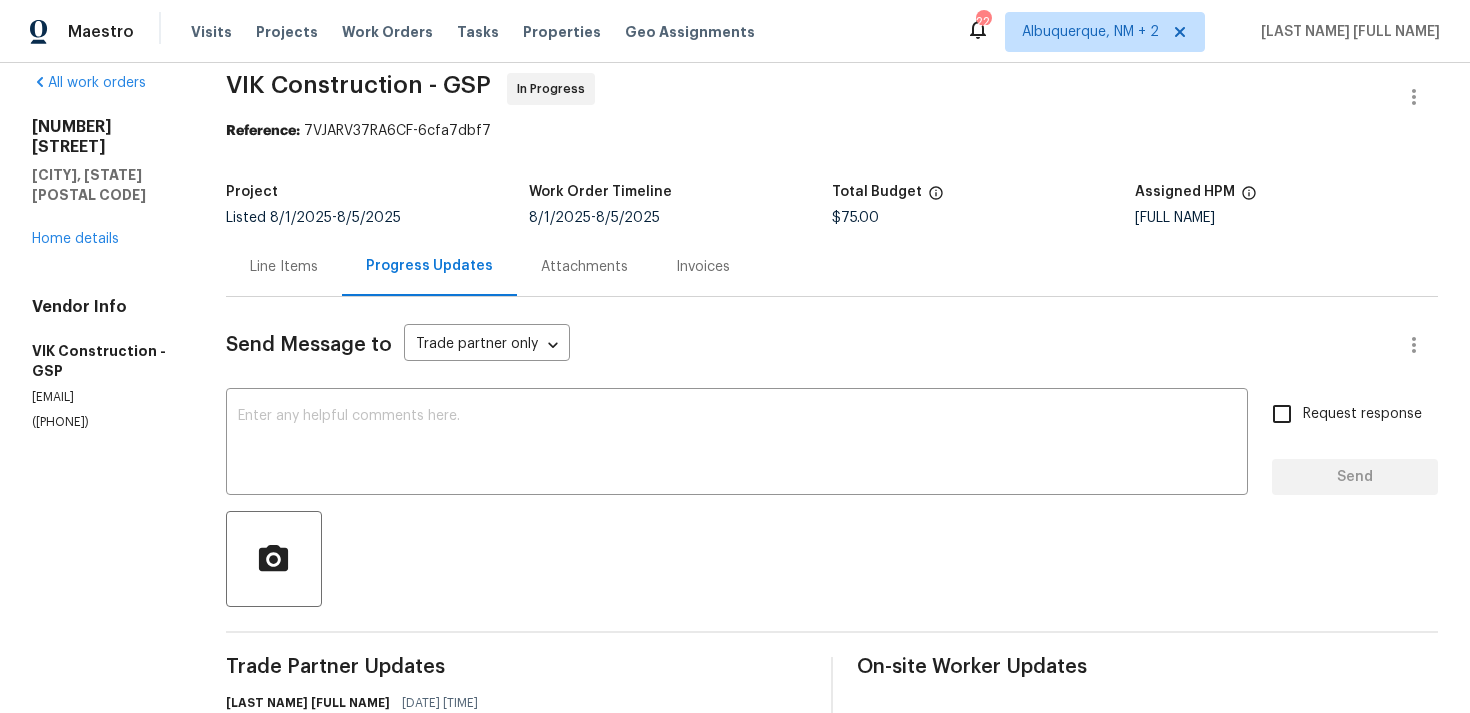 click on "Line Items" at bounding box center (284, 267) 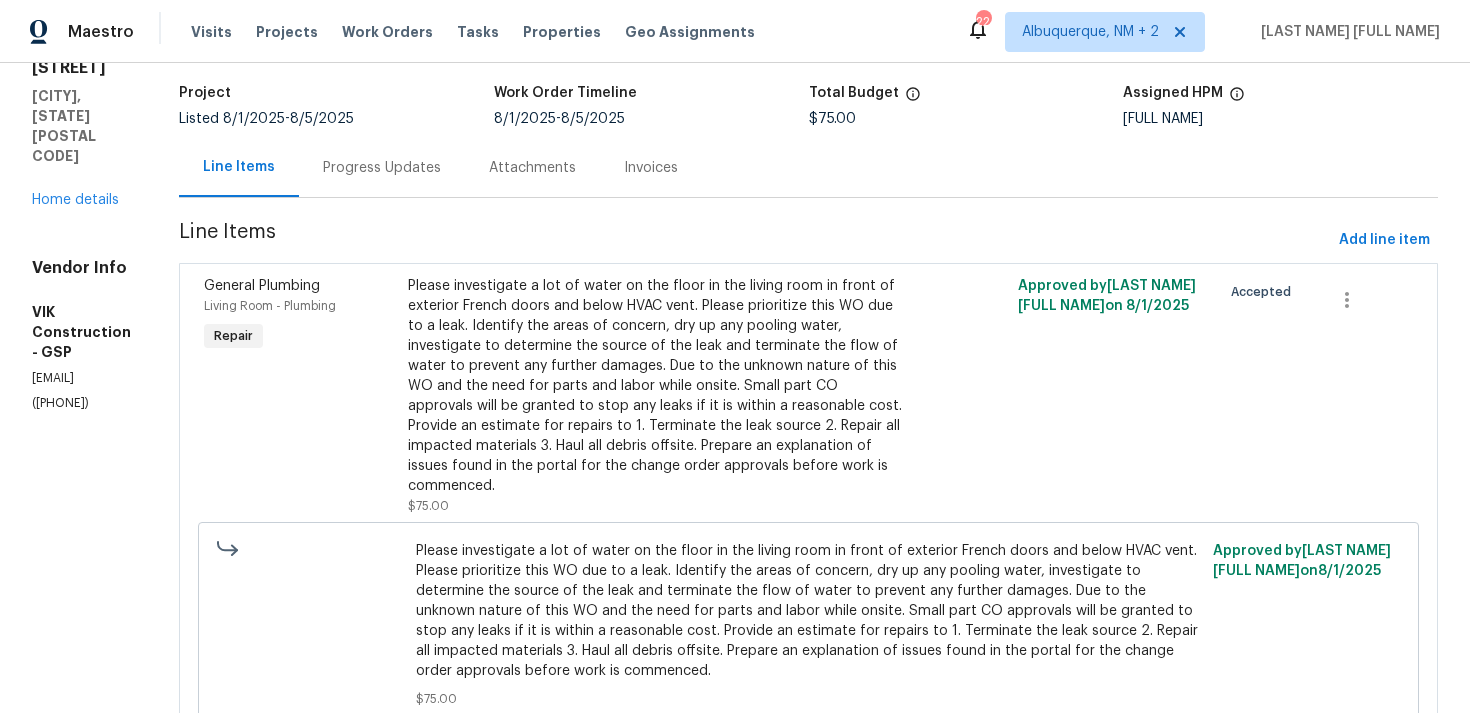 scroll, scrollTop: 0, scrollLeft: 0, axis: both 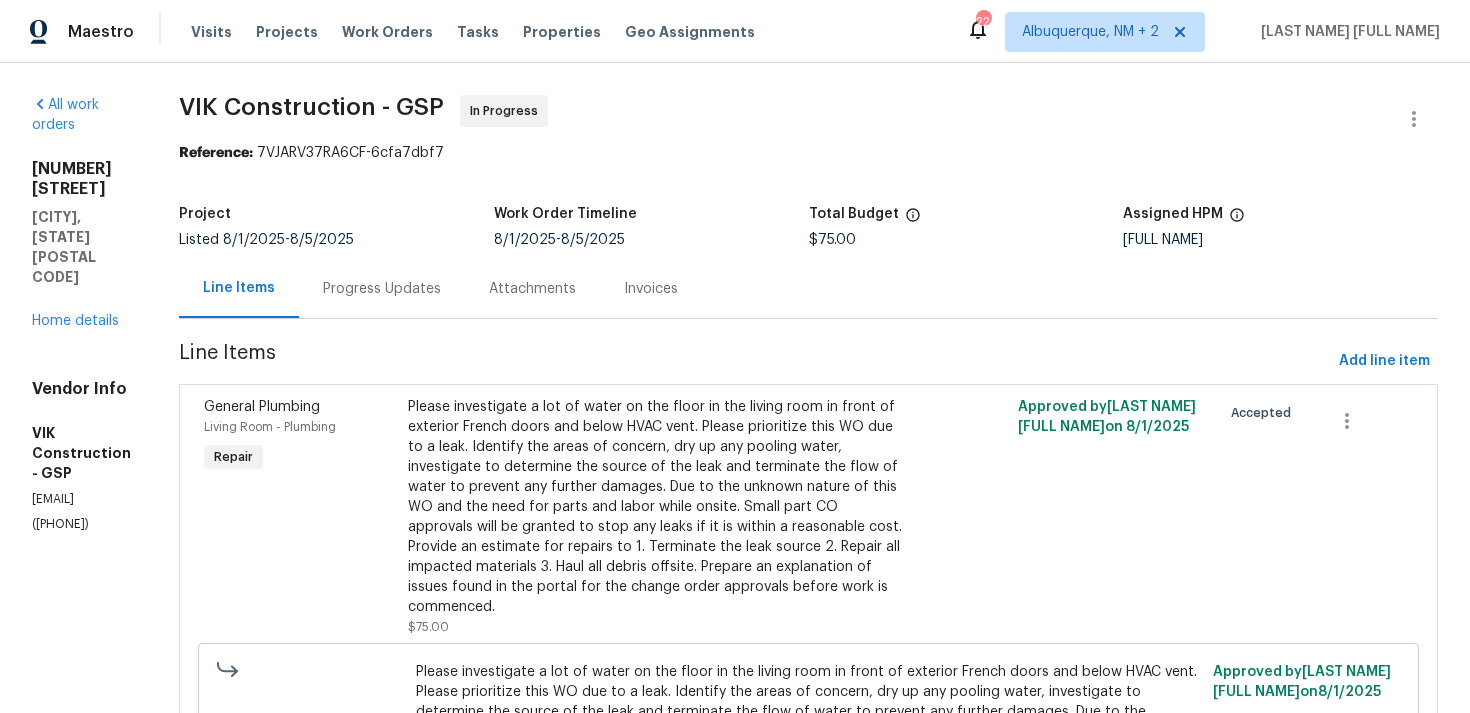 click on "Progress Updates" at bounding box center (382, 288) 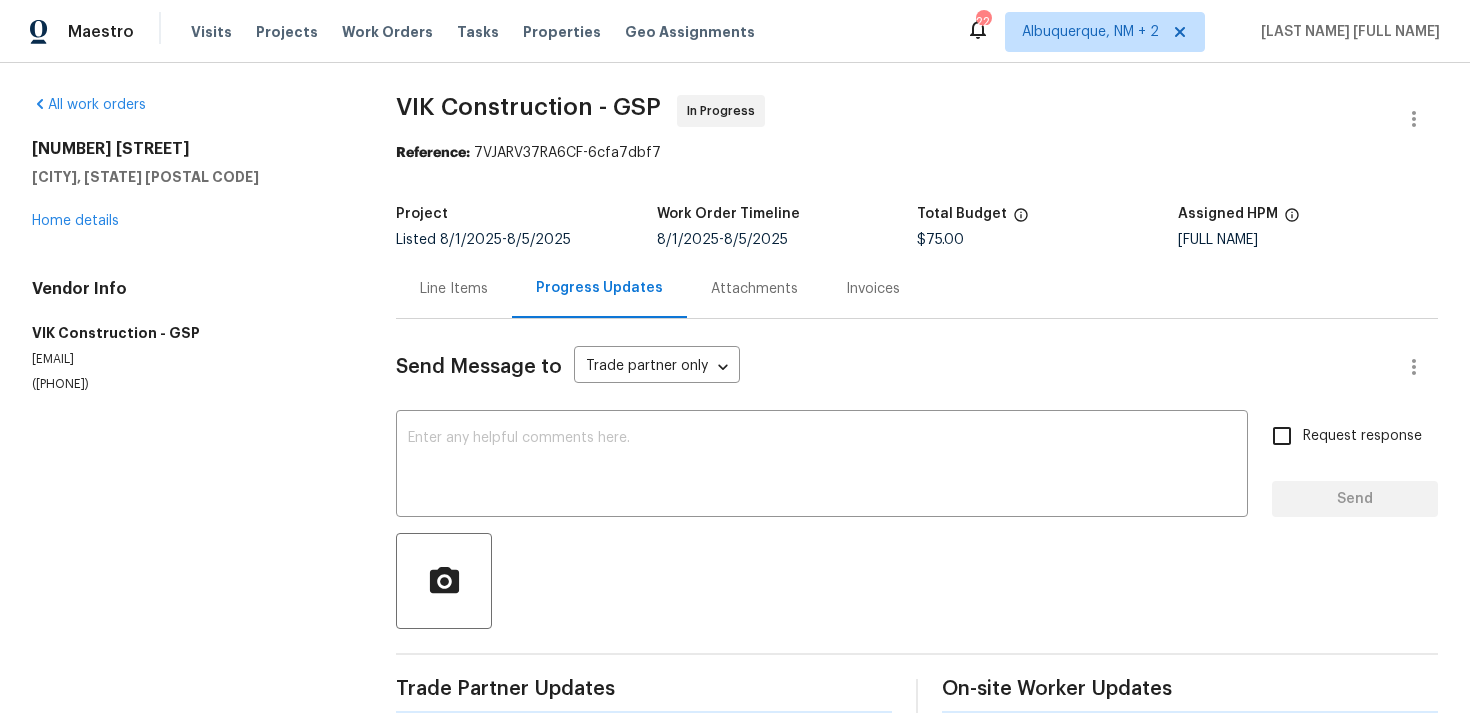 click on "Progress Updates" at bounding box center [599, 288] 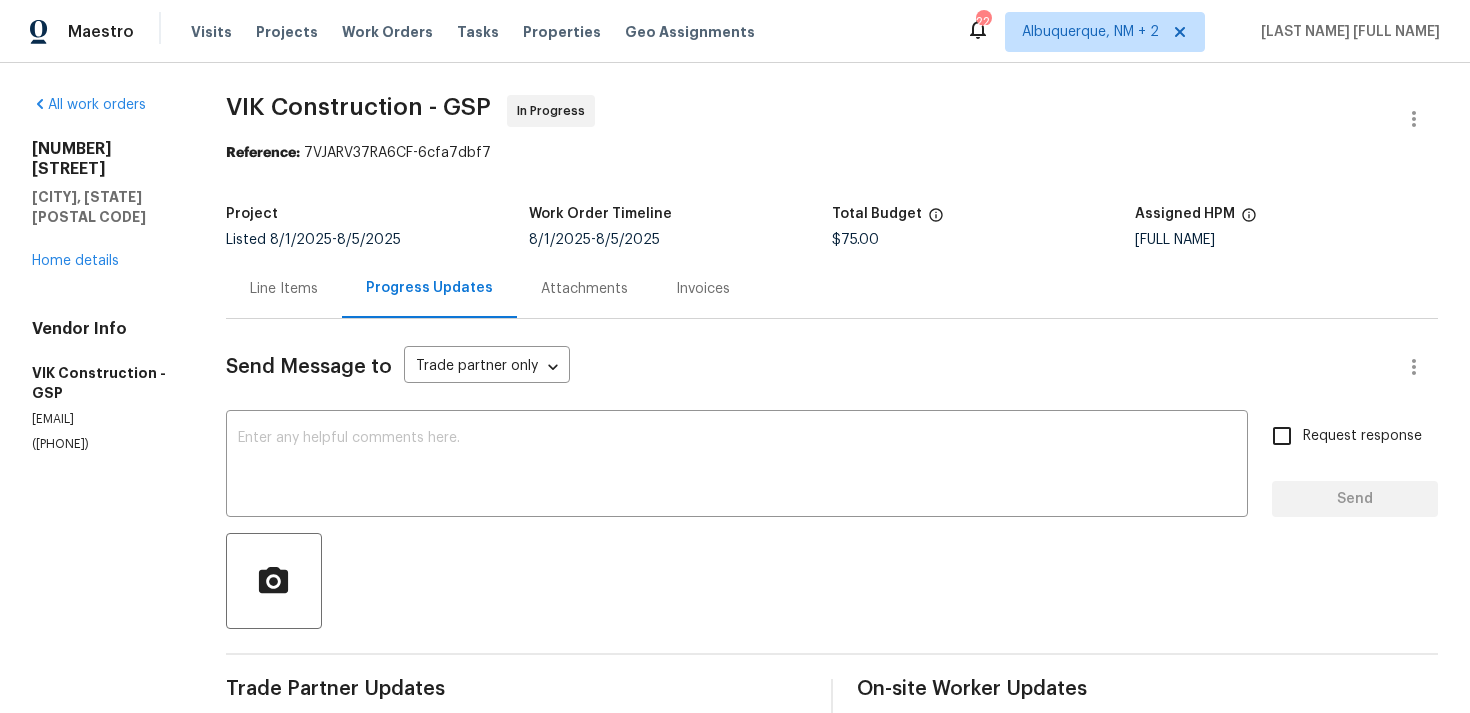 click on "Line Items" at bounding box center [284, 289] 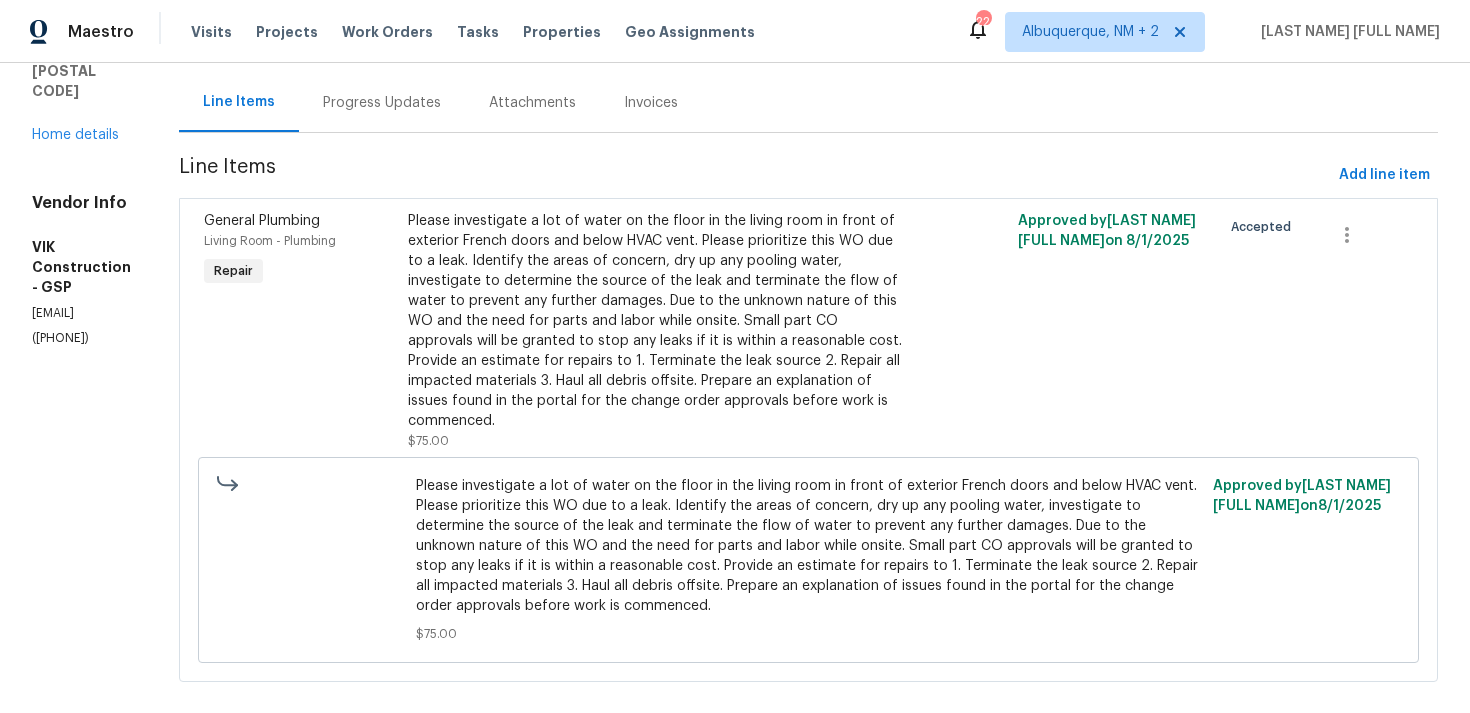 click on "Progress Updates" at bounding box center (382, 102) 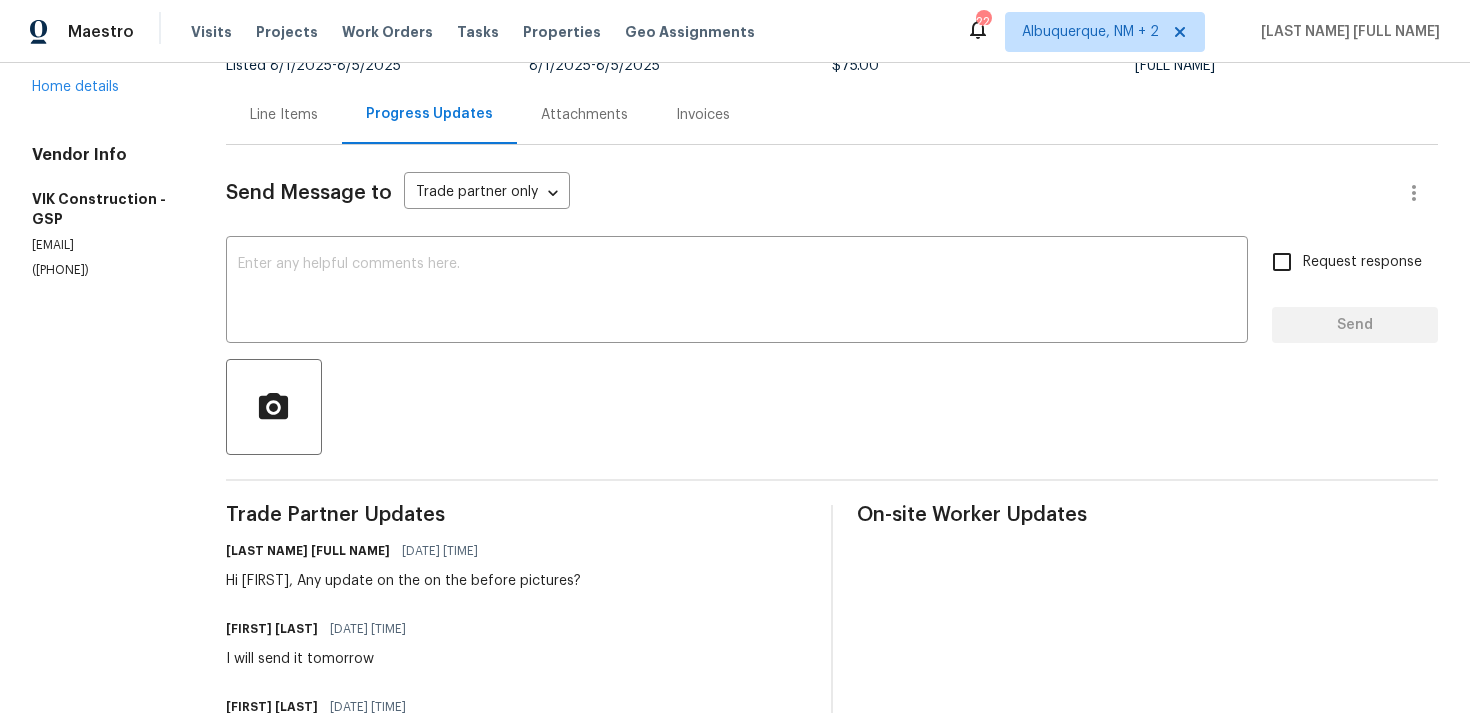 scroll, scrollTop: 201, scrollLeft: 0, axis: vertical 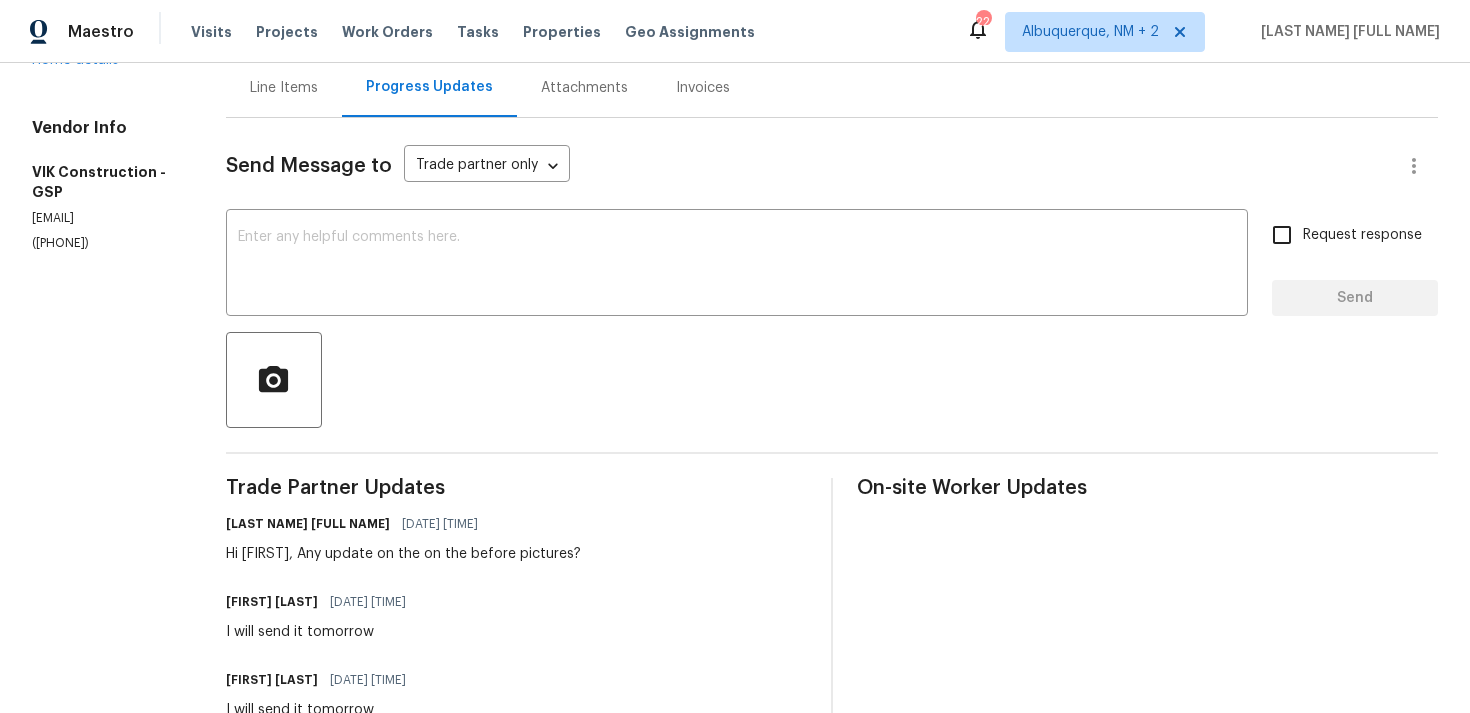 drag, startPoint x: 136, startPoint y: 186, endPoint x: 49, endPoint y: 186, distance: 87 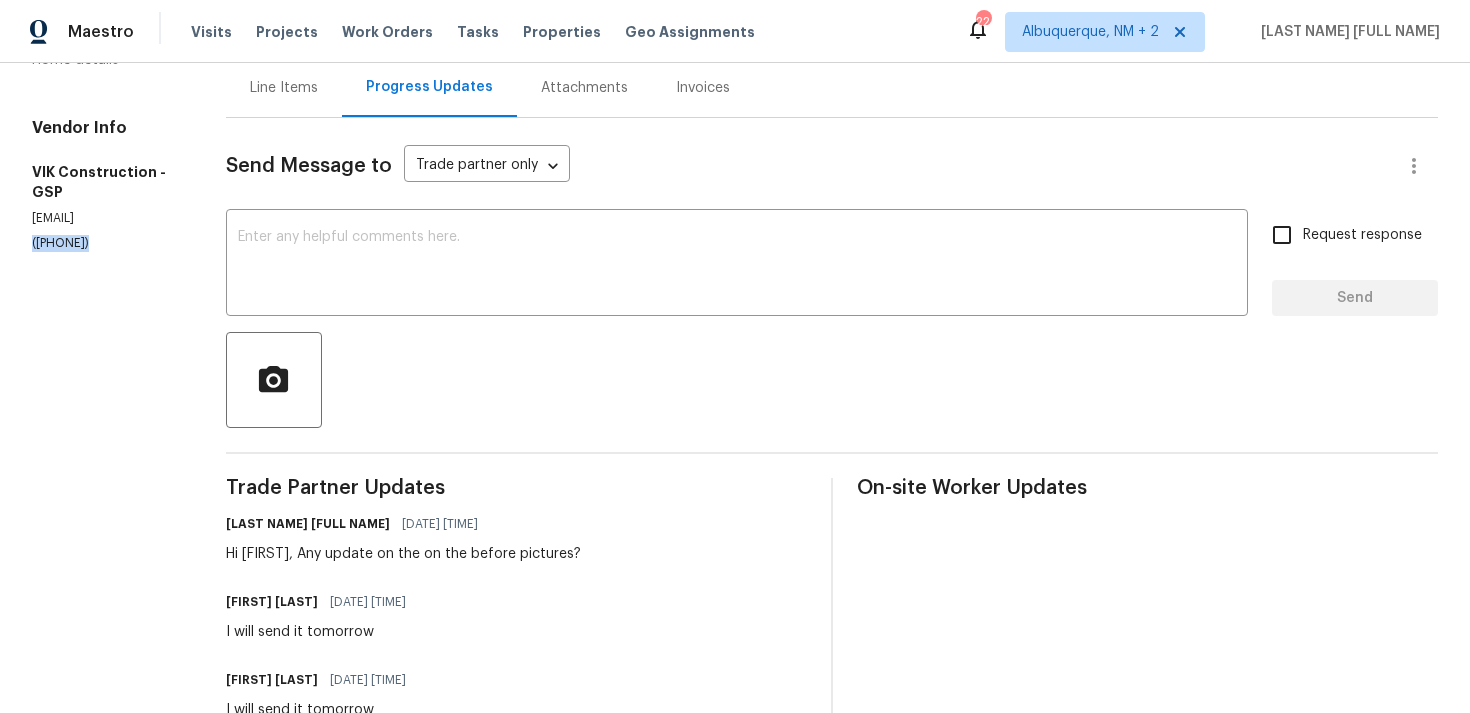 drag, startPoint x: 128, startPoint y: 186, endPoint x: 20, endPoint y: 186, distance: 108 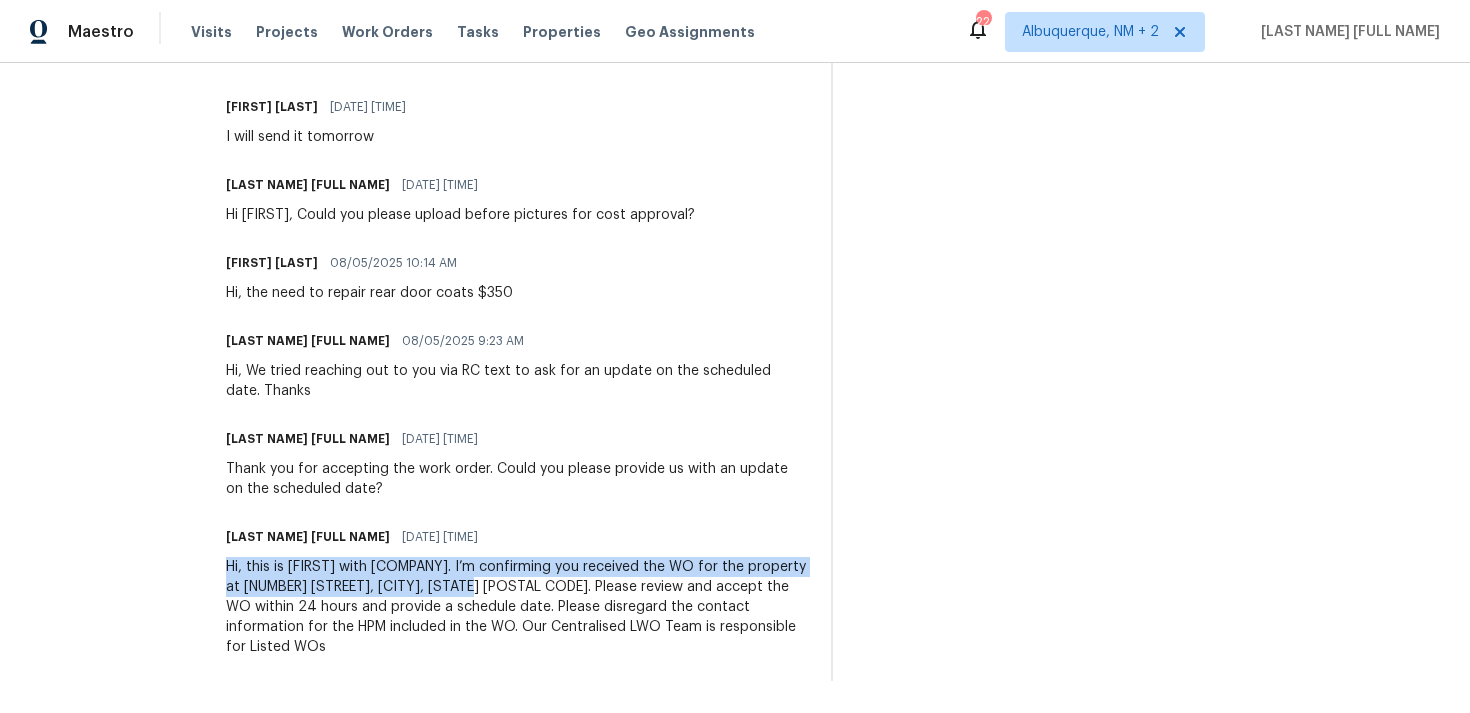 drag, startPoint x: 273, startPoint y: 567, endPoint x: 561, endPoint y: 583, distance: 288.4441 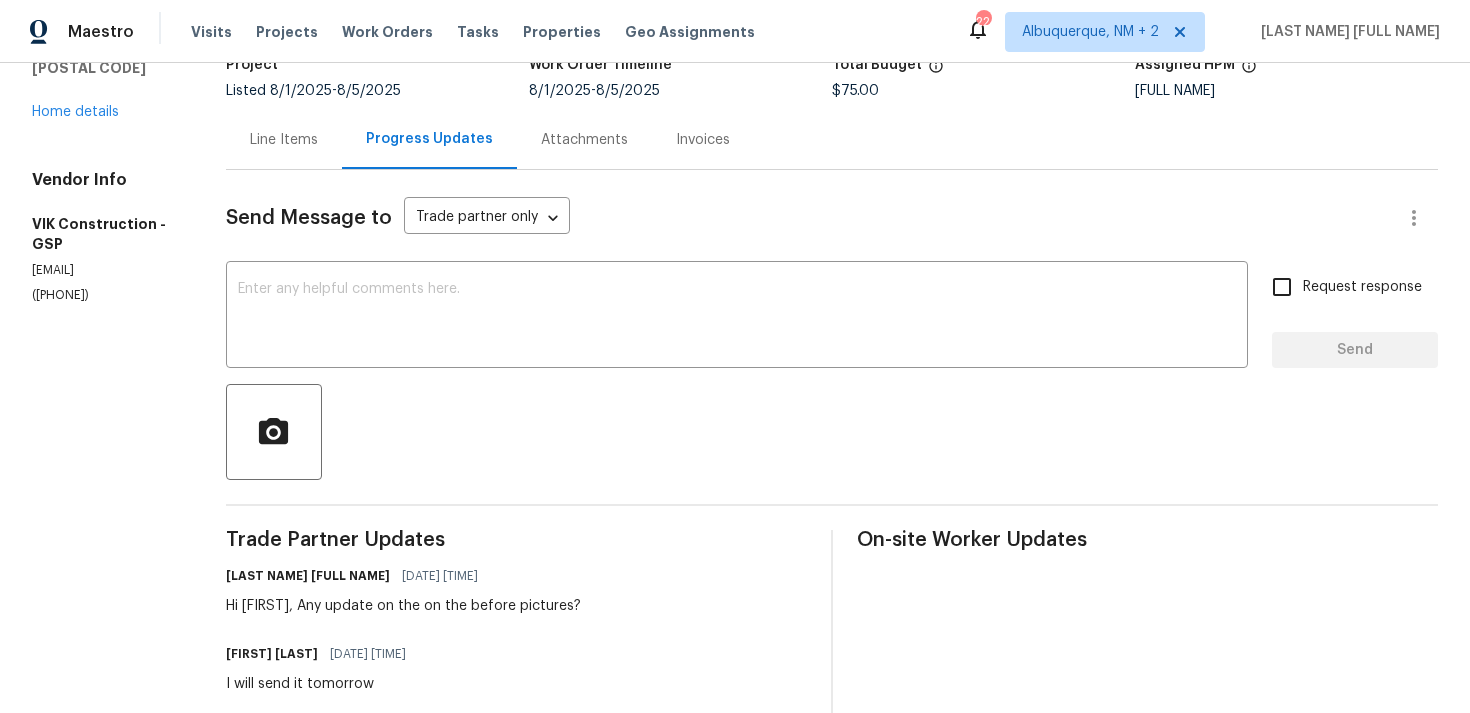 scroll, scrollTop: 0, scrollLeft: 0, axis: both 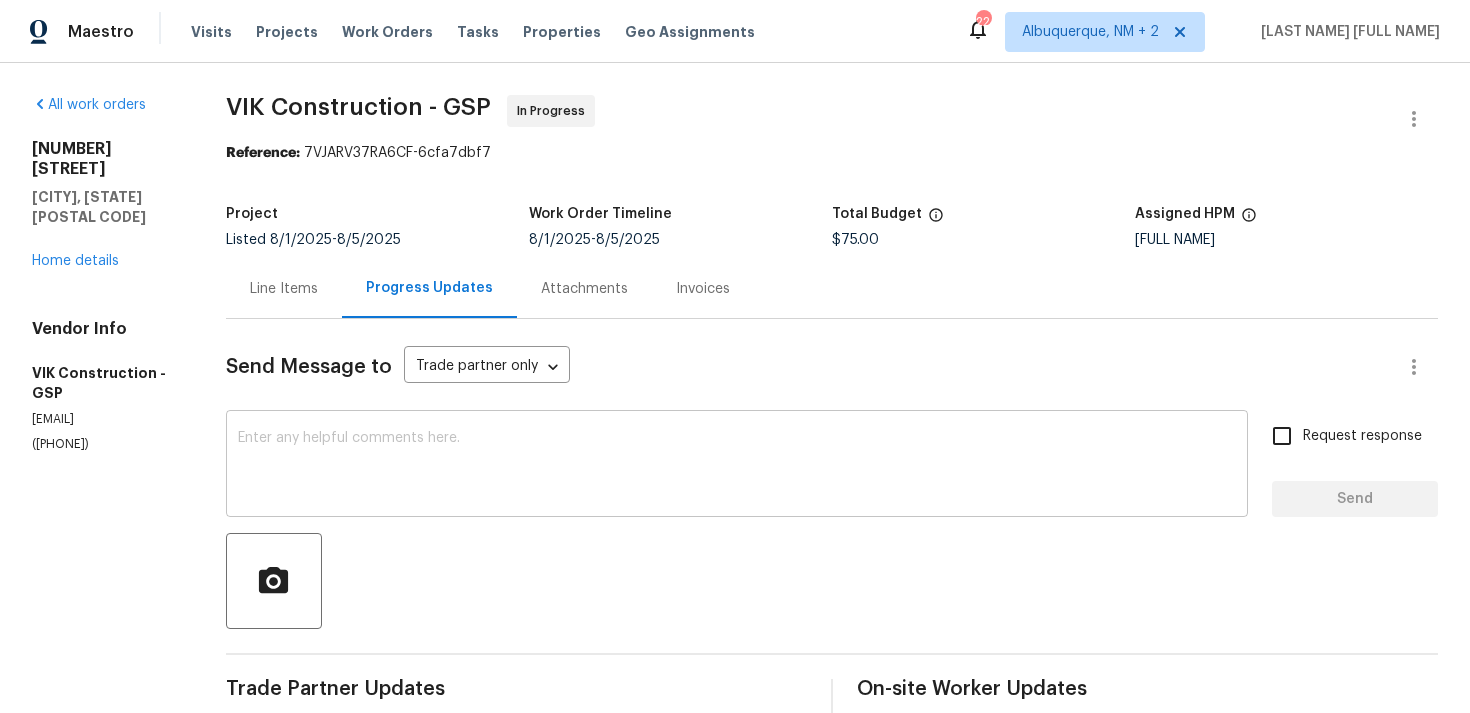 click on "x ​" at bounding box center (737, 466) 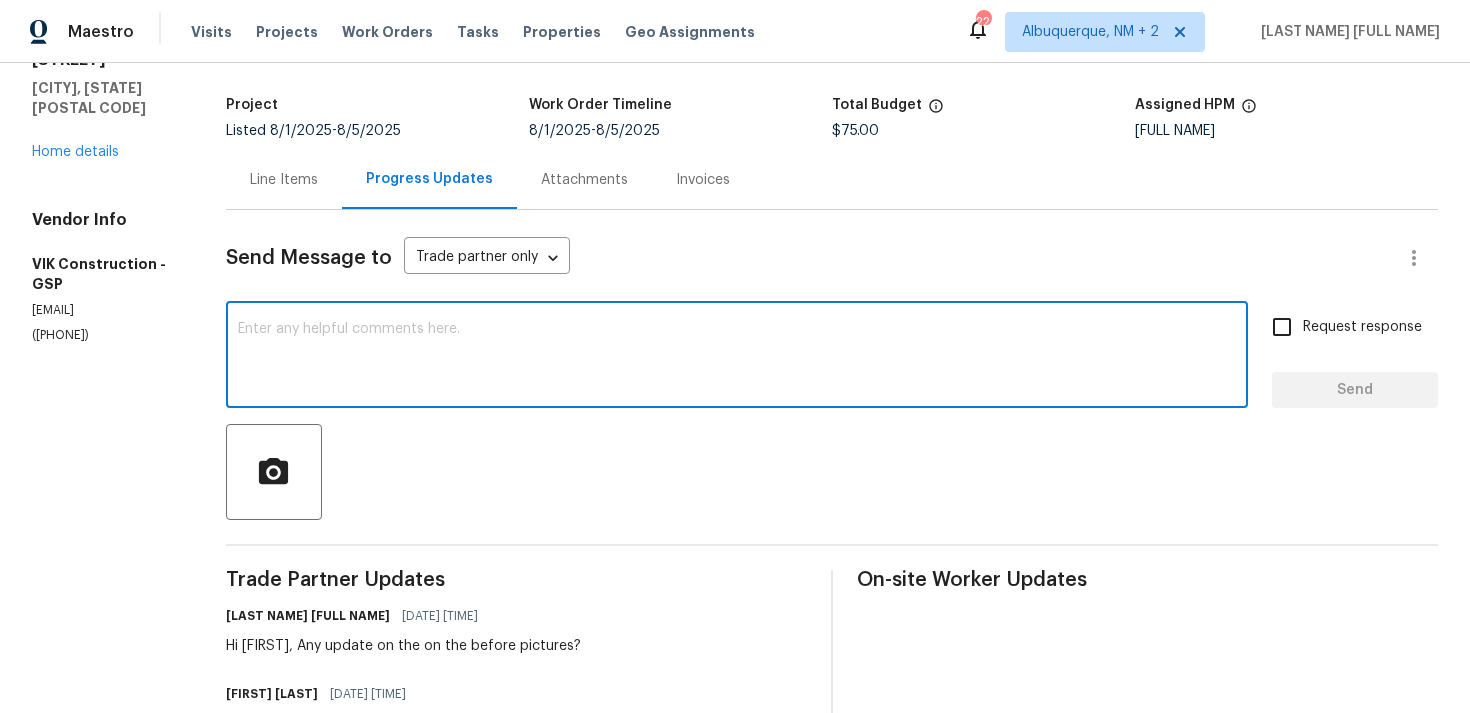 scroll, scrollTop: 287, scrollLeft: 0, axis: vertical 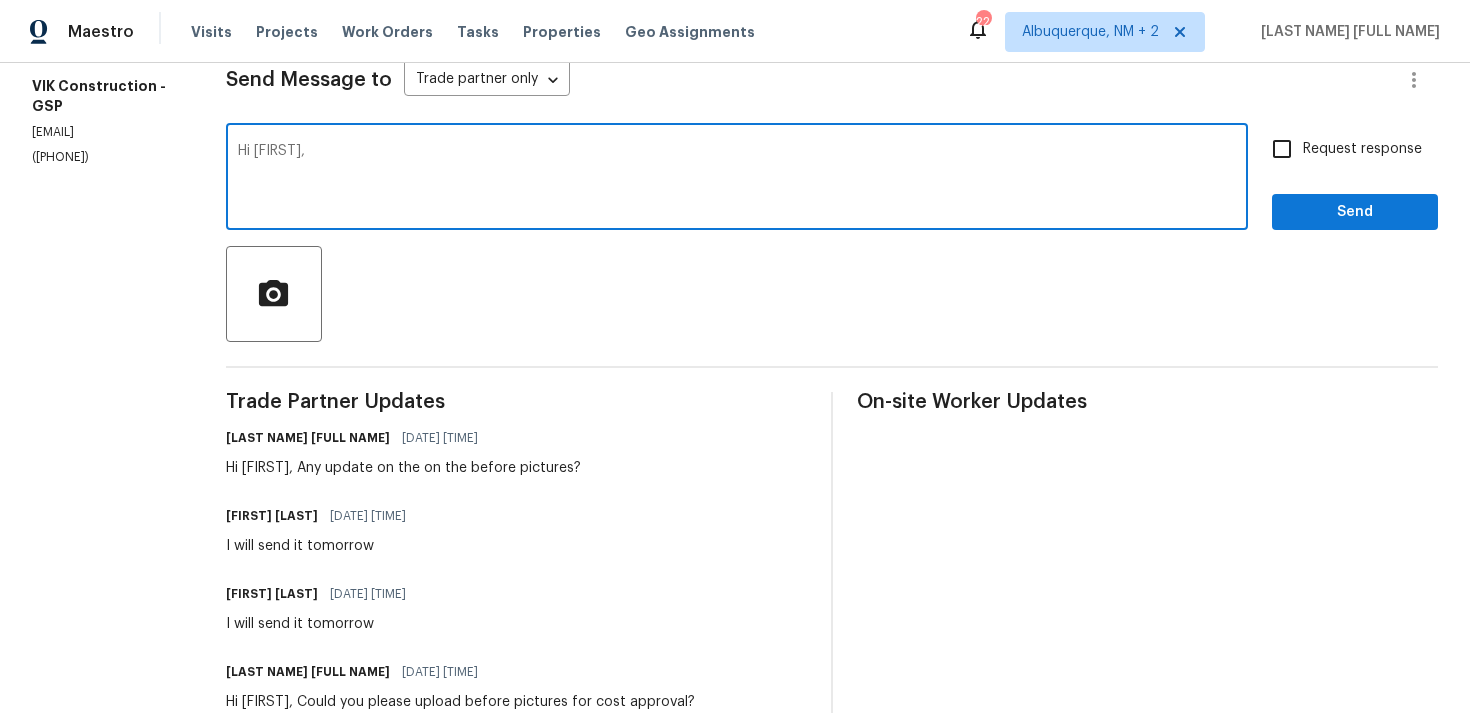 paste on "We attempted to reach out to you via RC text to request" 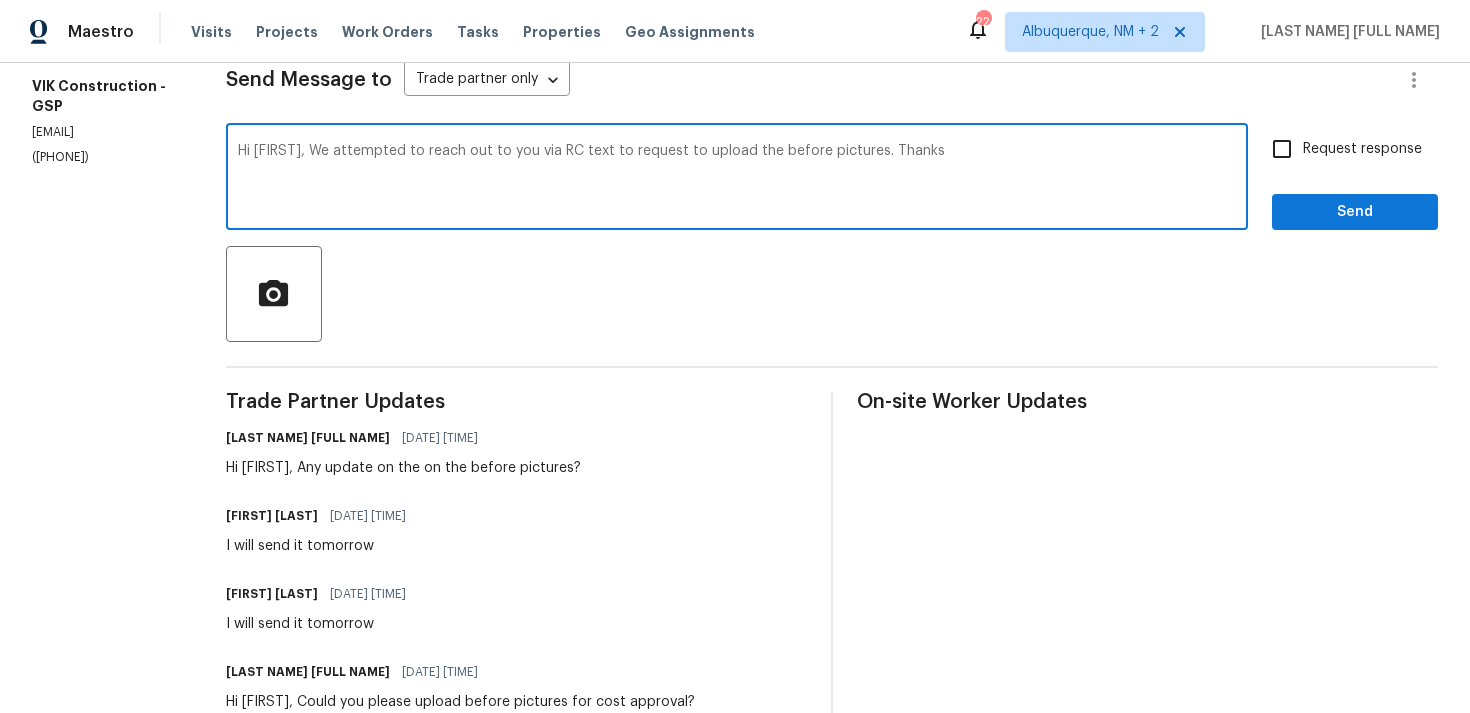 type on "Hi Viktor, We attempted to reach out to you via RC text to request to upload the before pictures. Thanks" 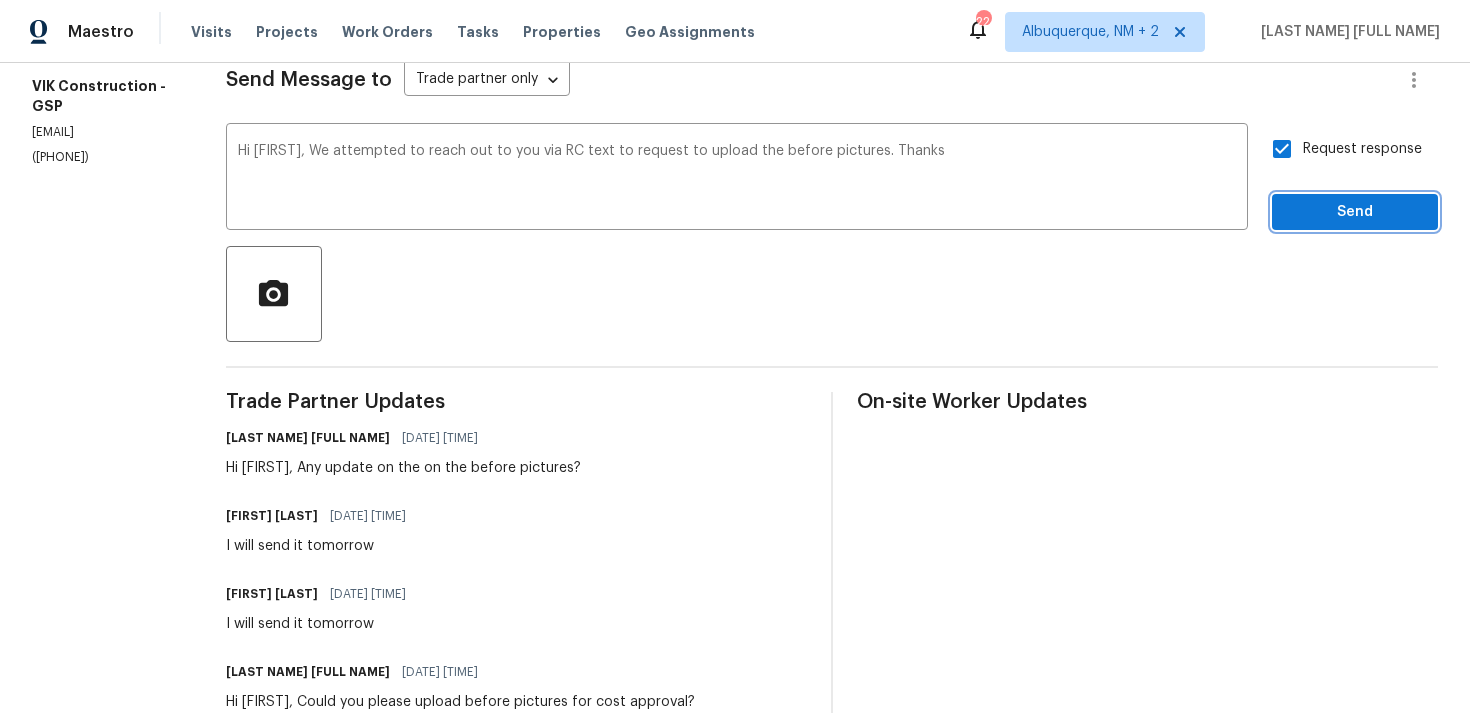 click on "Send" at bounding box center [1355, 212] 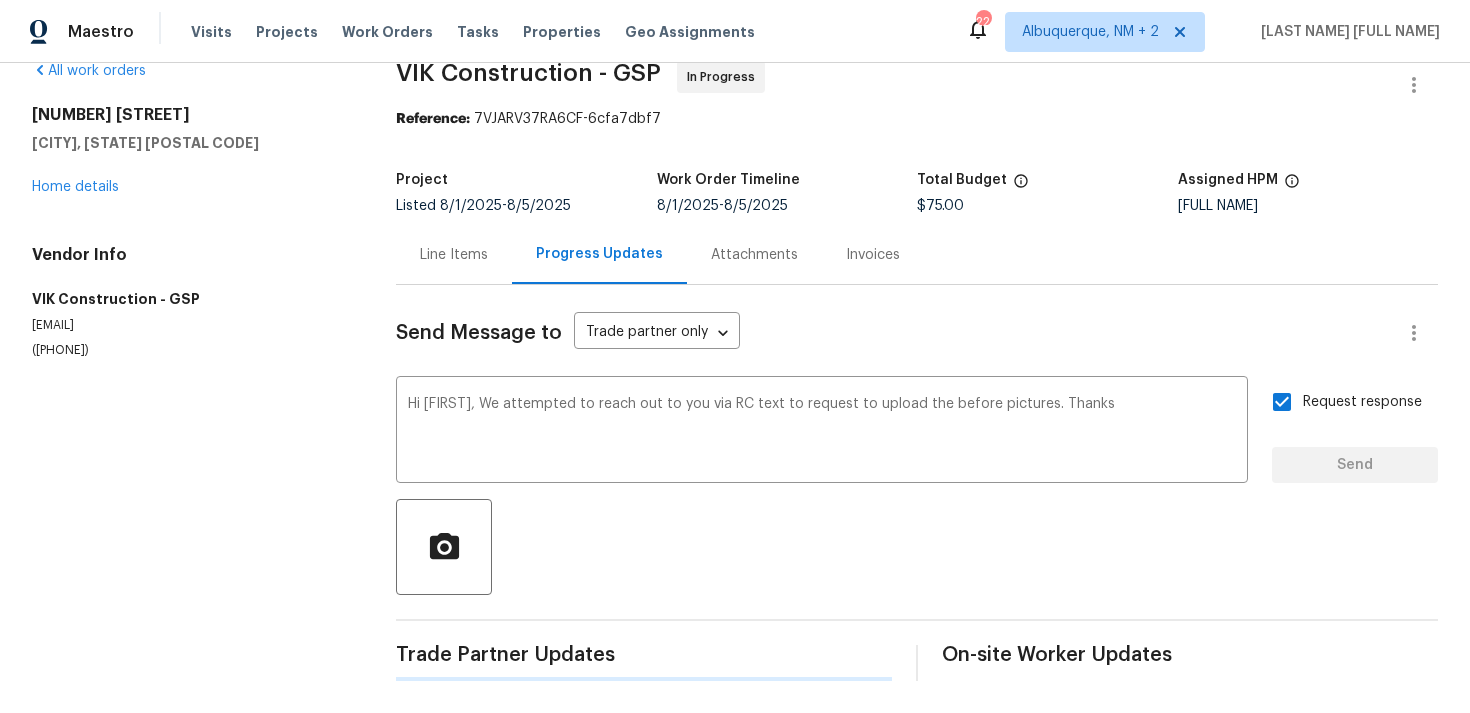 type 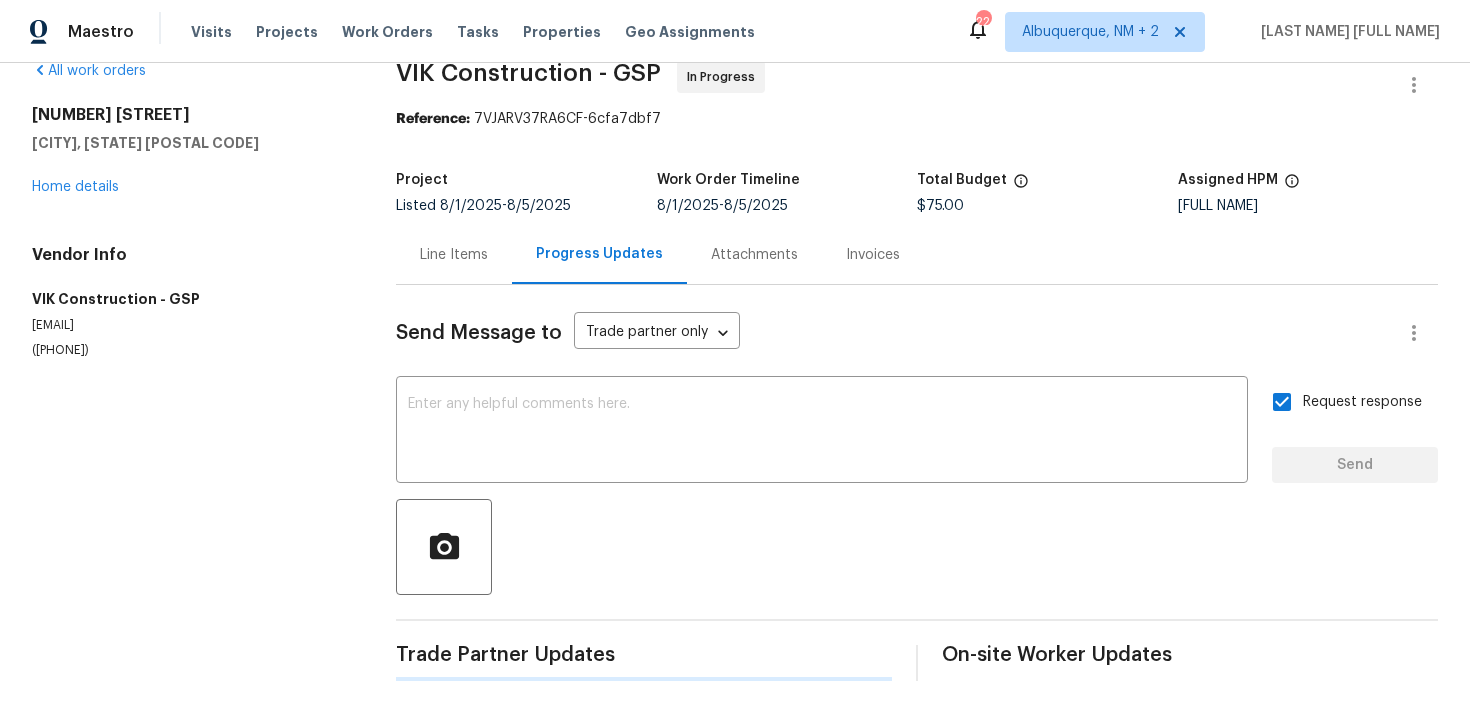 scroll, scrollTop: 287, scrollLeft: 0, axis: vertical 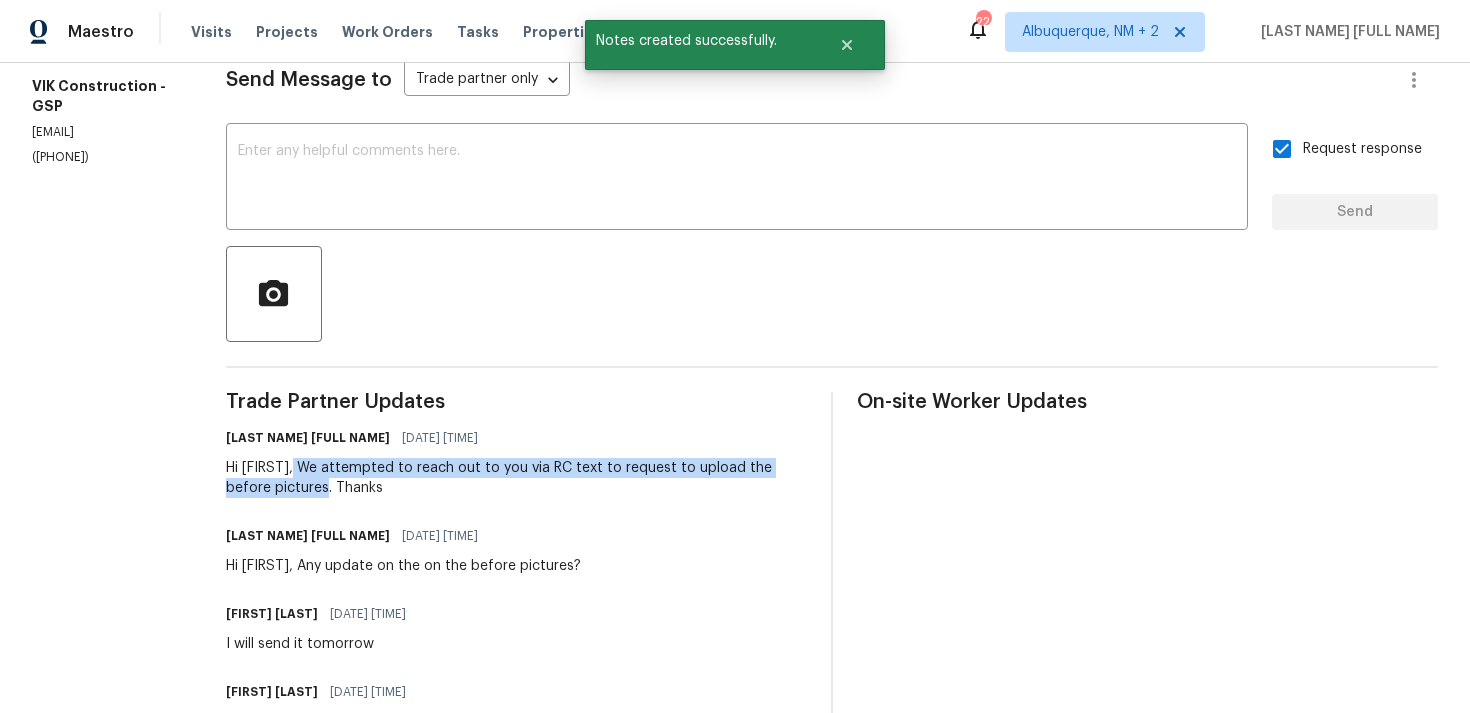 drag, startPoint x: 334, startPoint y: 468, endPoint x: 379, endPoint y: 483, distance: 47.434166 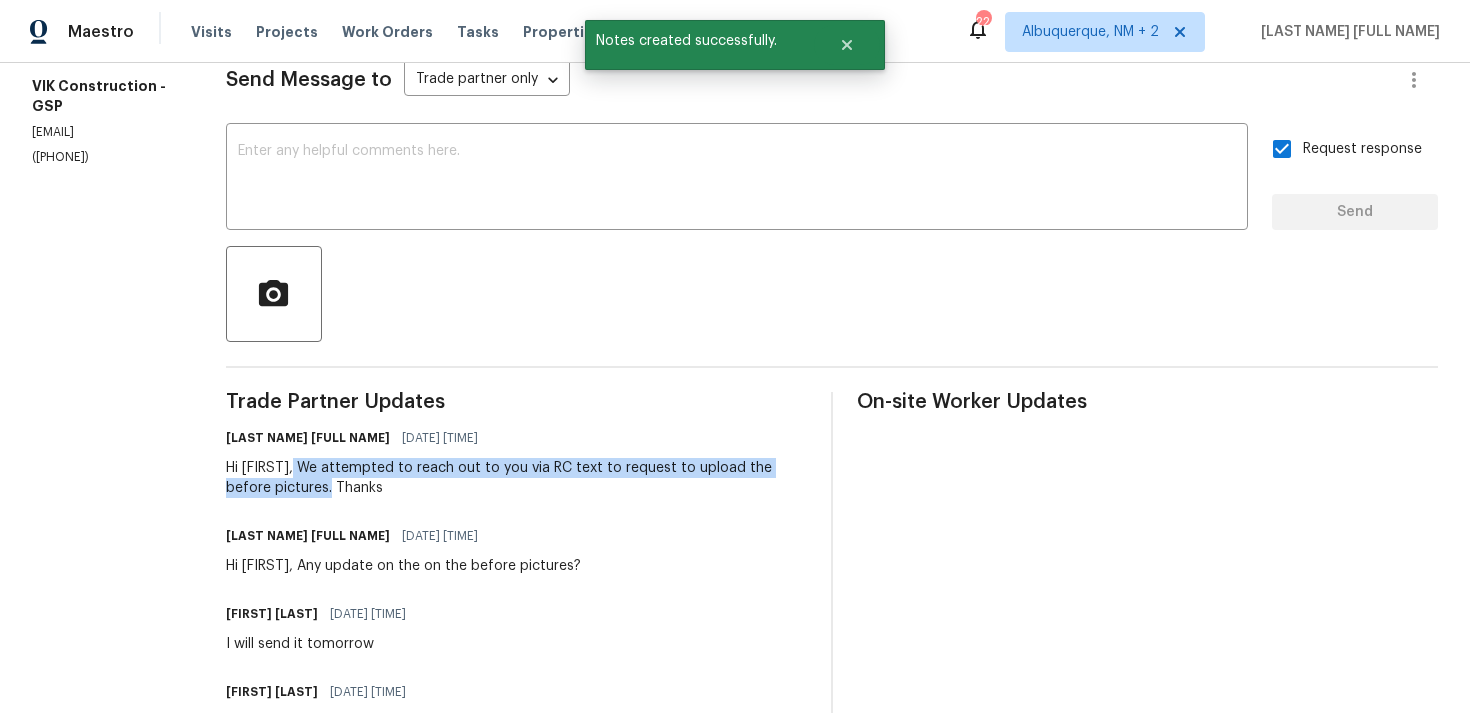 copy on "We attempted to reach out to you via RC text to request to upload the before pictures." 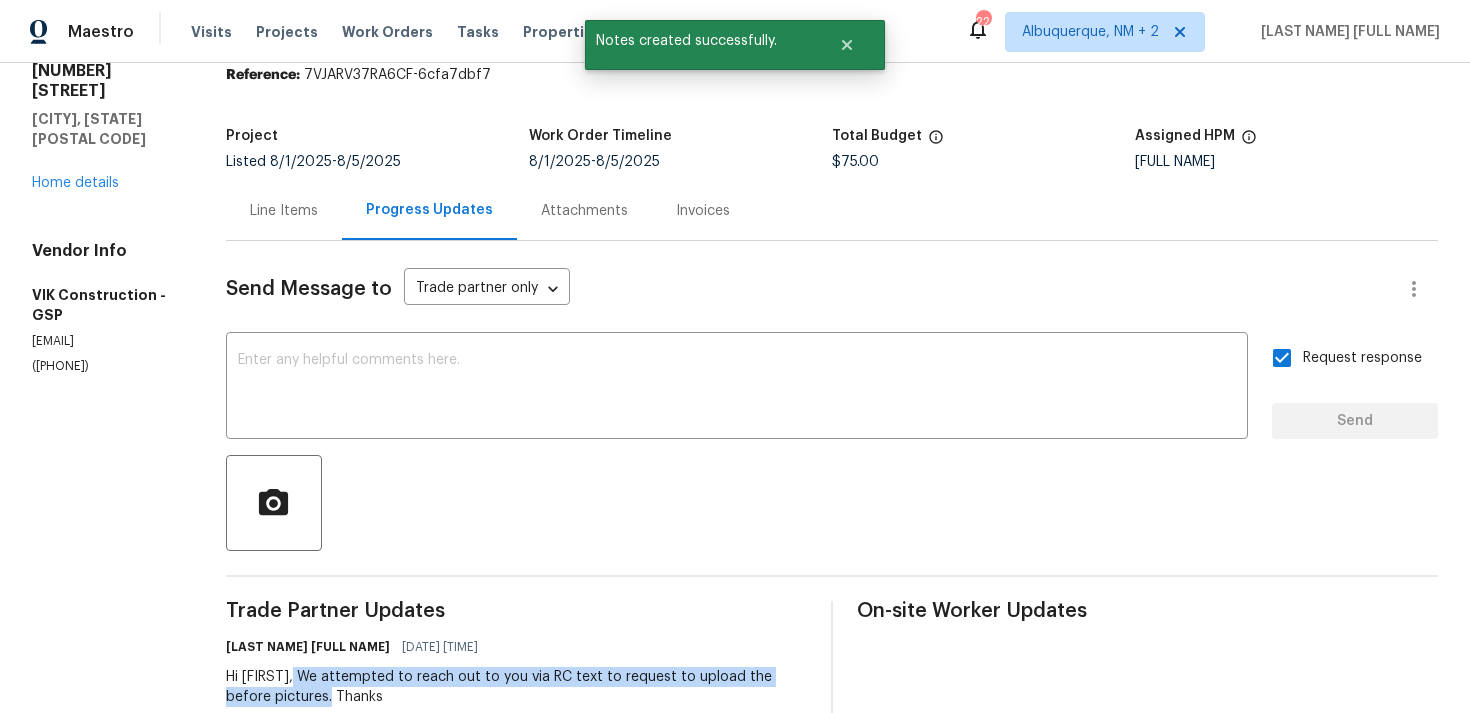 scroll, scrollTop: 0, scrollLeft: 0, axis: both 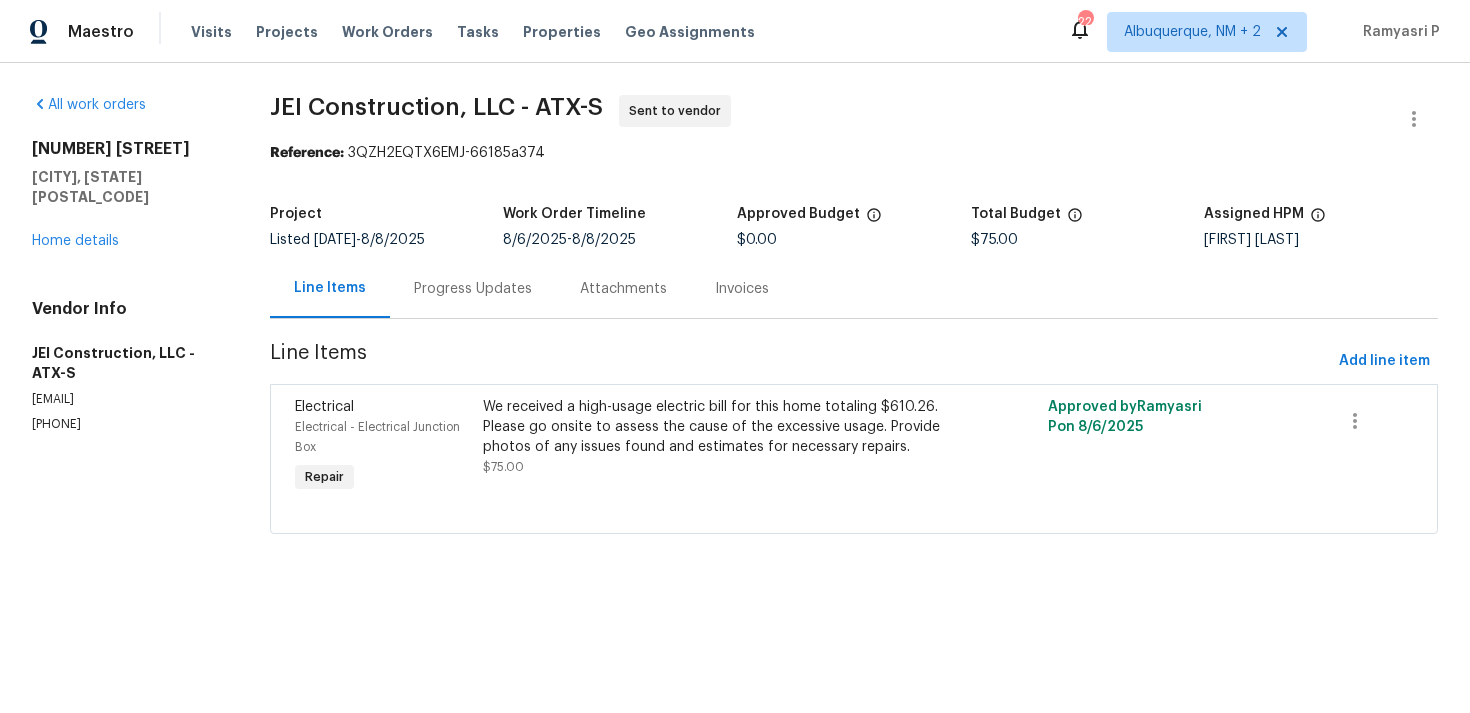 click on "Progress Updates" at bounding box center (473, 289) 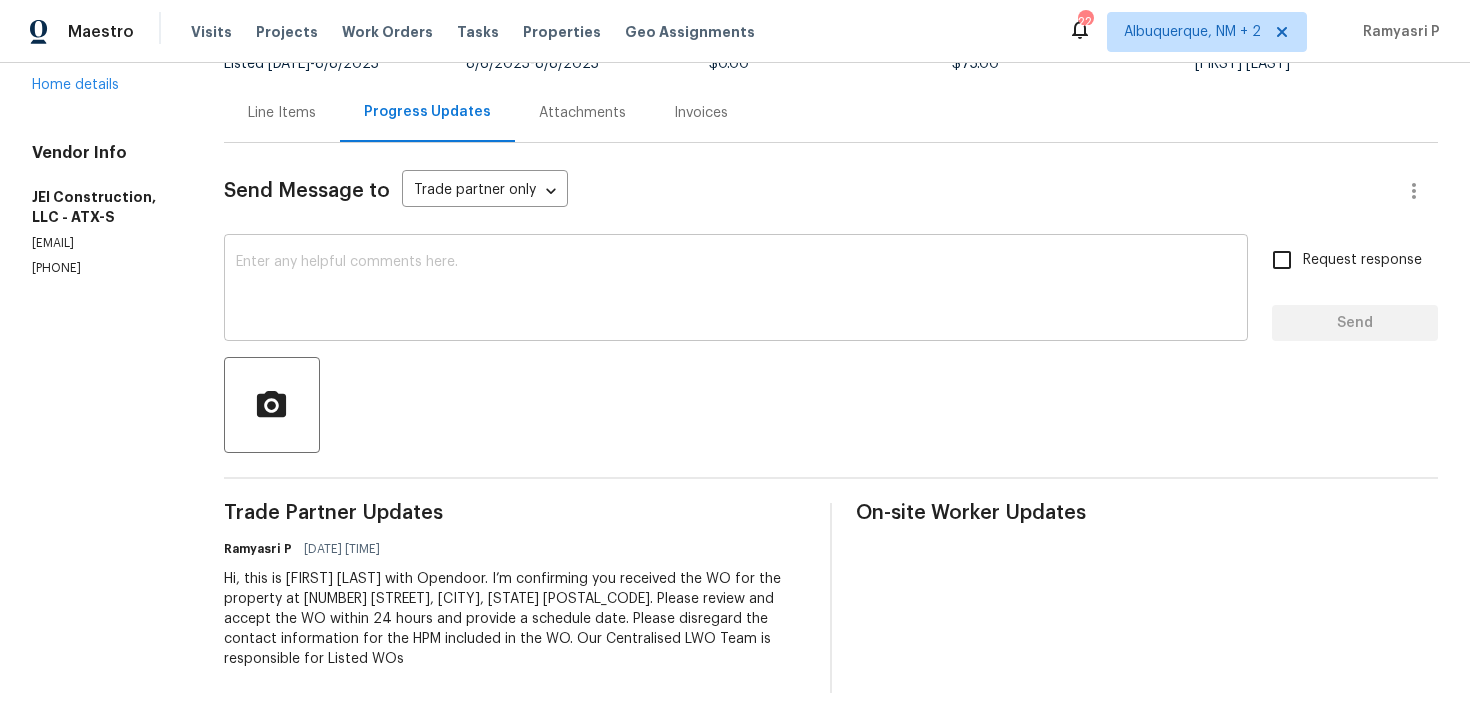 scroll, scrollTop: 188, scrollLeft: 0, axis: vertical 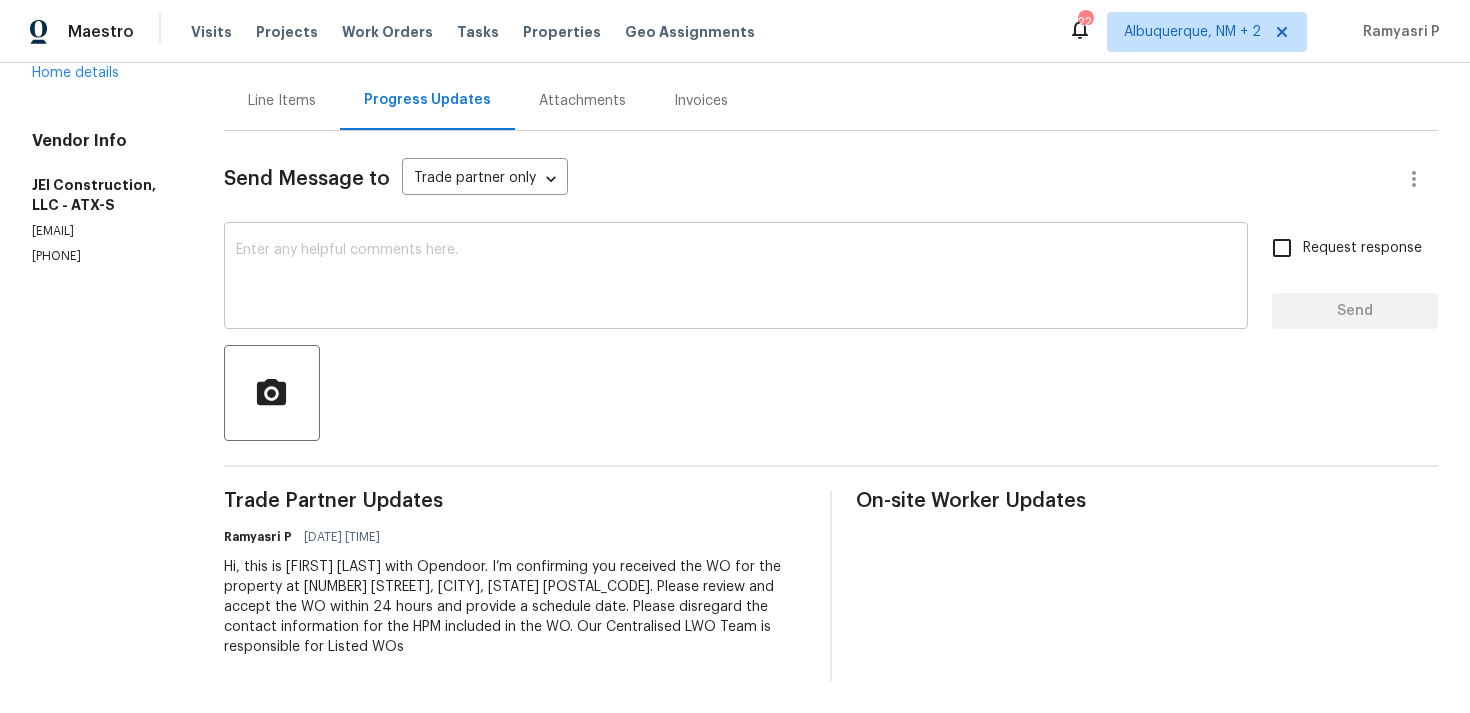 click at bounding box center [736, 278] 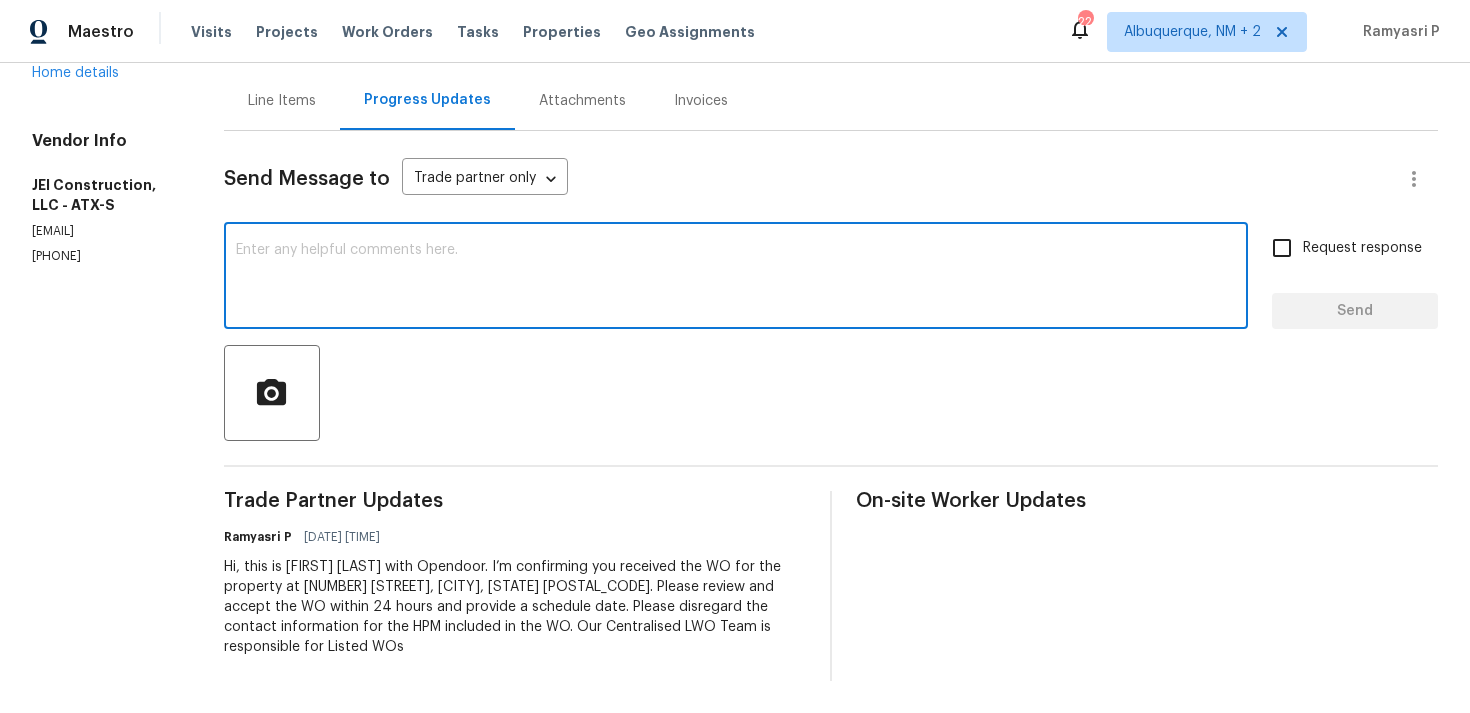 paste on "Just a reminder: Please accept the work order within an hour to avoid reassignment. Thank you." 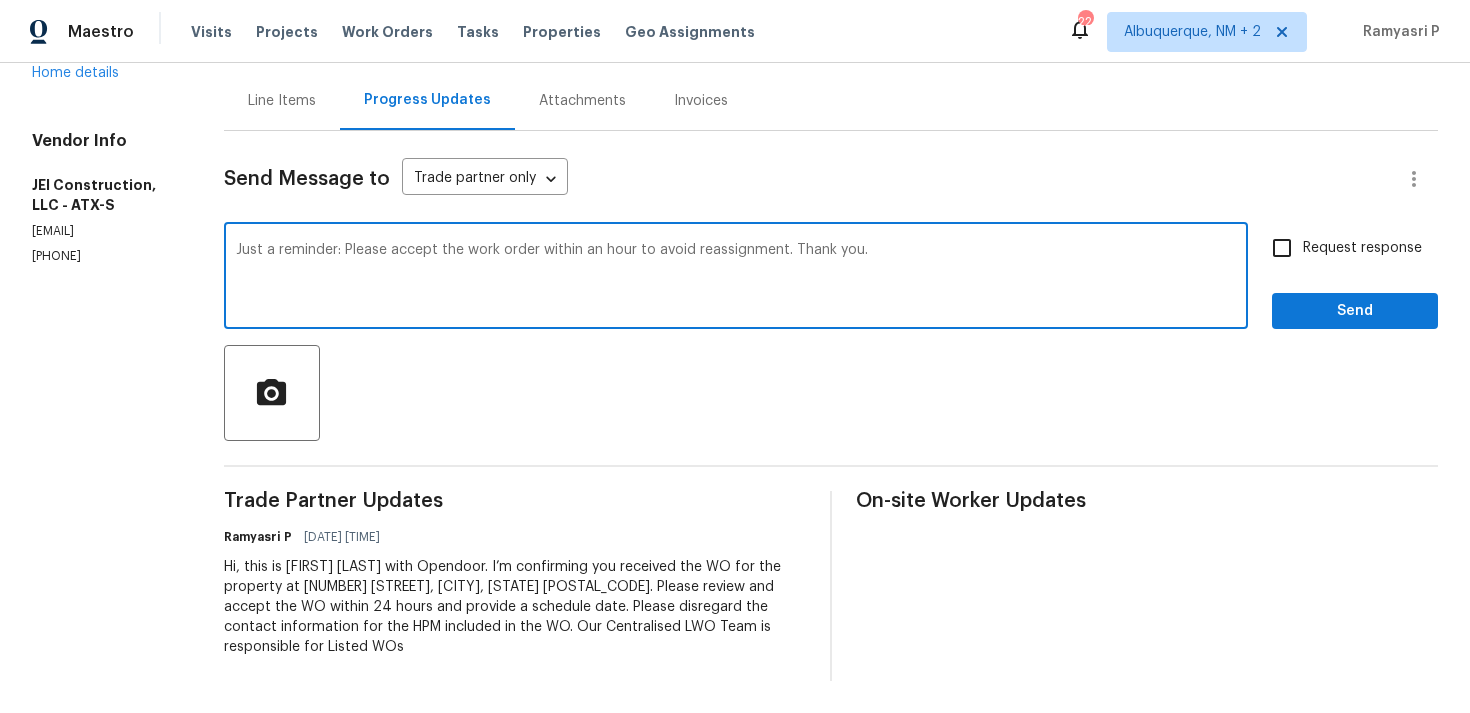 type on "Just a reminder: Please accept the work order within an hour to avoid reassignment. Thank you." 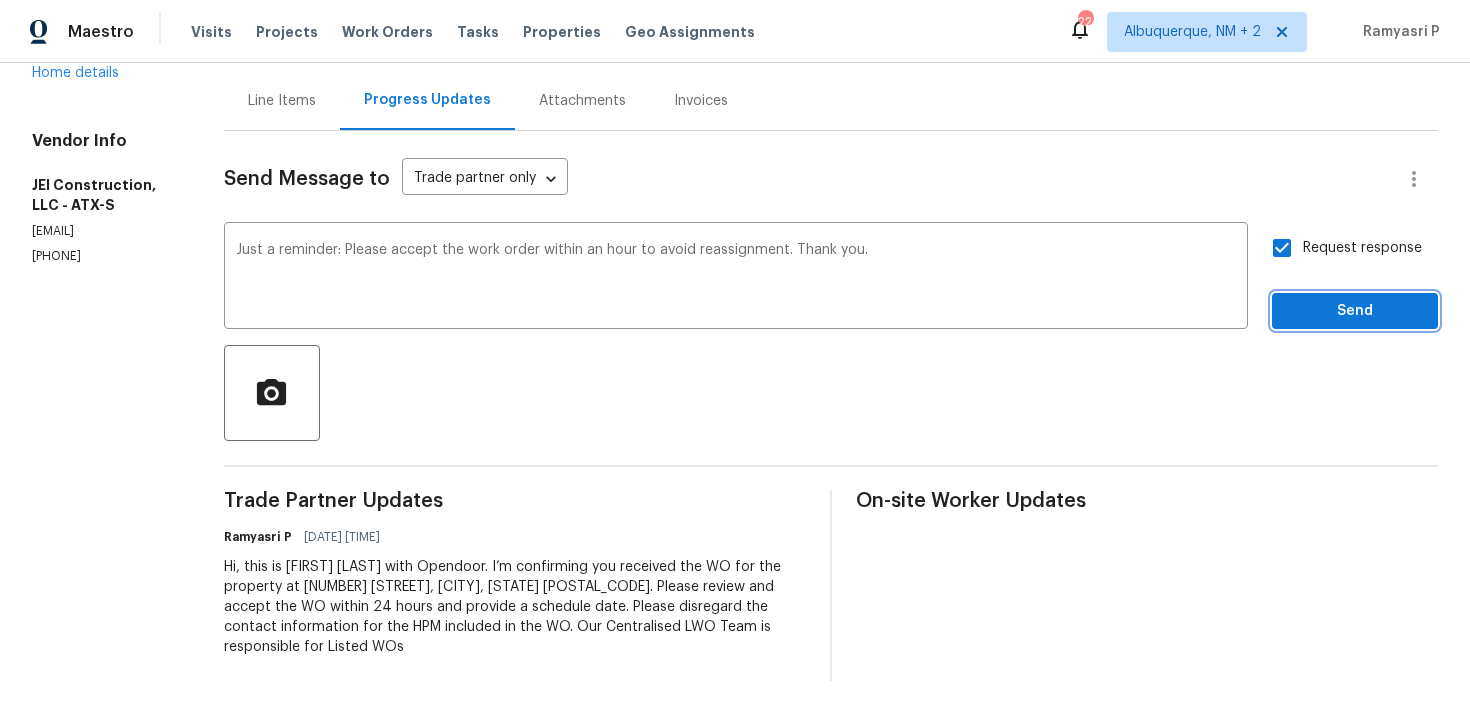 click on "Send" at bounding box center [1355, 311] 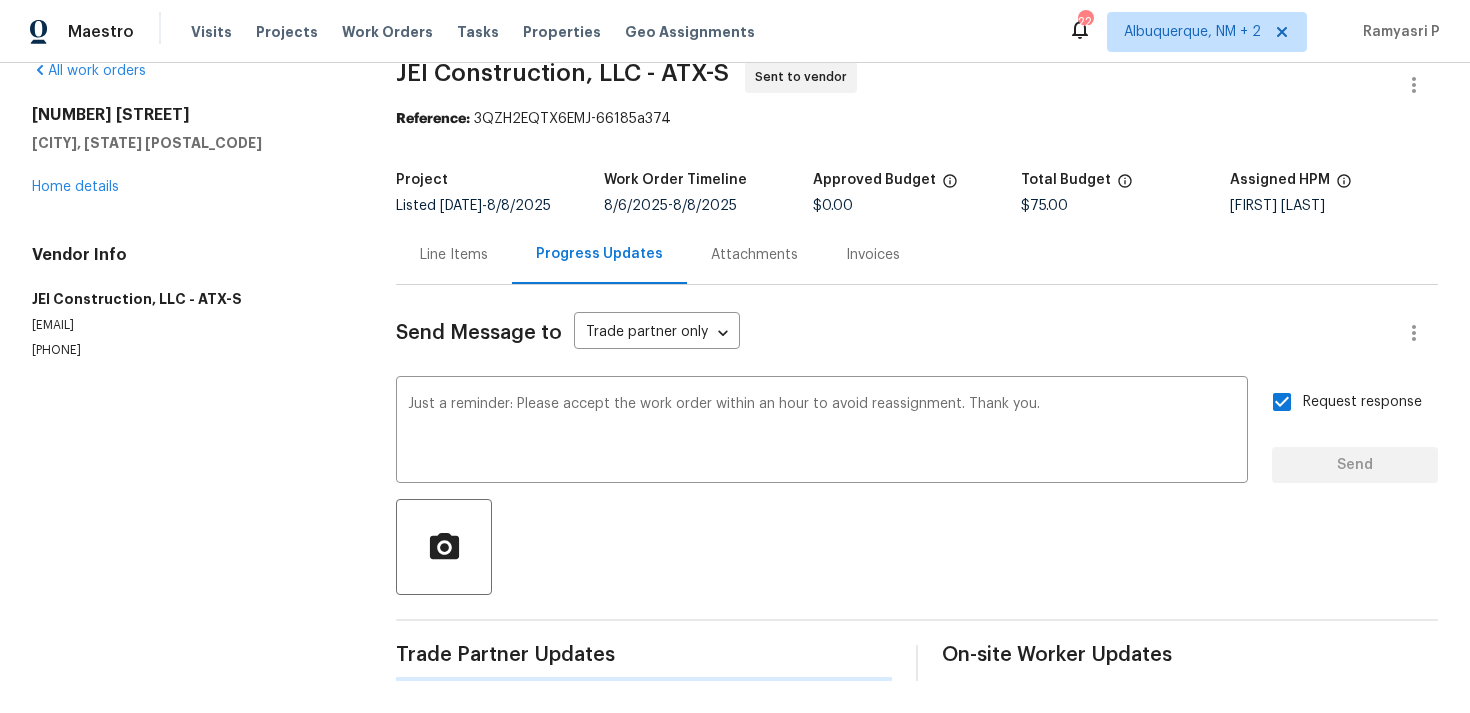 type 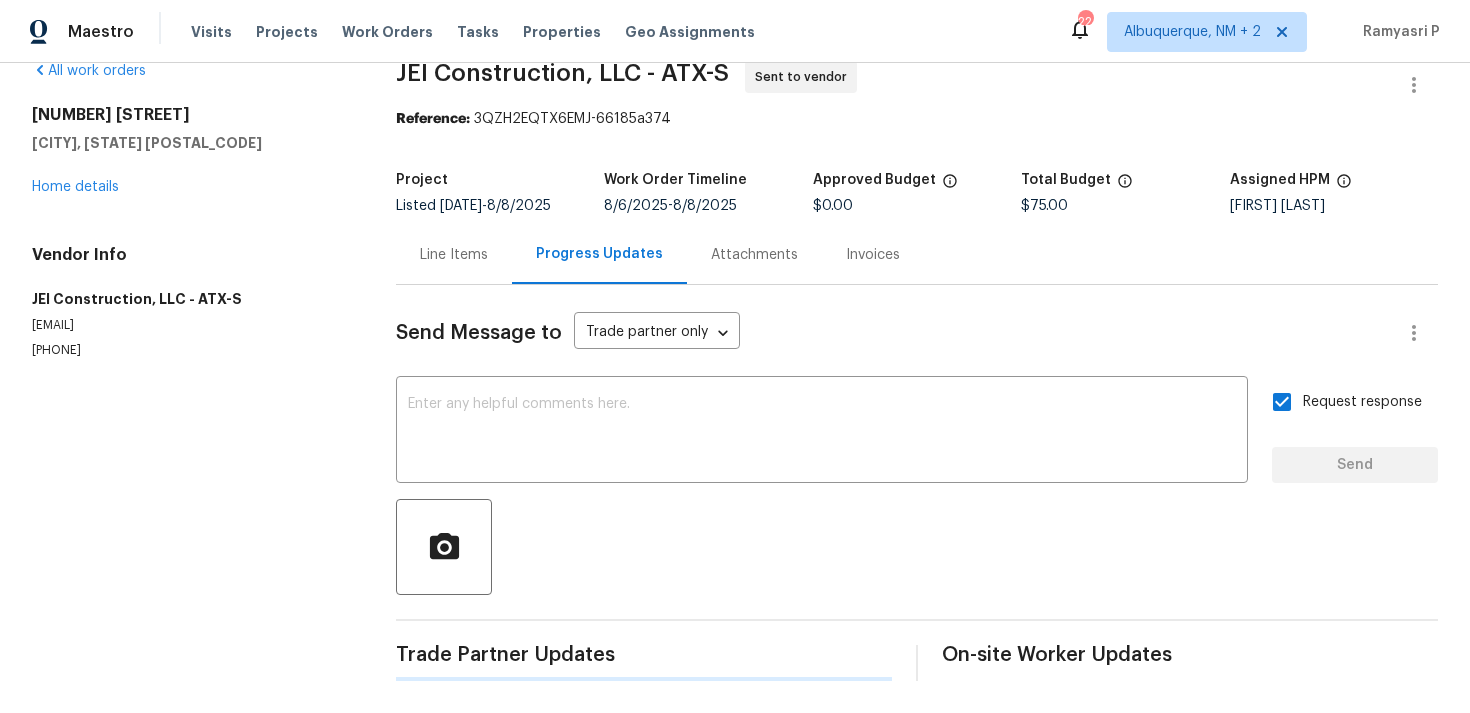 scroll, scrollTop: 188, scrollLeft: 0, axis: vertical 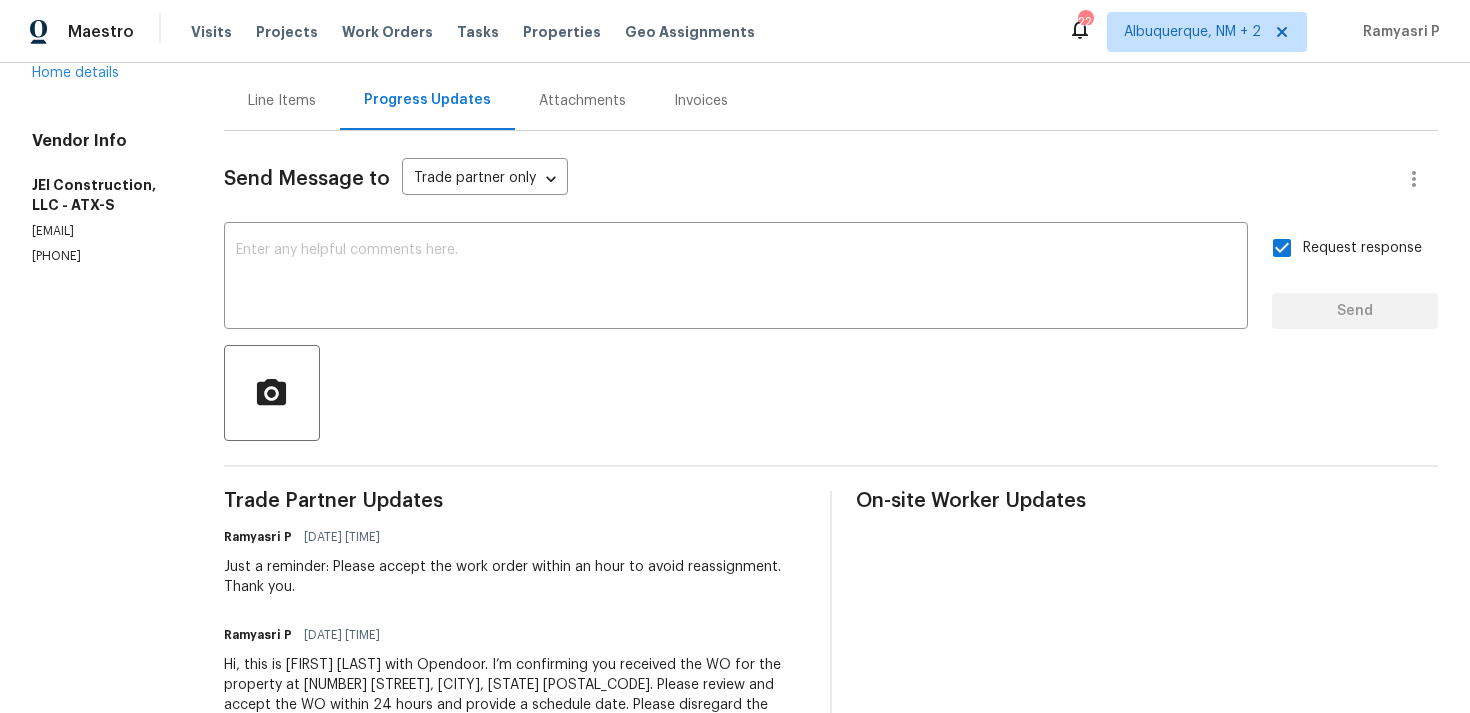 drag, startPoint x: 122, startPoint y: 214, endPoint x: 0, endPoint y: 214, distance: 122 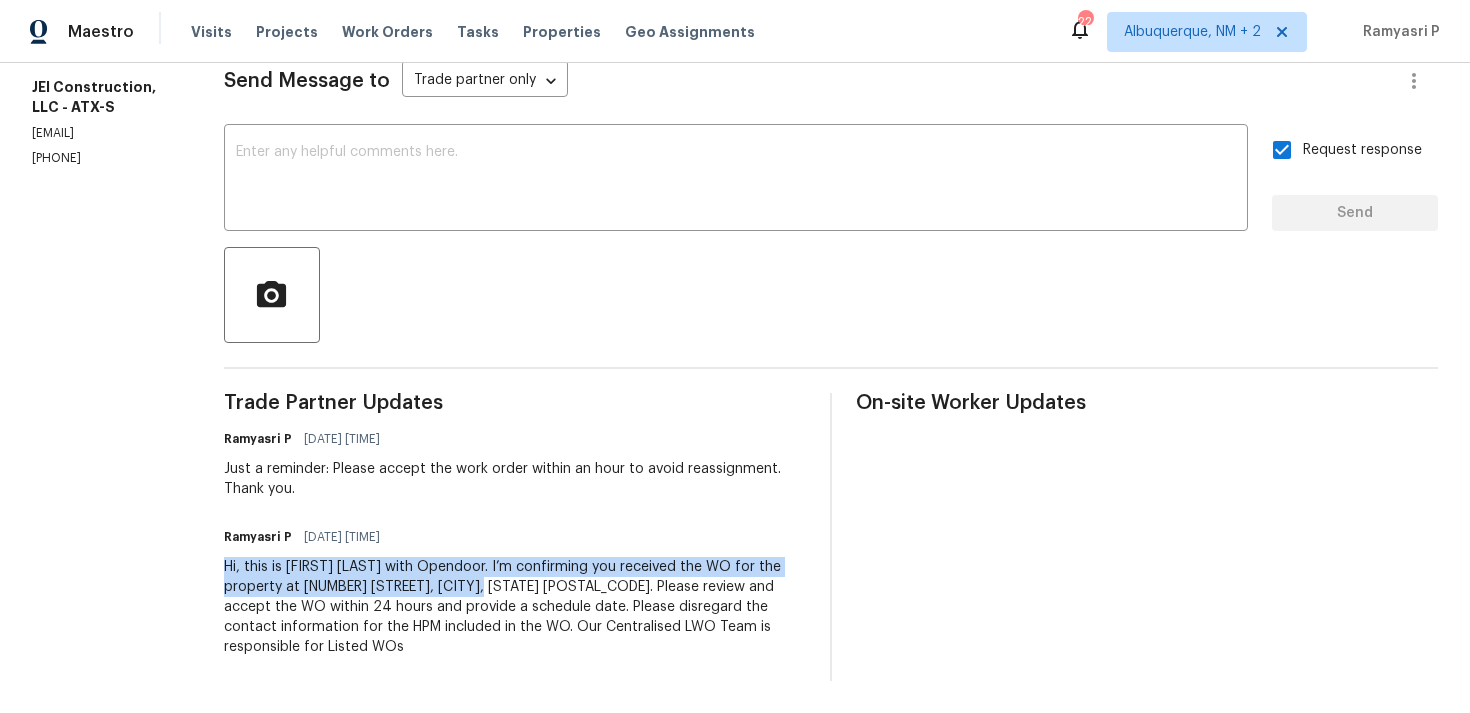 drag, startPoint x: 265, startPoint y: 563, endPoint x: 560, endPoint y: 582, distance: 295.61124 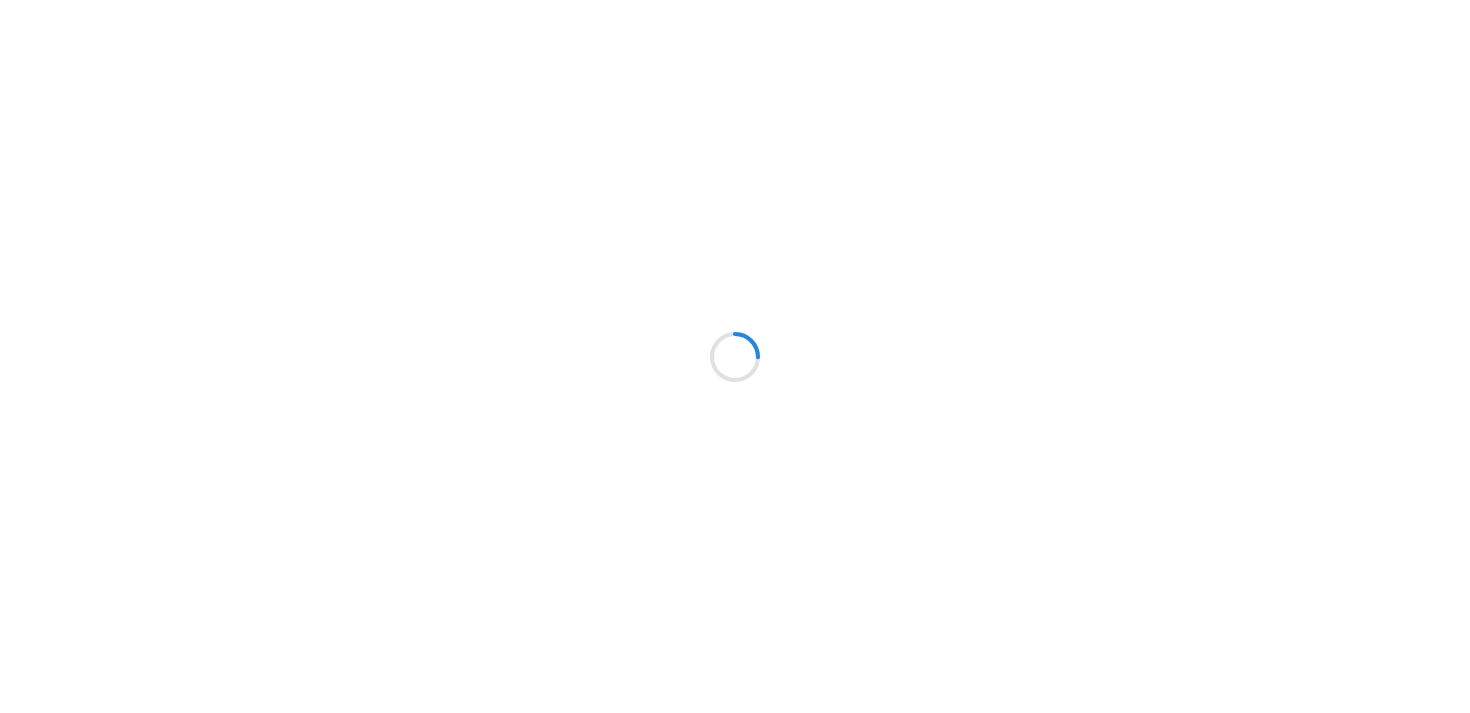 scroll, scrollTop: 0, scrollLeft: 0, axis: both 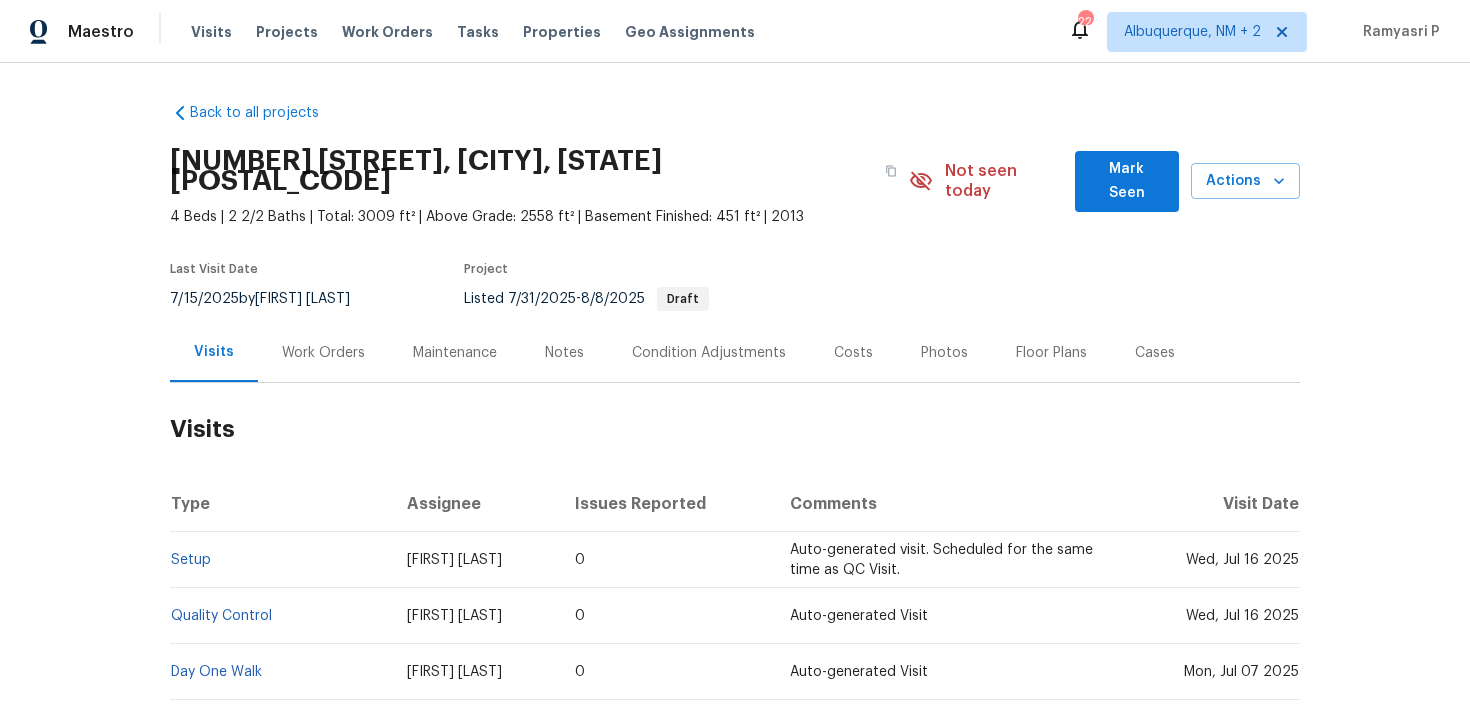click on "Work Orders" at bounding box center (323, 353) 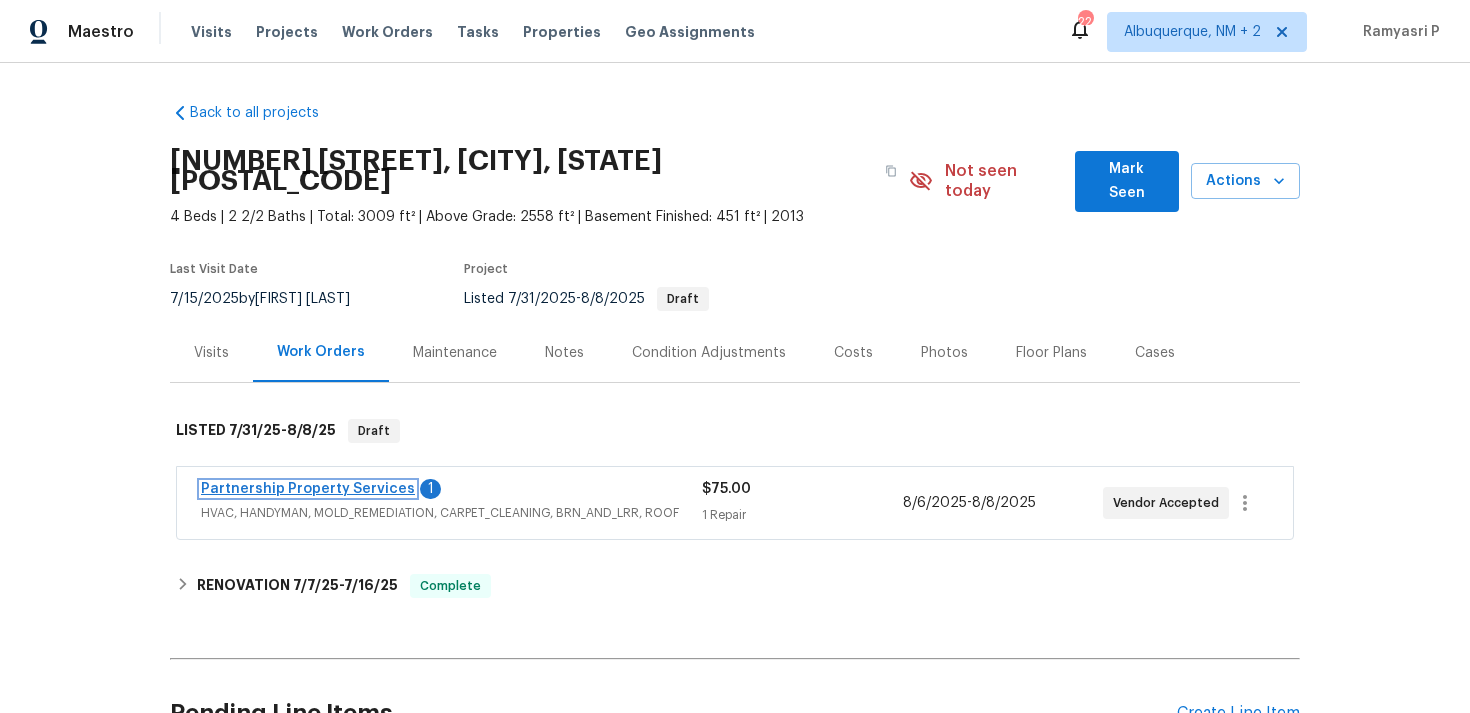 click on "Partnership Property Services" at bounding box center (308, 489) 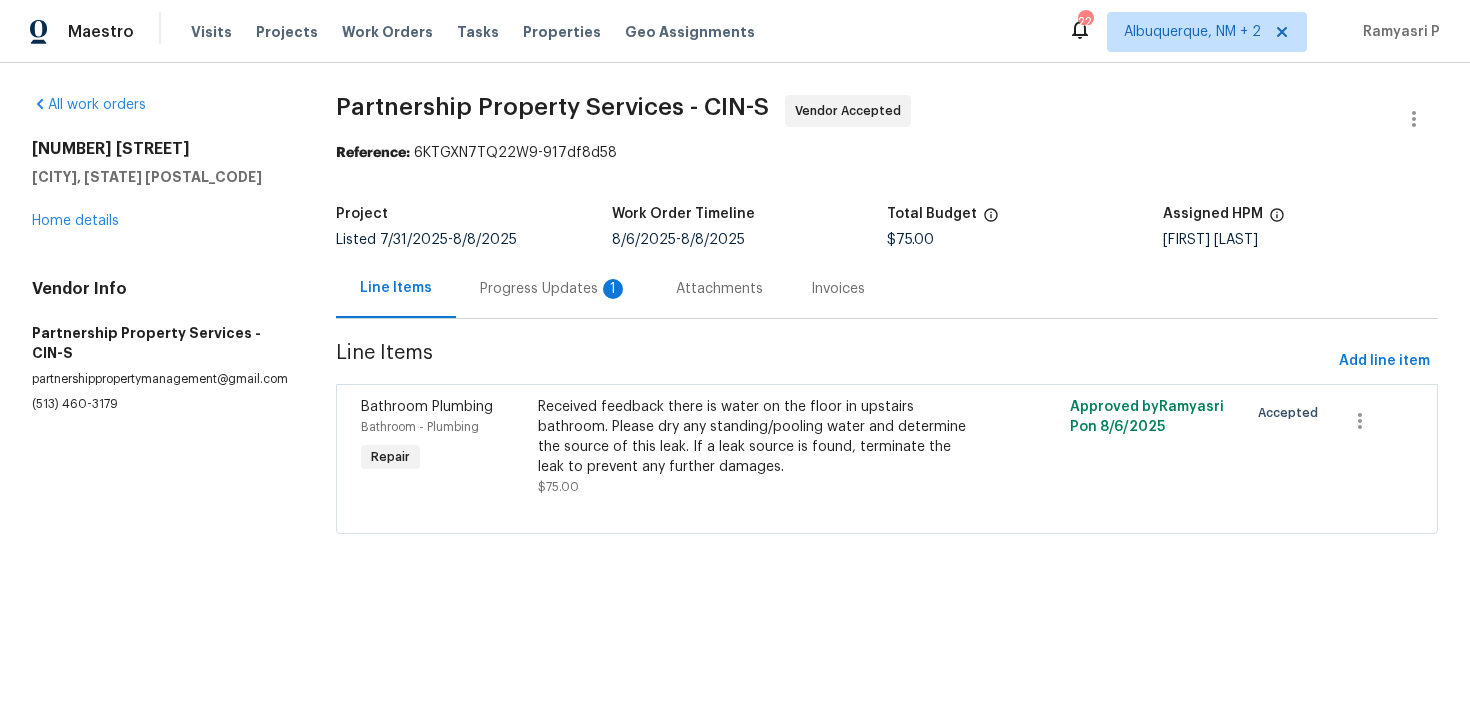 click on "Progress Updates 1" at bounding box center [554, 289] 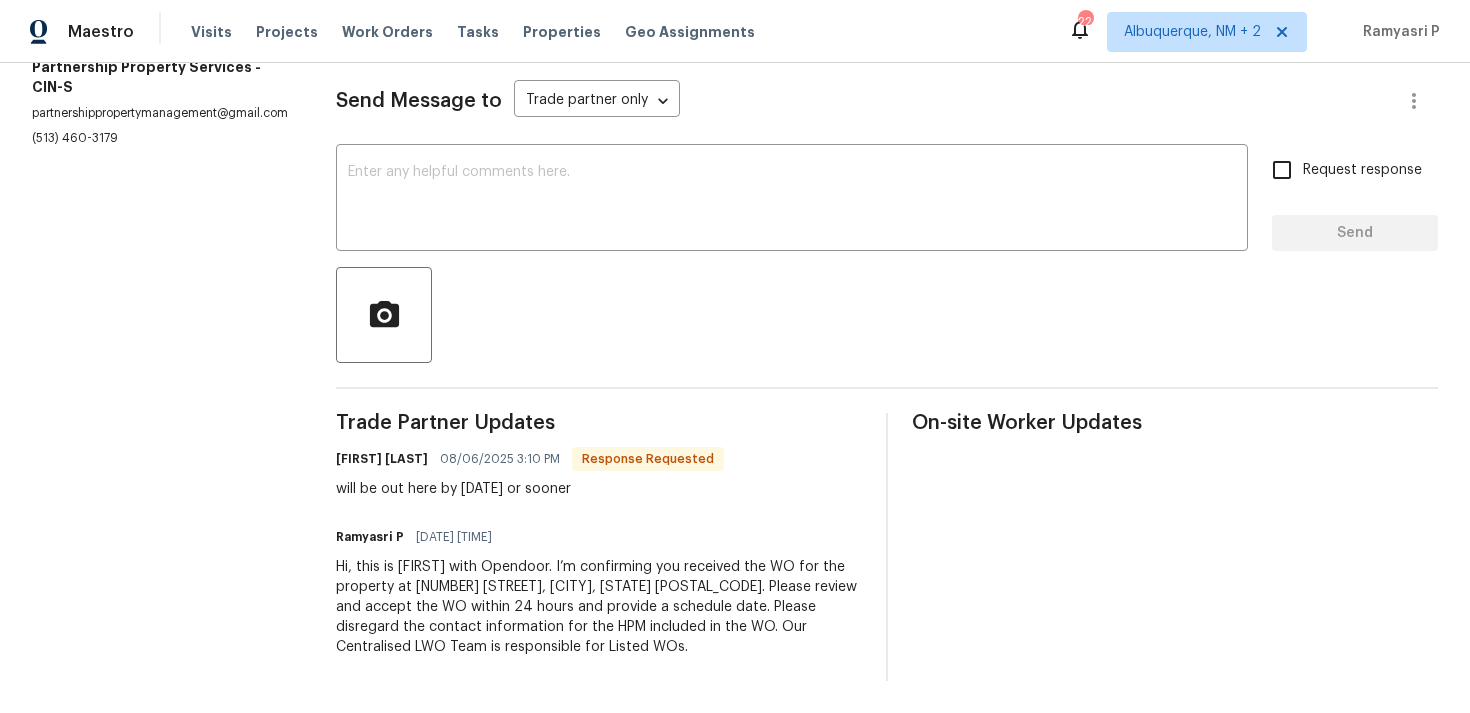 scroll, scrollTop: 98, scrollLeft: 0, axis: vertical 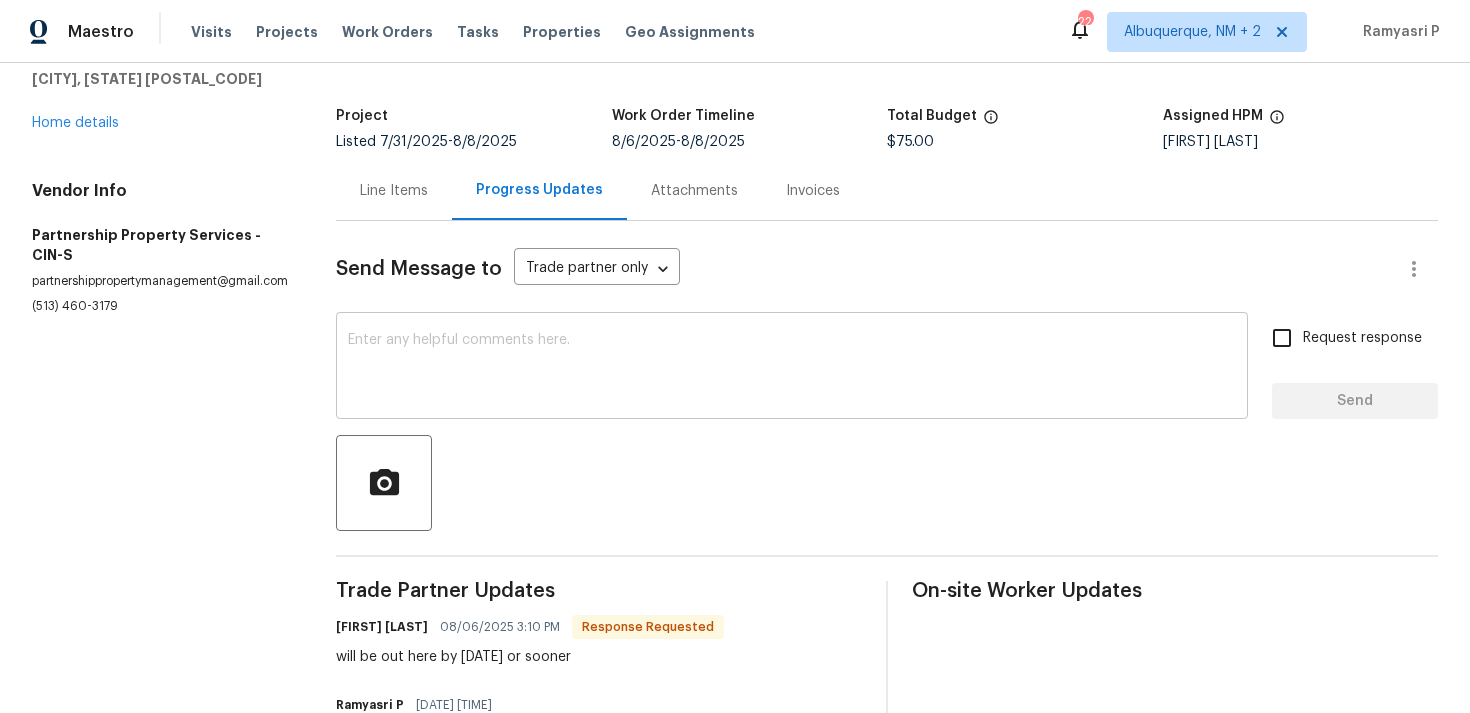 click at bounding box center [792, 368] 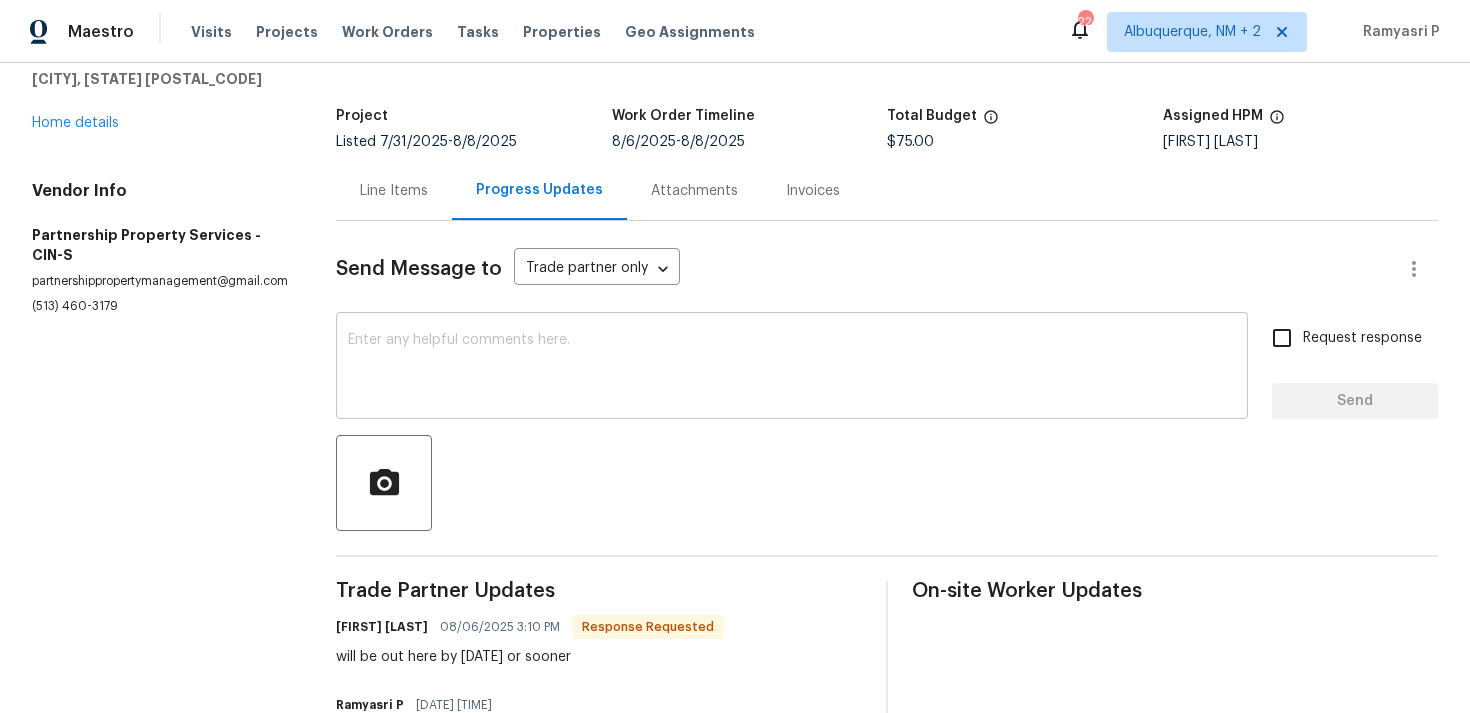 click at bounding box center (792, 368) 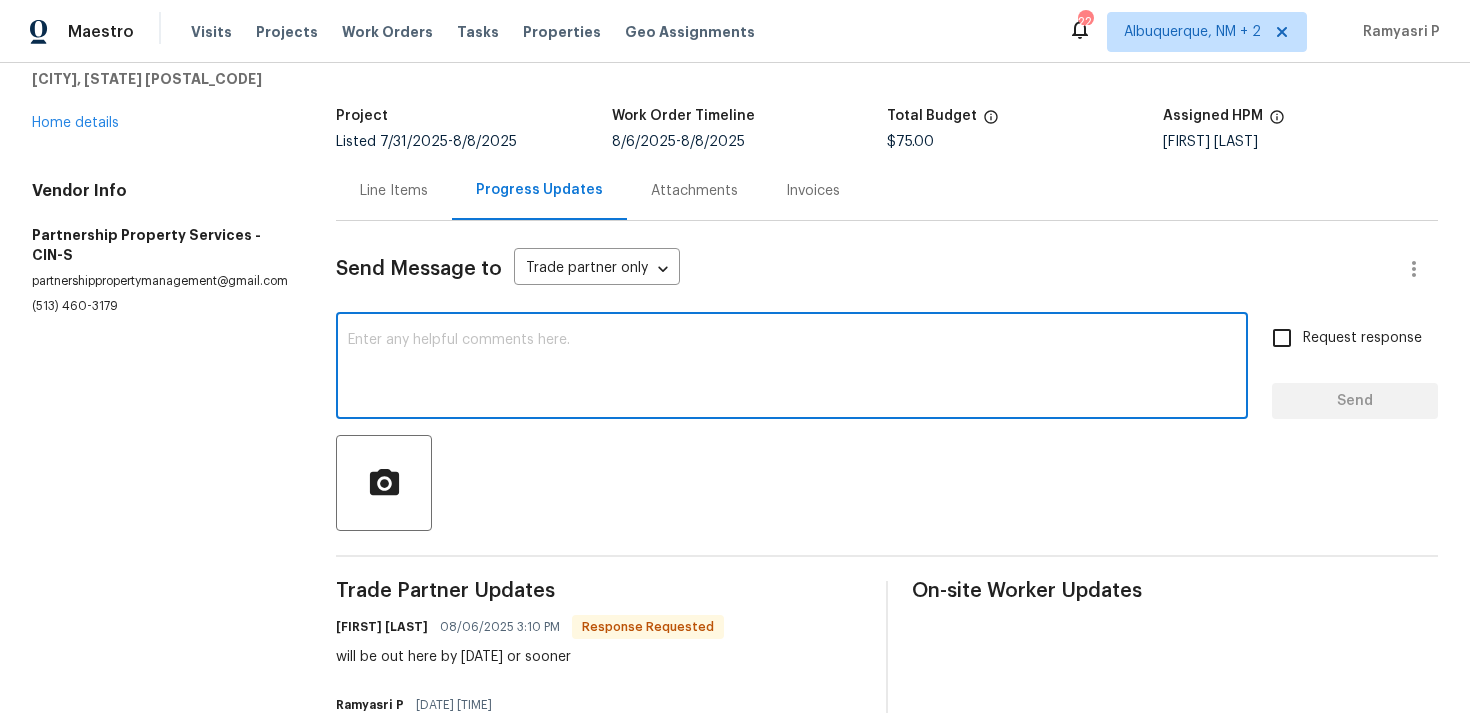 paste on "Thank you for accepting the work order" 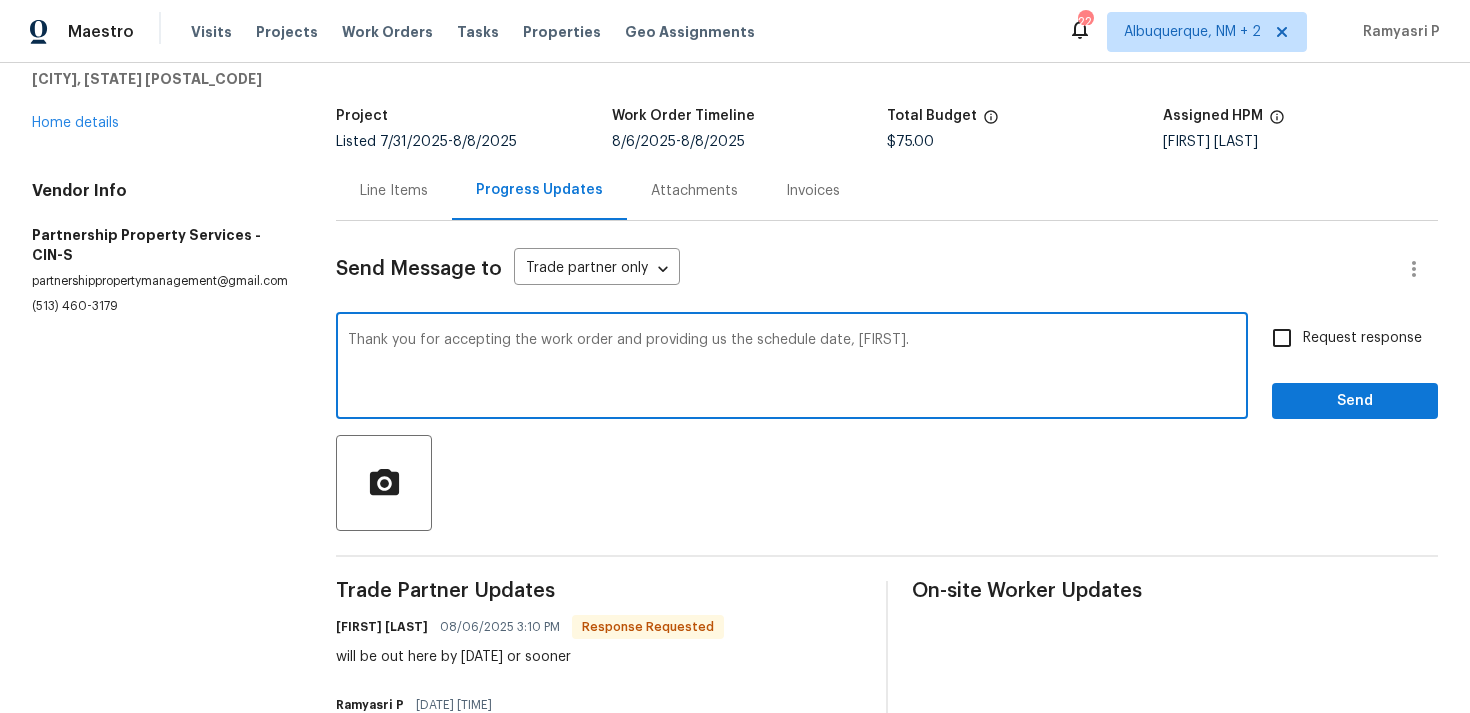 type on "Thank you for accepting the work order and providing us the schedule date, Ryan." 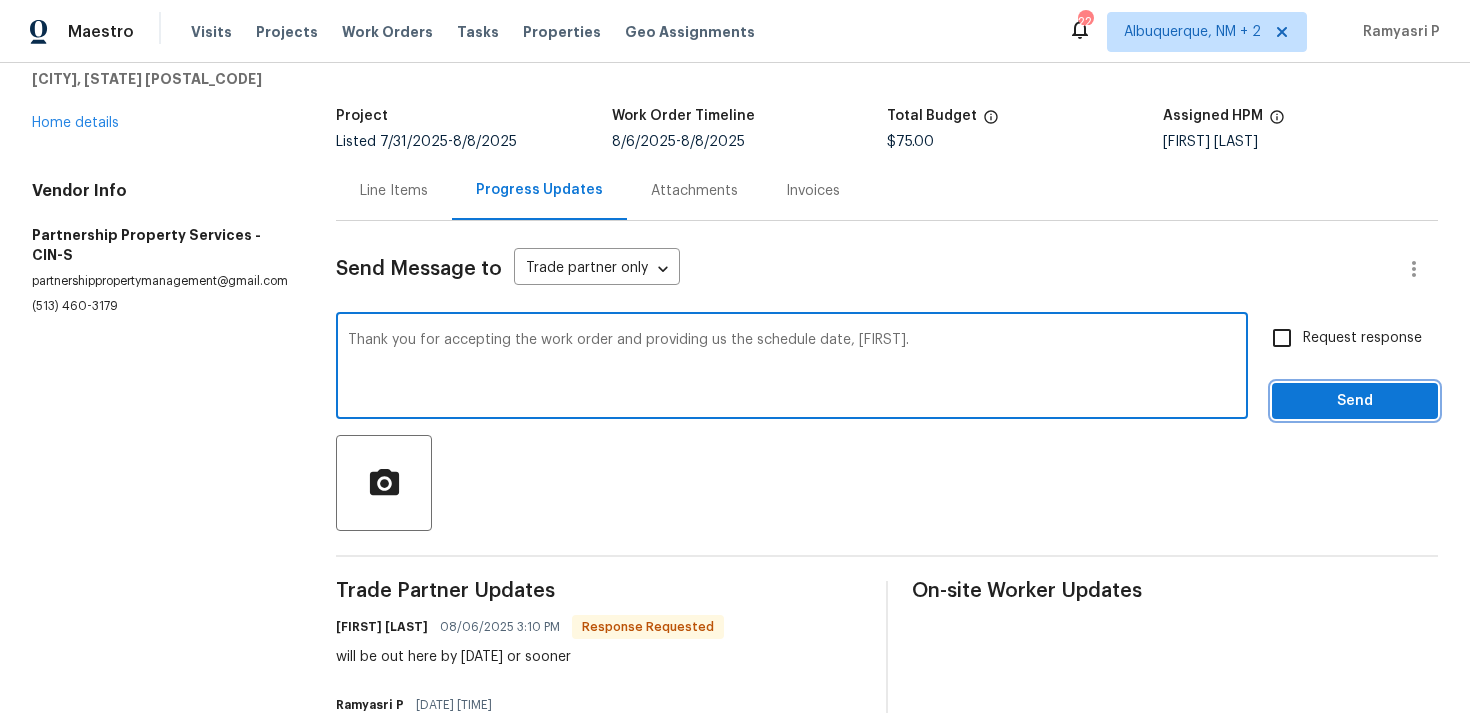 click on "Send" at bounding box center (1355, 401) 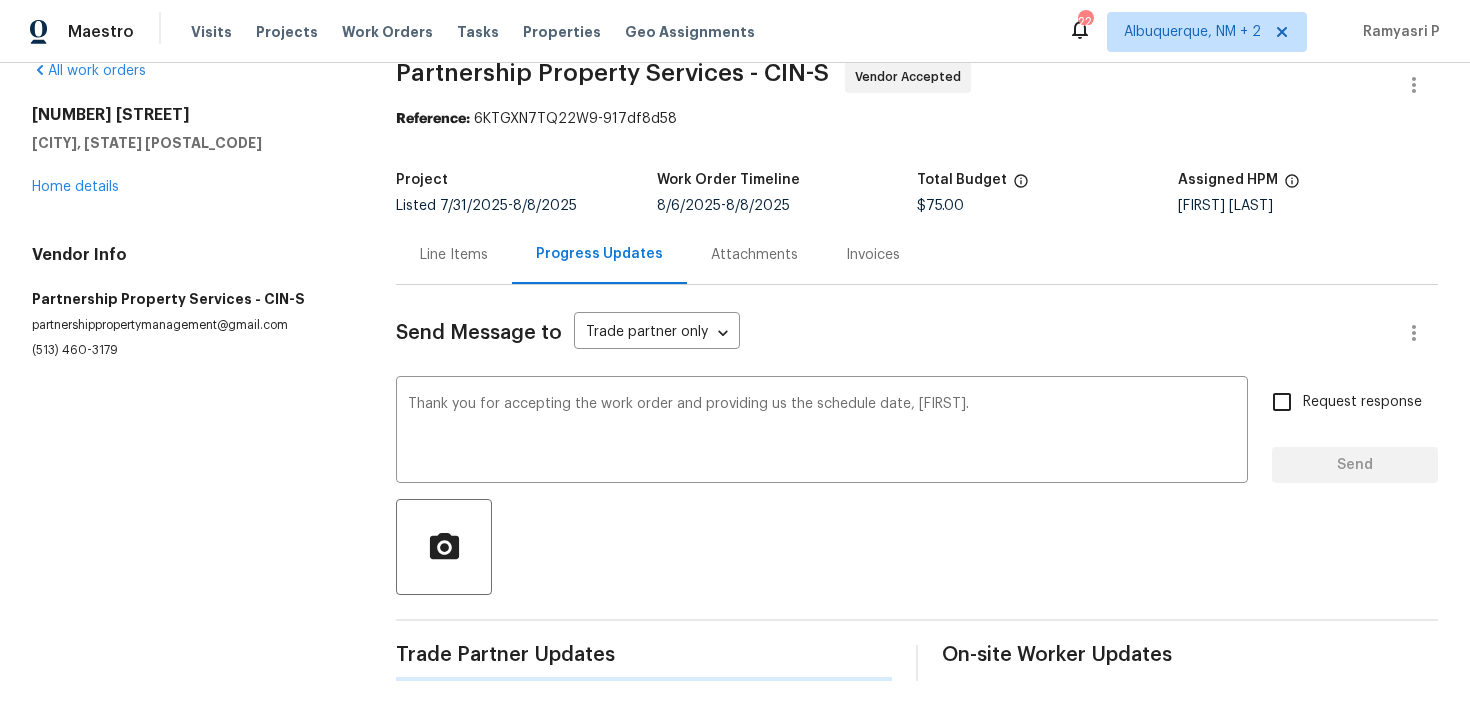 type 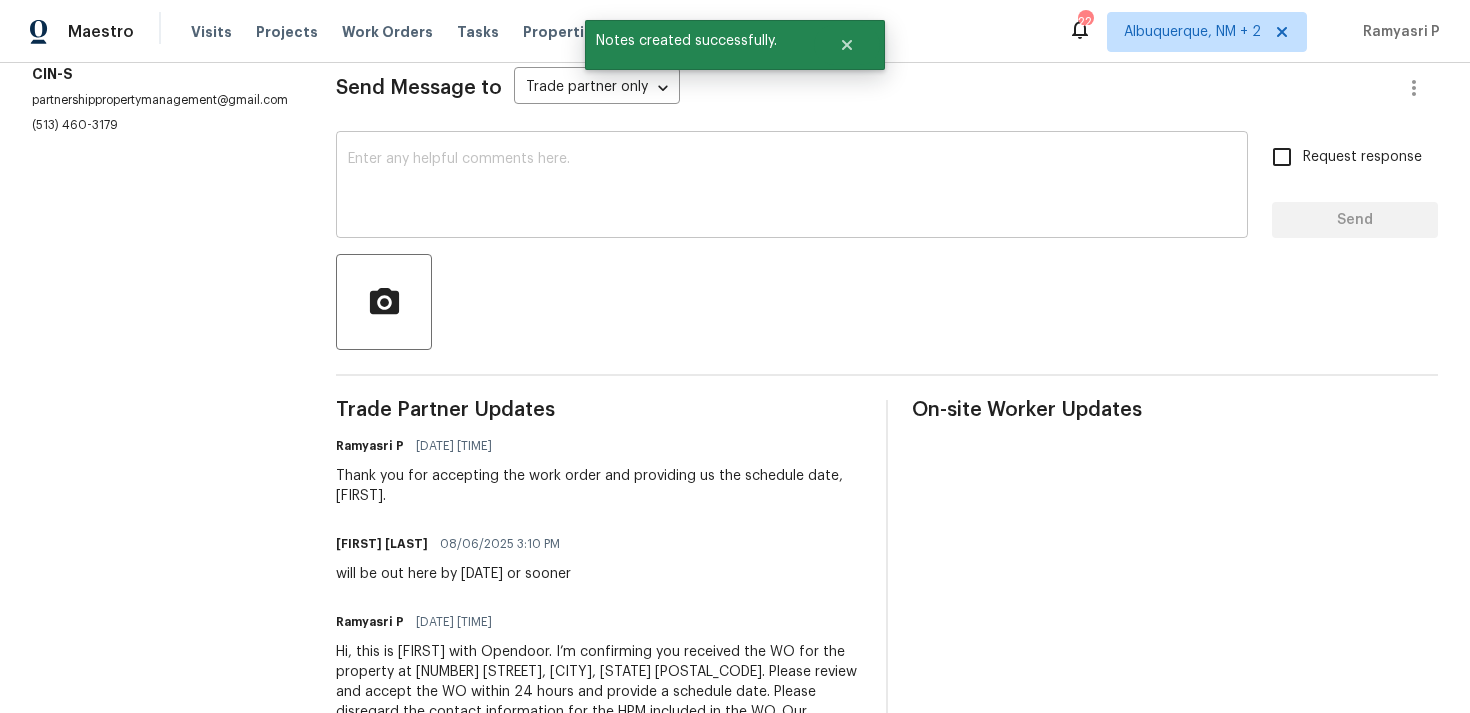 scroll, scrollTop: 364, scrollLeft: 0, axis: vertical 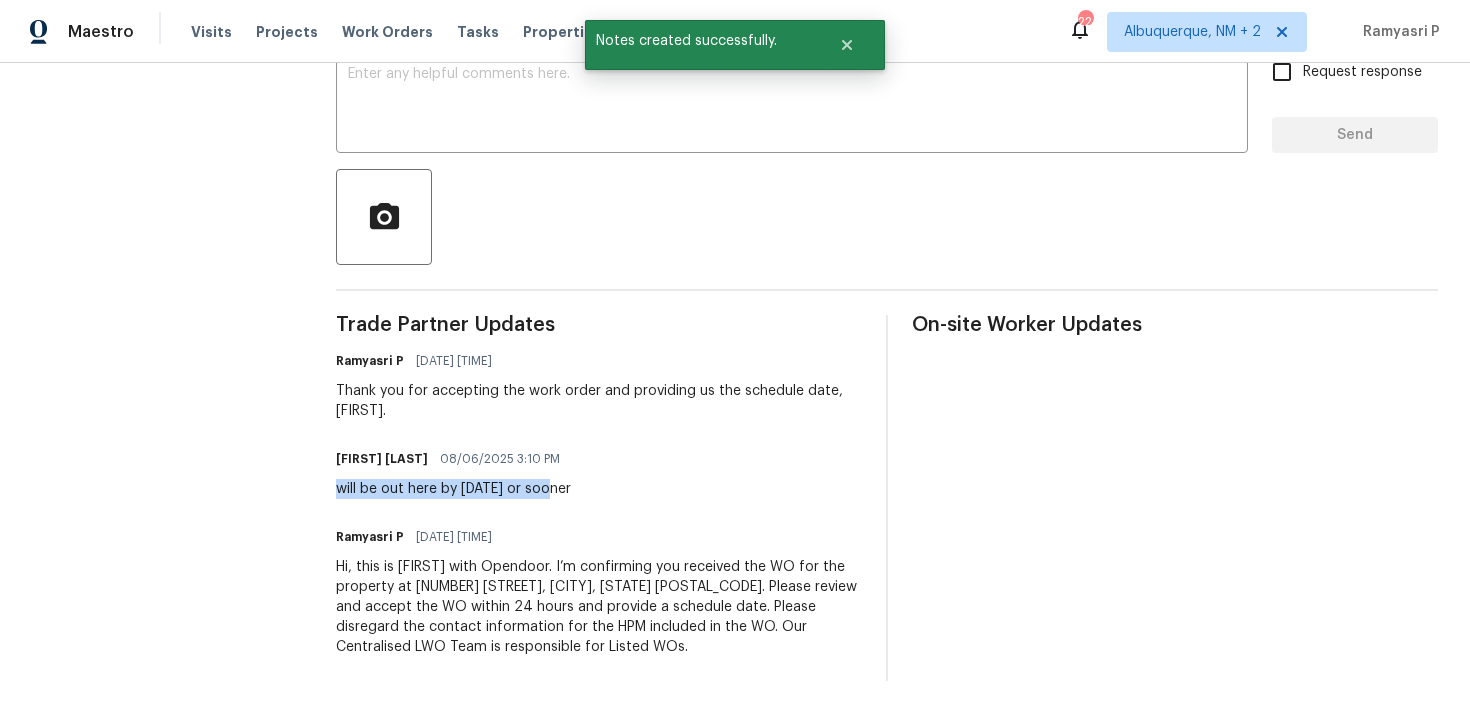 drag, startPoint x: 337, startPoint y: 489, endPoint x: 570, endPoint y: 489, distance: 233 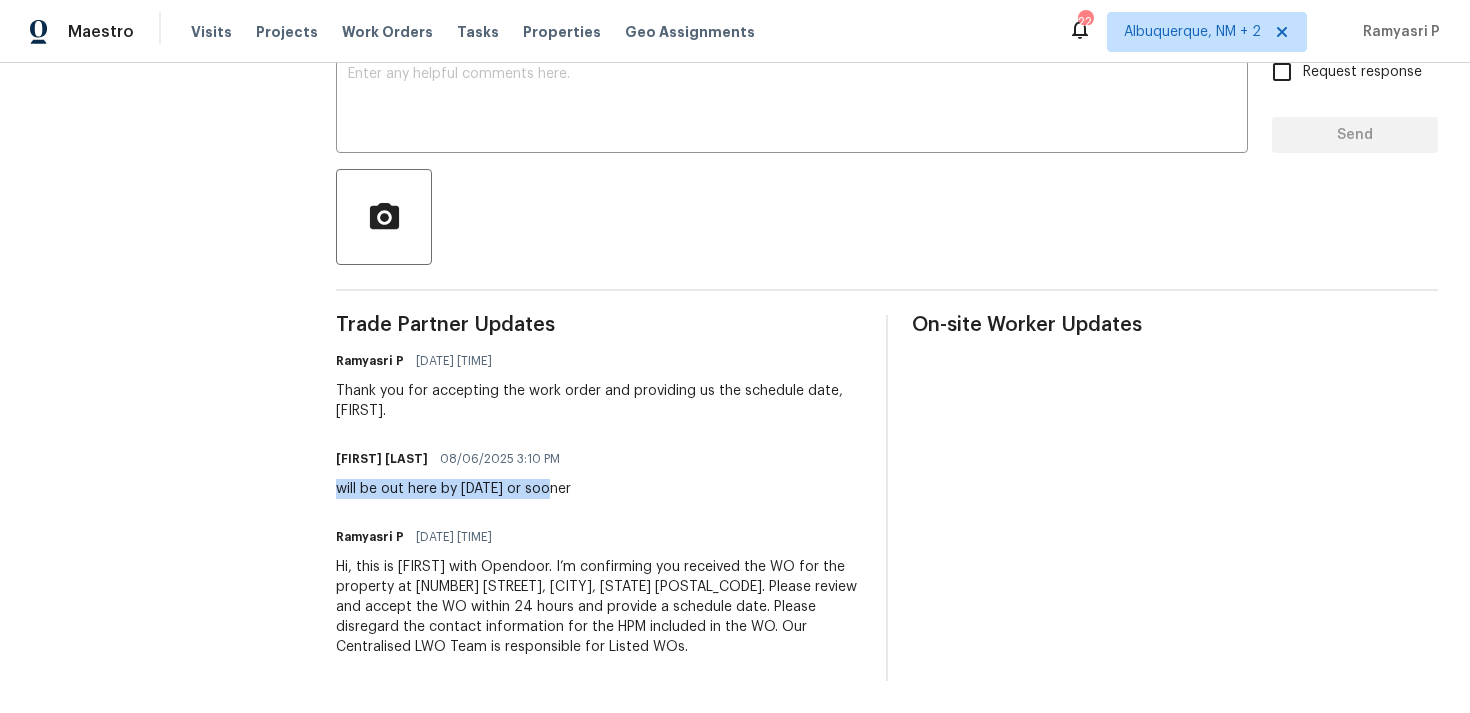 copy on "will be out here by 8/8 or sooner" 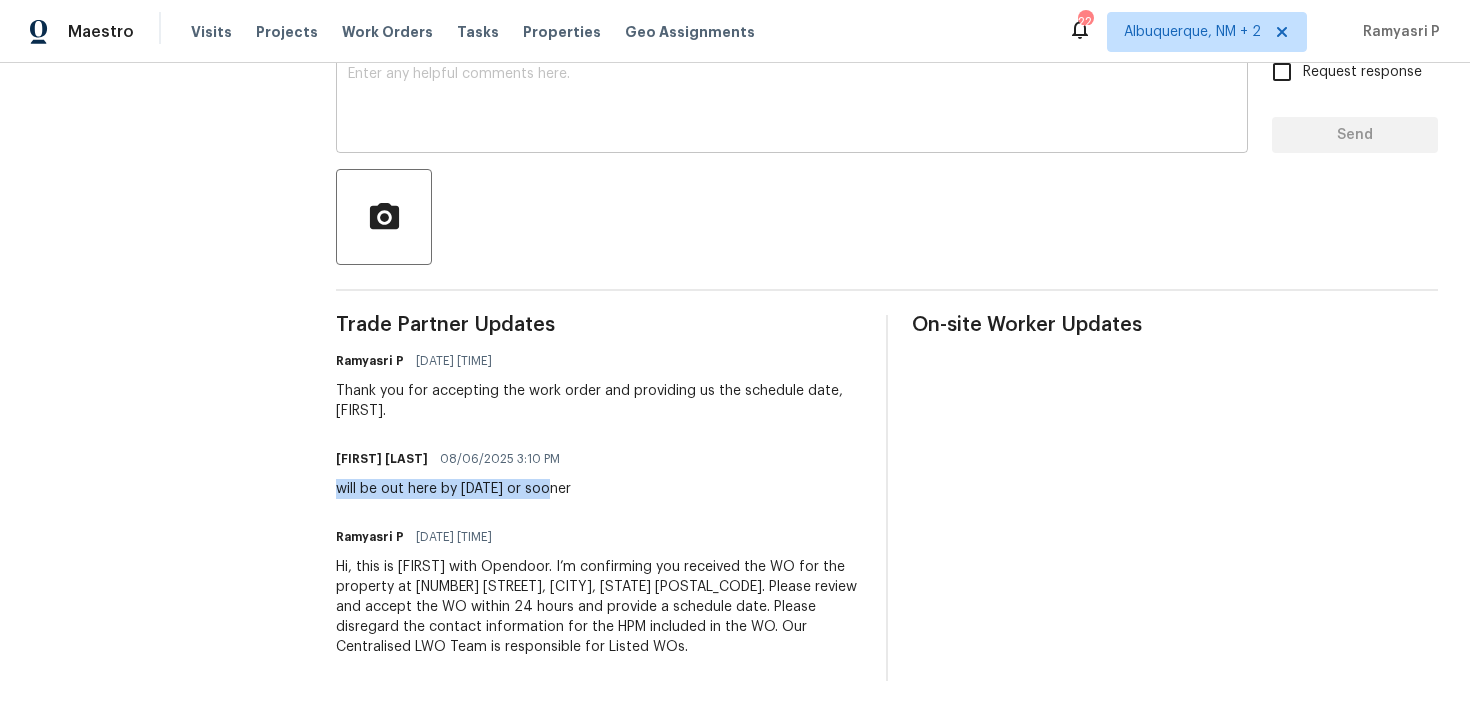 scroll, scrollTop: 0, scrollLeft: 0, axis: both 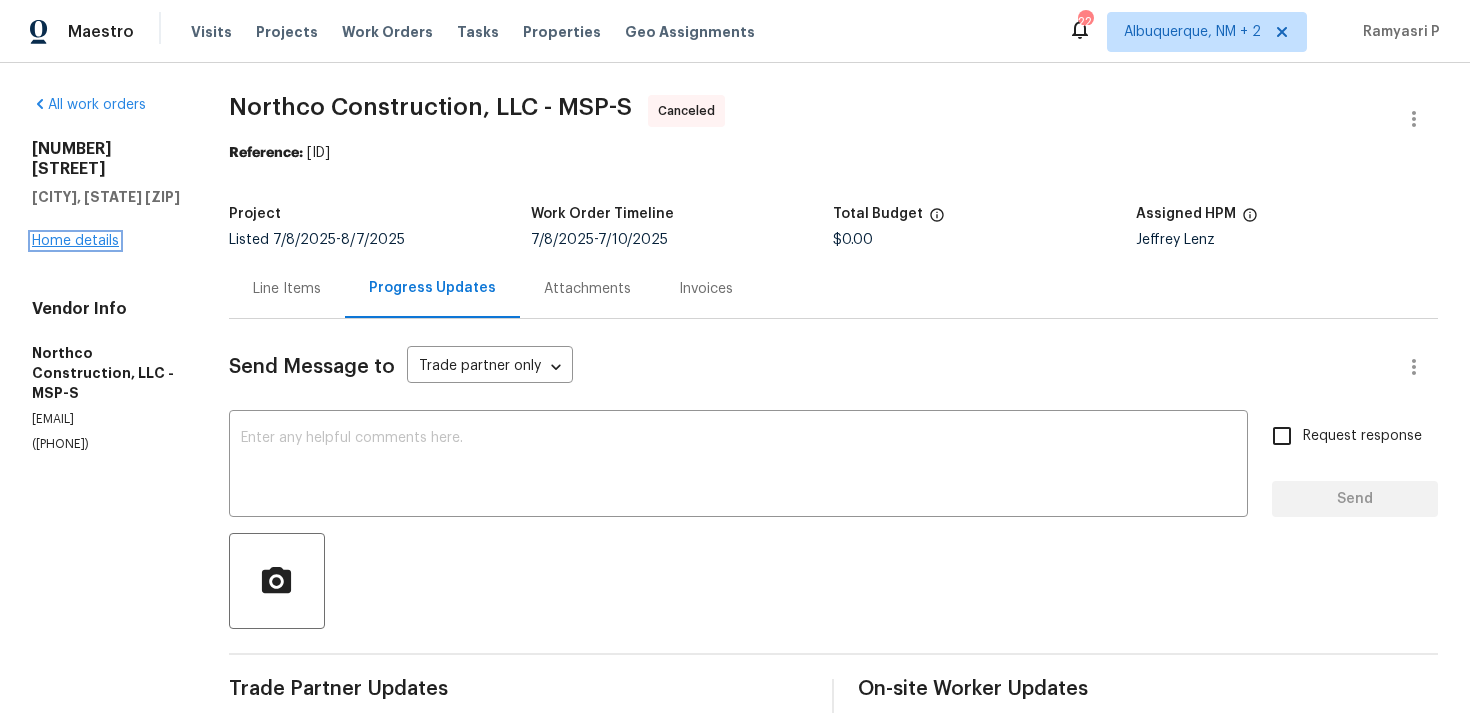 click on "Home details" at bounding box center [75, 241] 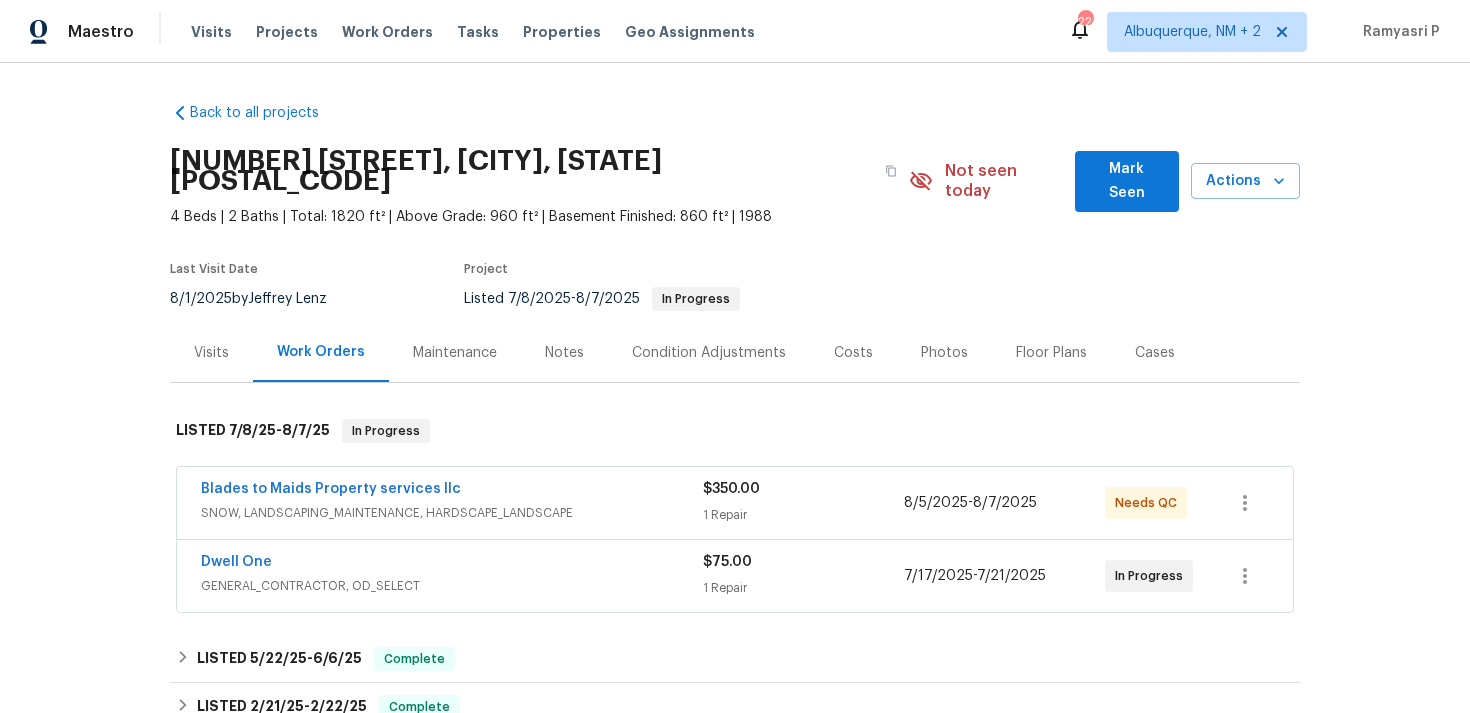 click on "Dwell One" at bounding box center (452, 564) 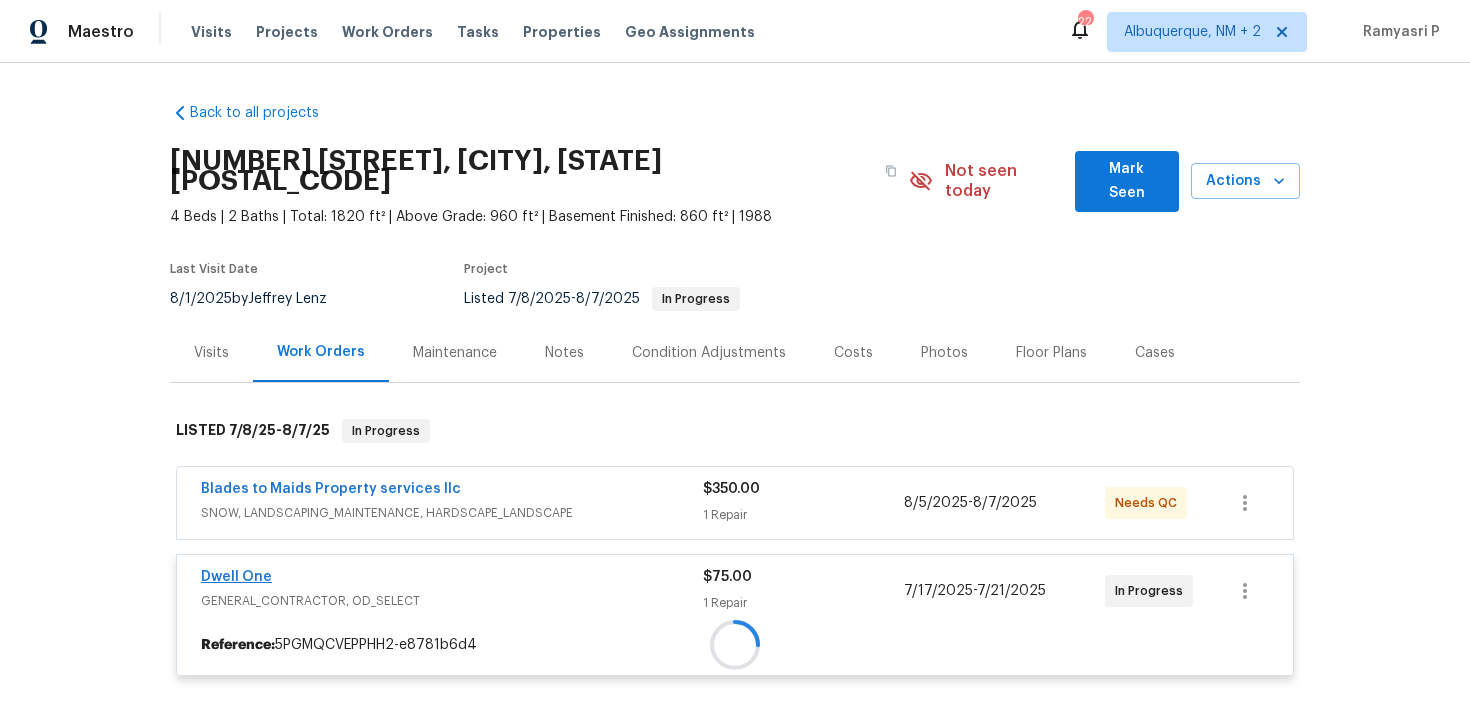 click at bounding box center [735, 645] 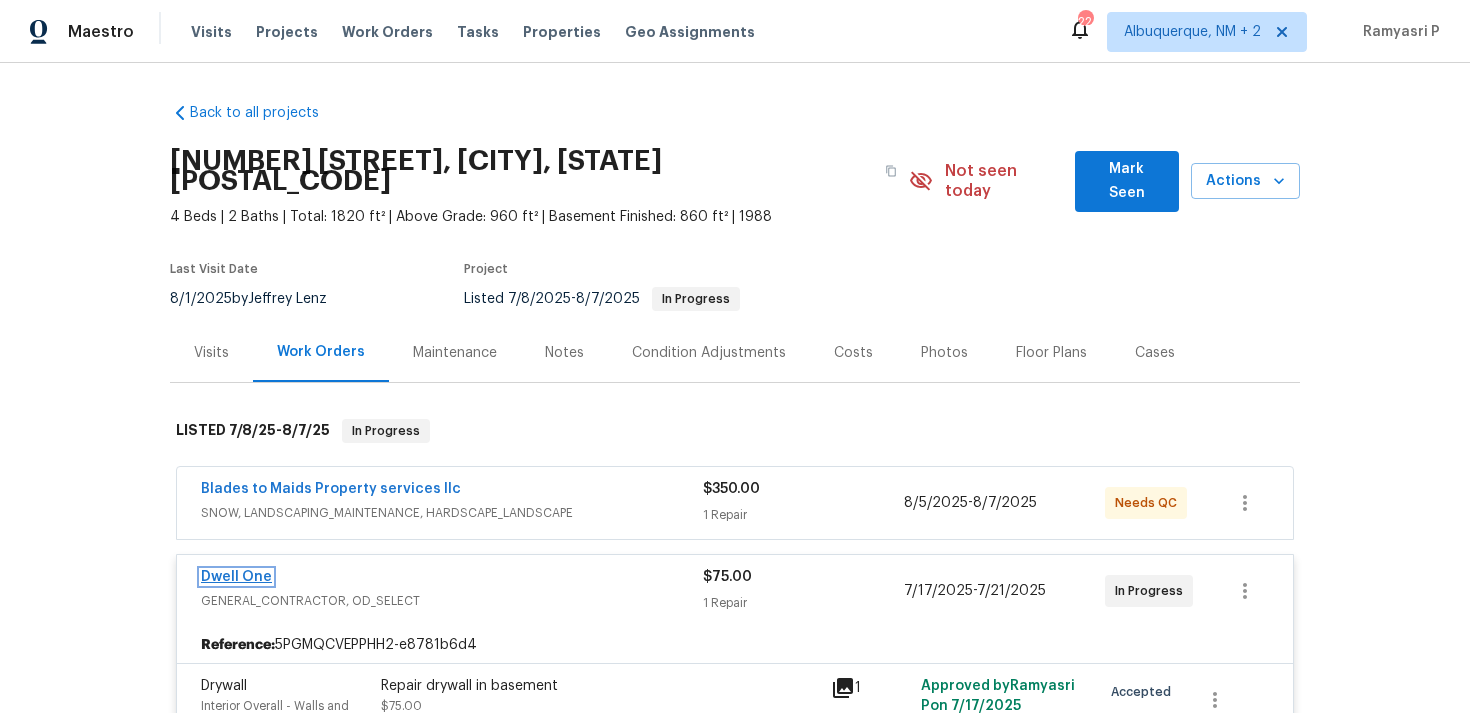 click on "Dwell One" at bounding box center (236, 577) 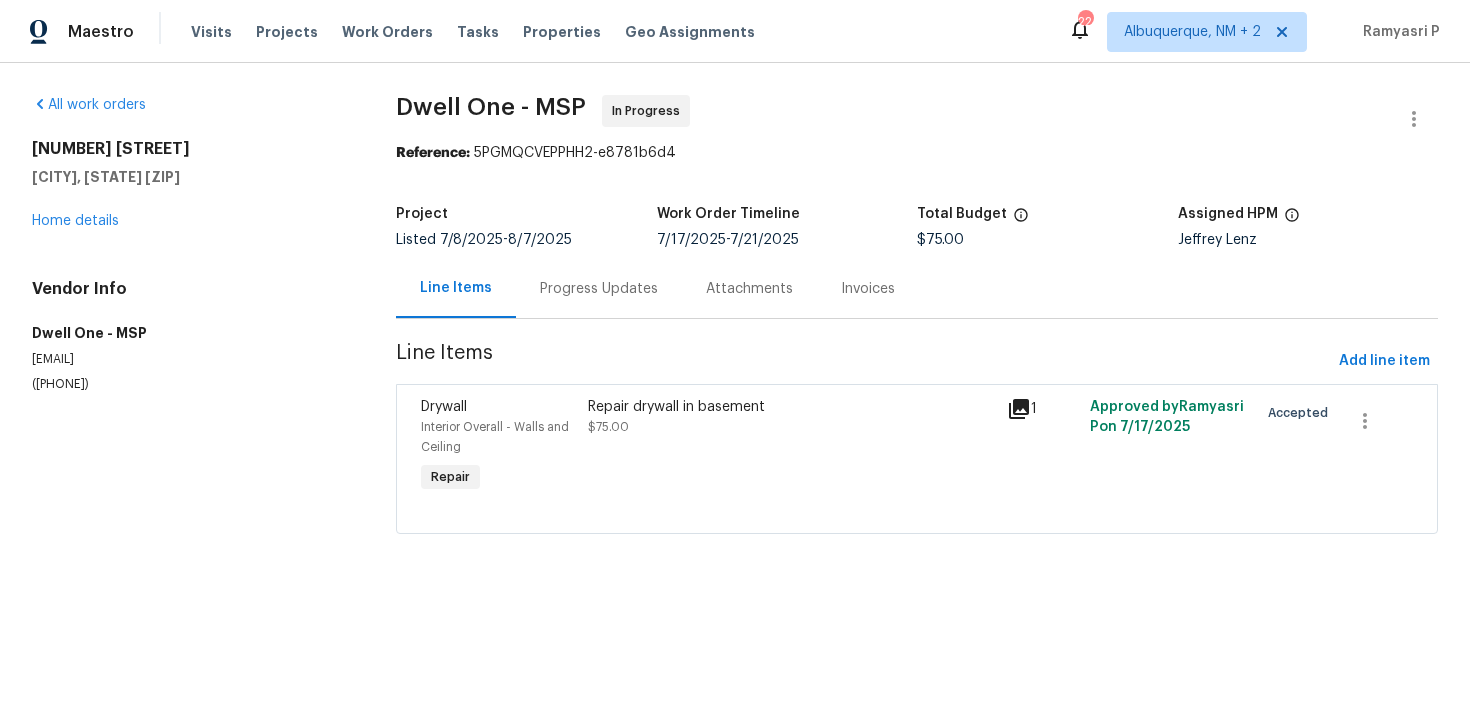 click on "Progress Updates" at bounding box center [599, 289] 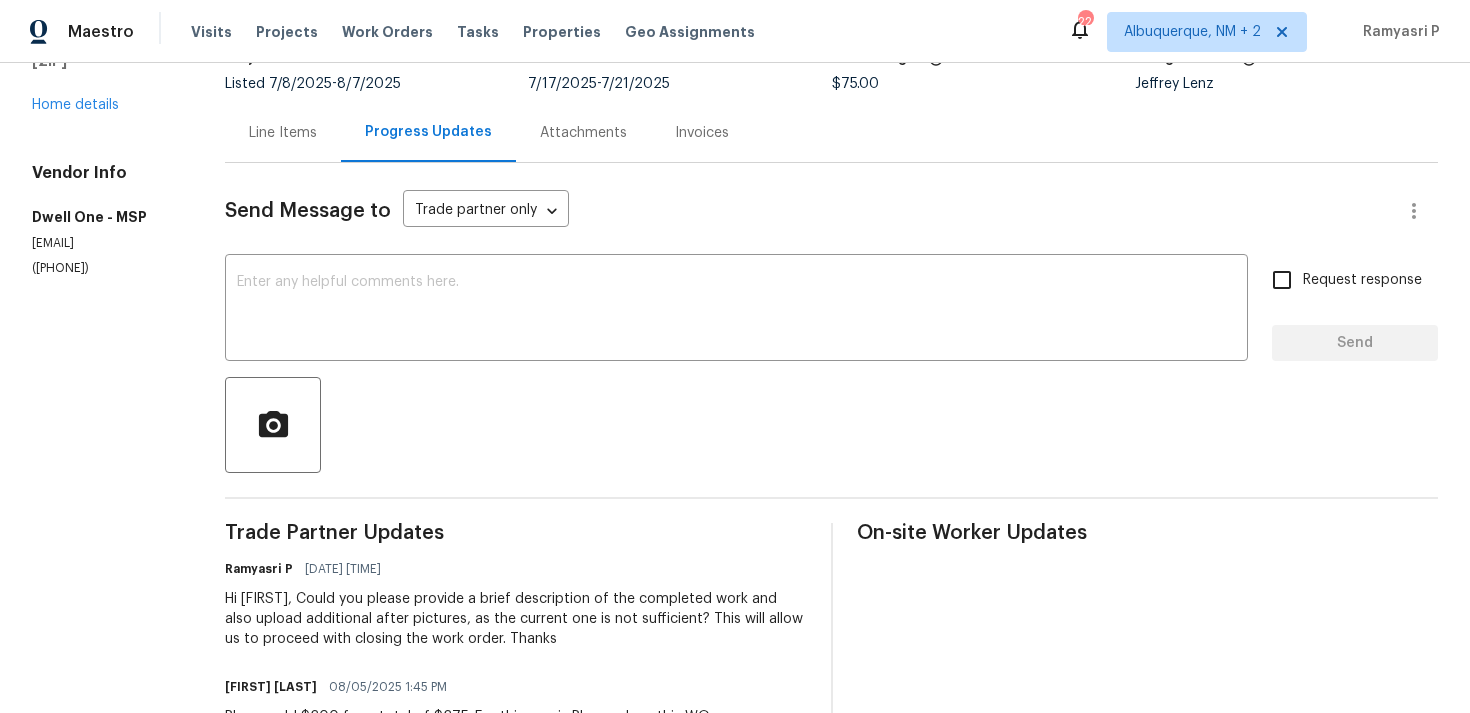 scroll, scrollTop: 97, scrollLeft: 0, axis: vertical 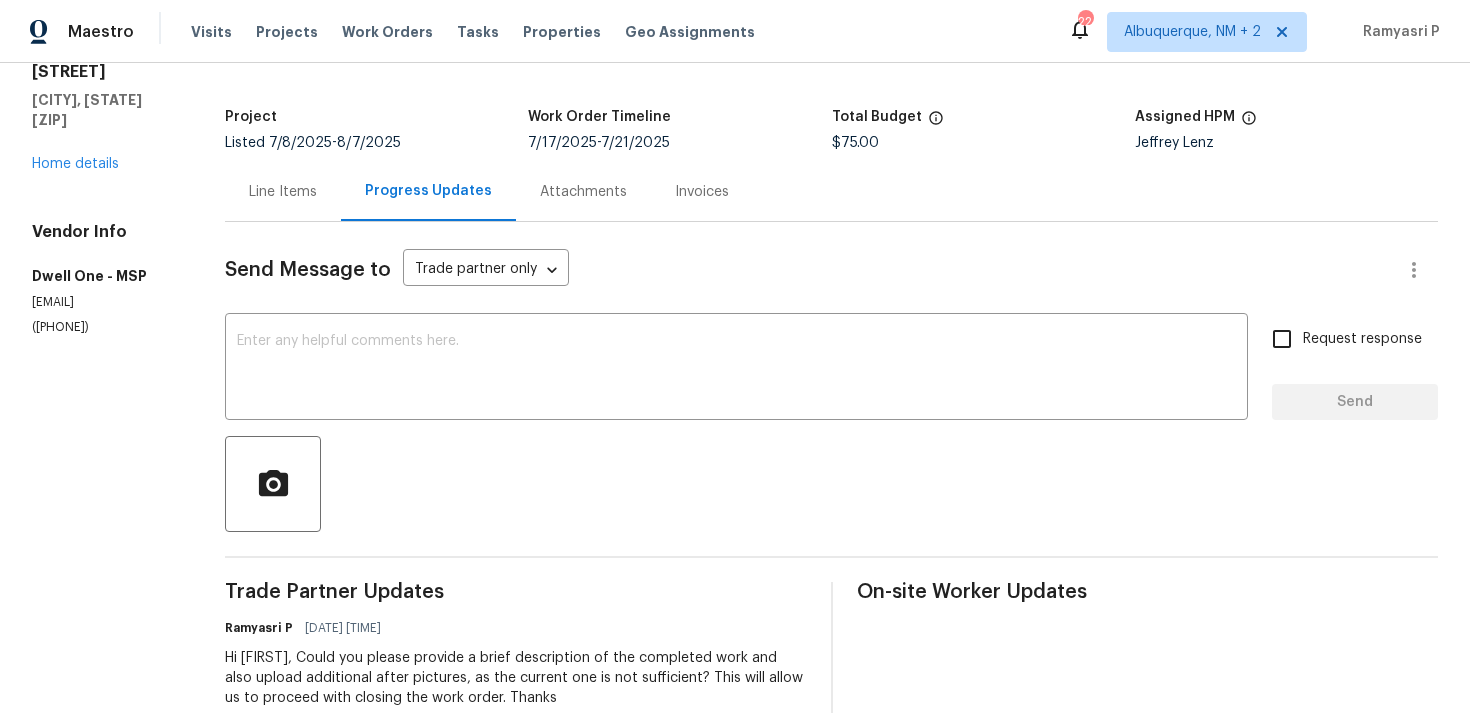 click on "Line Items" at bounding box center [283, 192] 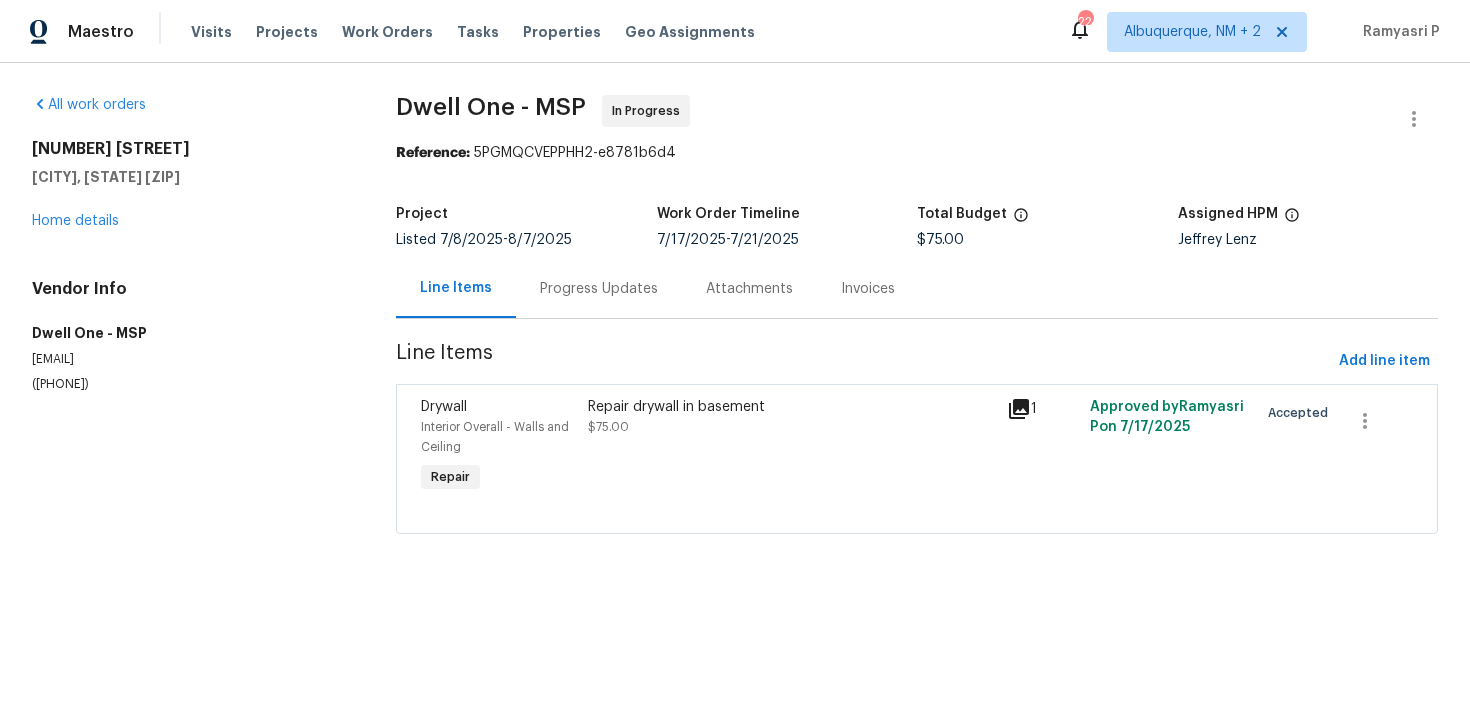 scroll, scrollTop: 0, scrollLeft: 0, axis: both 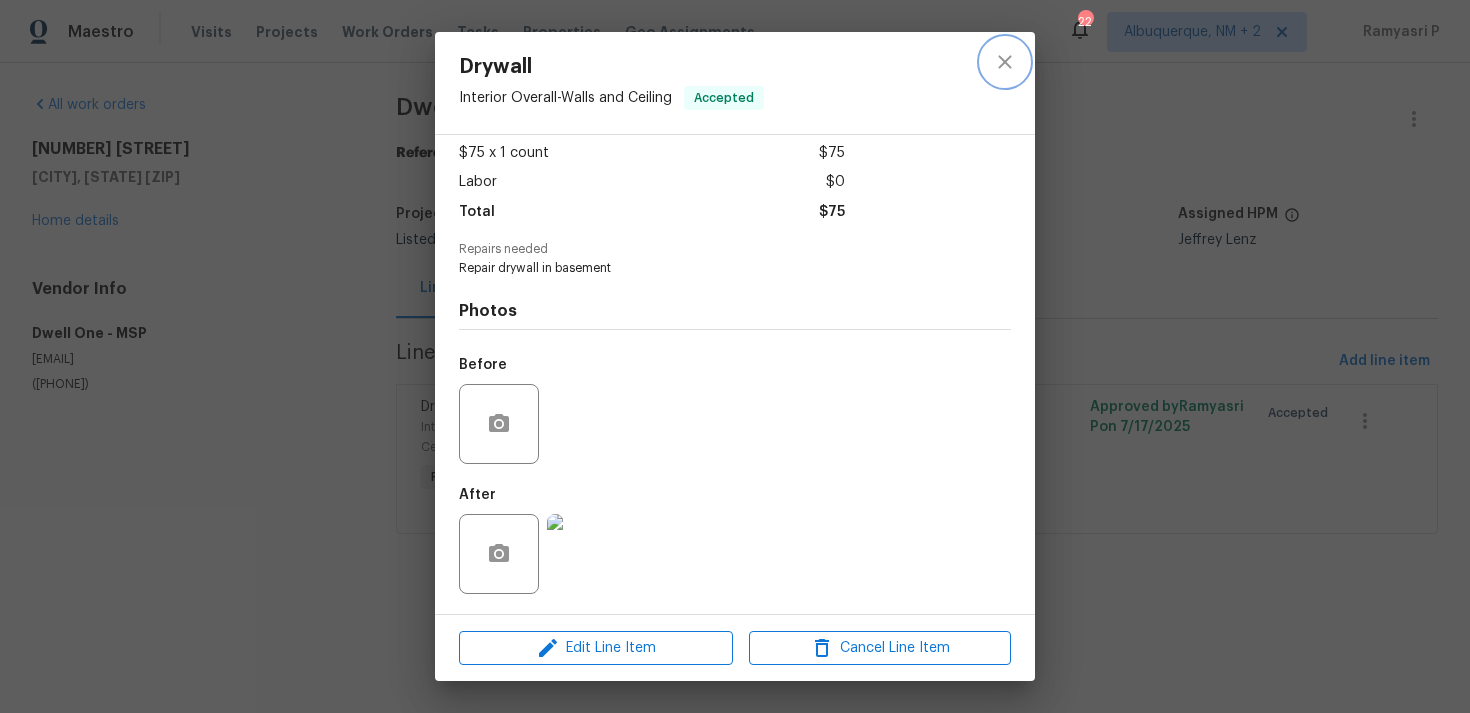 click 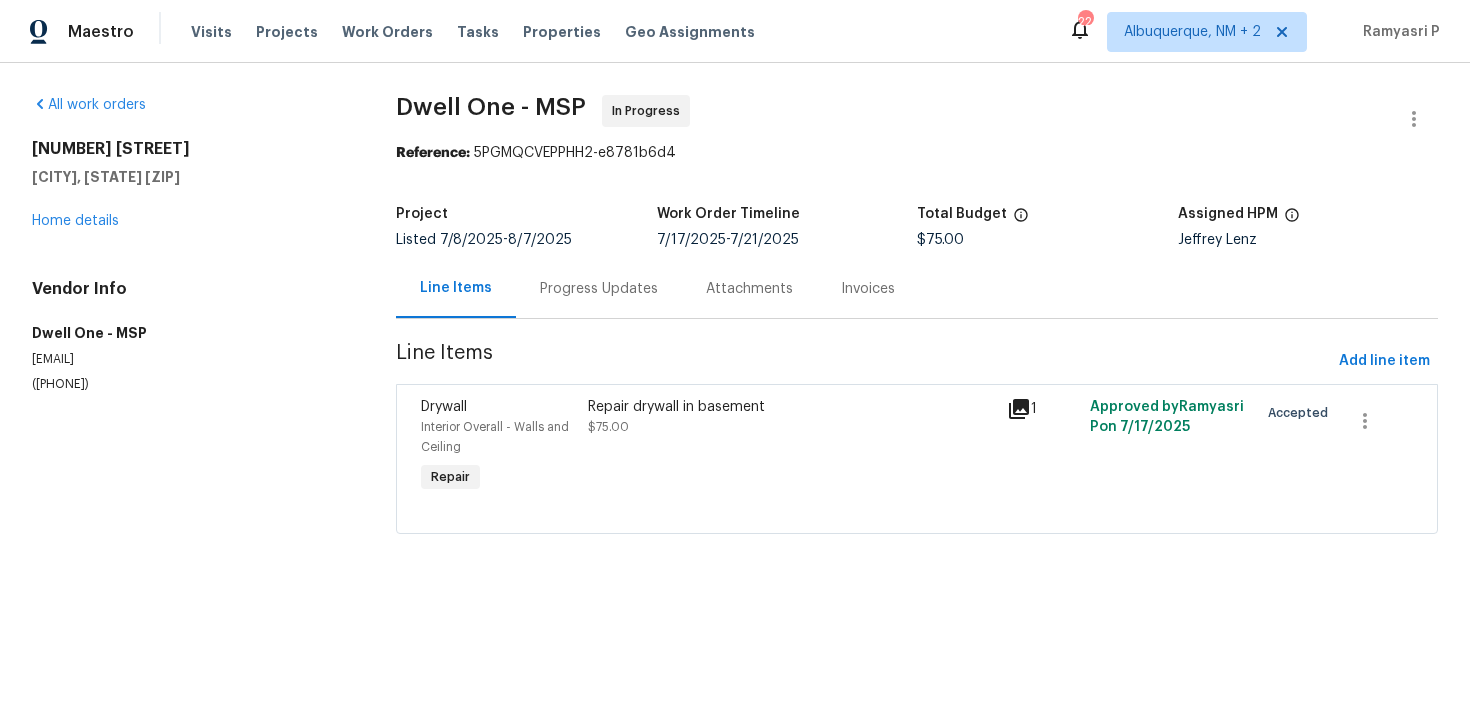click on "Progress Updates" at bounding box center [599, 289] 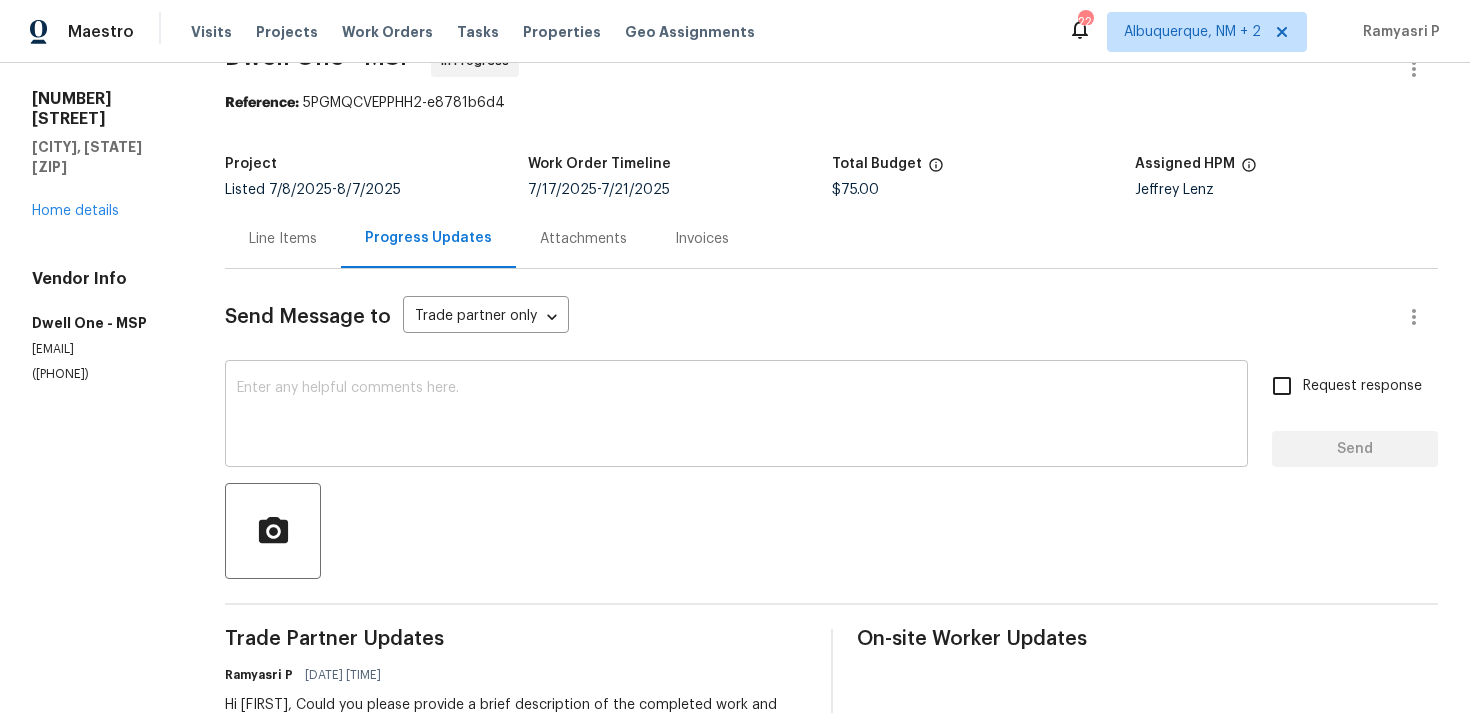 scroll, scrollTop: 8, scrollLeft: 0, axis: vertical 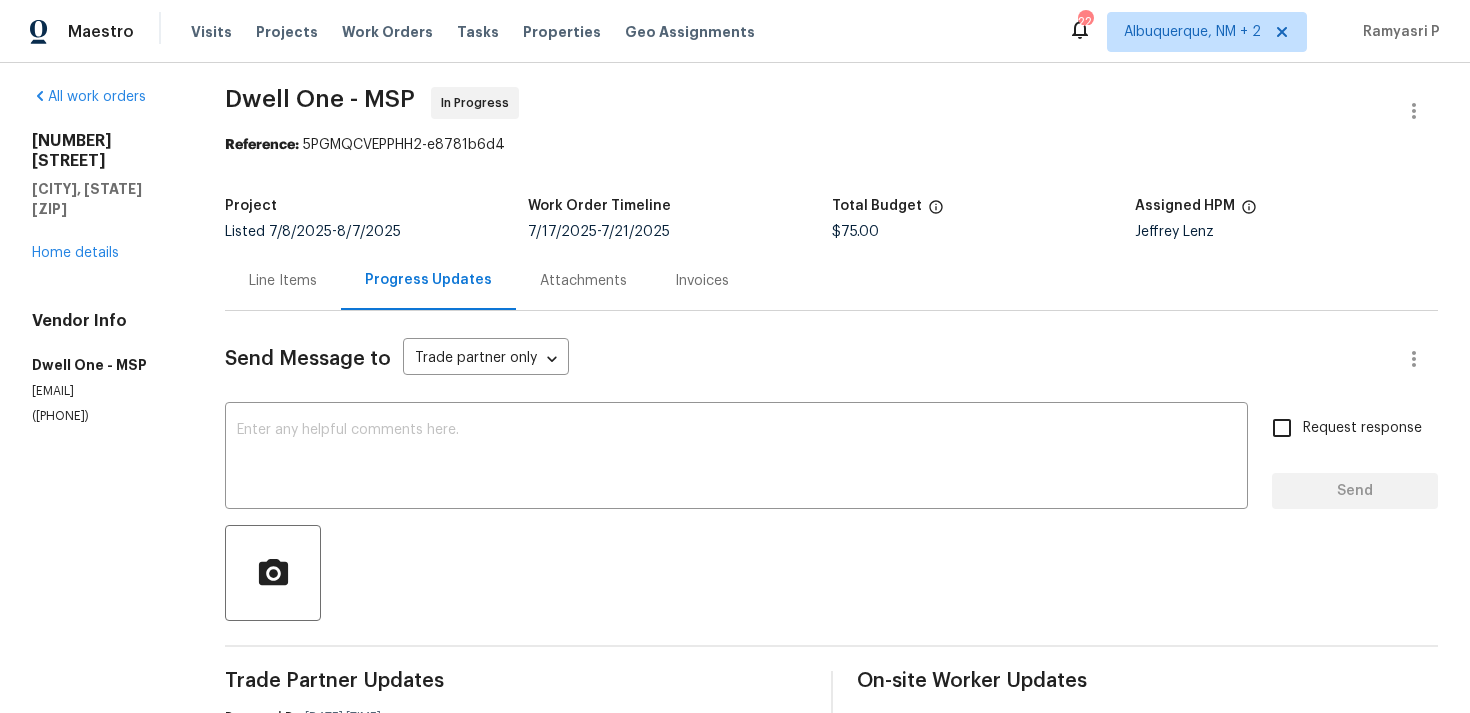 click on "Line Items" at bounding box center [283, 281] 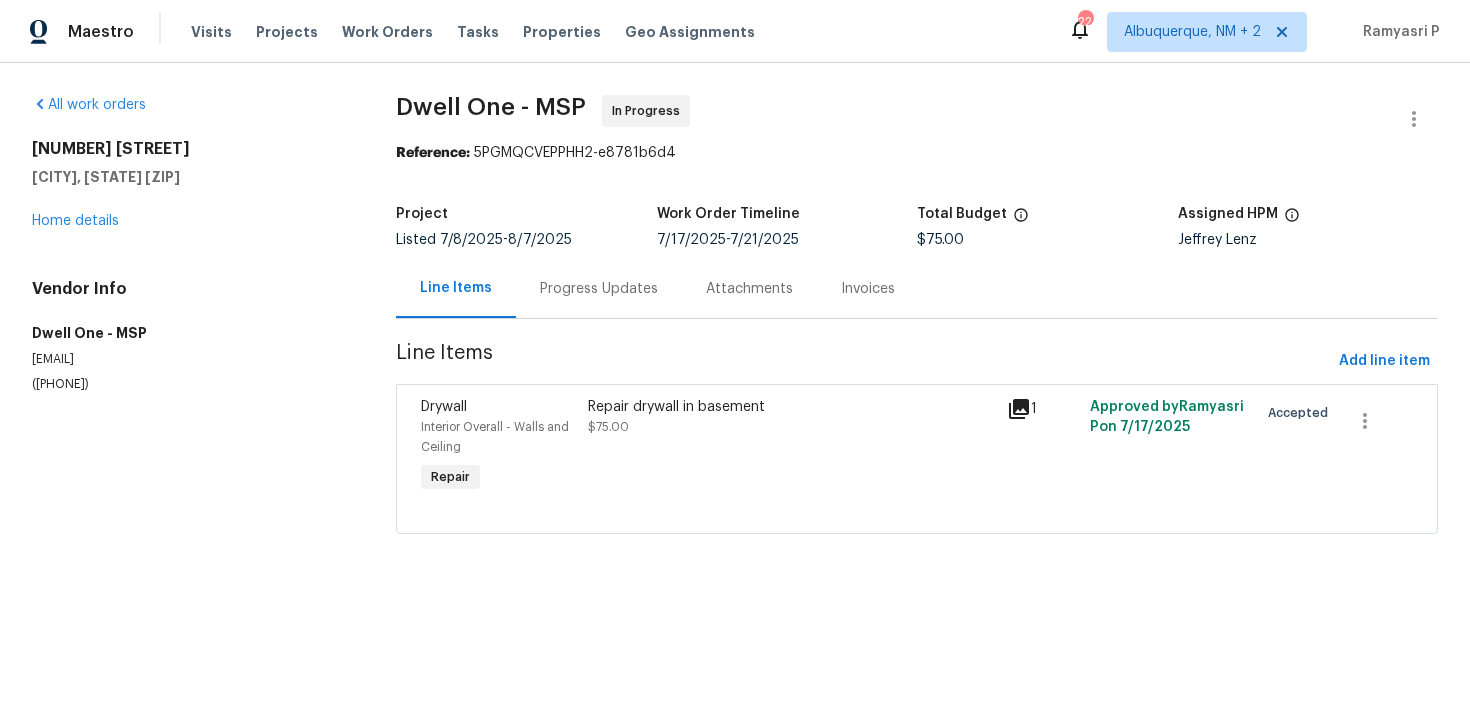 click on "Repair drywall in basement" at bounding box center (791, 407) 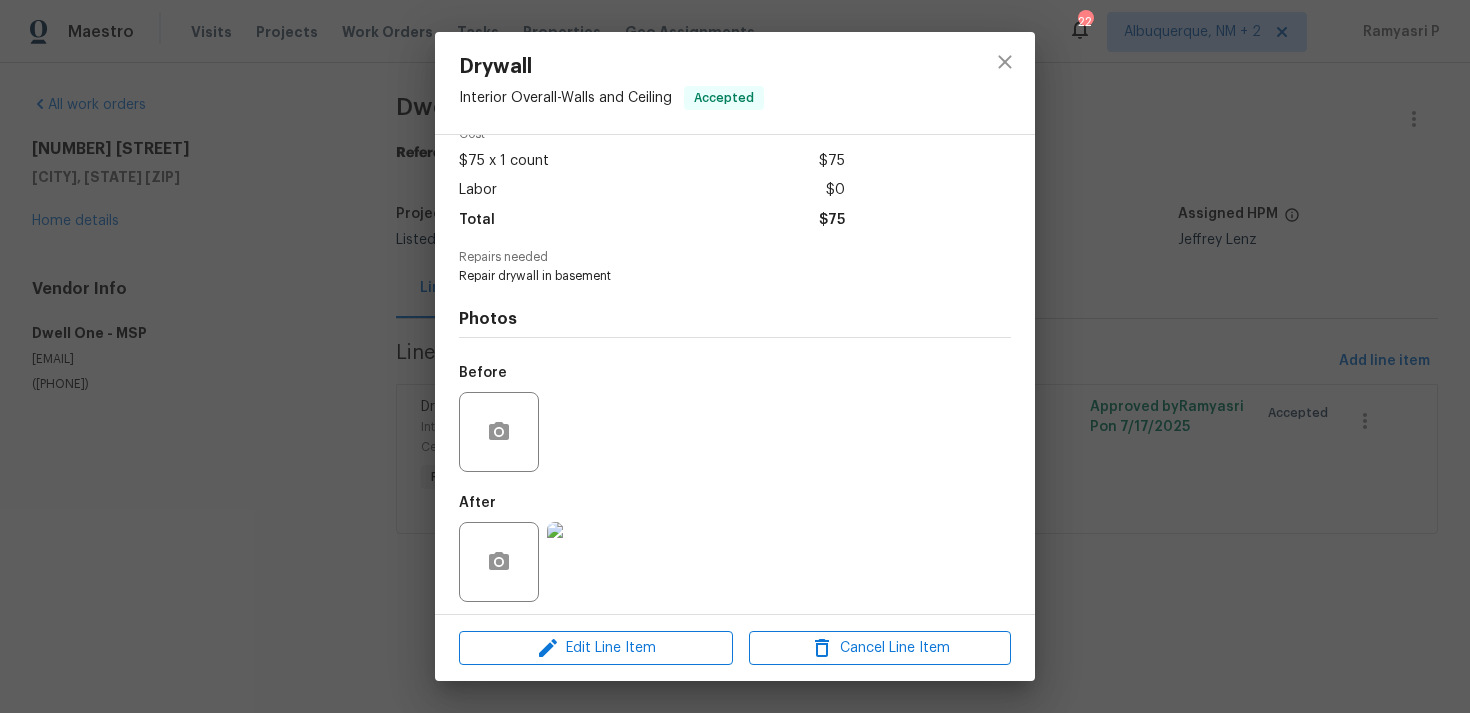 scroll, scrollTop: 108, scrollLeft: 0, axis: vertical 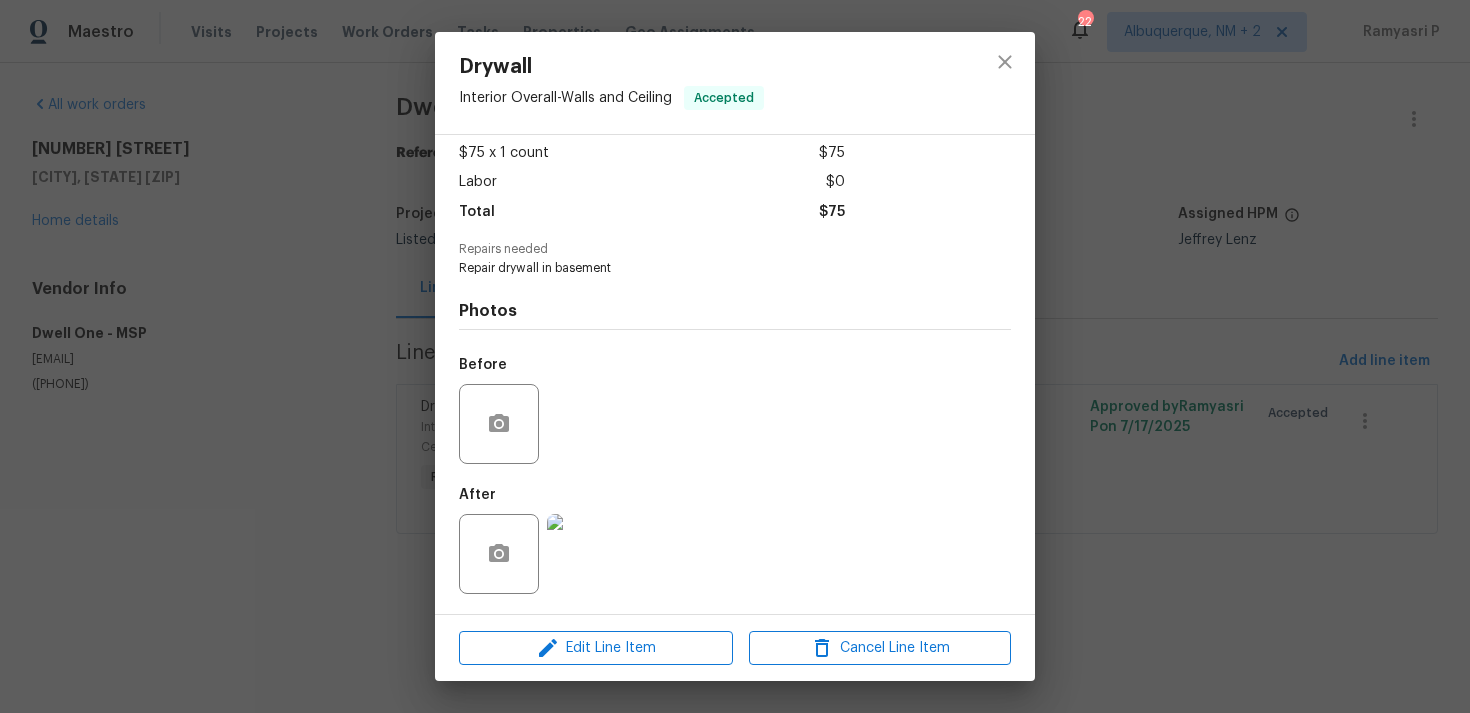 click at bounding box center [587, 554] 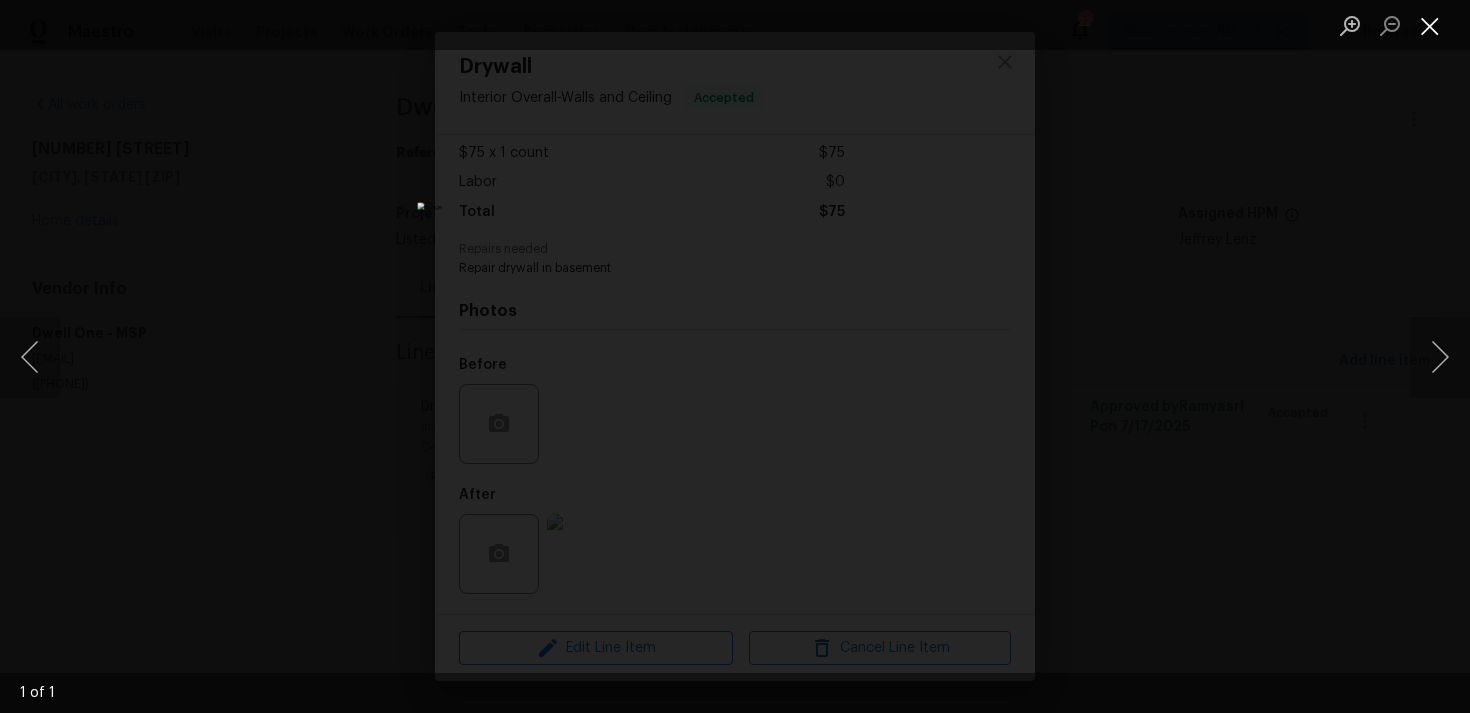 click at bounding box center [1430, 25] 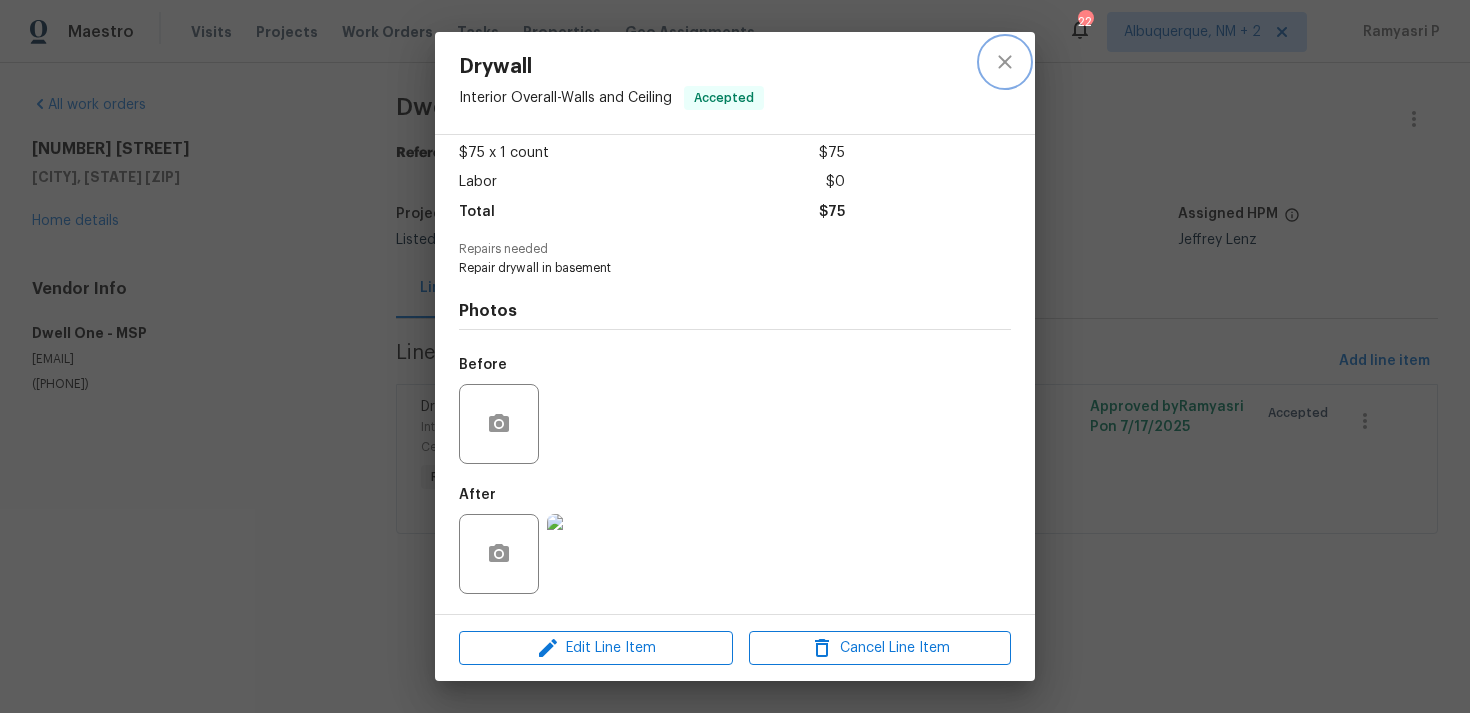 click 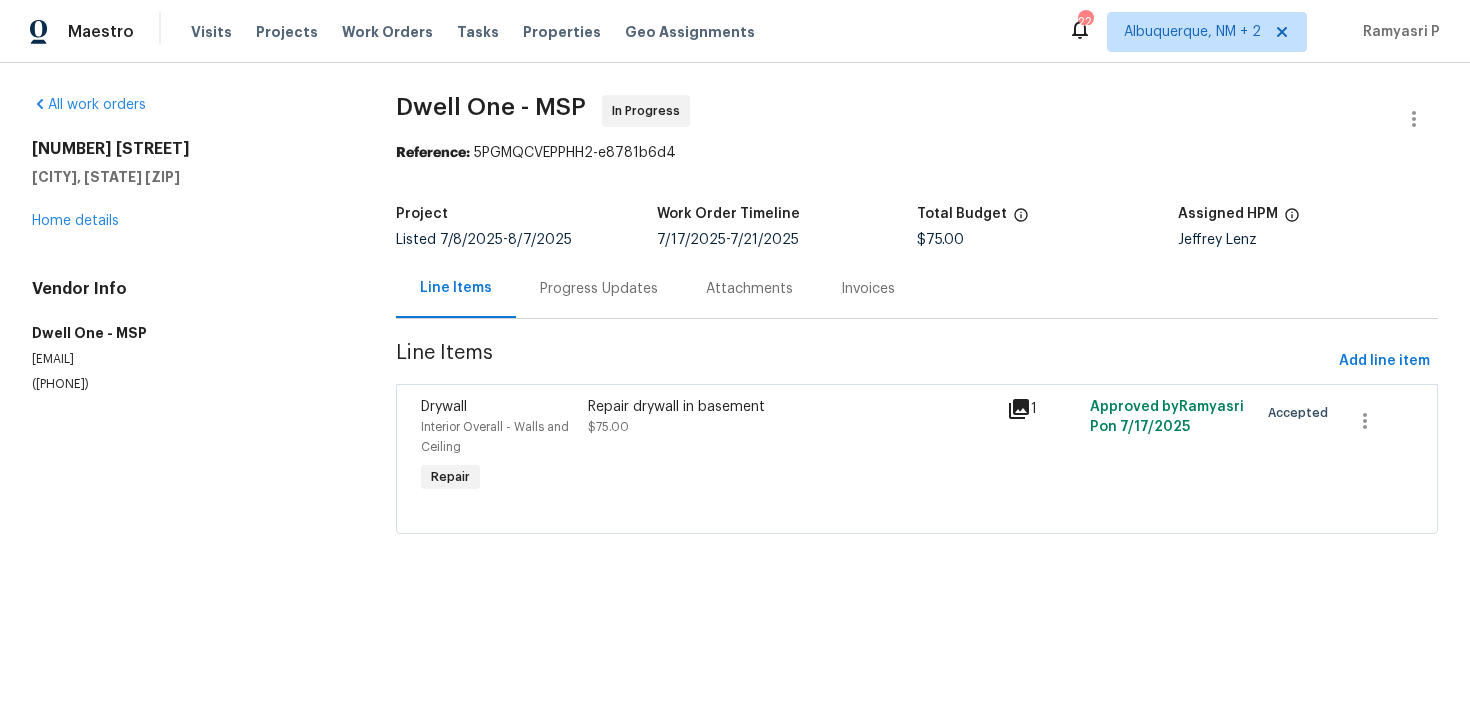 click on "Progress Updates" at bounding box center [599, 288] 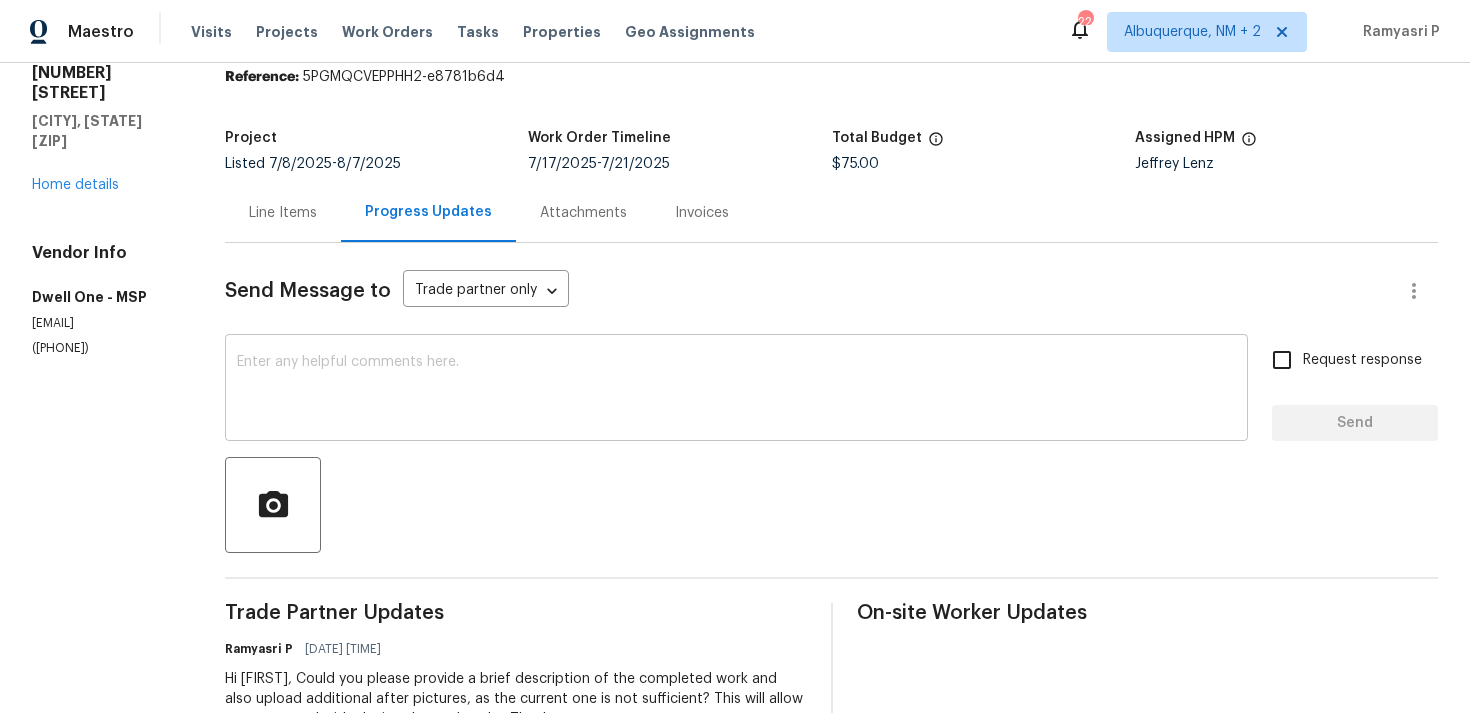 scroll, scrollTop: 0, scrollLeft: 0, axis: both 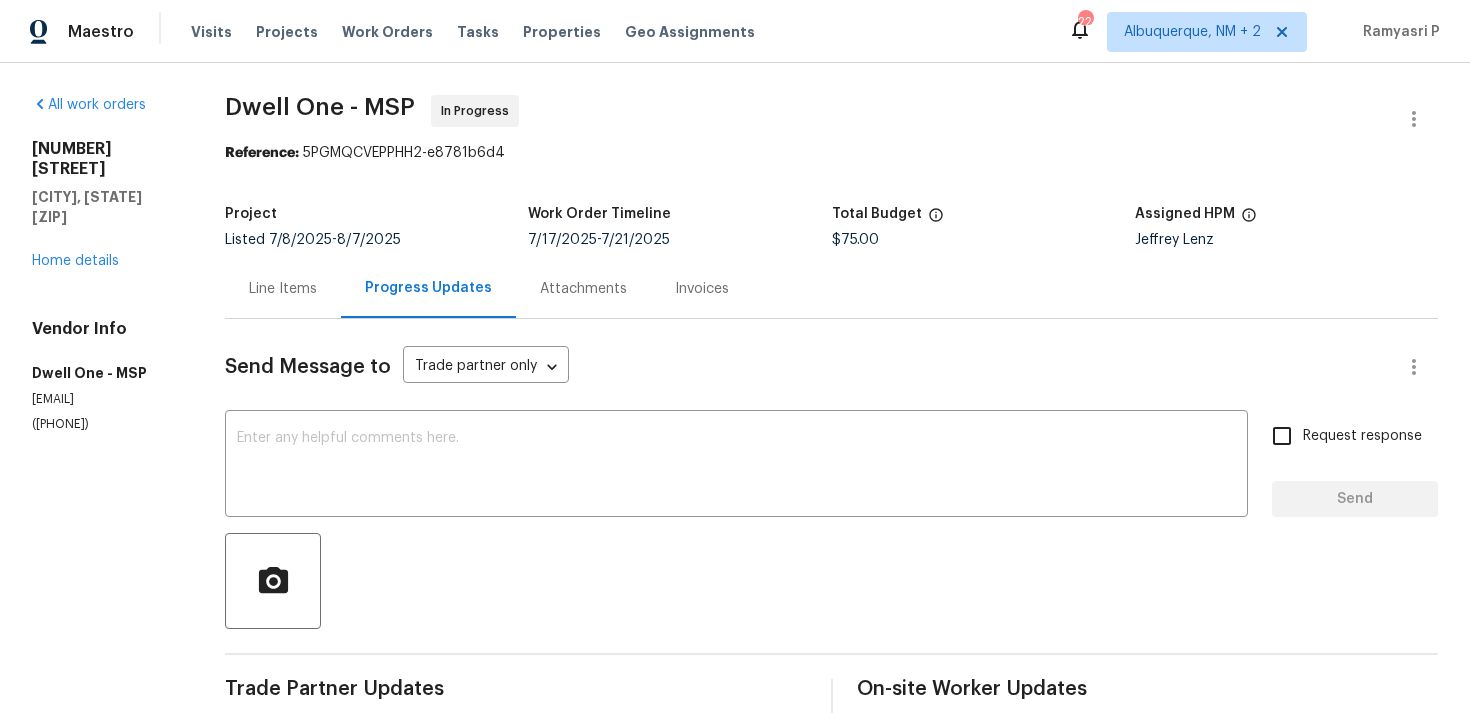 click on "Line Items" at bounding box center (283, 289) 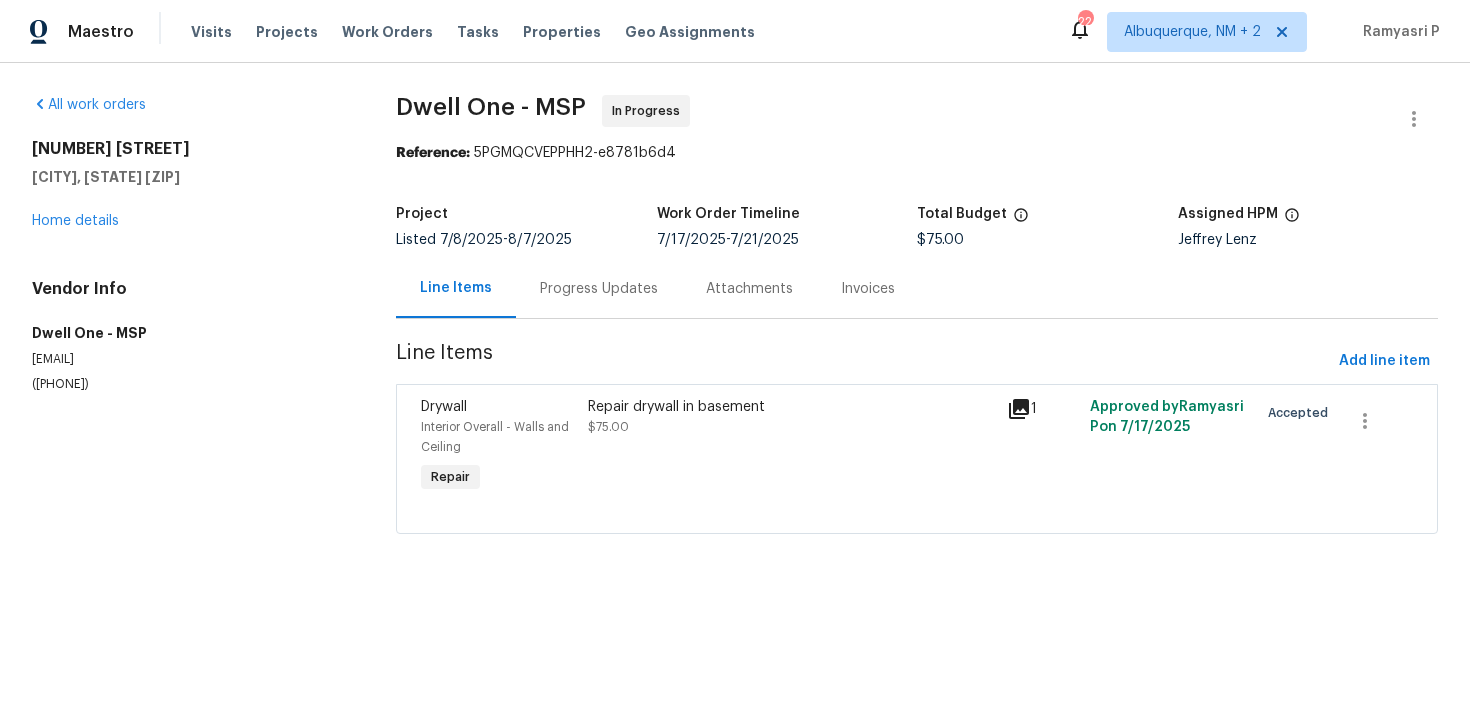 click on "Repair drywall in basement" at bounding box center (791, 407) 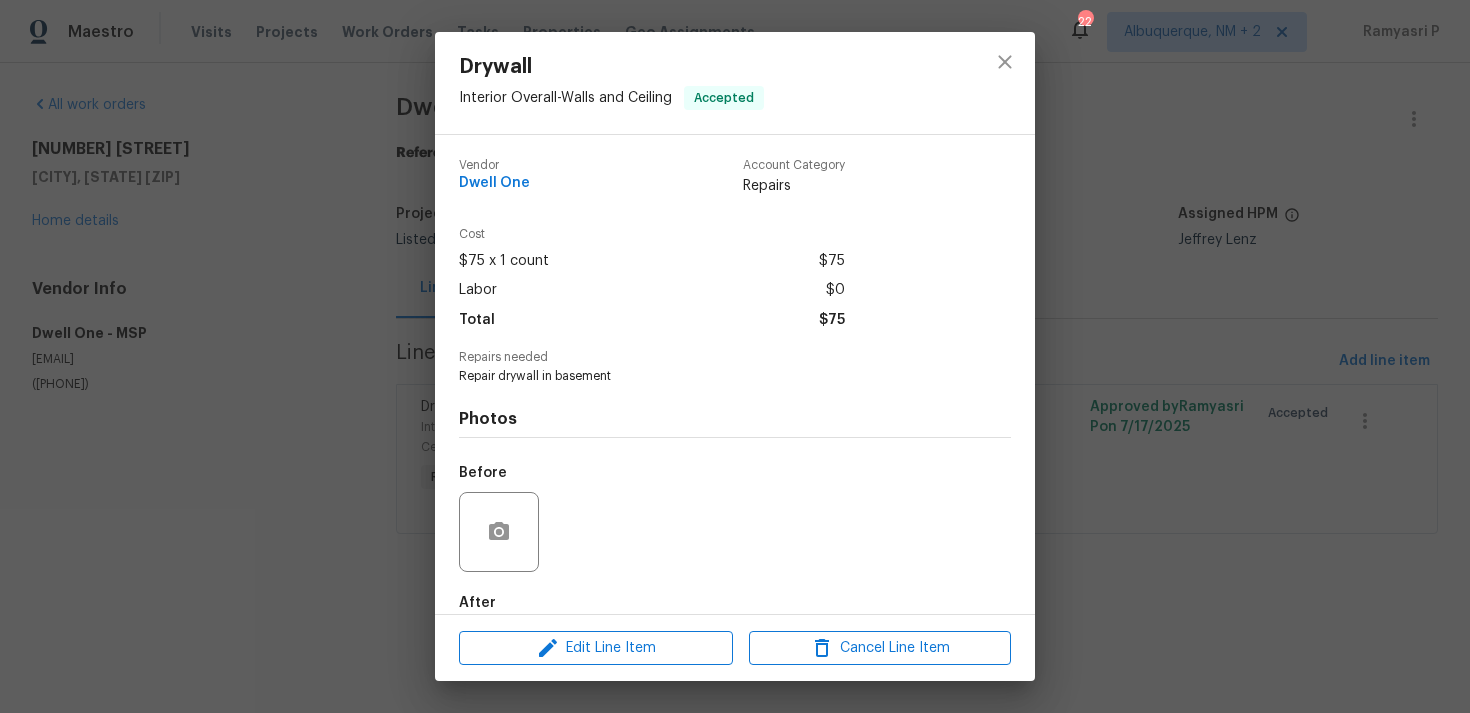 scroll, scrollTop: 108, scrollLeft: 0, axis: vertical 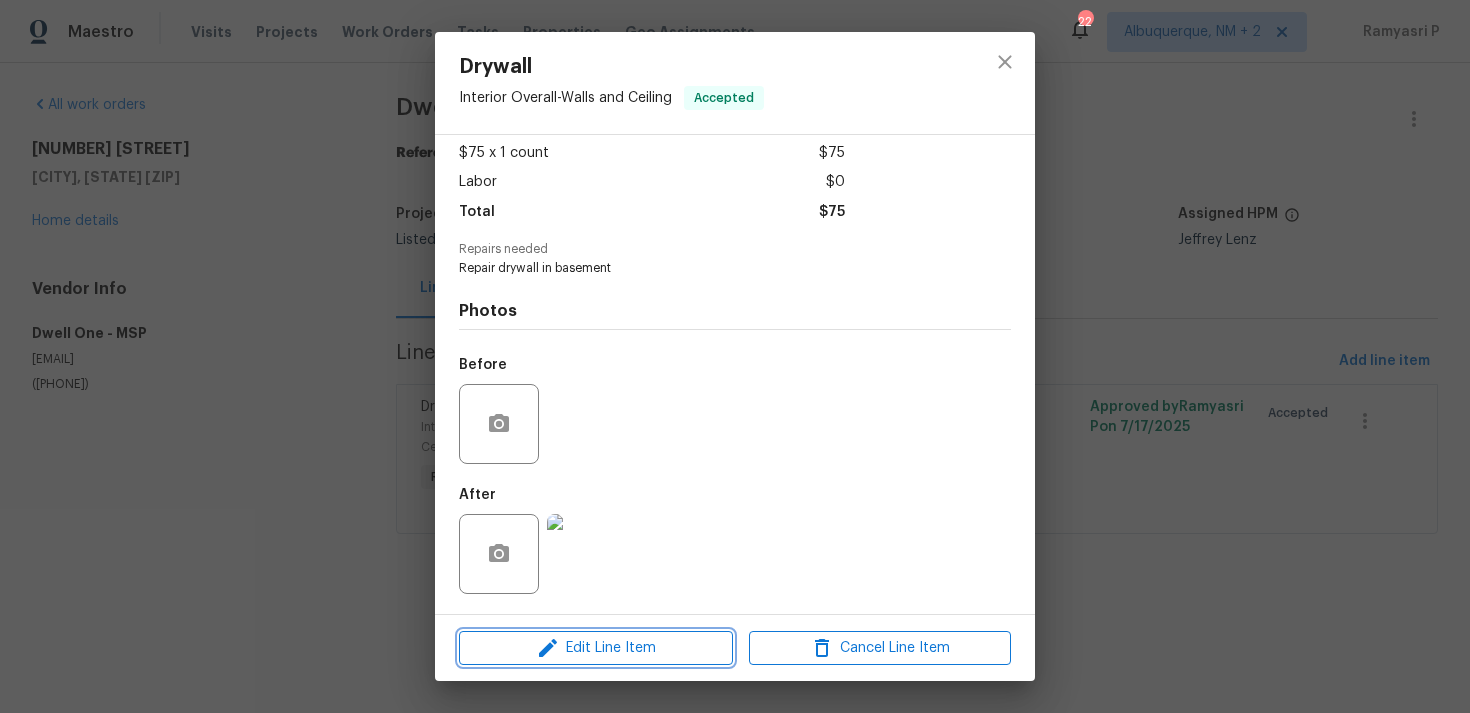 click on "Edit Line Item" at bounding box center [596, 648] 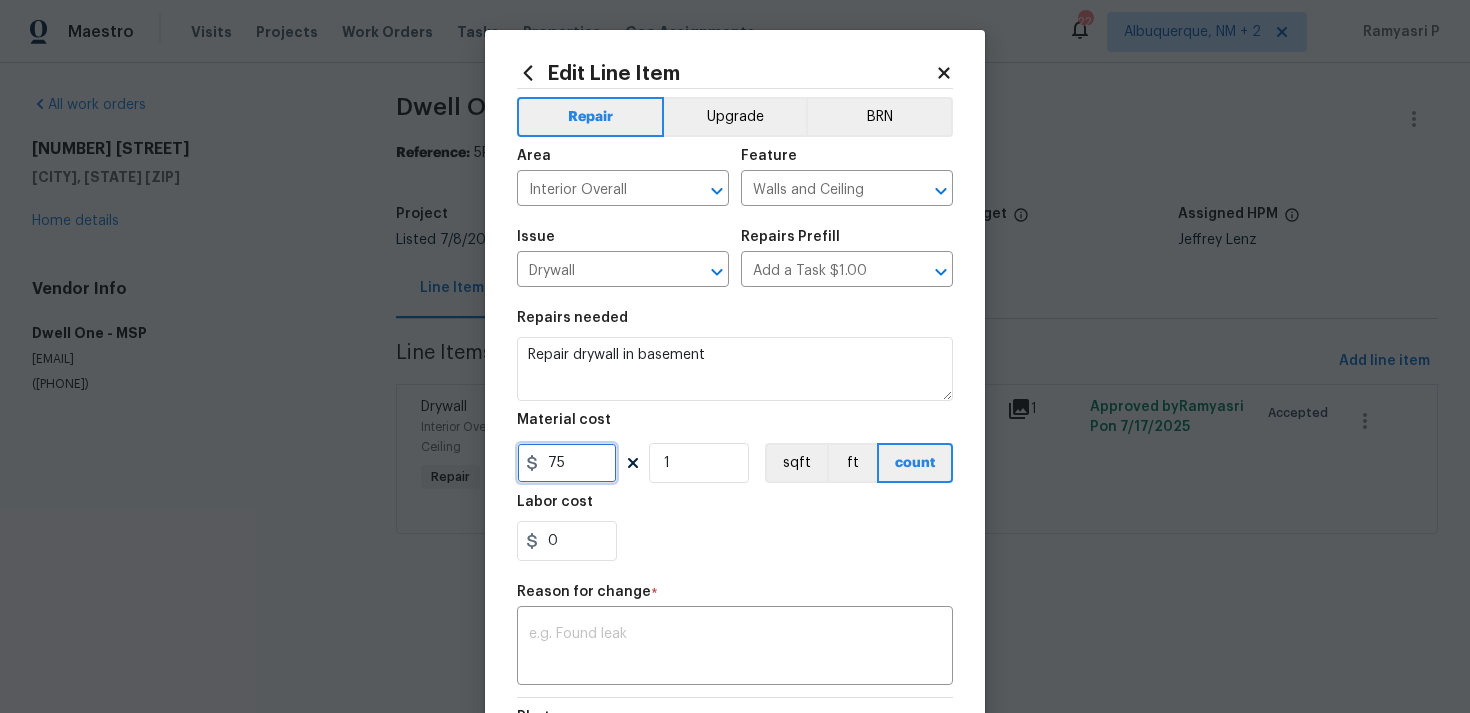 click on "75" at bounding box center (567, 463) 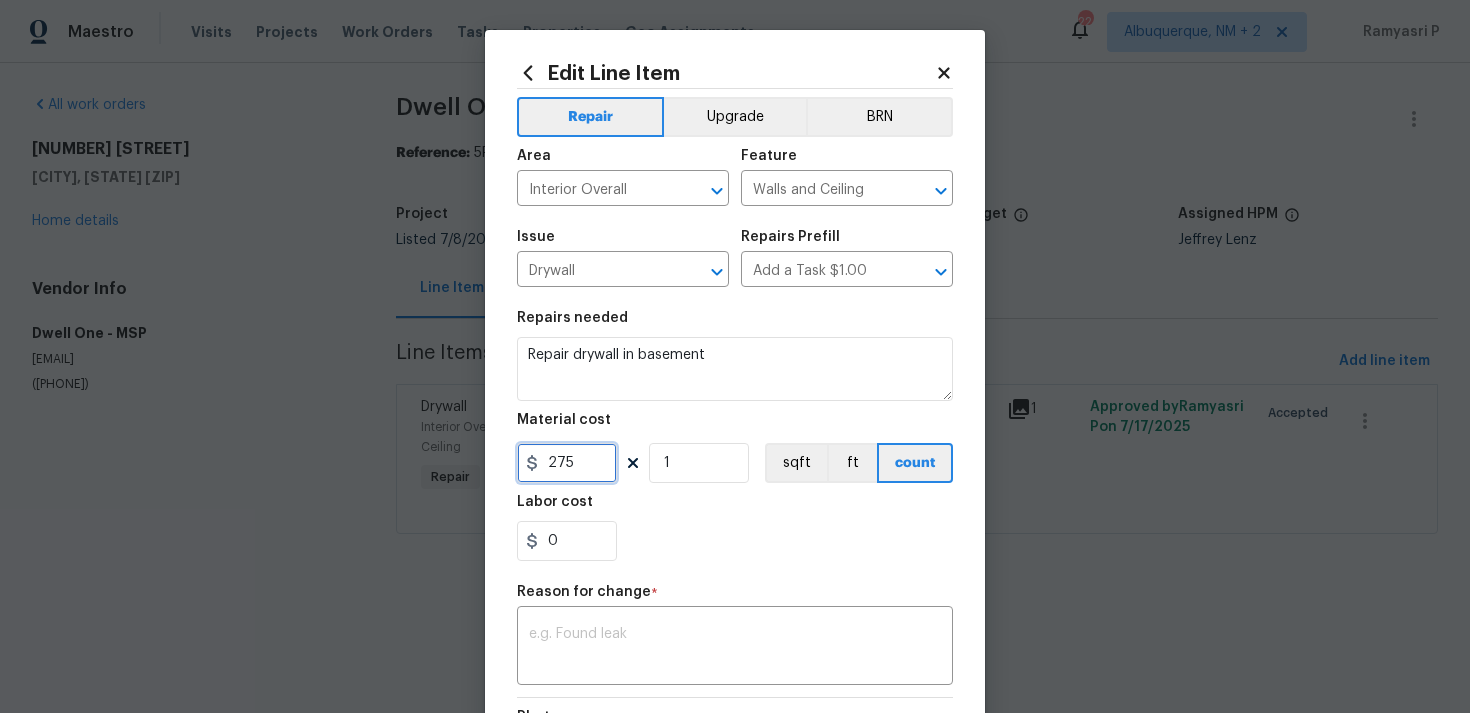 type on "275" 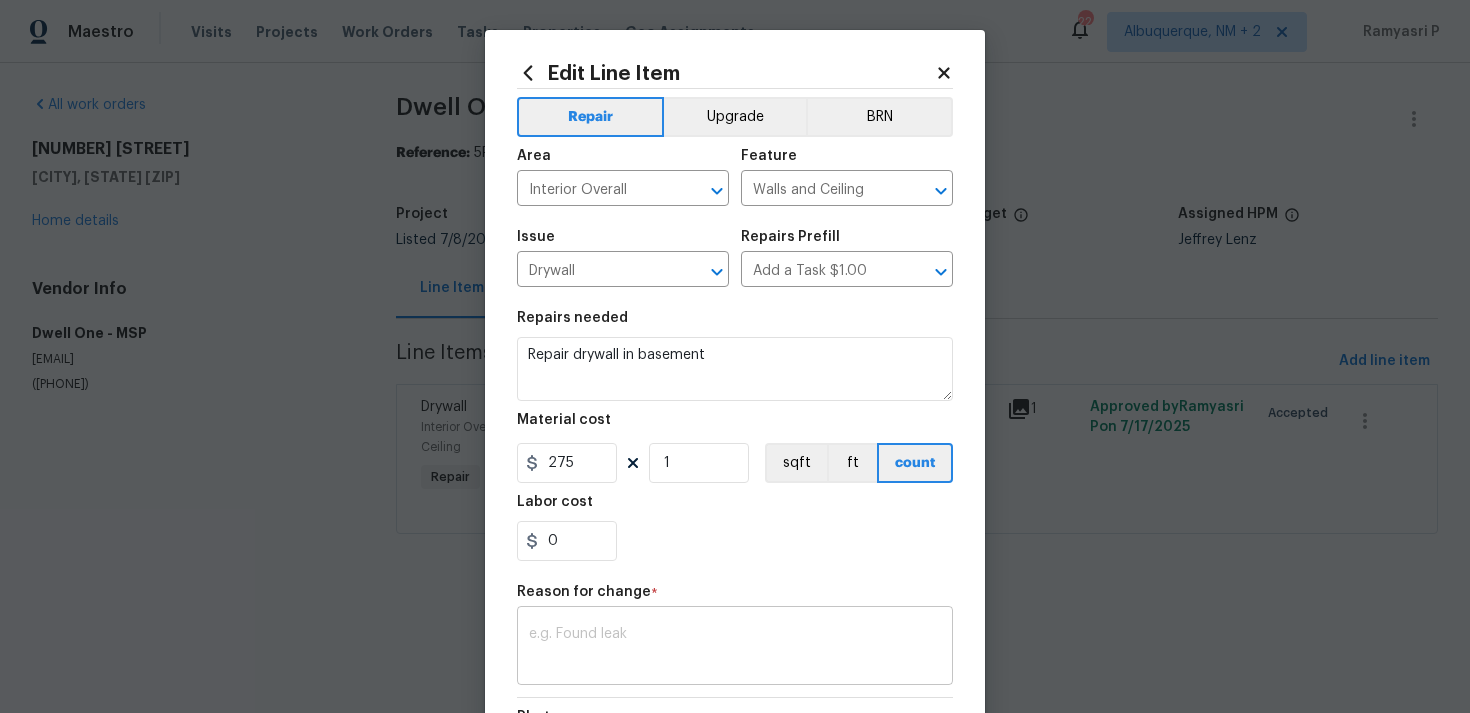 click at bounding box center (735, 648) 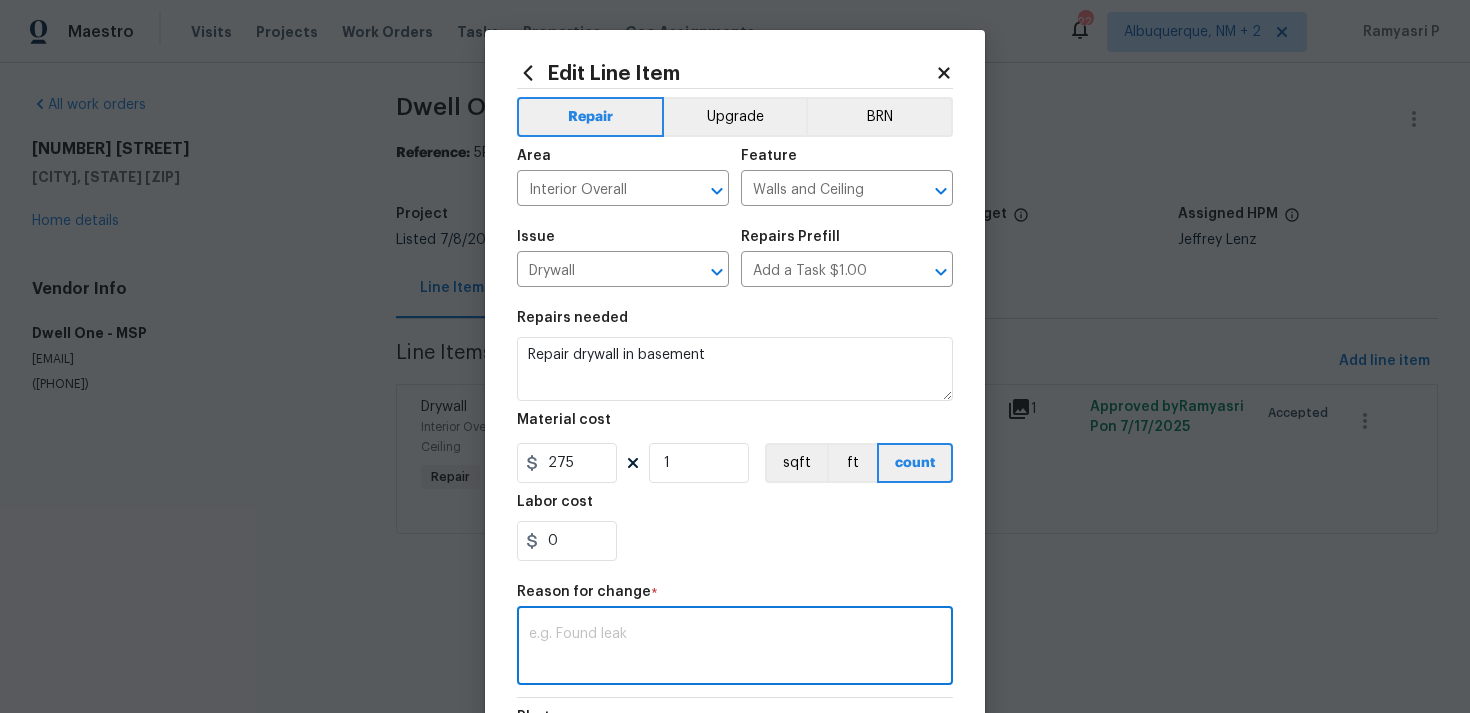 click at bounding box center (735, 648) 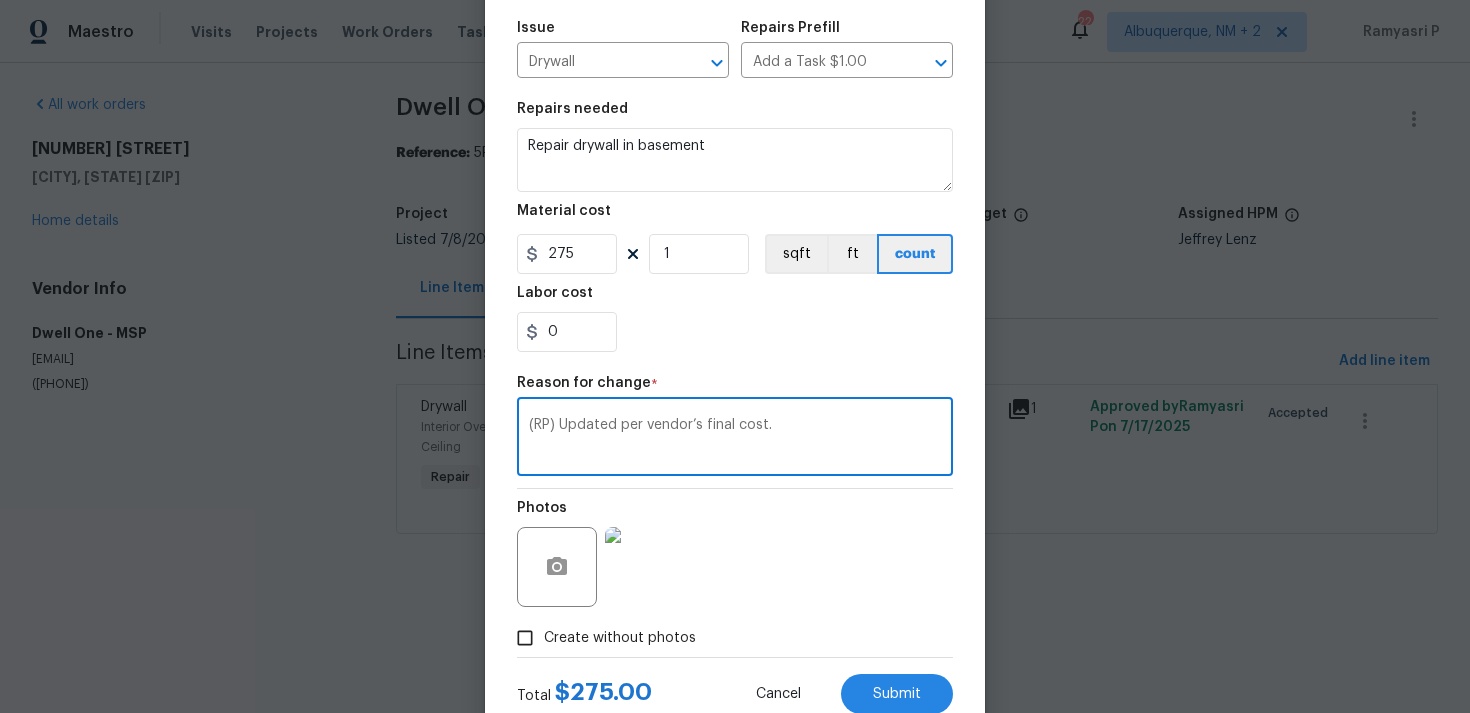 scroll, scrollTop: 273, scrollLeft: 0, axis: vertical 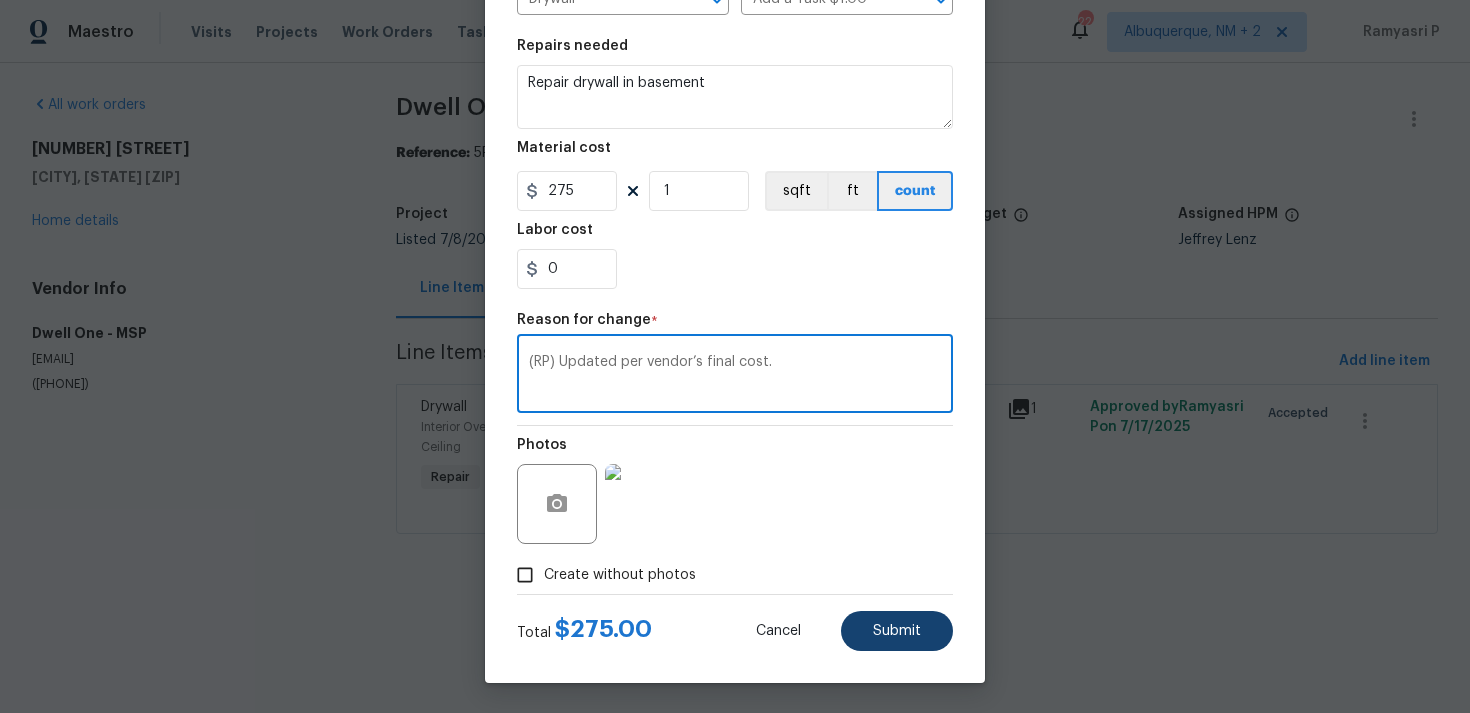 type on "(RP) Updated per vendor’s final cost." 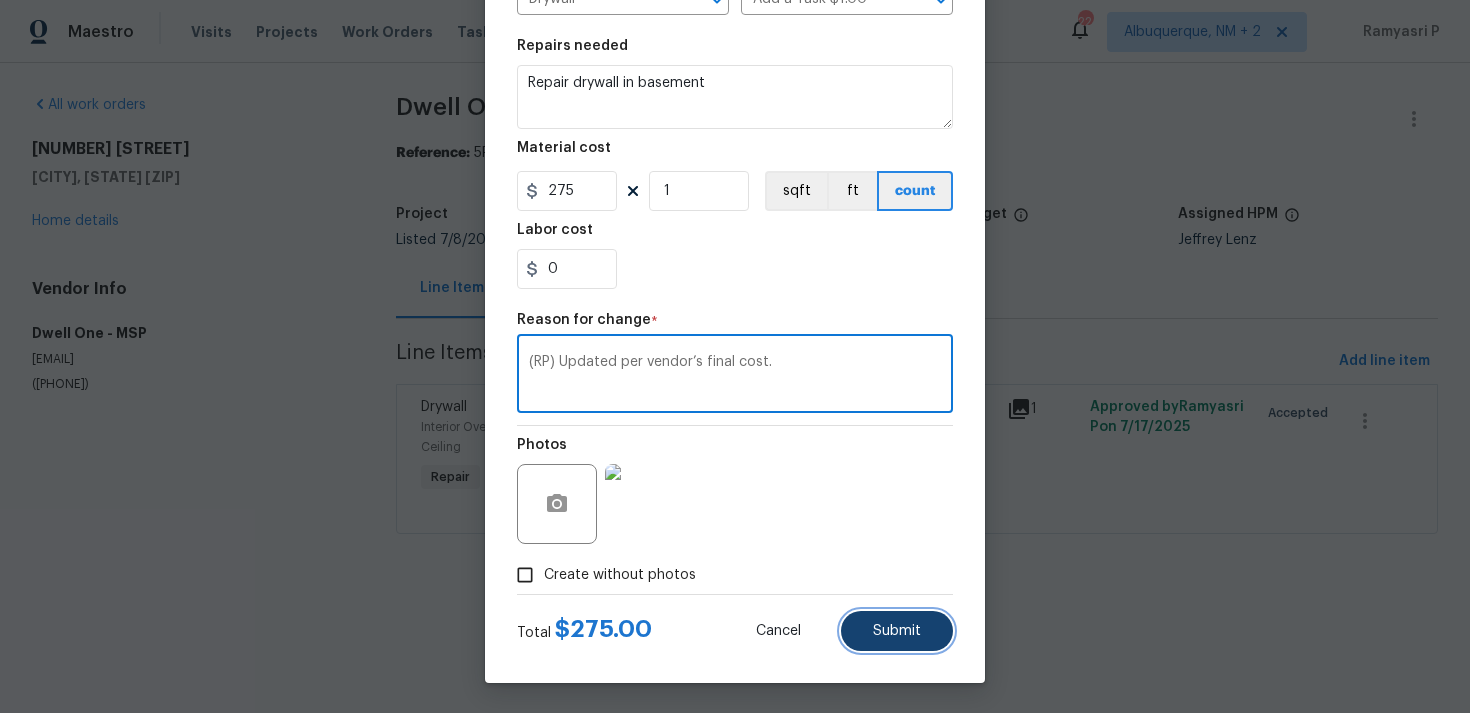 click on "Submit" at bounding box center [897, 631] 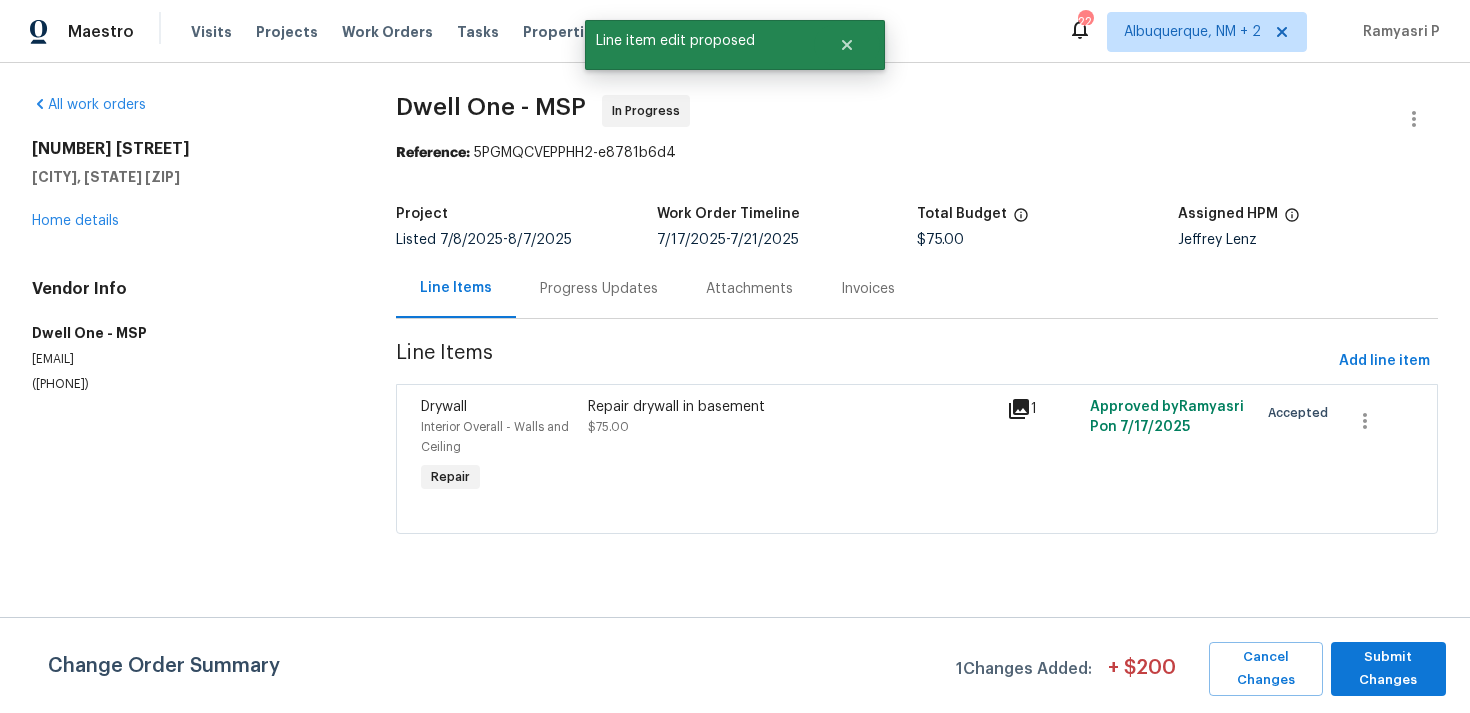scroll, scrollTop: 0, scrollLeft: 0, axis: both 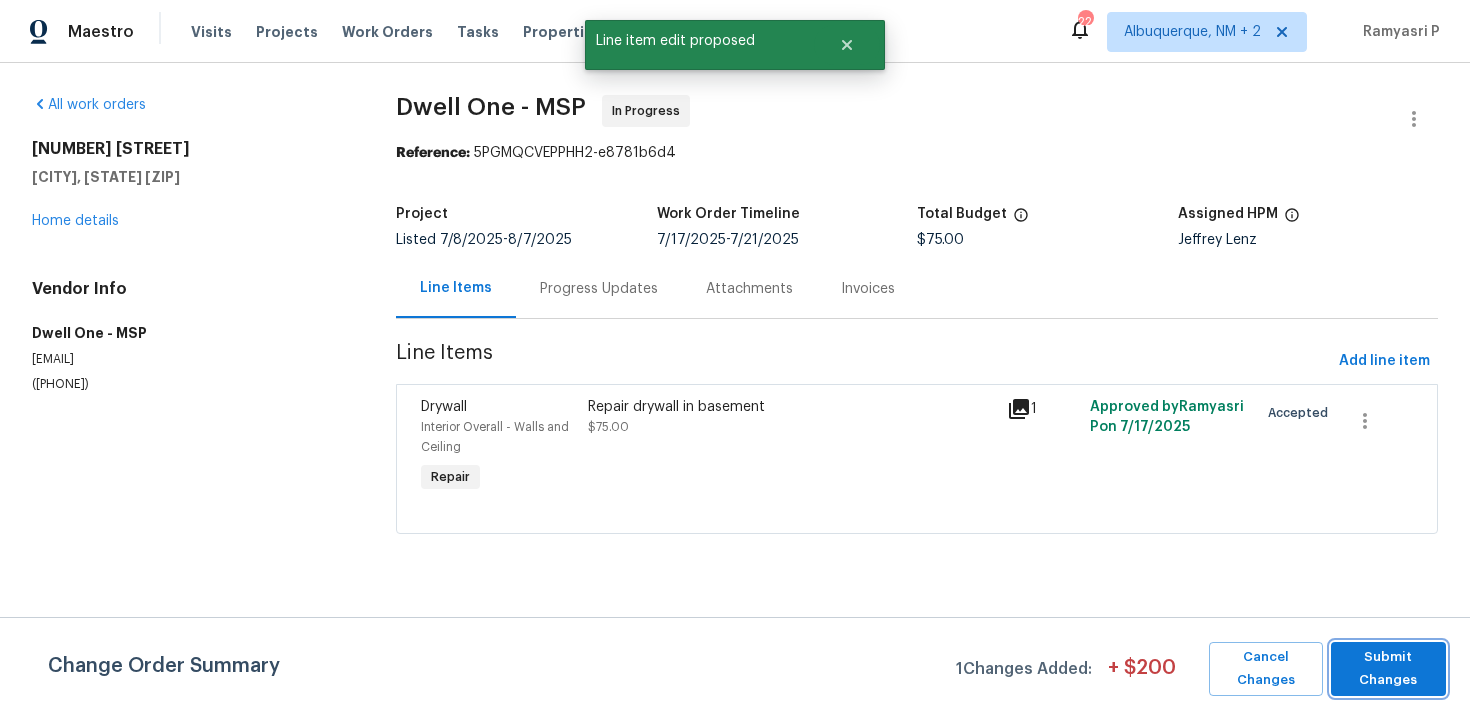 click on "Submit Changes" at bounding box center (1388, 669) 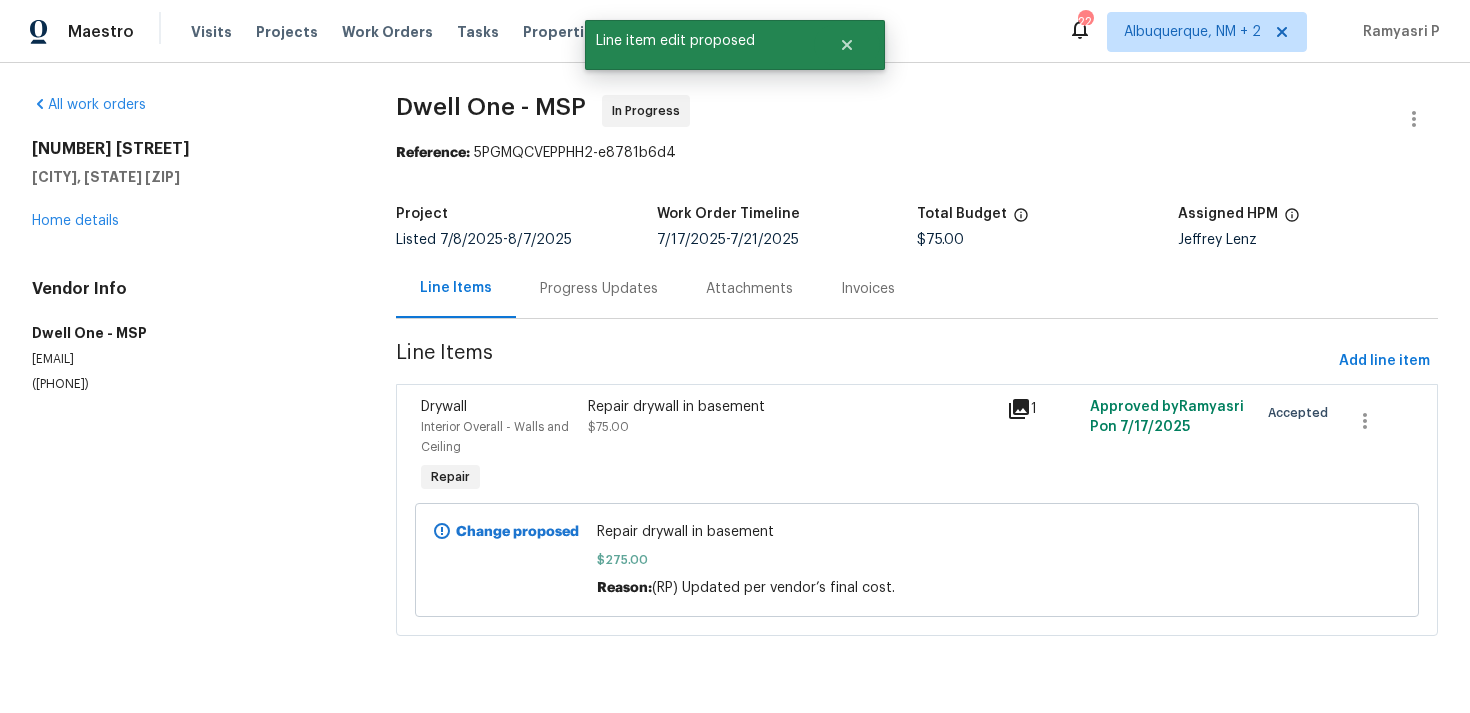 click on "Progress Updates" at bounding box center (599, 289) 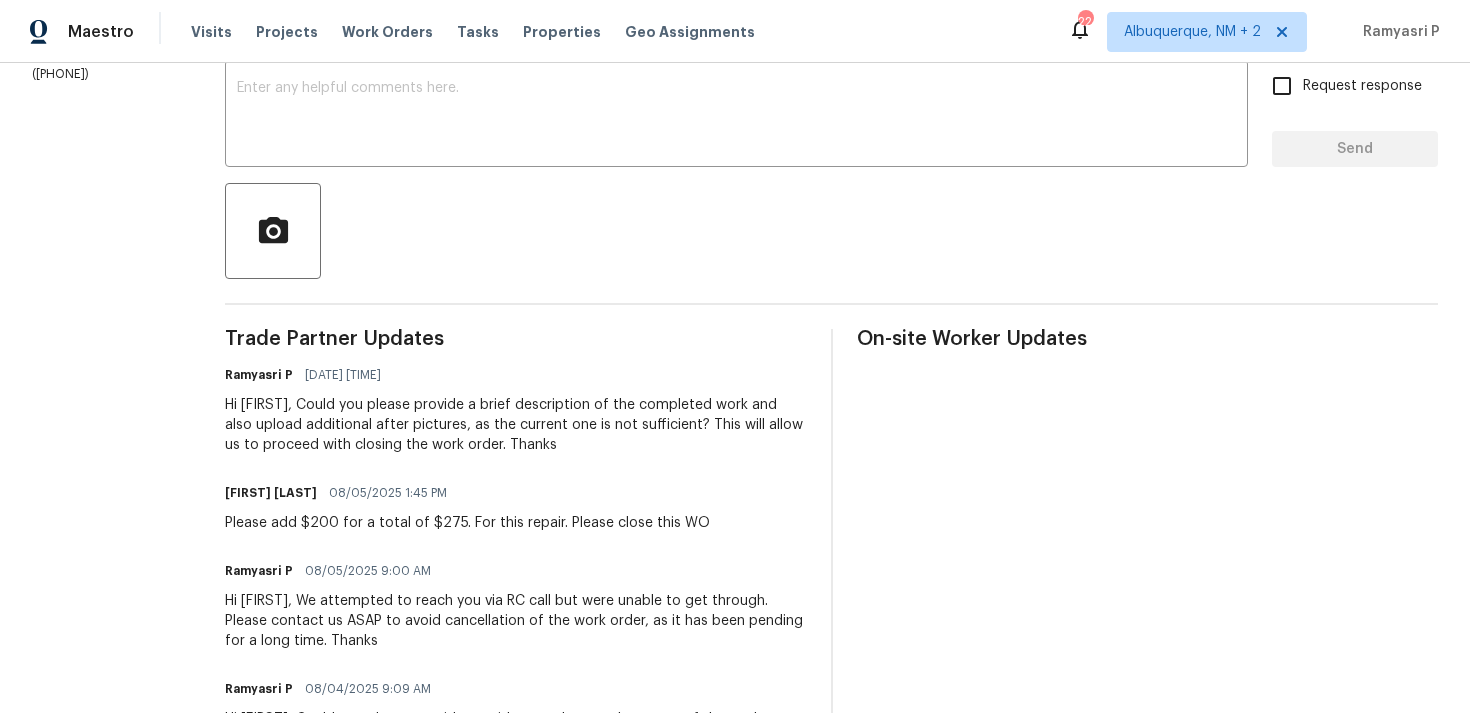 scroll, scrollTop: 206, scrollLeft: 0, axis: vertical 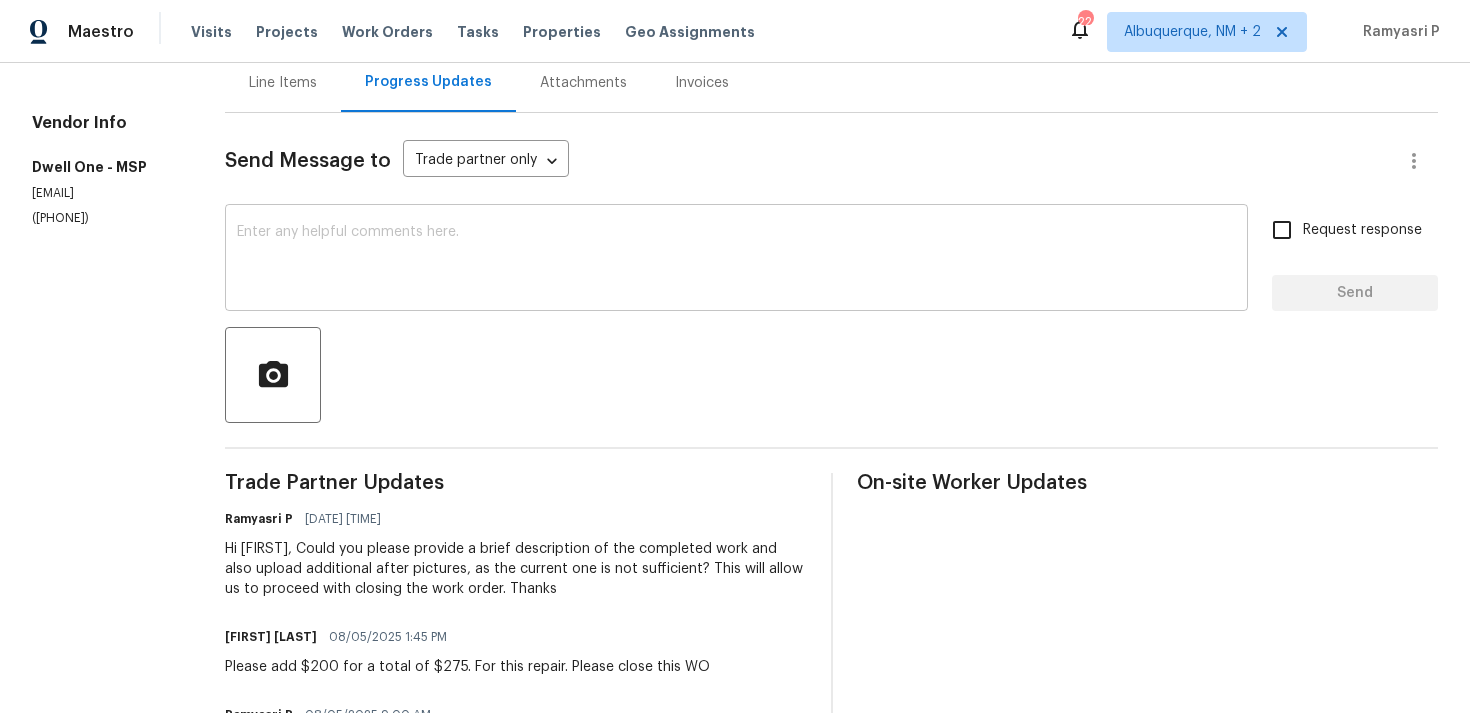 click at bounding box center [736, 260] 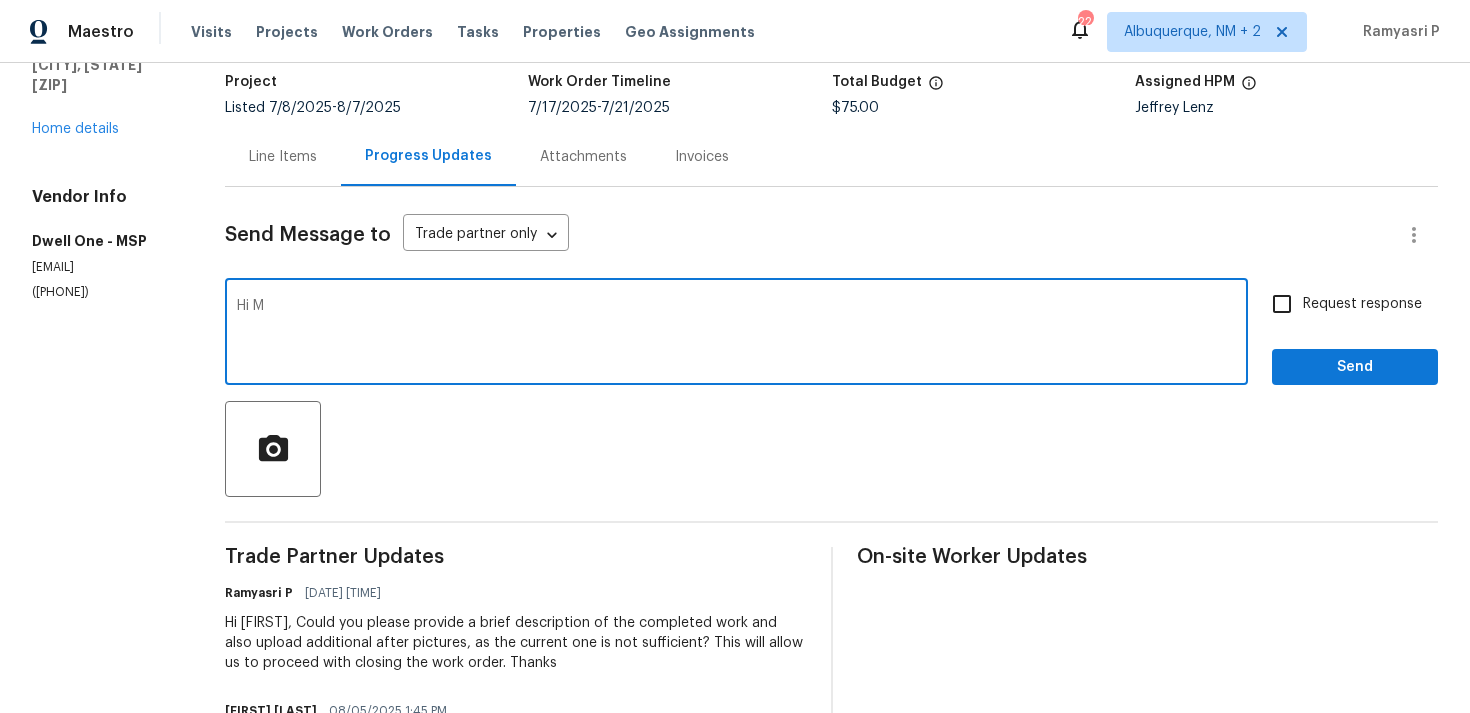 scroll, scrollTop: 135, scrollLeft: 0, axis: vertical 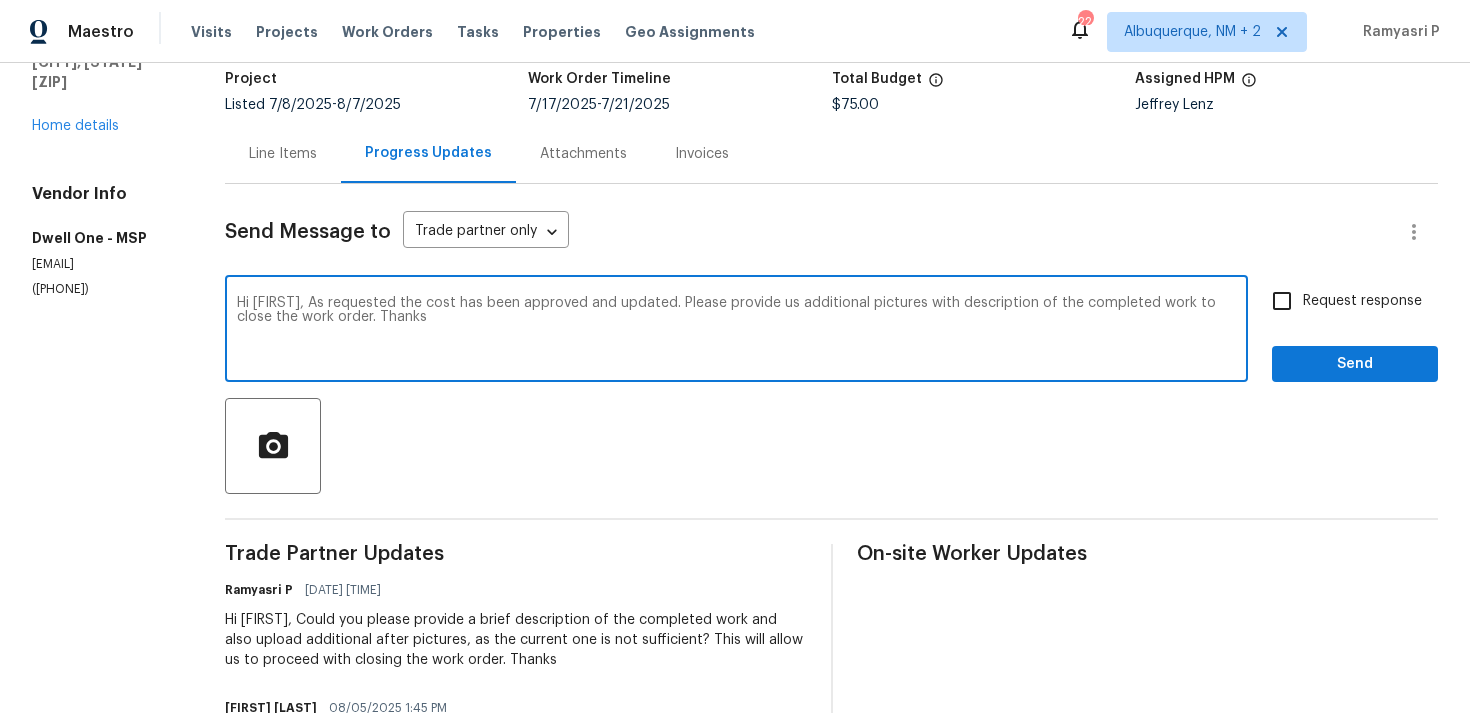 drag, startPoint x: 680, startPoint y: 306, endPoint x: 380, endPoint y: 316, distance: 300.16663 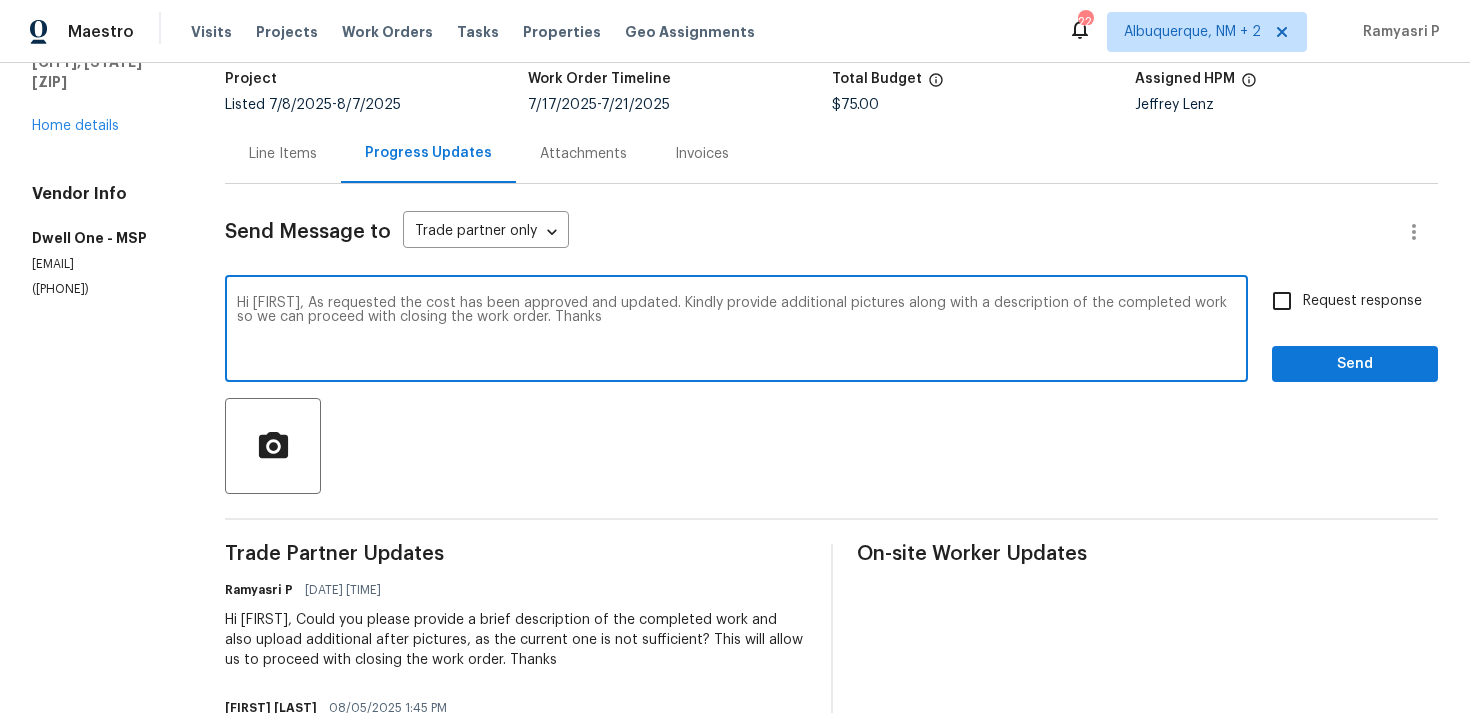 type on "Hi Miguel, As requested the cost has been approved and updated. Kindly provide additional pictures along with a description of the completed work so we can proceed with closing the work order. Thanks" 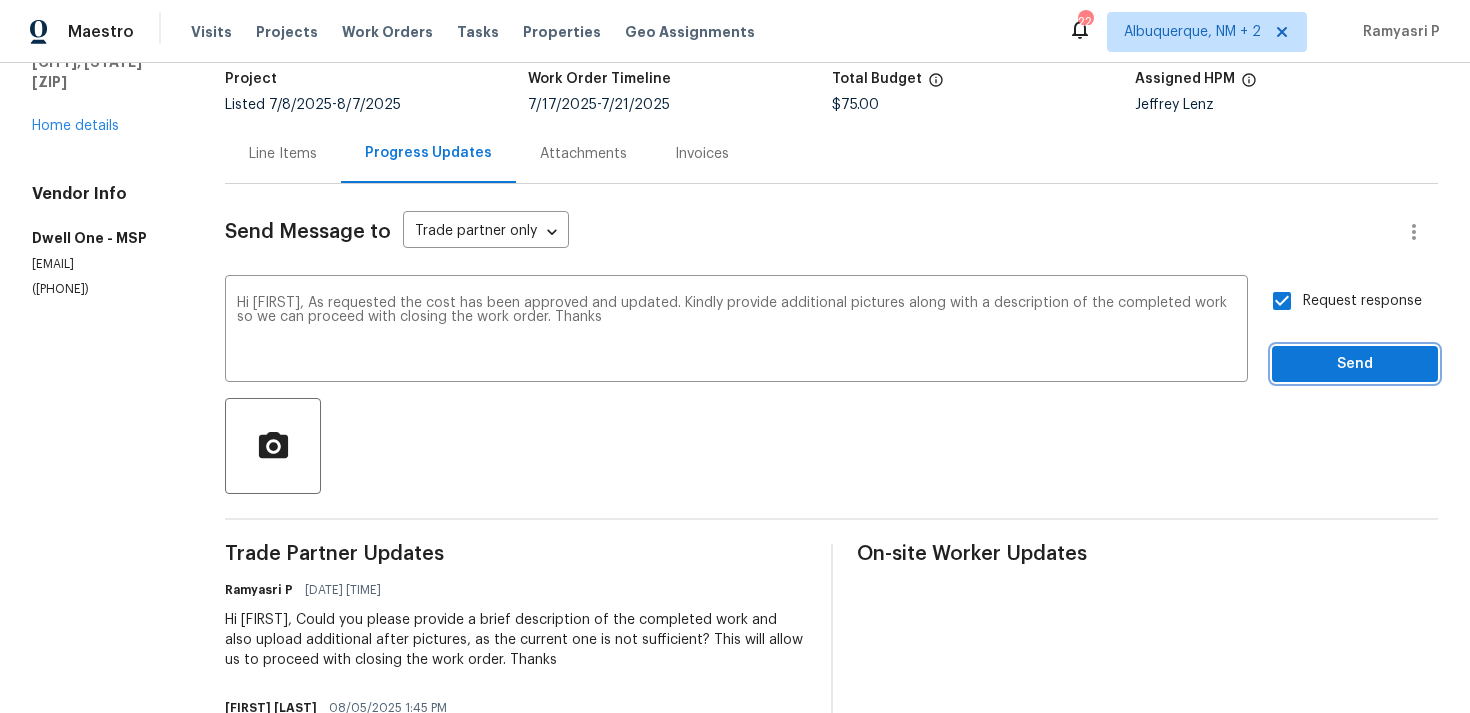 click on "Send" at bounding box center [1355, 364] 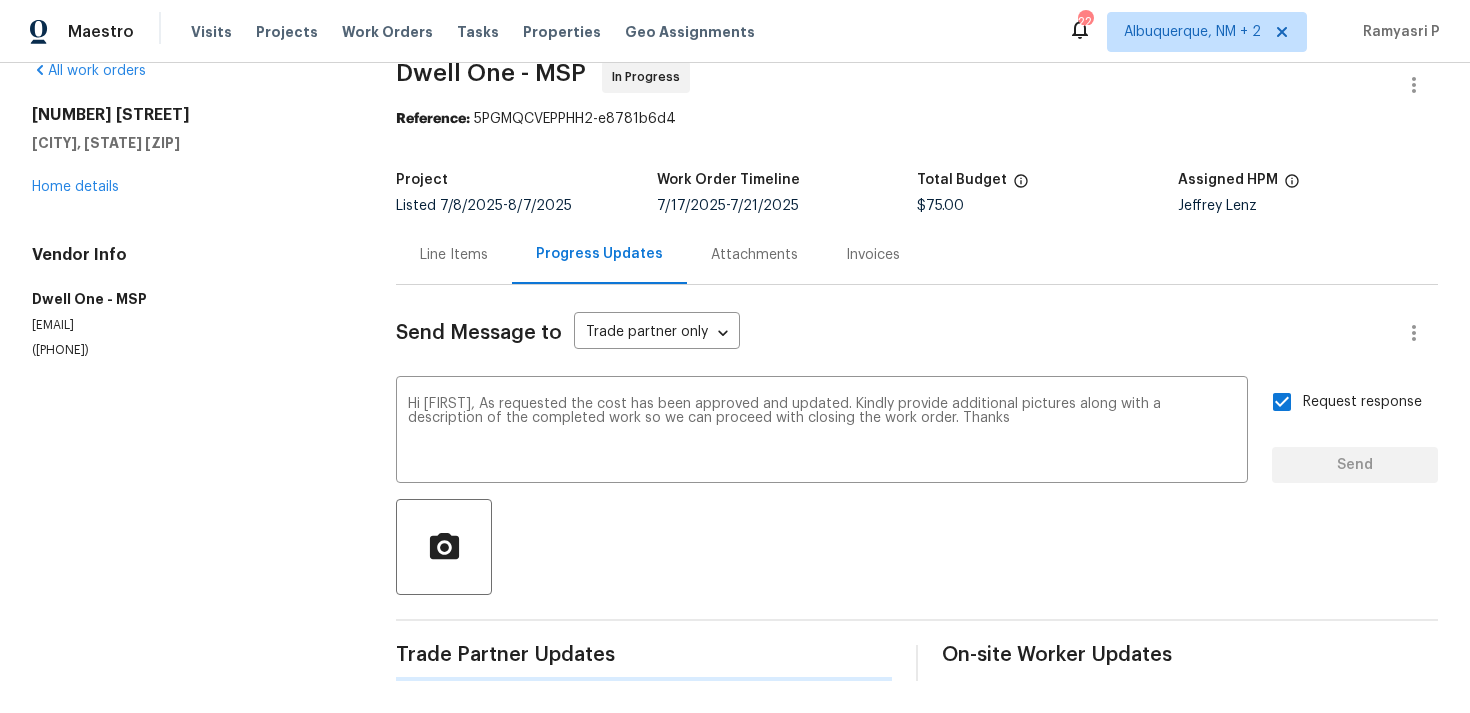 type 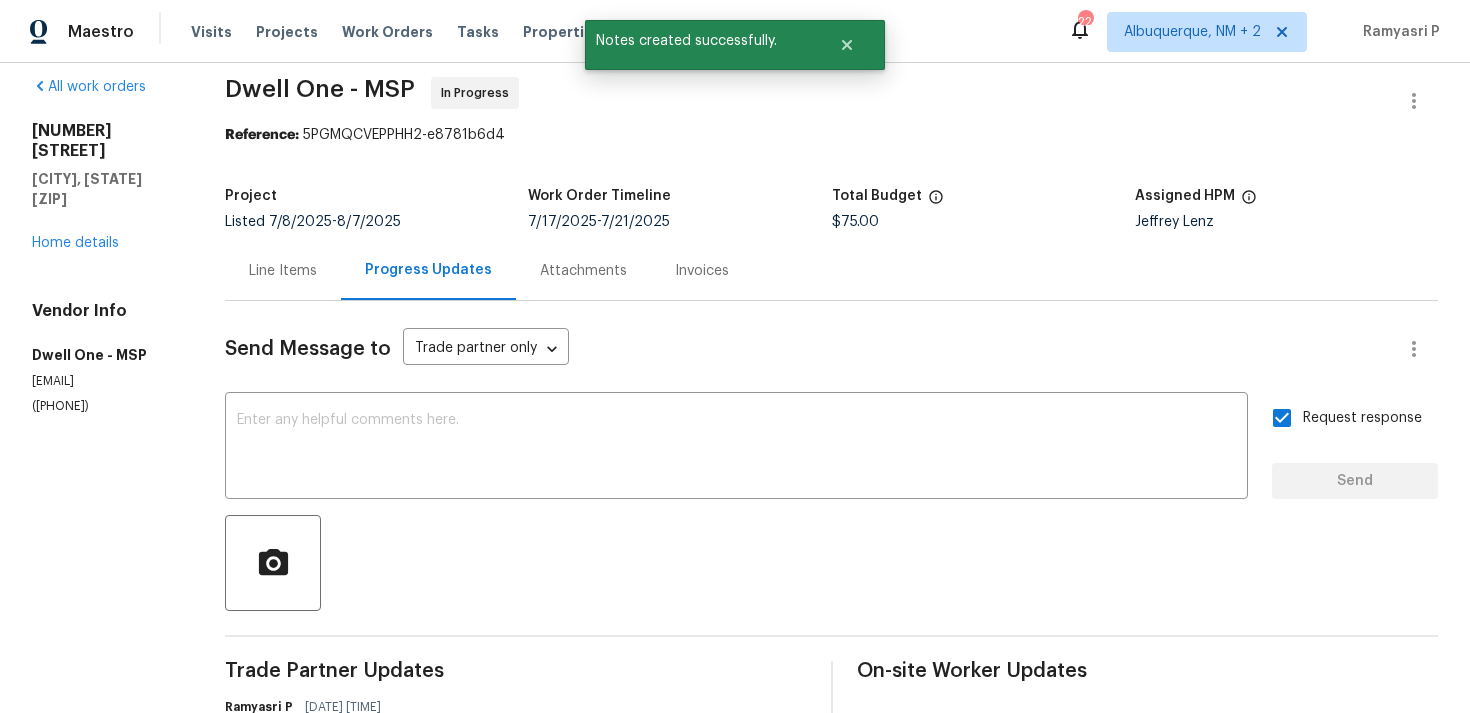 scroll, scrollTop: 0, scrollLeft: 0, axis: both 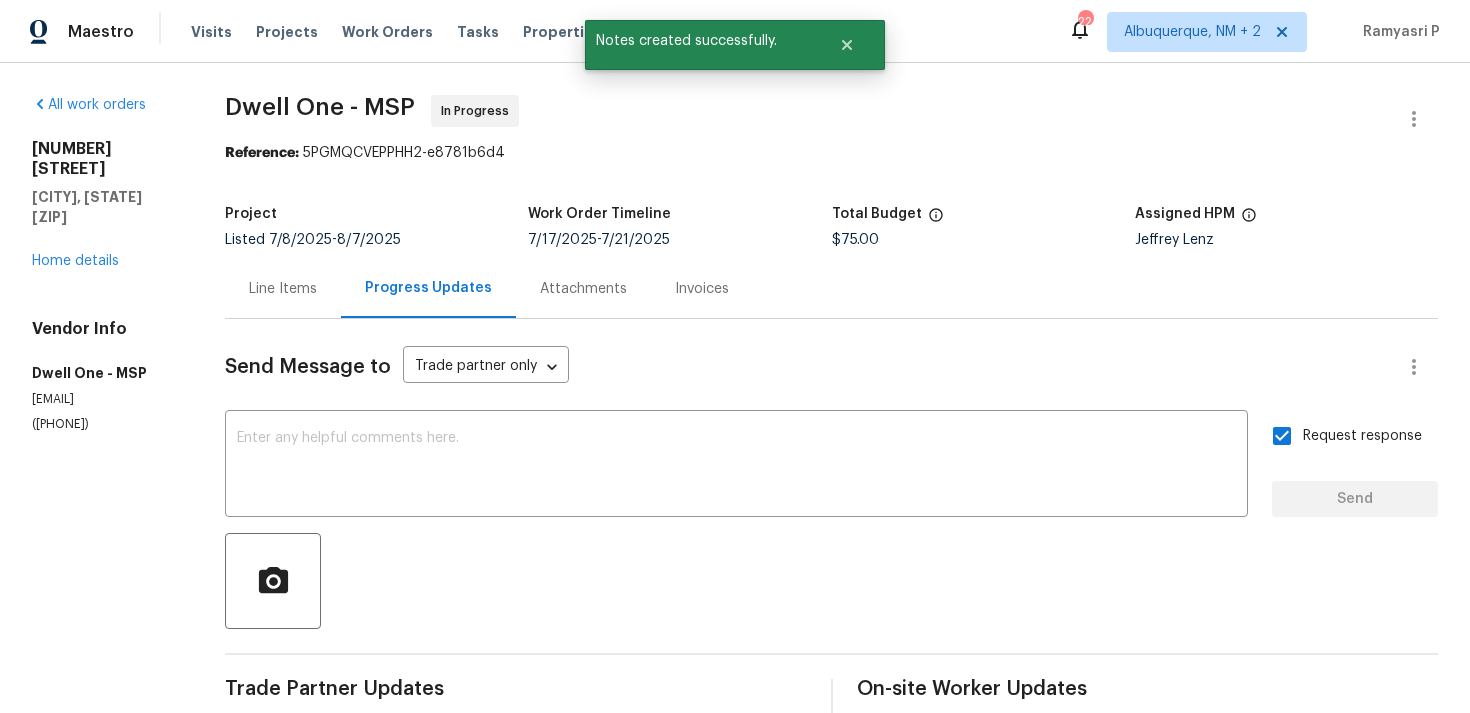 click on "Line Items" at bounding box center (283, 289) 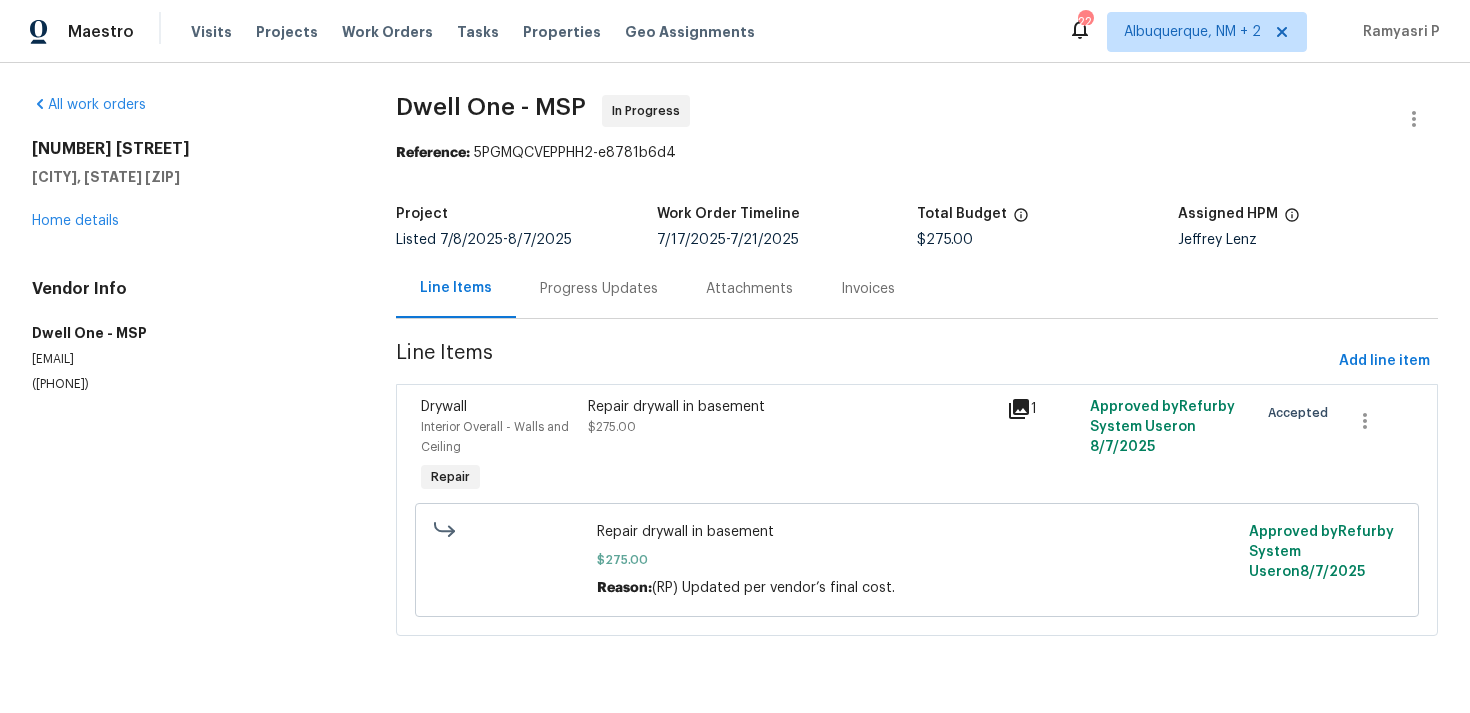 click on "Progress Updates" at bounding box center (599, 289) 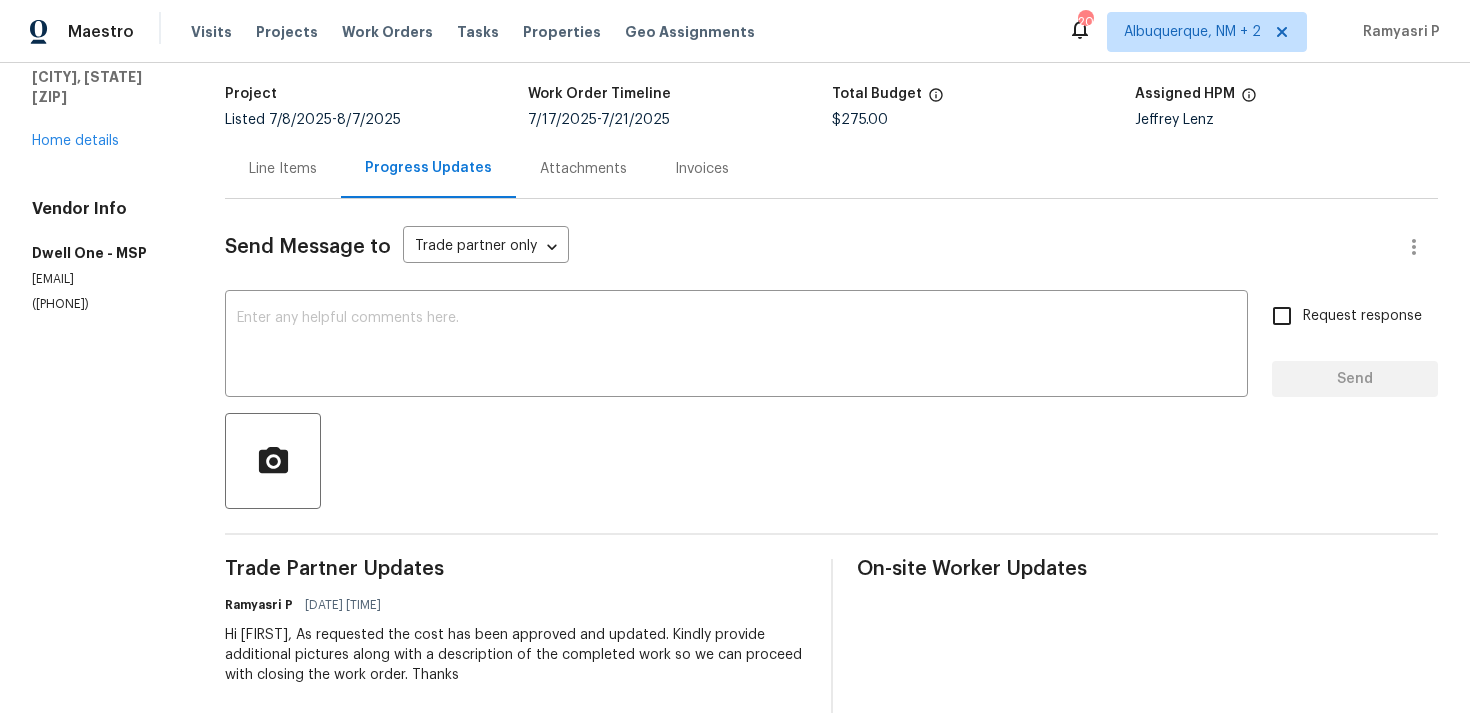 scroll, scrollTop: 100, scrollLeft: 0, axis: vertical 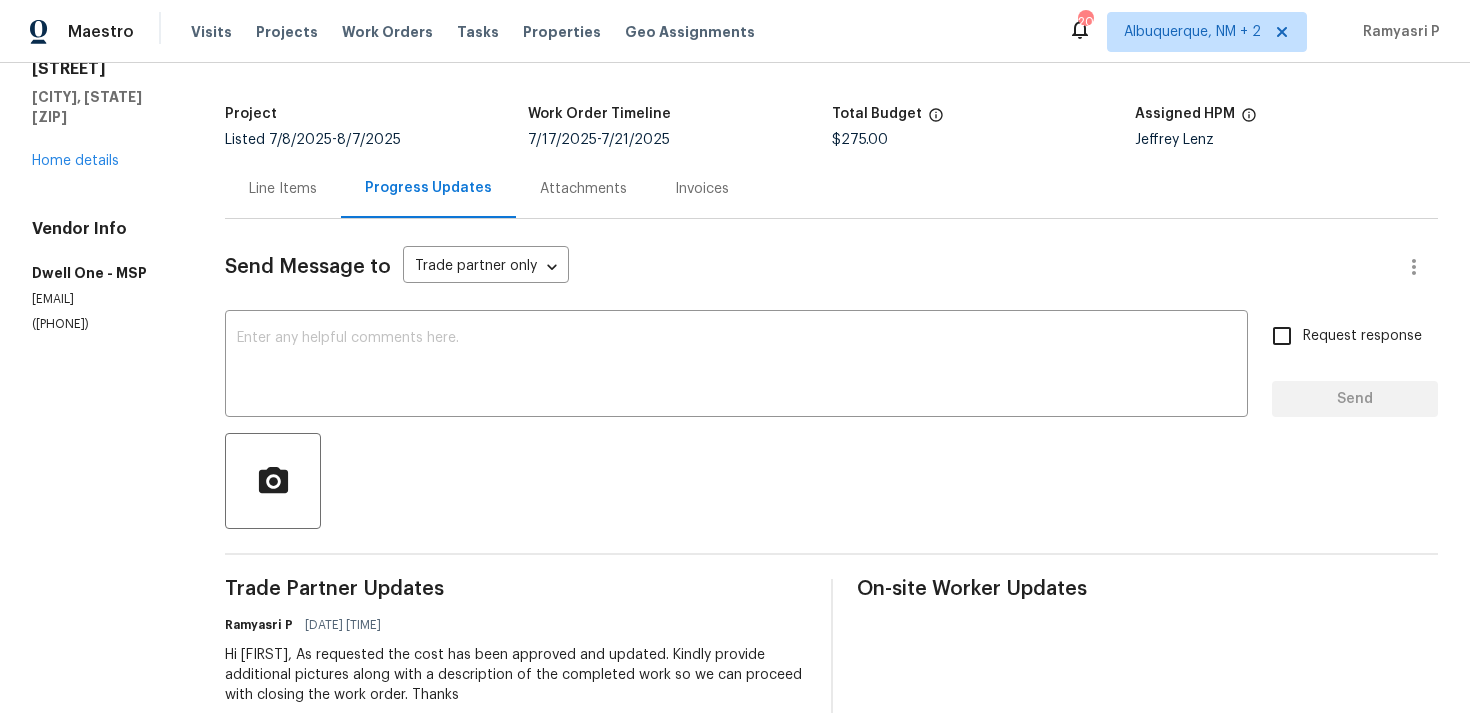 click on "Line Items" at bounding box center (283, 189) 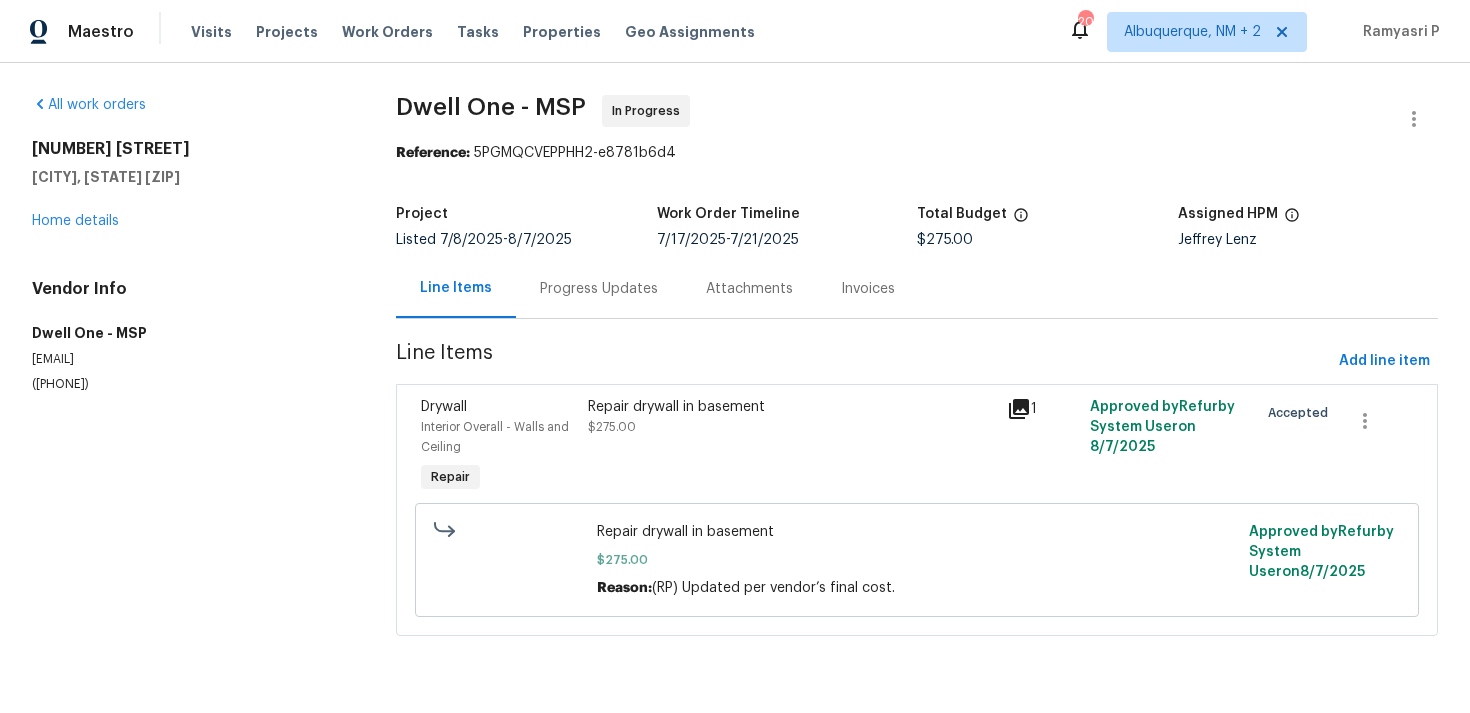scroll, scrollTop: 0, scrollLeft: 0, axis: both 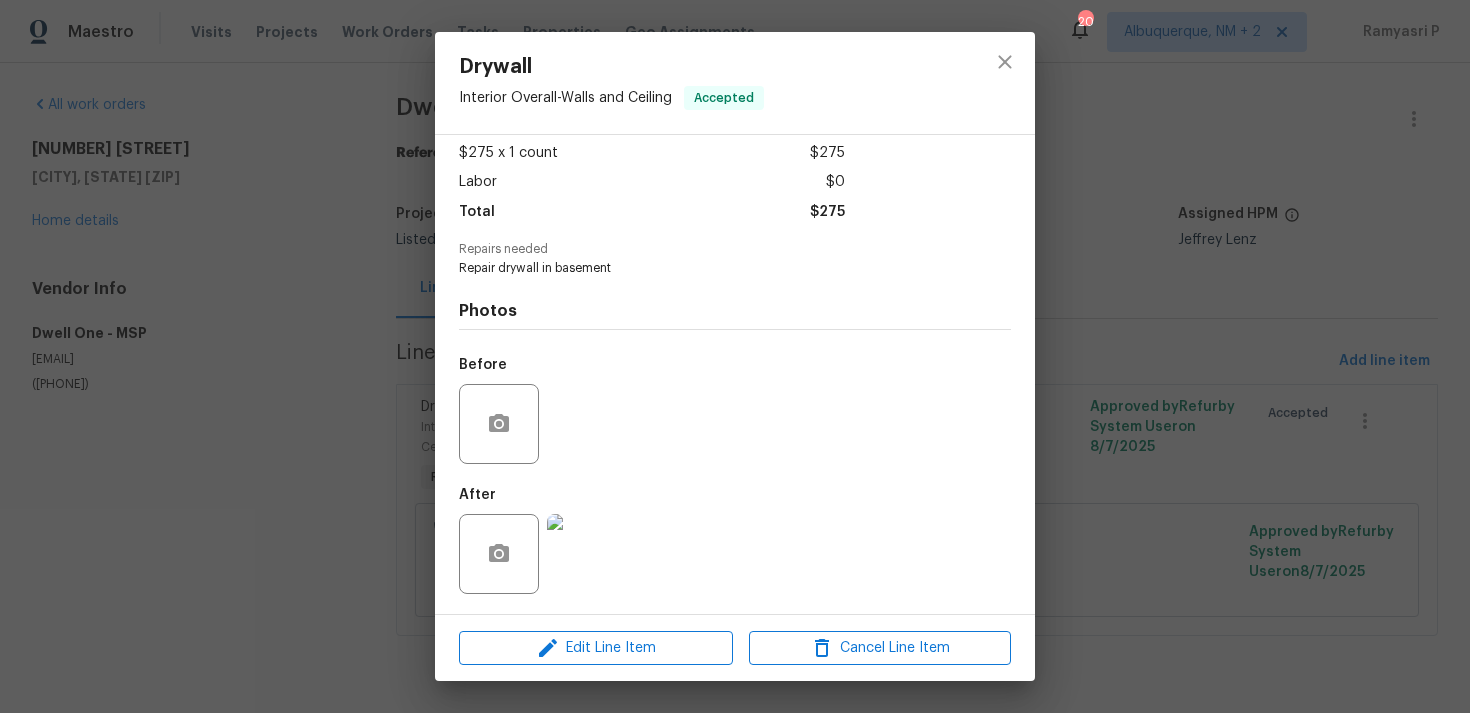 click at bounding box center [587, 554] 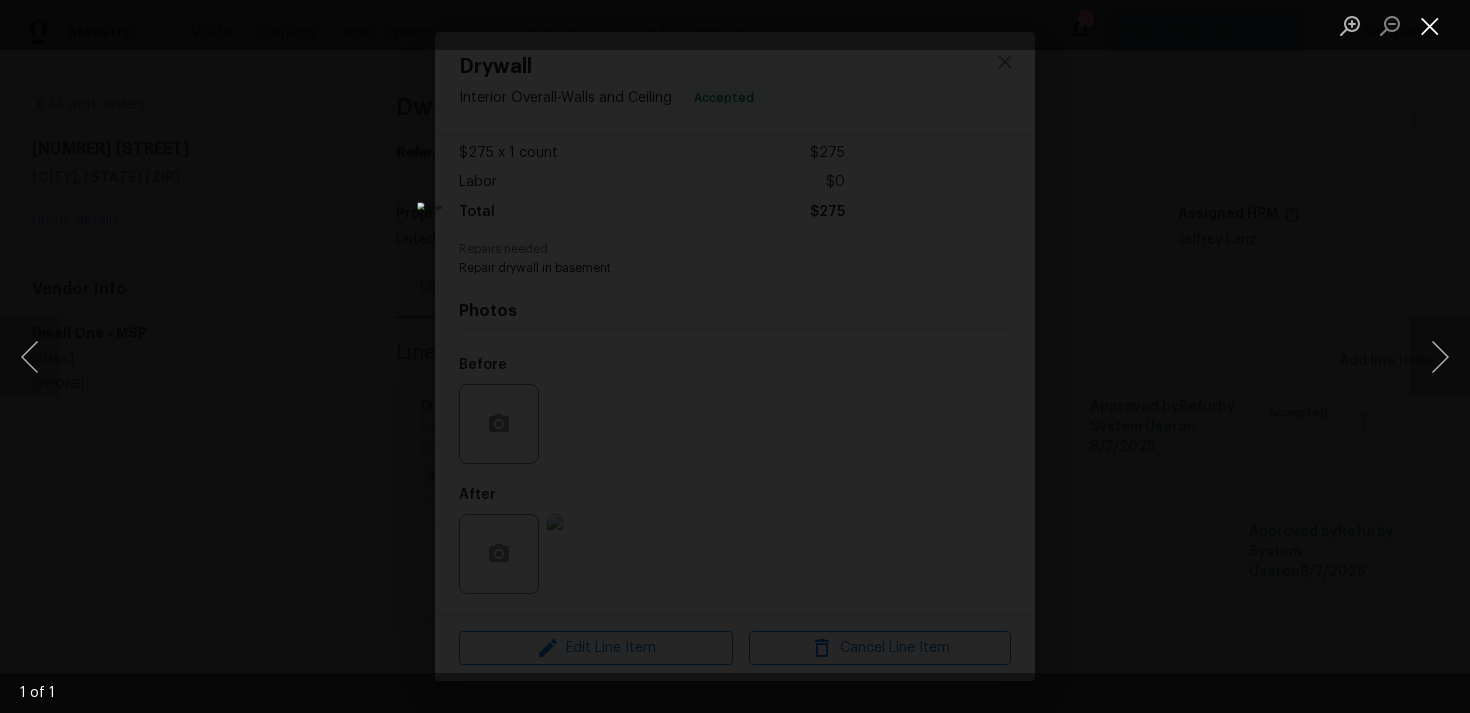 click at bounding box center [1430, 25] 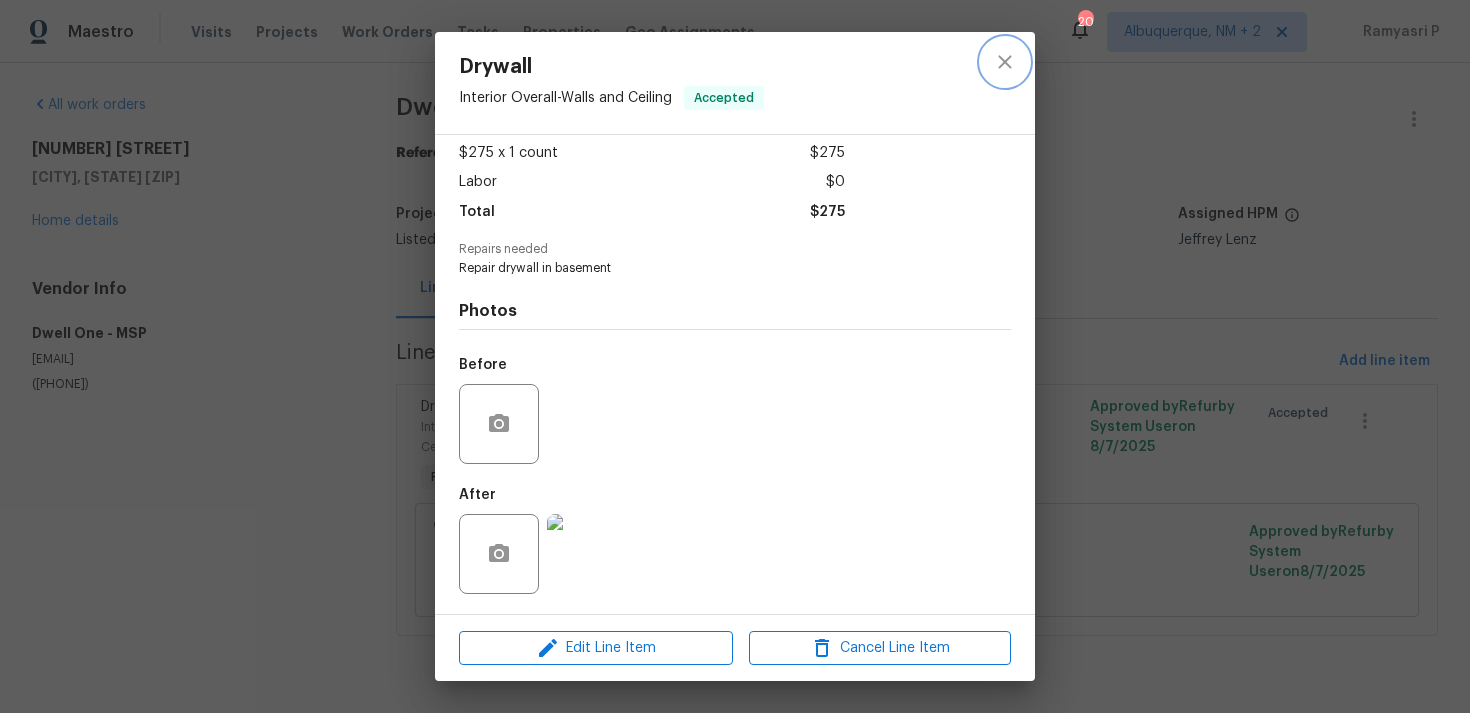 click 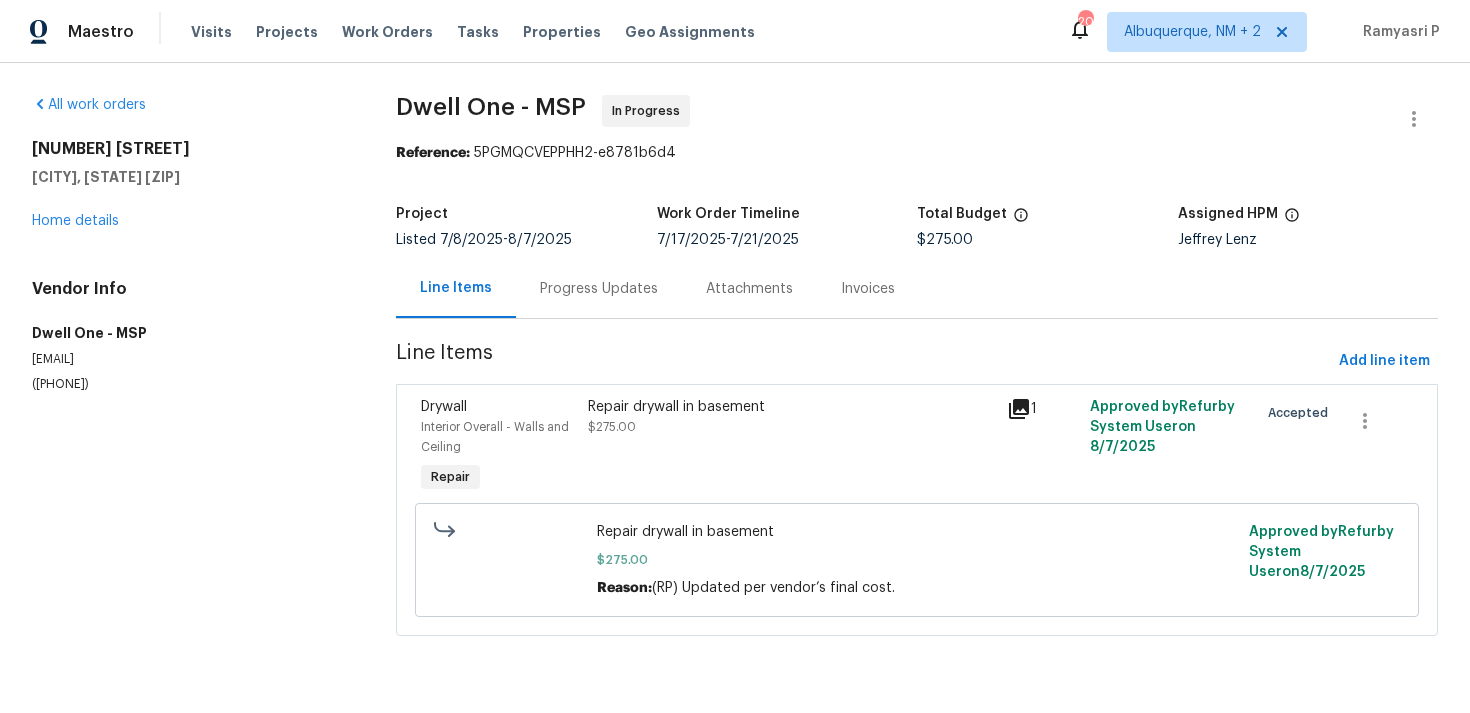 click on "Progress Updates" at bounding box center (599, 289) 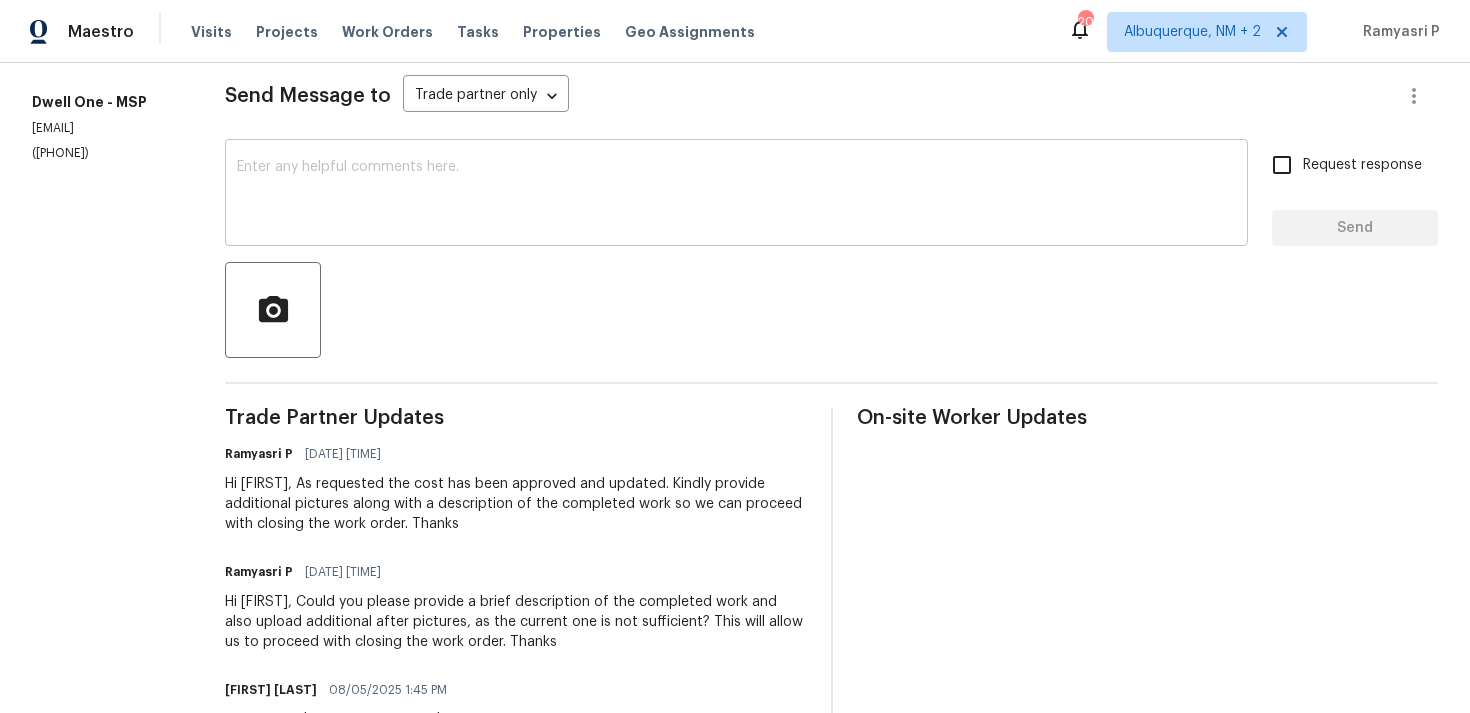 scroll, scrollTop: 317, scrollLeft: 0, axis: vertical 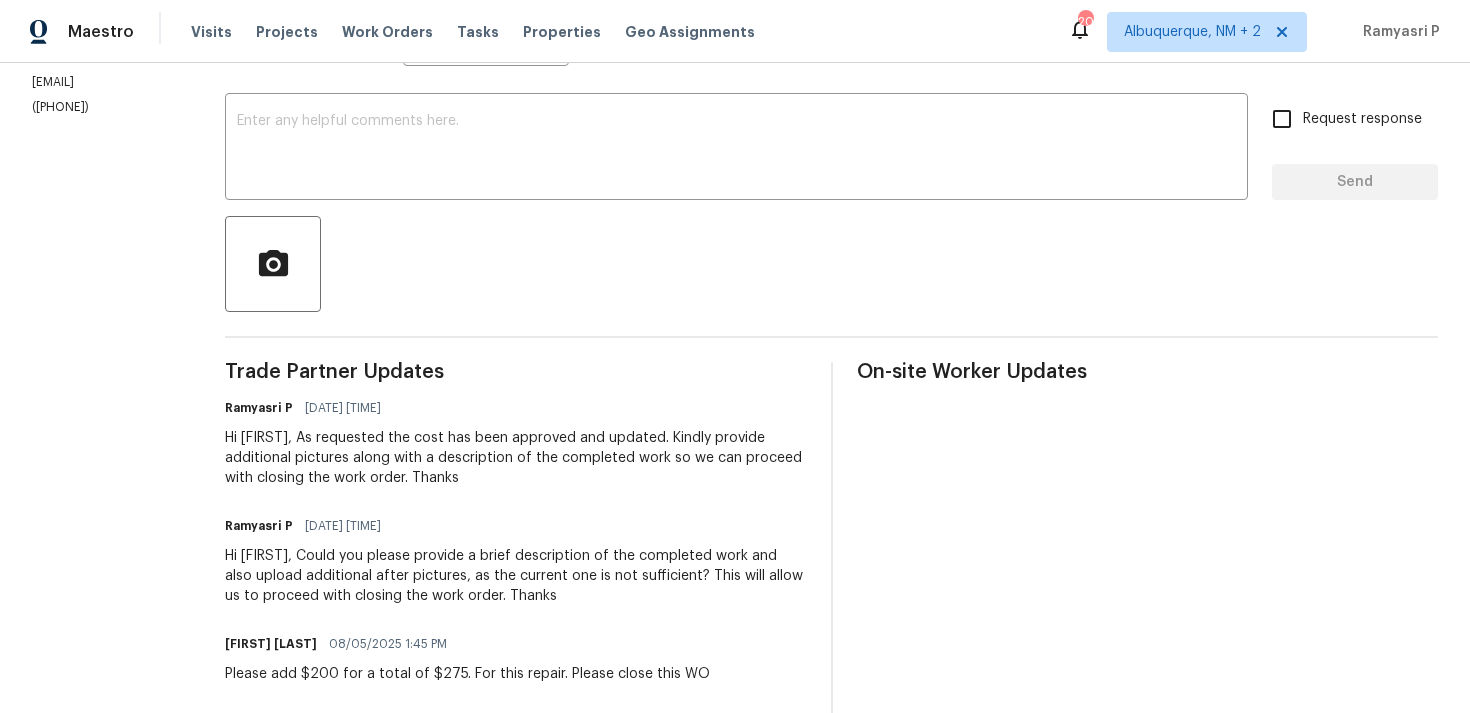 click on "All work orders 1132 Lincoln Ct St. Paul Park, MN 55071 Home details Vendor Info Dwell One - MSP dwellonellc@gmail.com (612) 388-6033" at bounding box center (104, 1182) 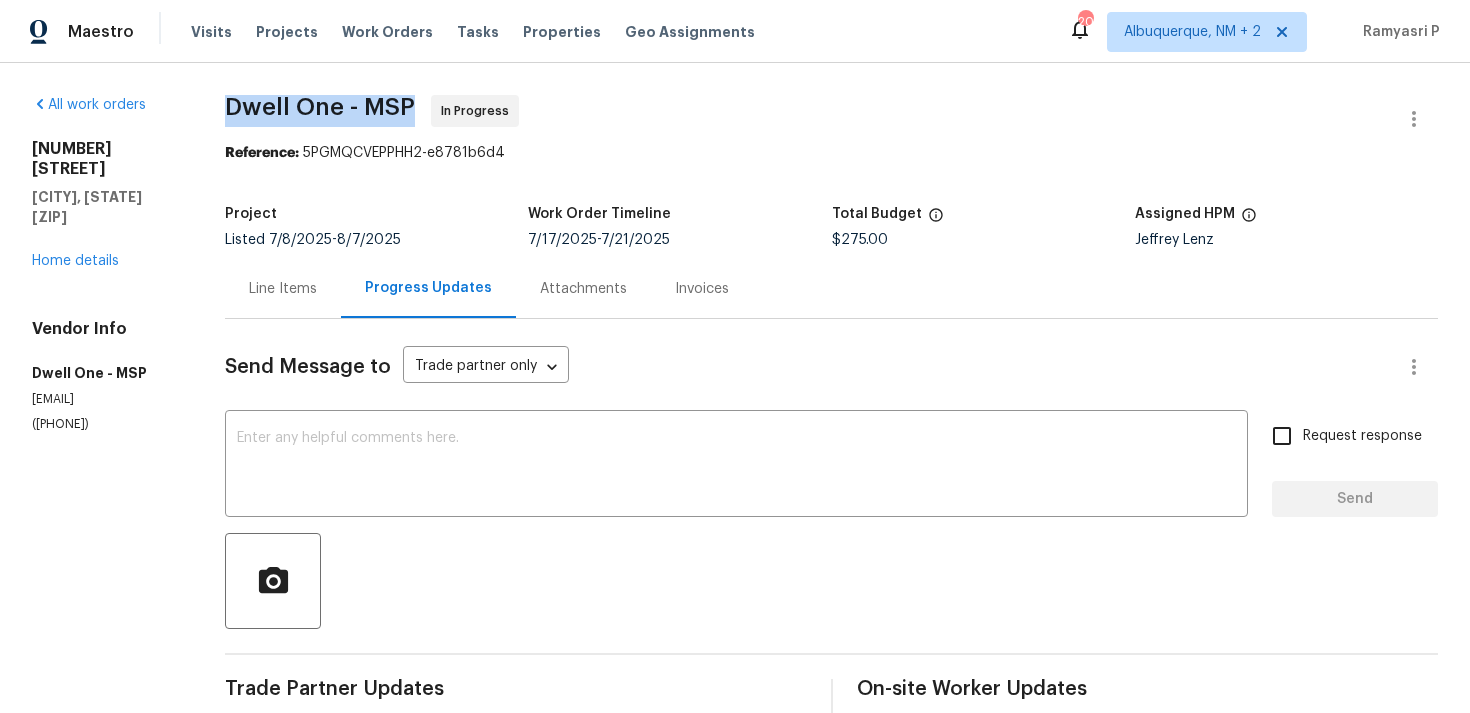 drag, startPoint x: 229, startPoint y: 111, endPoint x: 419, endPoint y: 112, distance: 190.00262 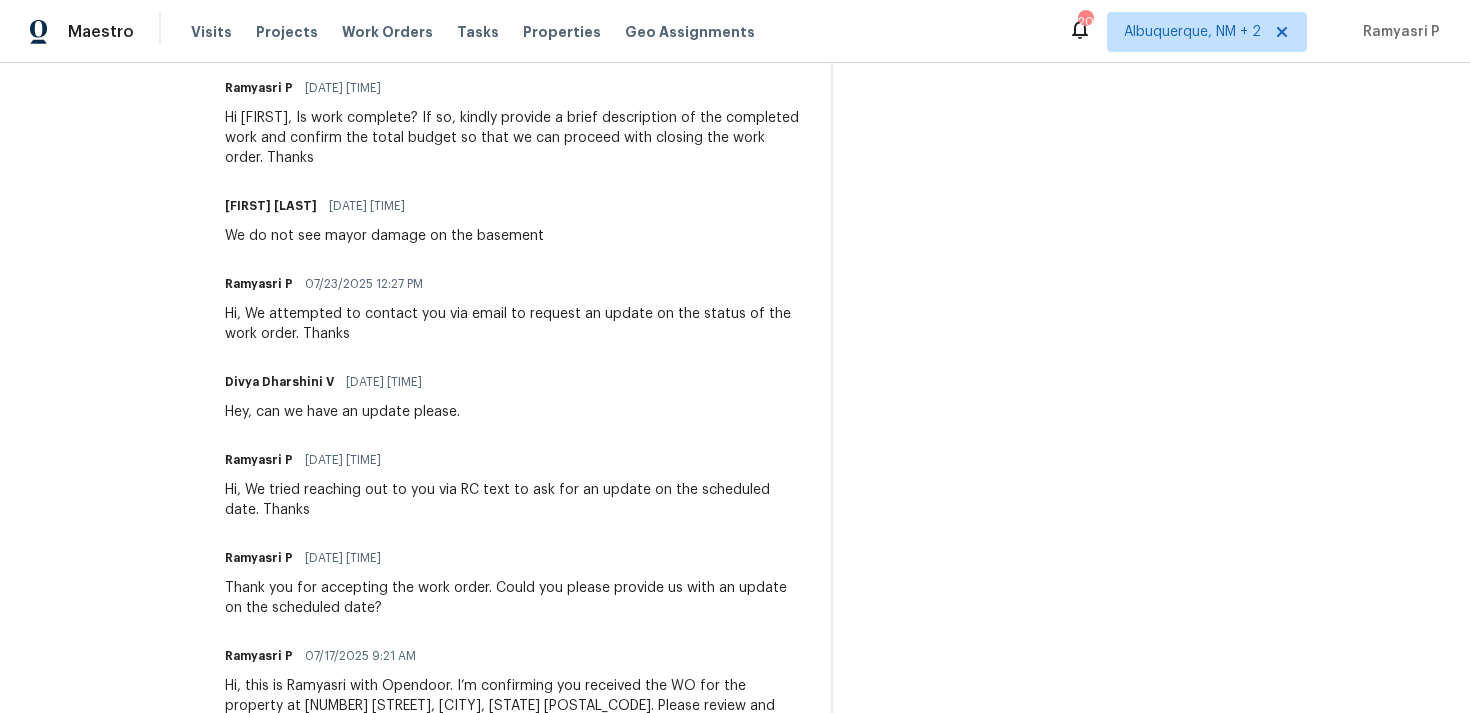 scroll, scrollTop: 2246, scrollLeft: 0, axis: vertical 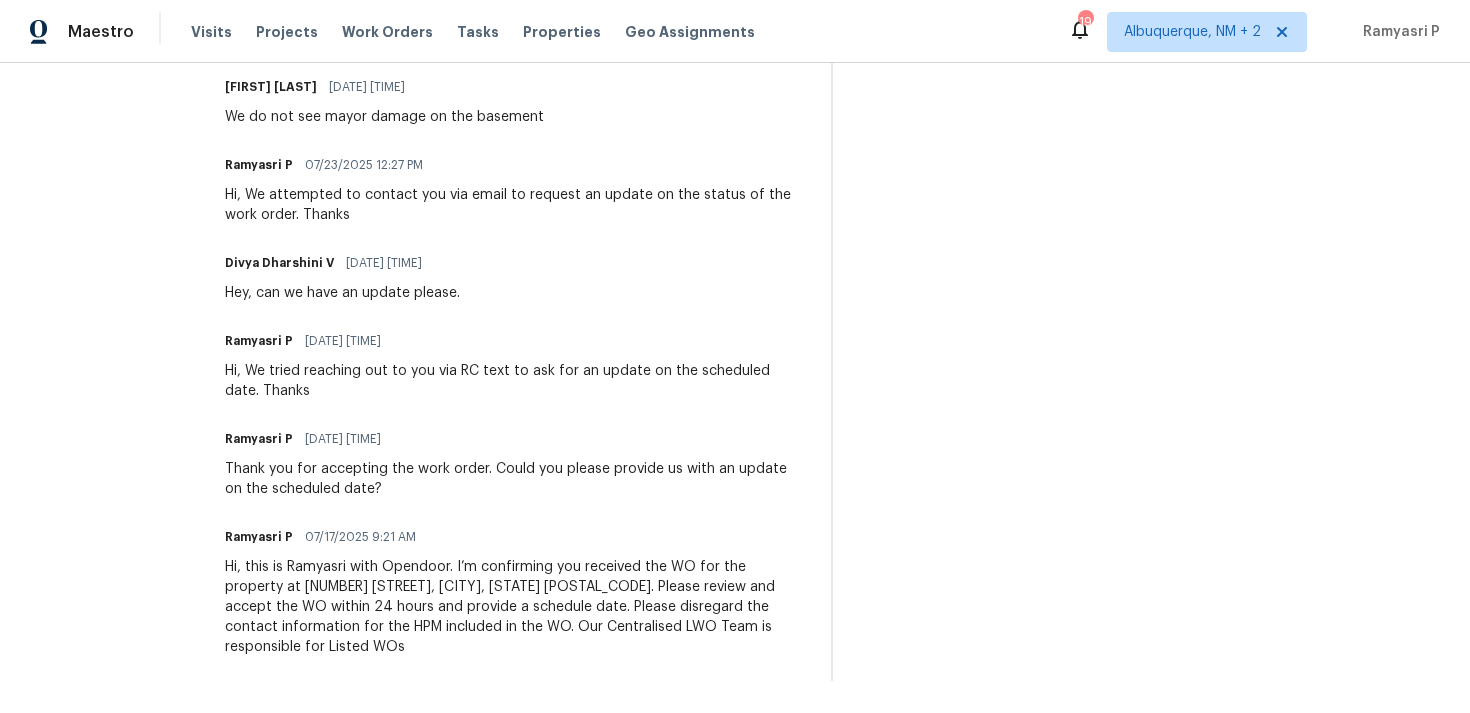 click on "Ramyasri P 07/17/2025 9:21 AM" at bounding box center [515, 537] 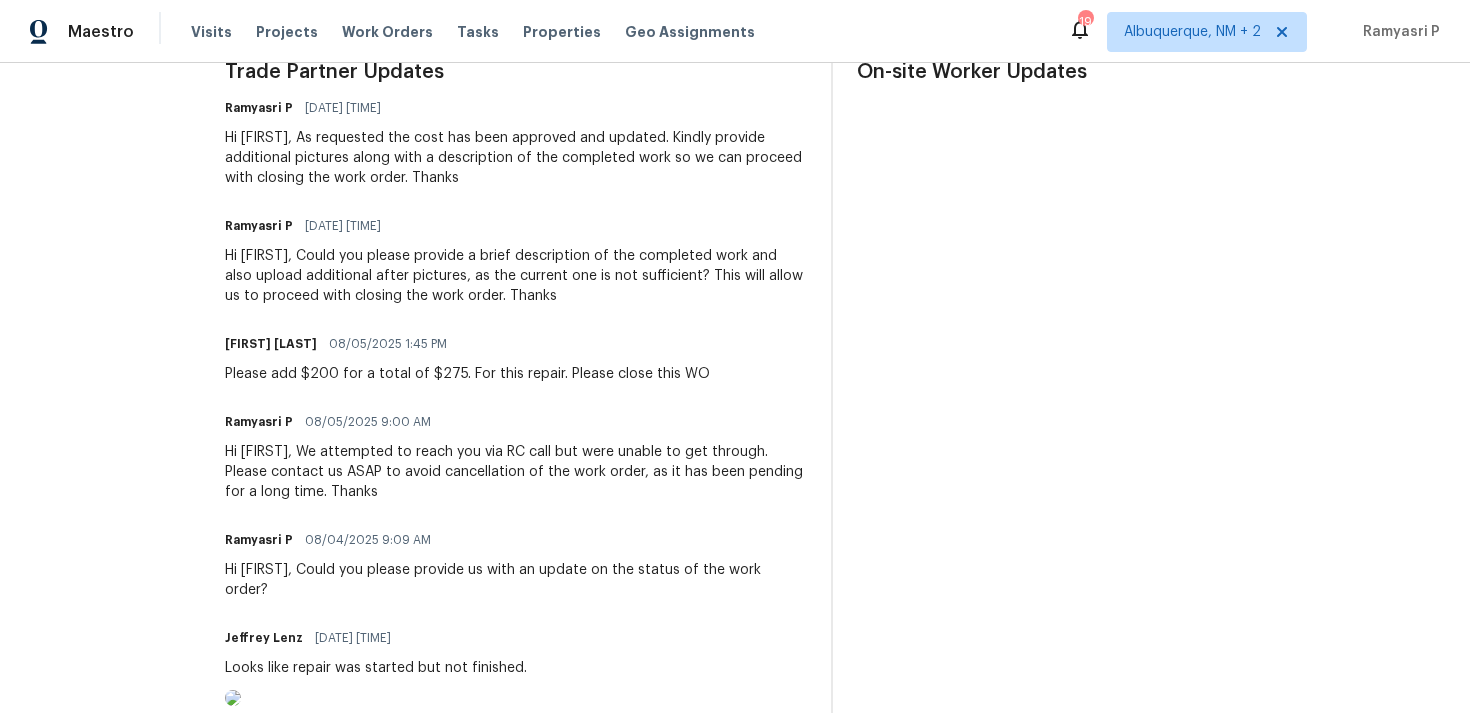 scroll, scrollTop: 0, scrollLeft: 0, axis: both 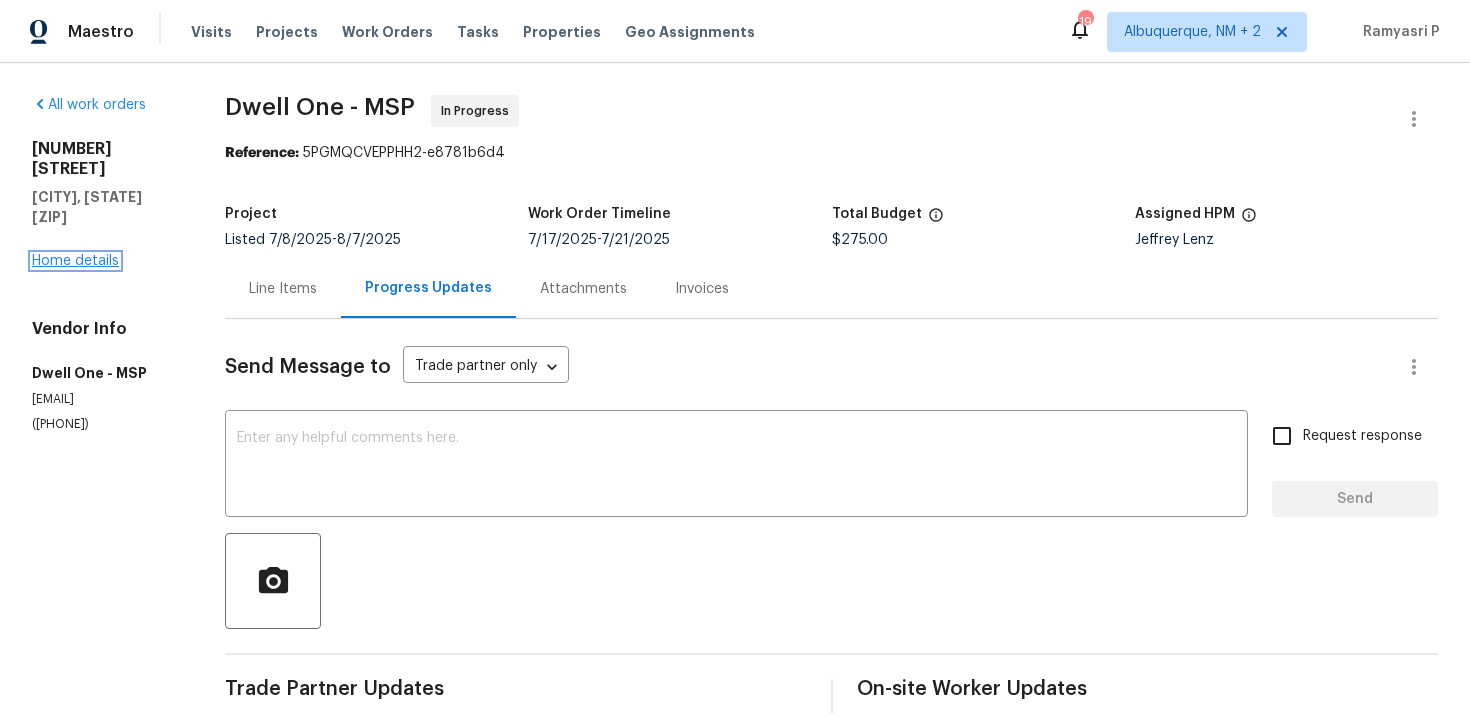 click on "Home details" at bounding box center (75, 261) 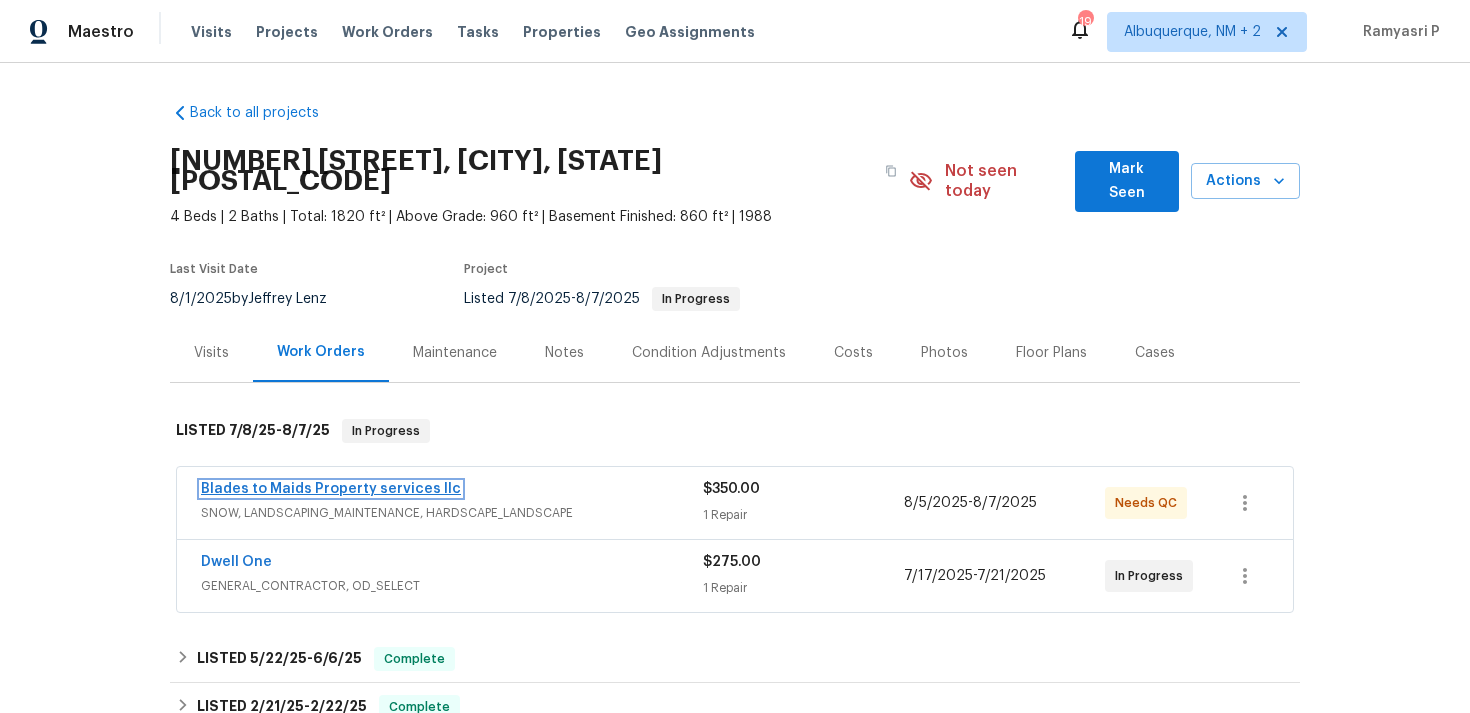 click on "Blades to Maids Property services llc" at bounding box center (331, 489) 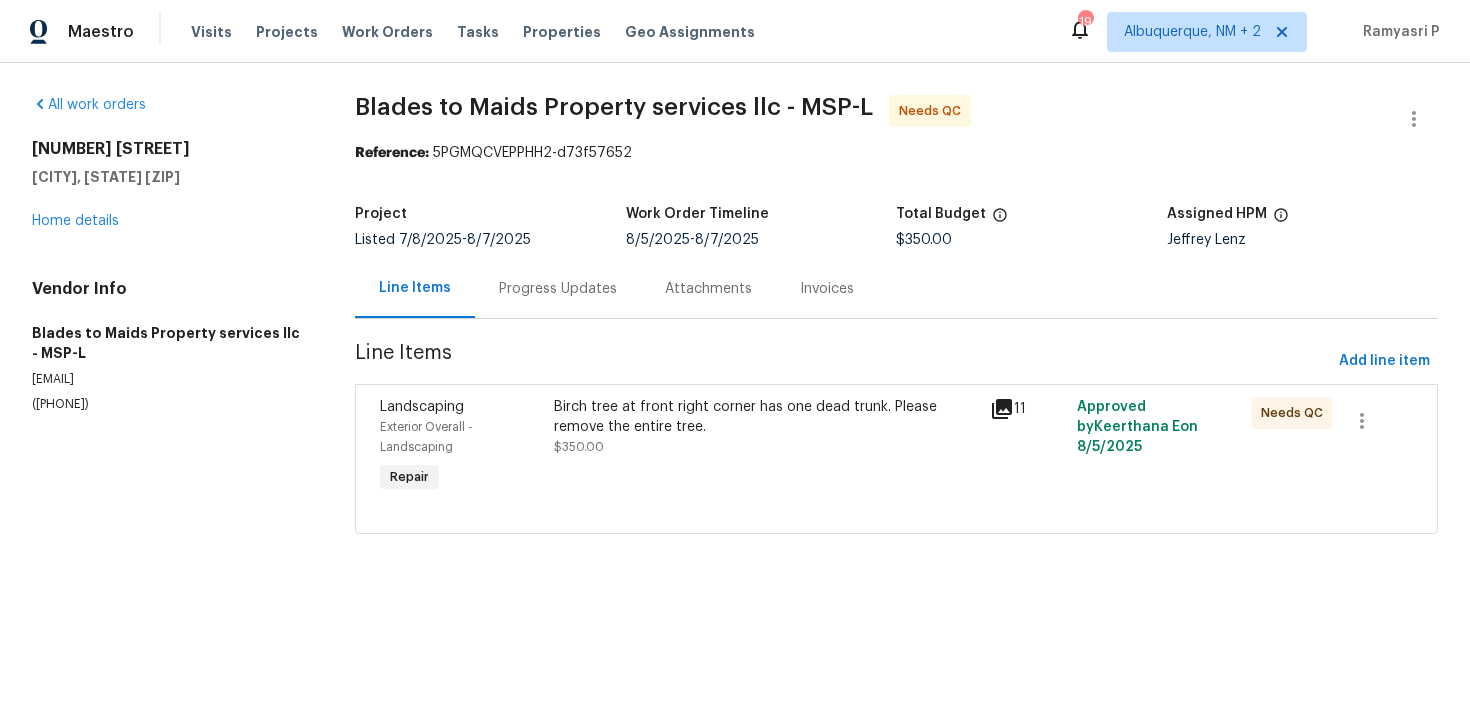 click on "Progress Updates" at bounding box center (558, 288) 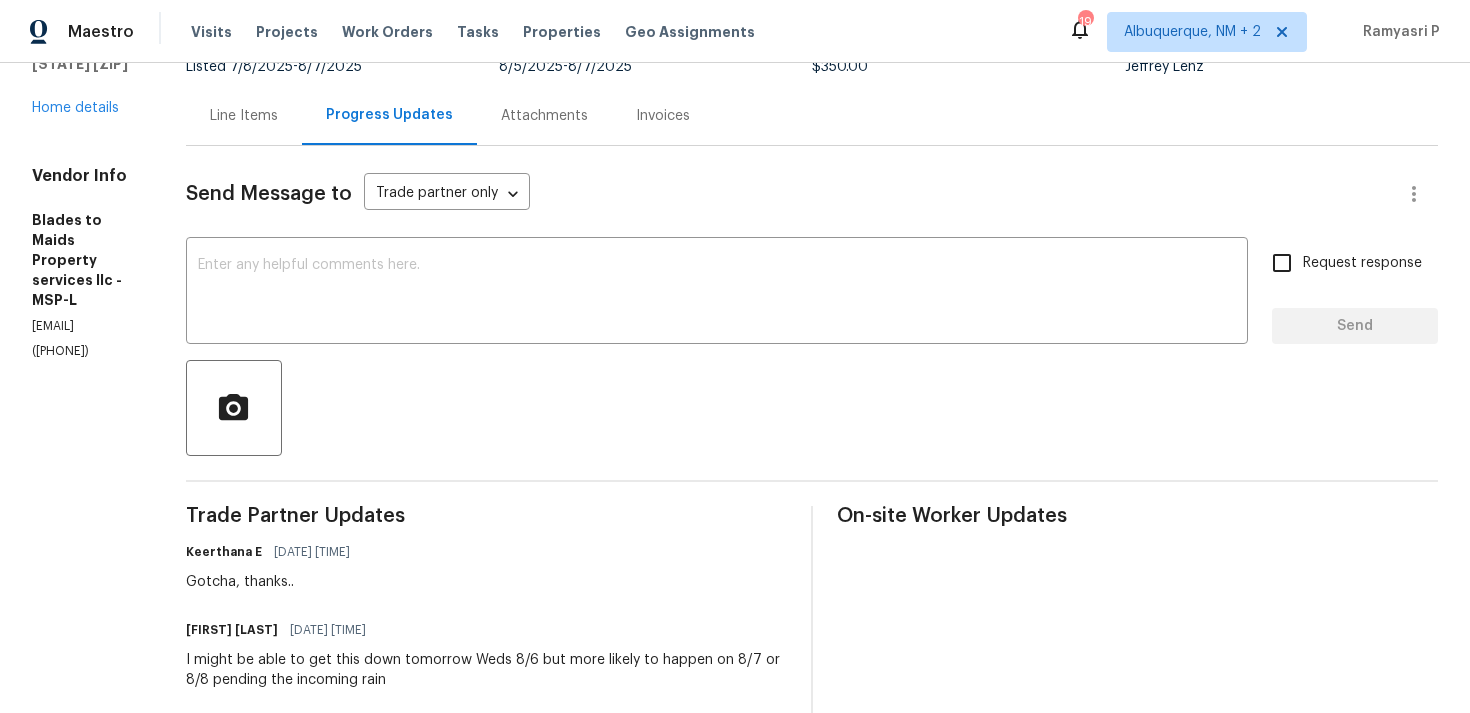scroll, scrollTop: 0, scrollLeft: 0, axis: both 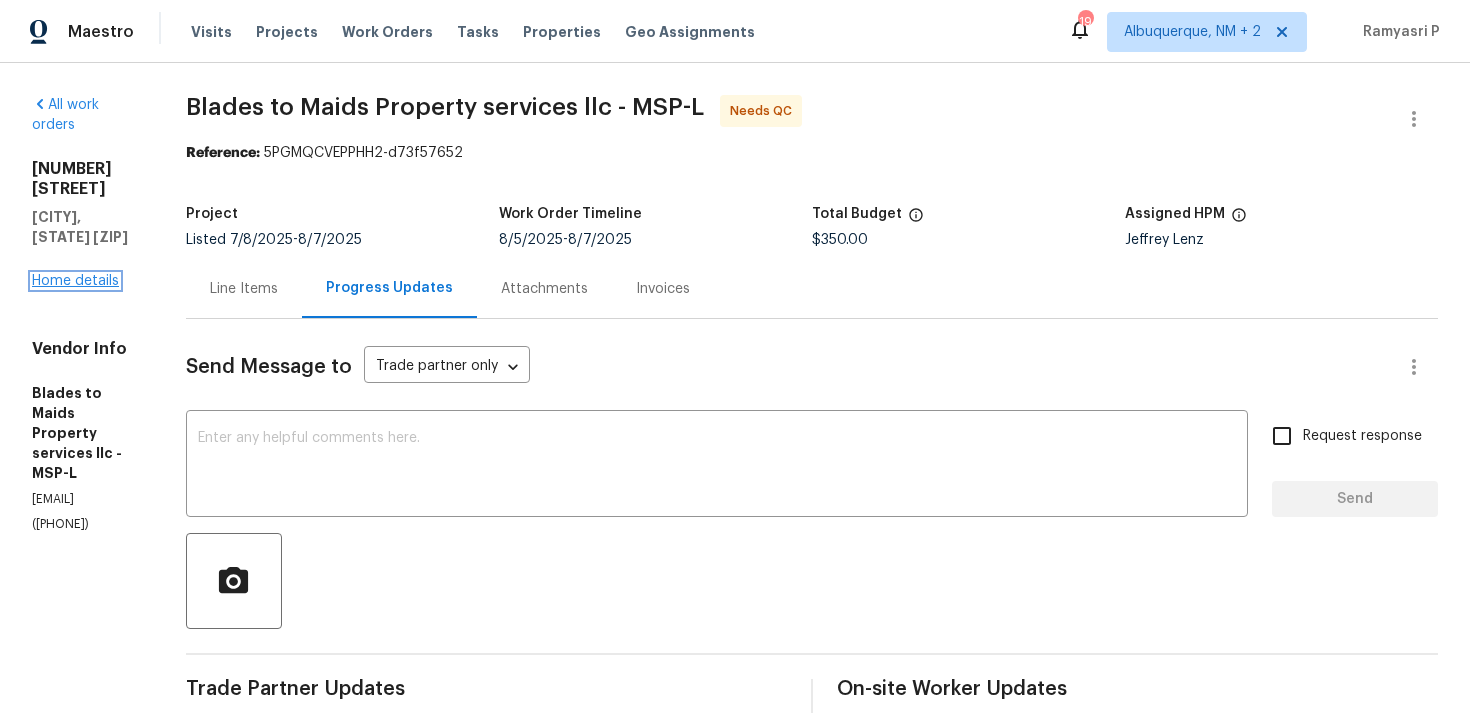 click on "Home details" at bounding box center [75, 281] 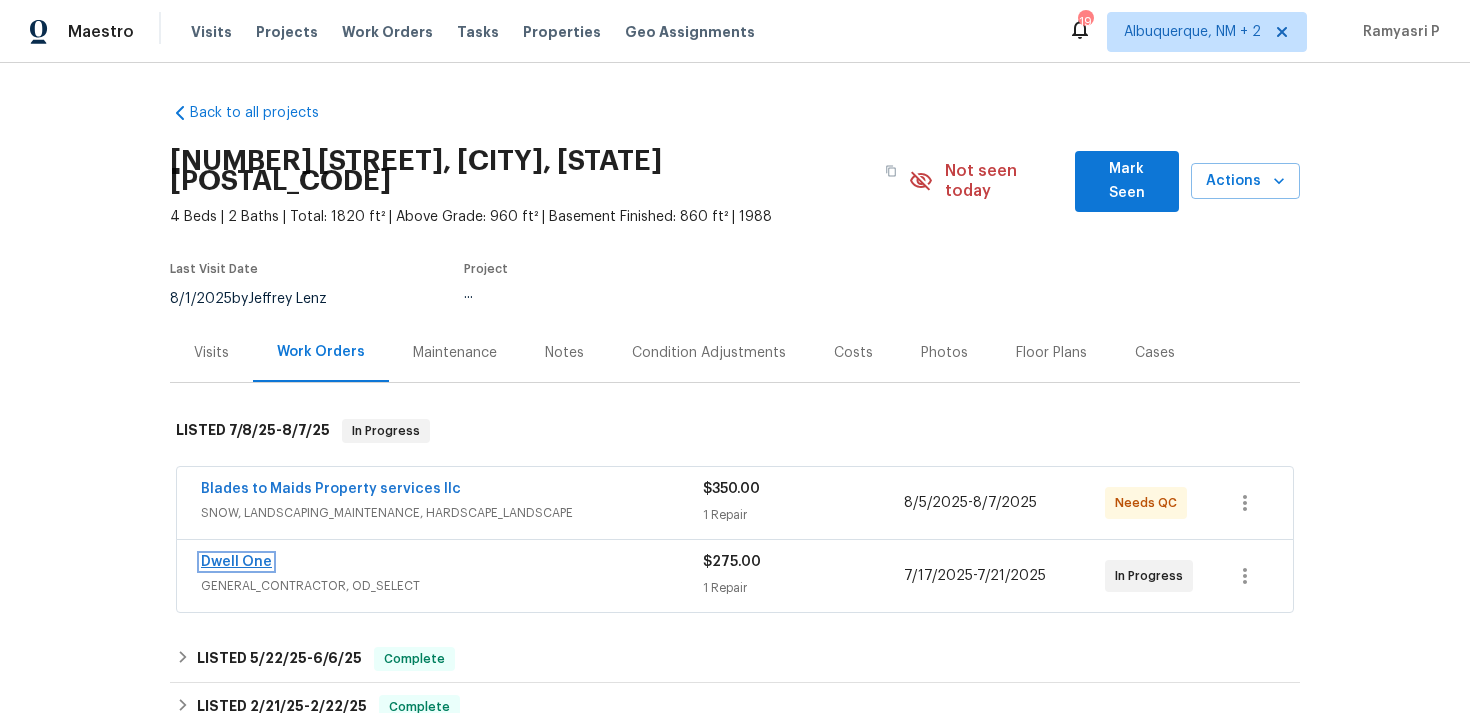 click on "Dwell One" at bounding box center [236, 562] 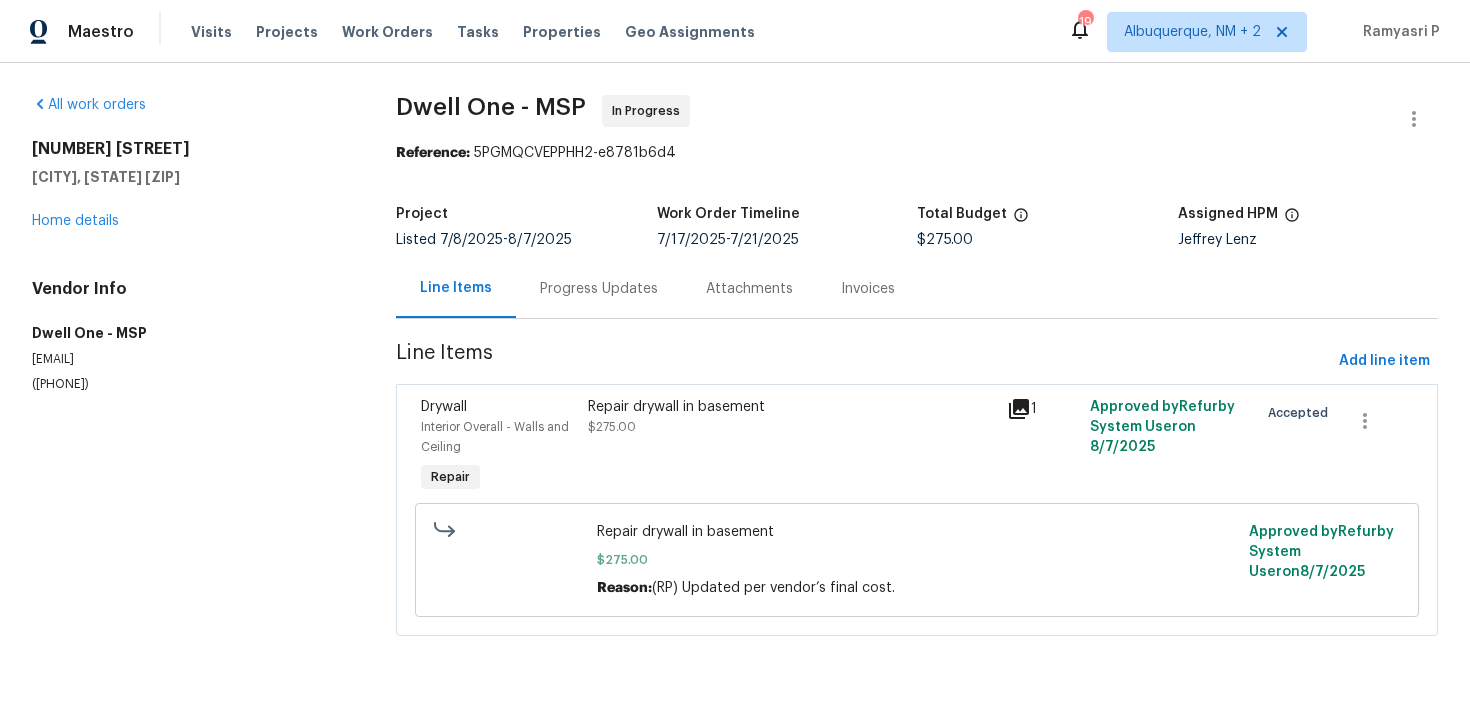 click on "Progress Updates" at bounding box center [599, 289] 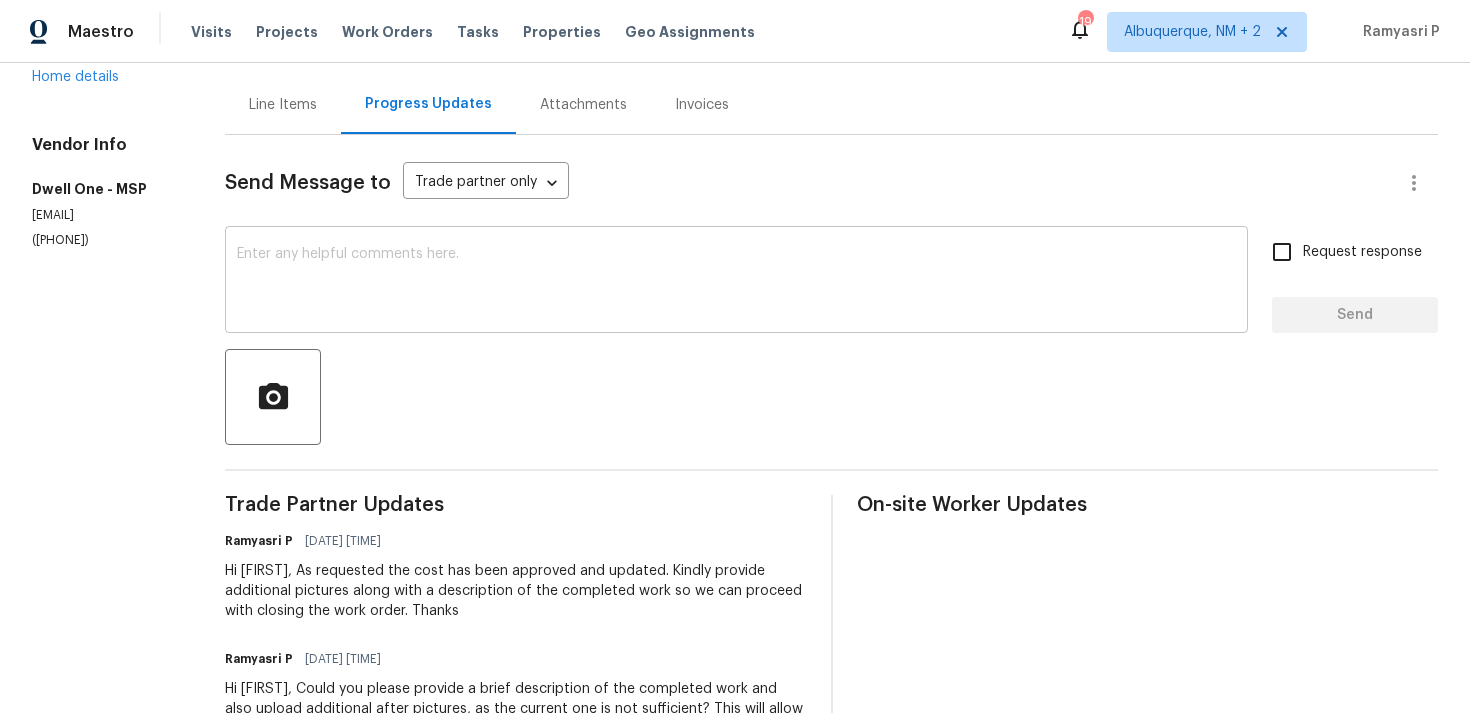 scroll, scrollTop: 381, scrollLeft: 0, axis: vertical 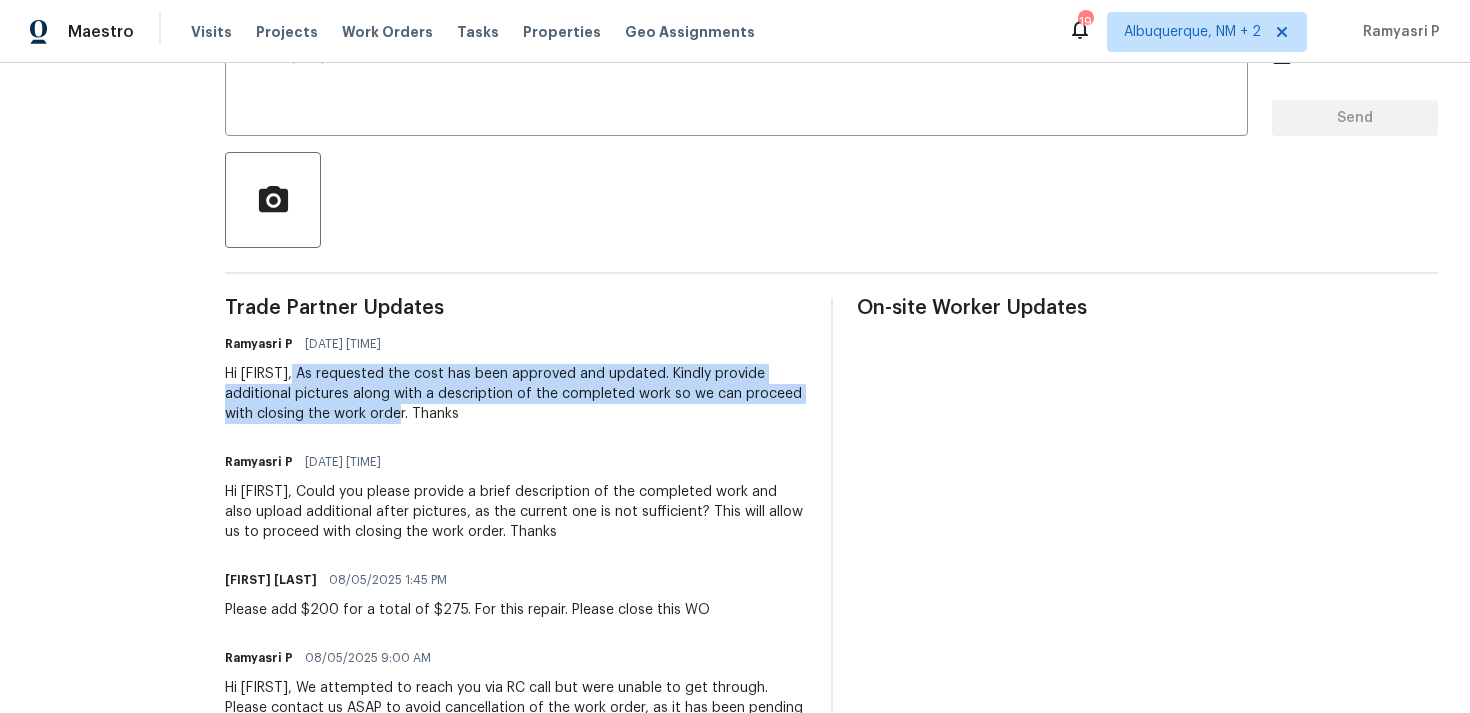 drag, startPoint x: 302, startPoint y: 373, endPoint x: 411, endPoint y: 420, distance: 118.70131 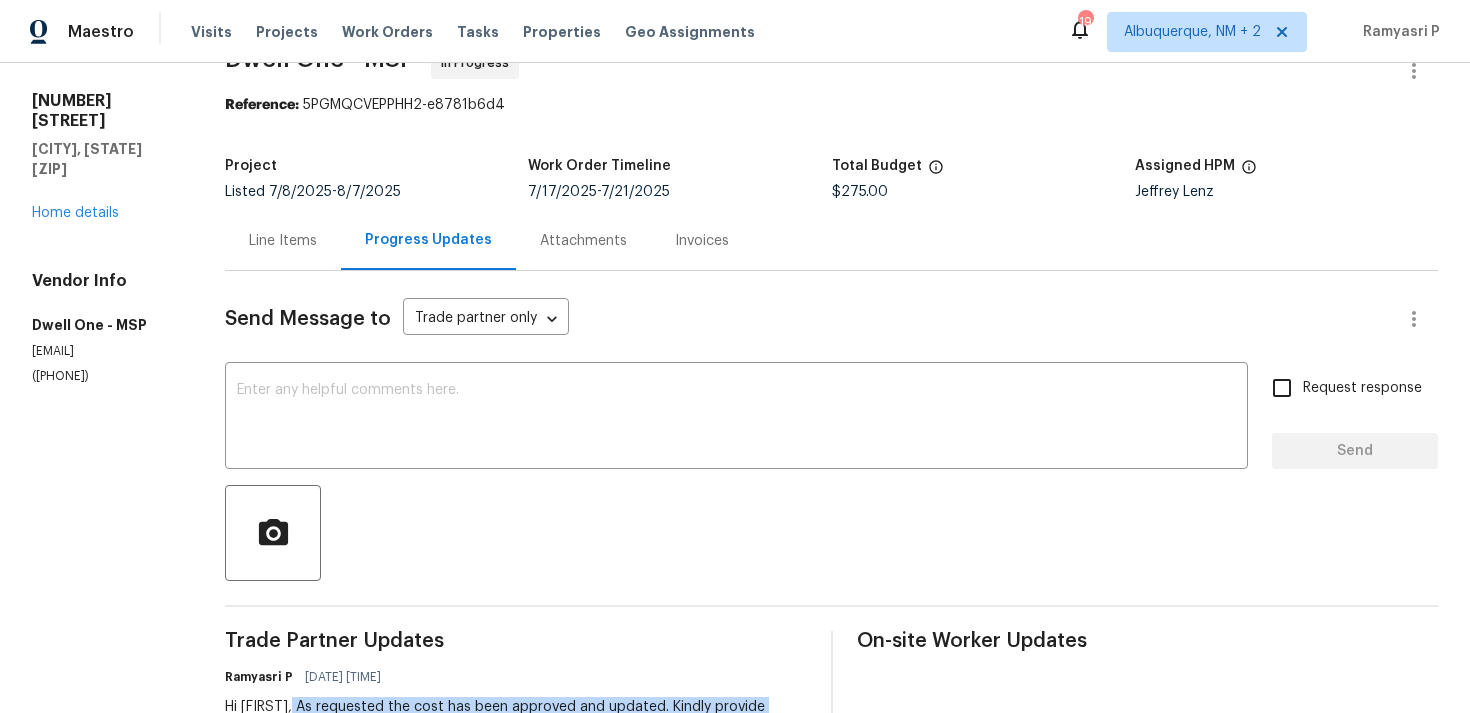 scroll, scrollTop: 0, scrollLeft: 0, axis: both 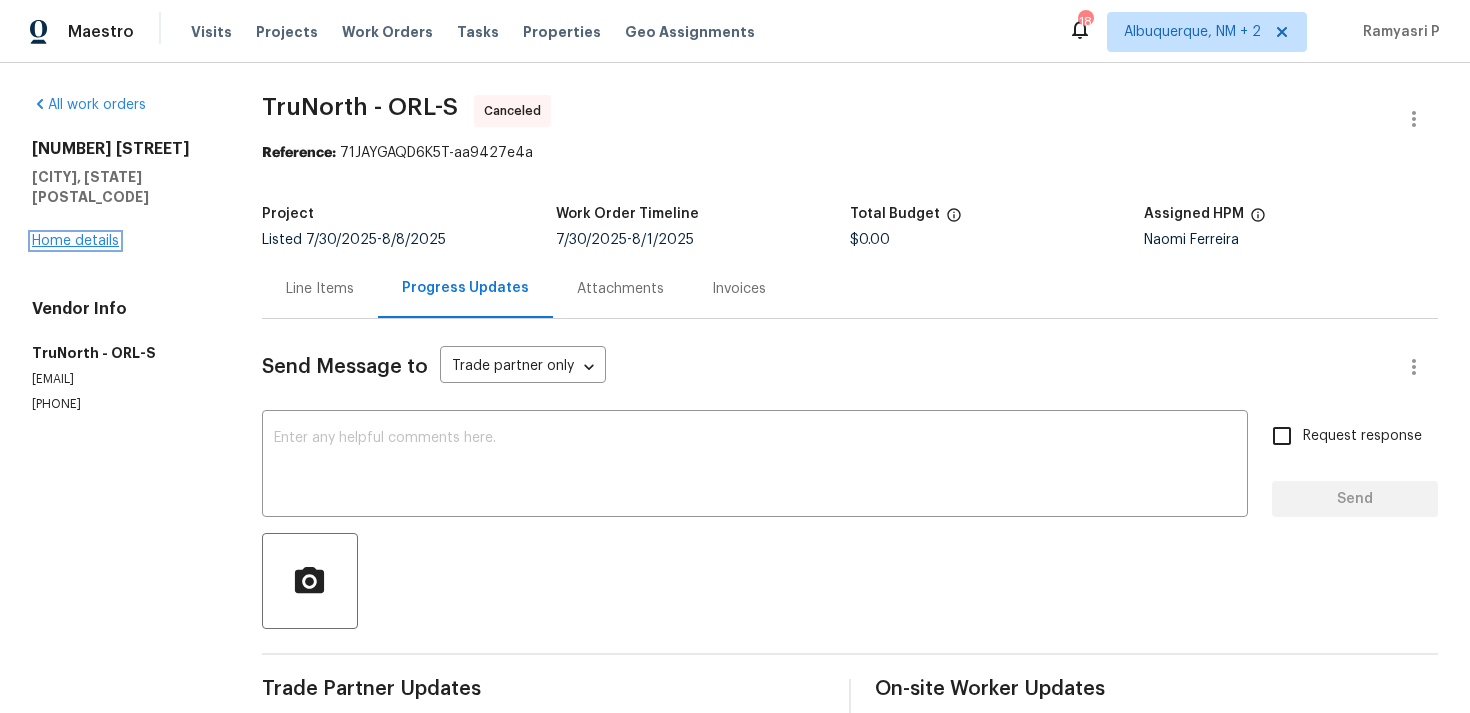click on "Home details" at bounding box center [75, 241] 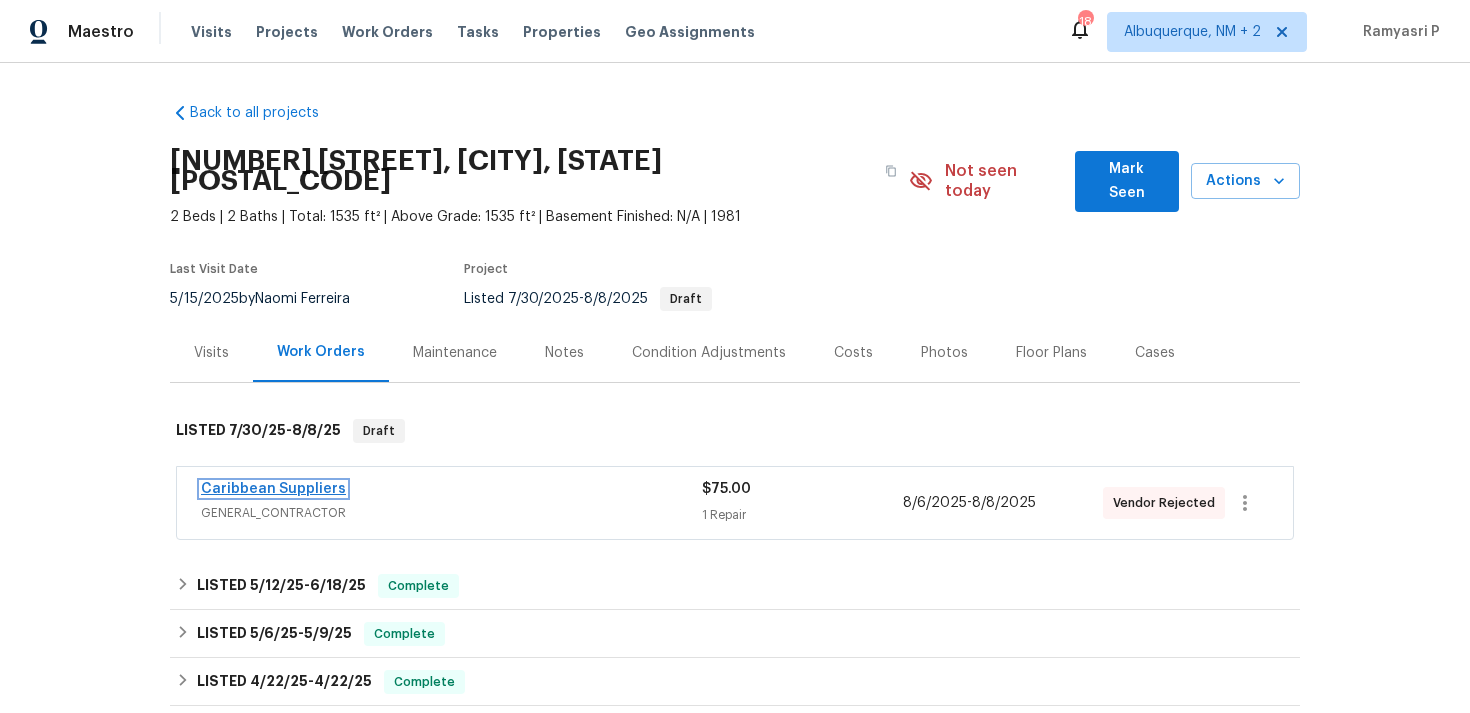 click on "Caribbean Suppliers" at bounding box center (273, 489) 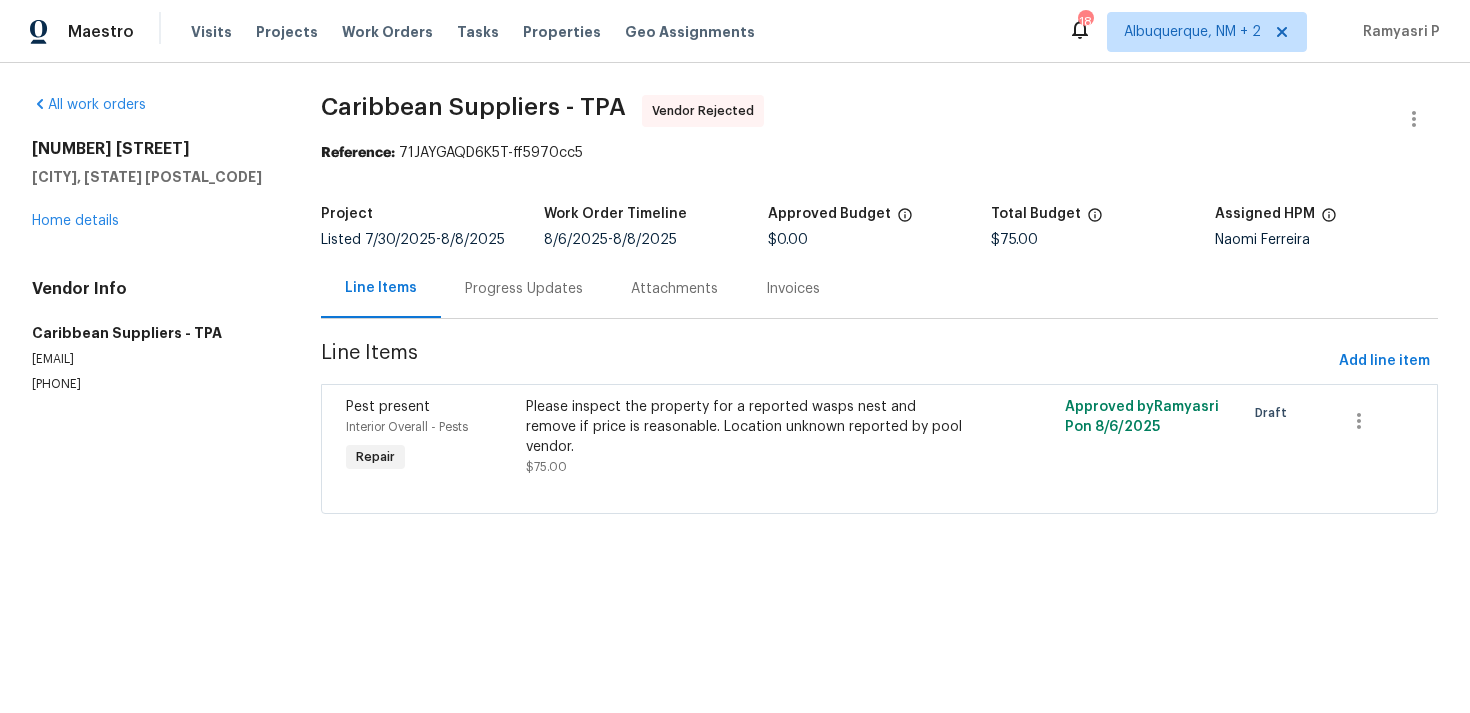 click on "Progress Updates" at bounding box center [524, 289] 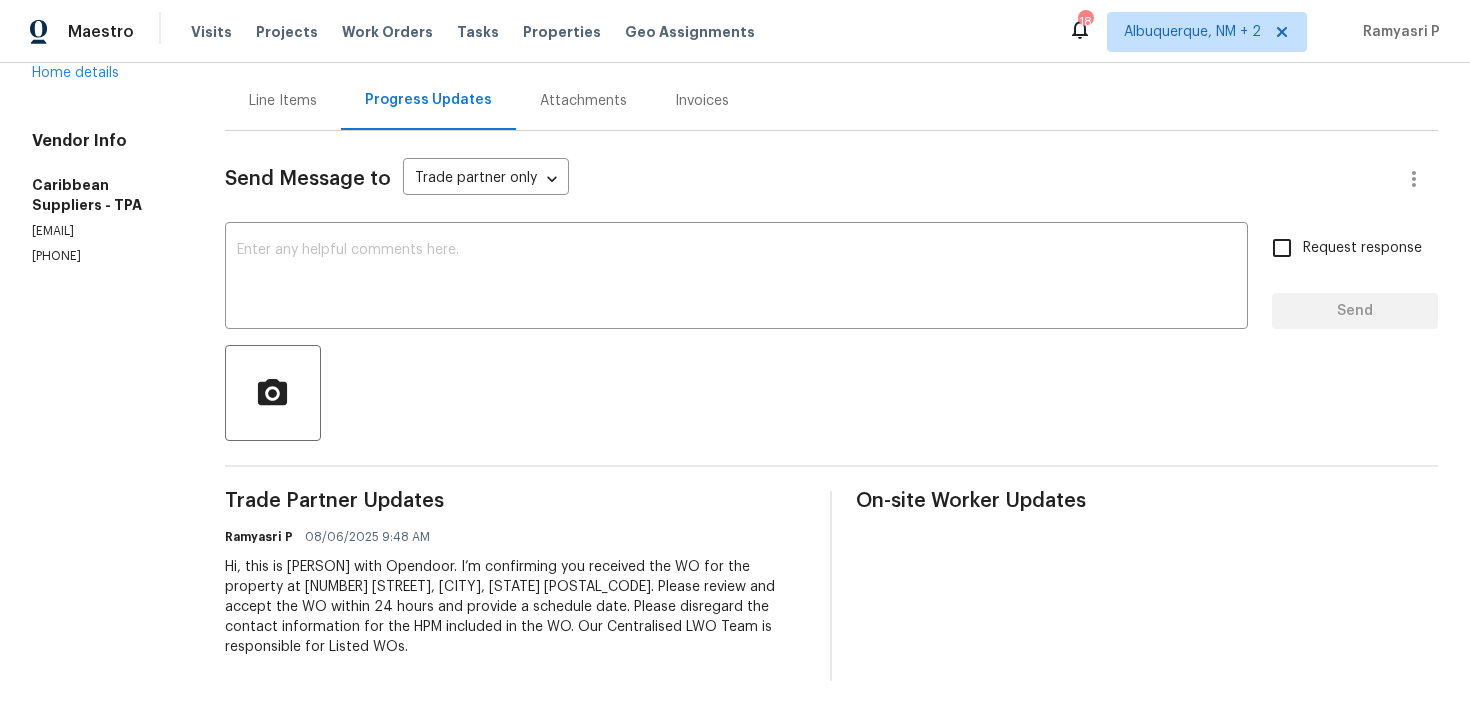 scroll, scrollTop: 0, scrollLeft: 0, axis: both 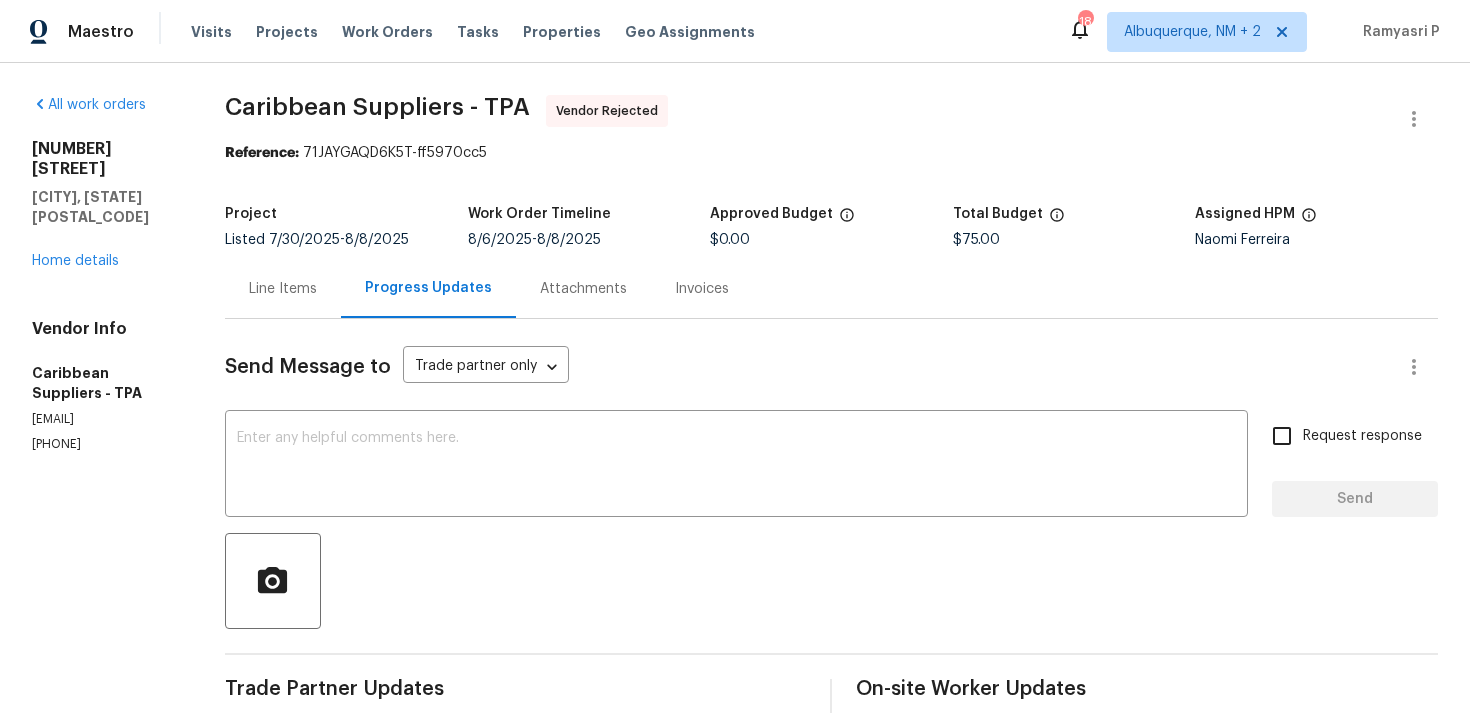 click on "Line Items" at bounding box center [283, 289] 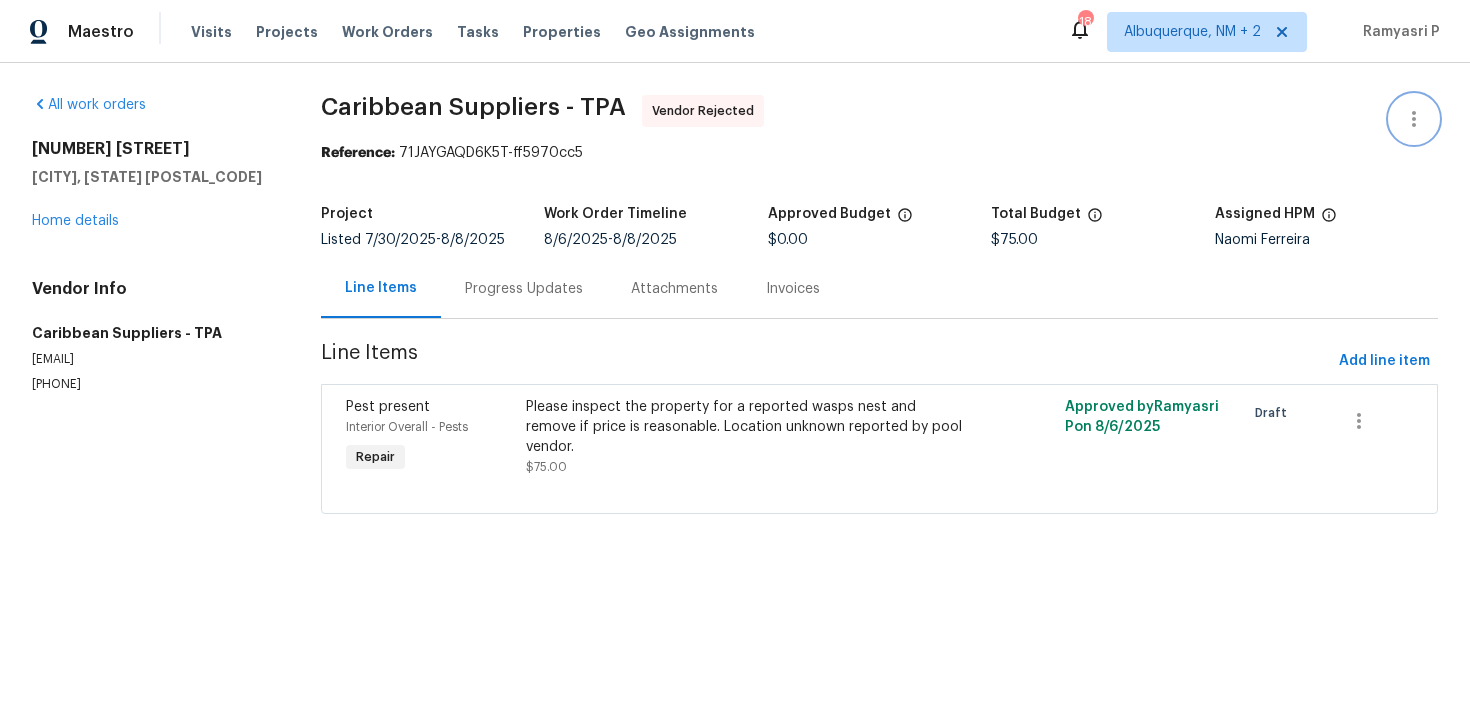 click 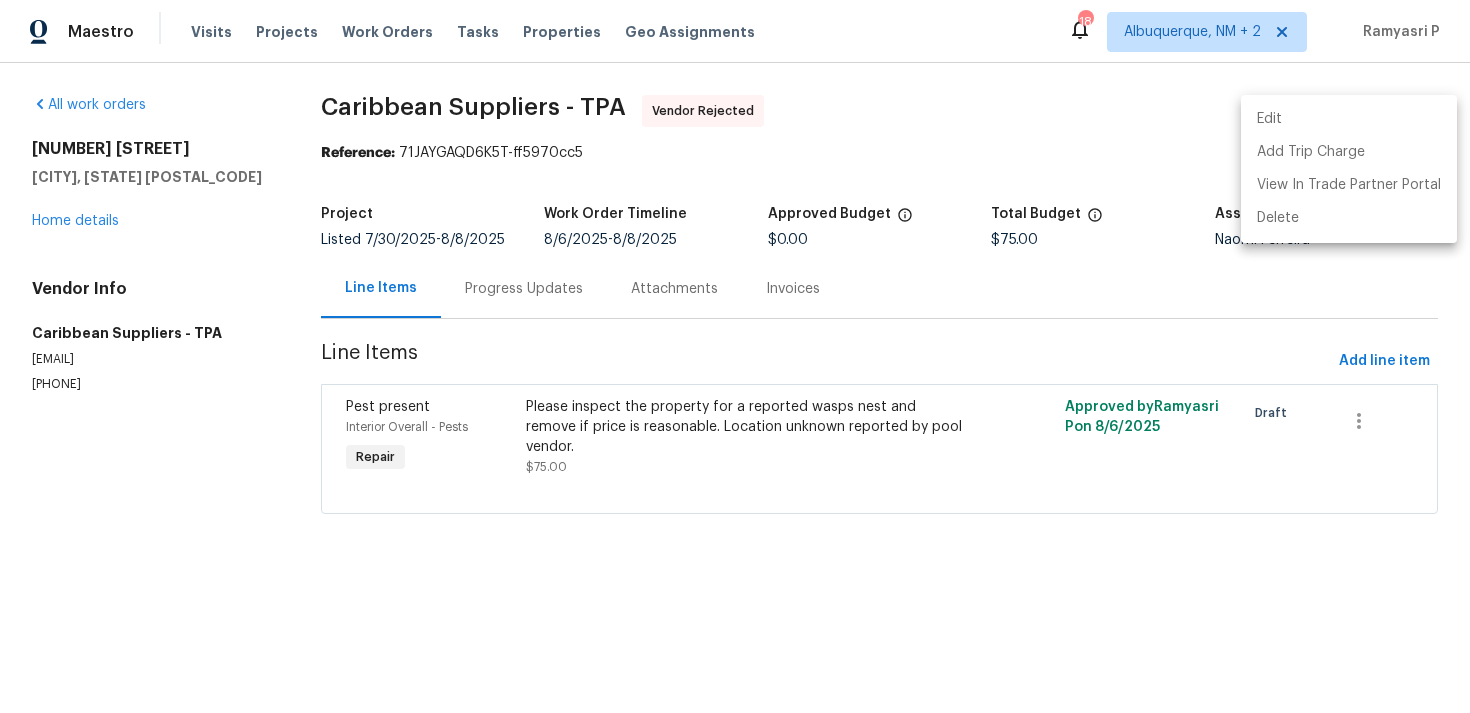 click on "Edit" at bounding box center (1349, 119) 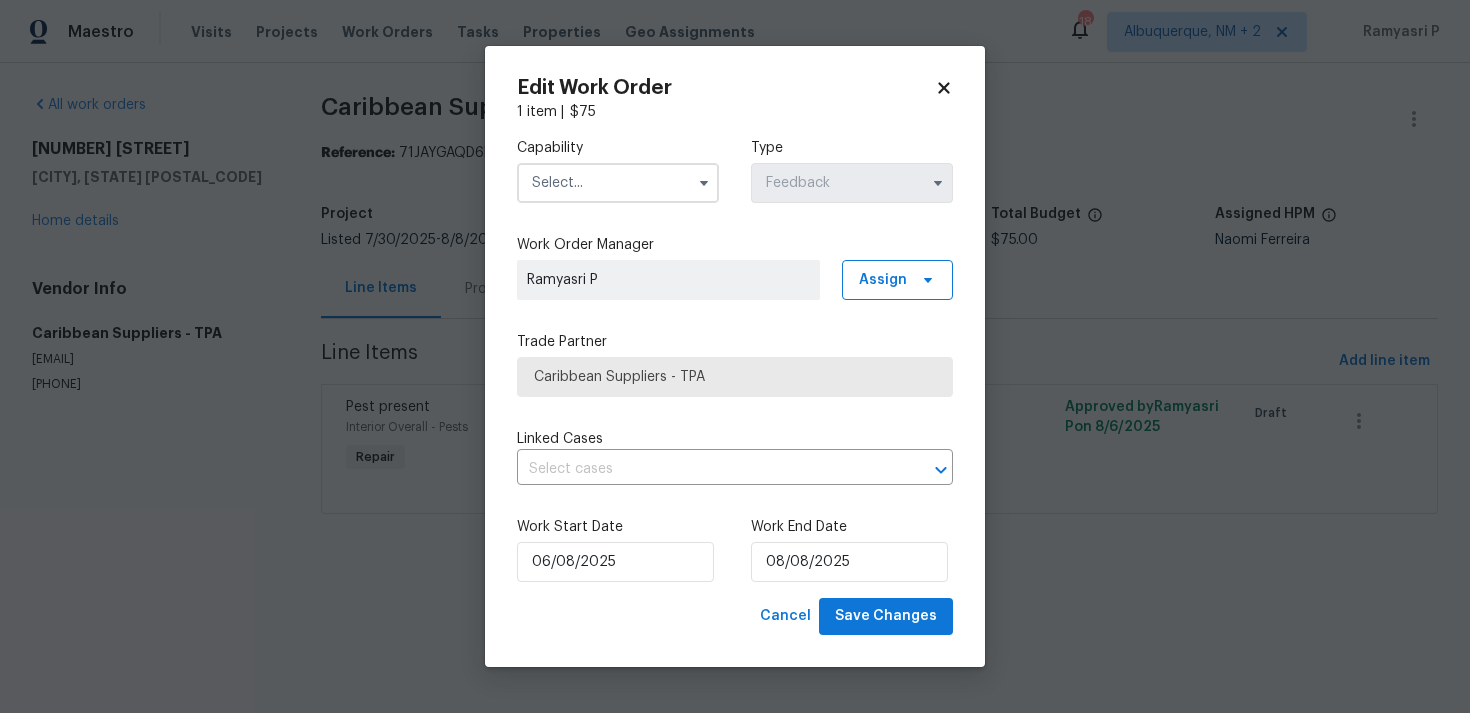 click at bounding box center (618, 183) 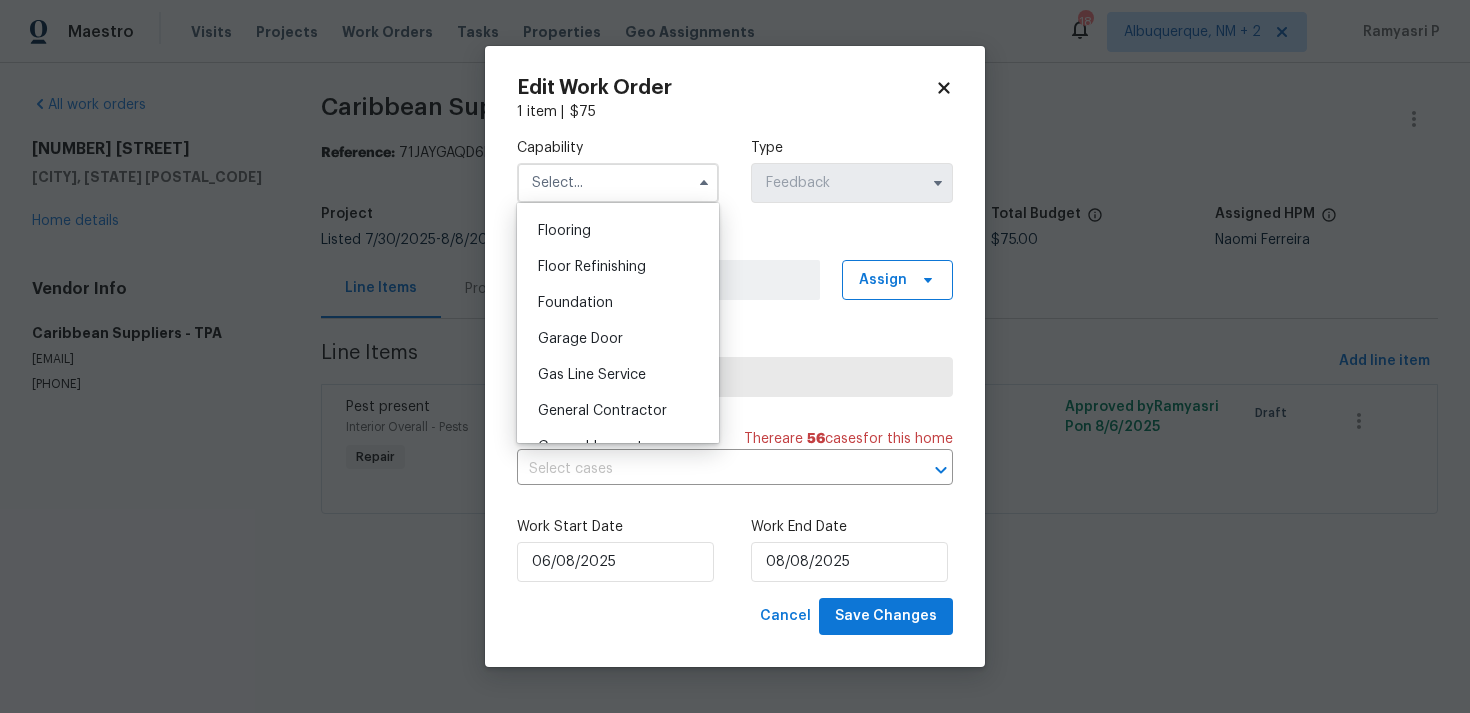 scroll, scrollTop: 781, scrollLeft: 0, axis: vertical 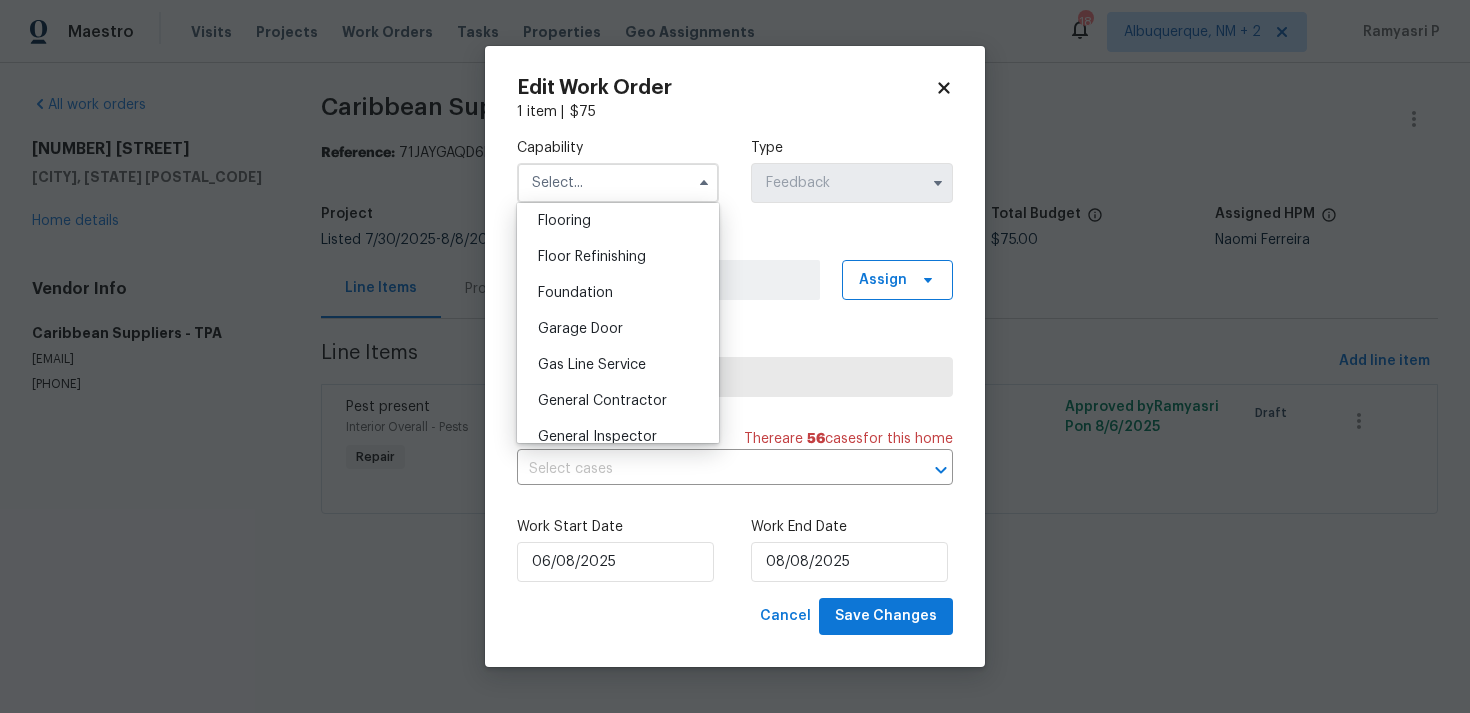 click on "General Contractor" at bounding box center [618, 401] 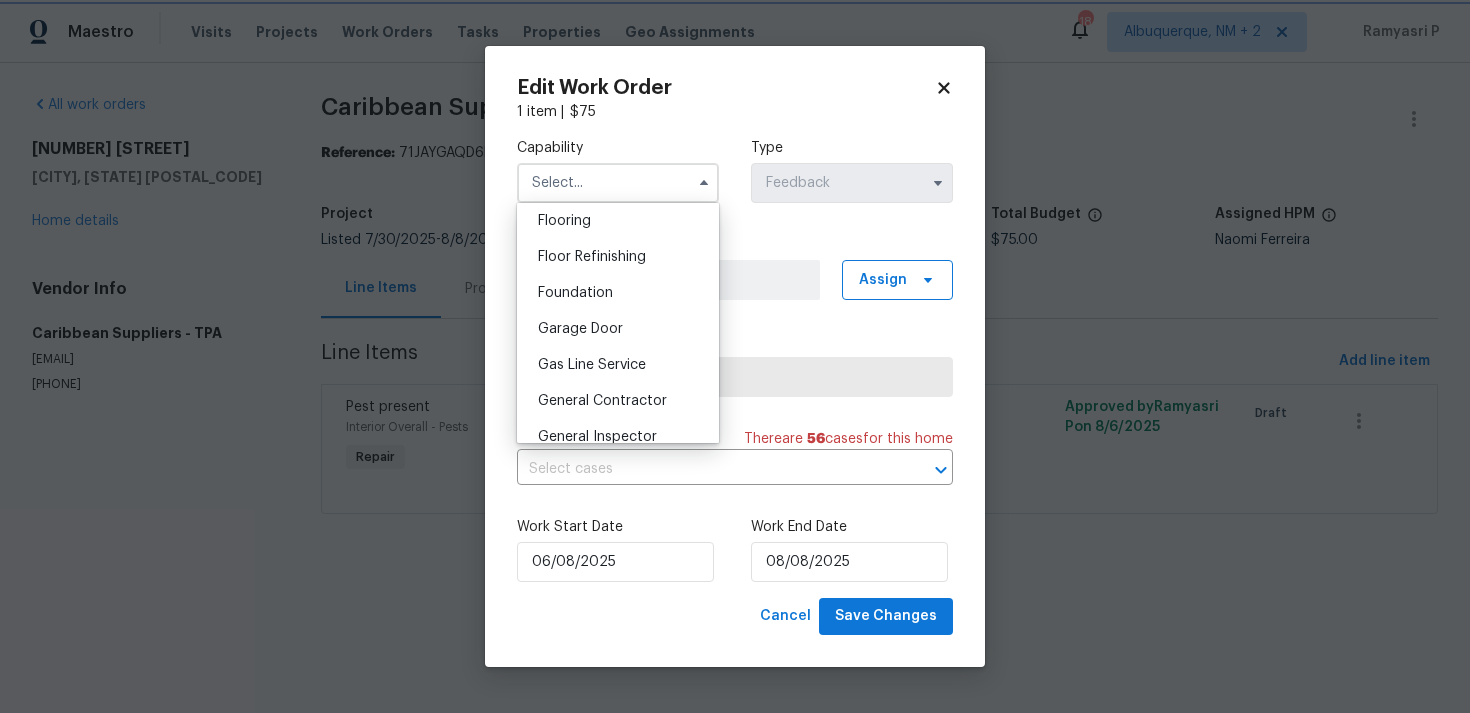 type on "General Contractor" 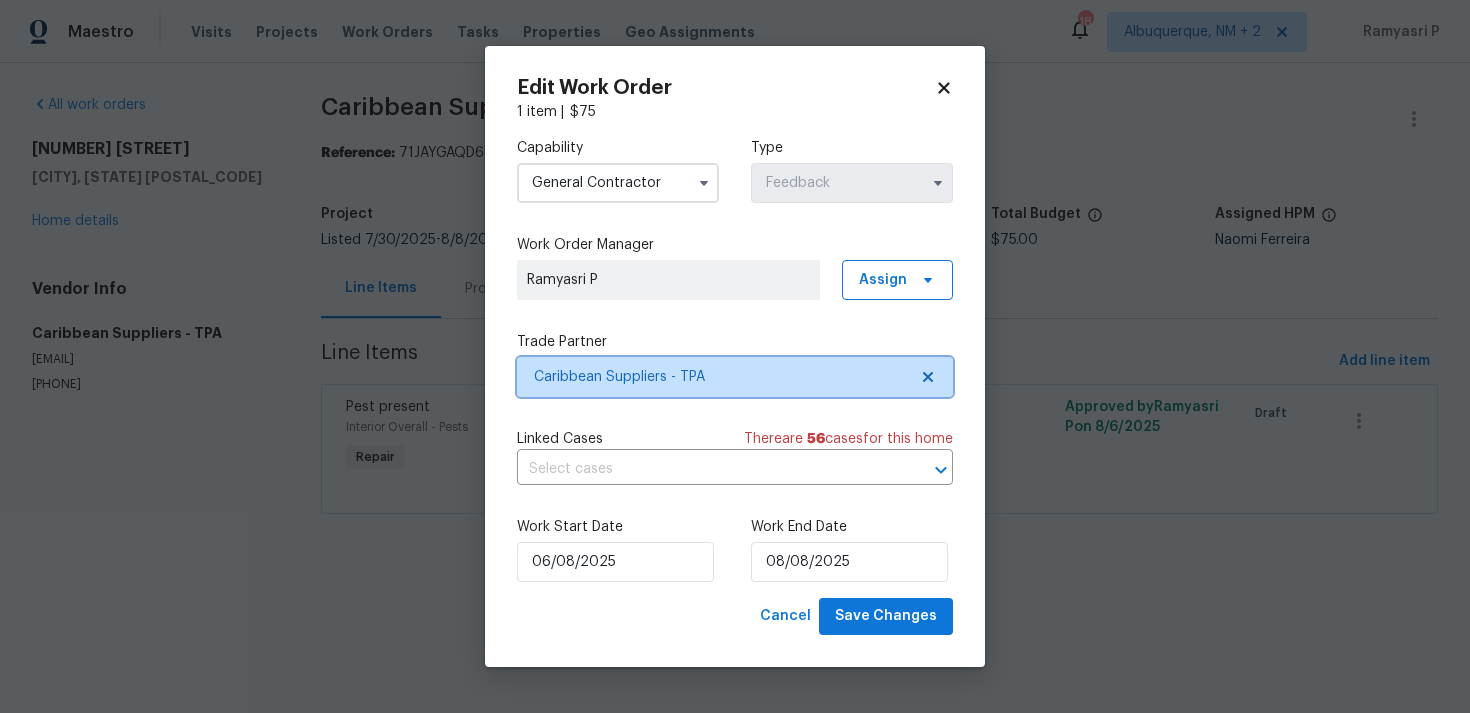 click on "Caribbean Suppliers - TPA" at bounding box center (735, 377) 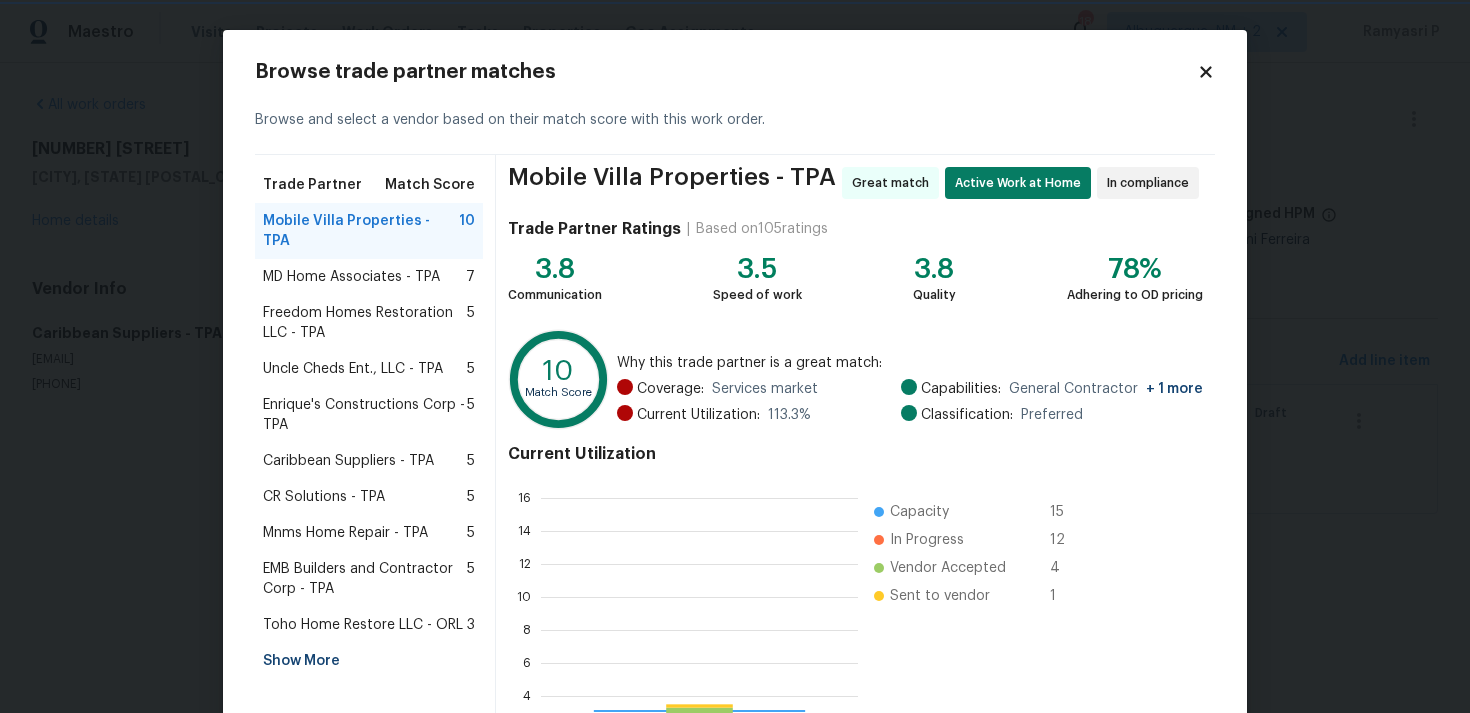 scroll, scrollTop: 2, scrollLeft: 2, axis: both 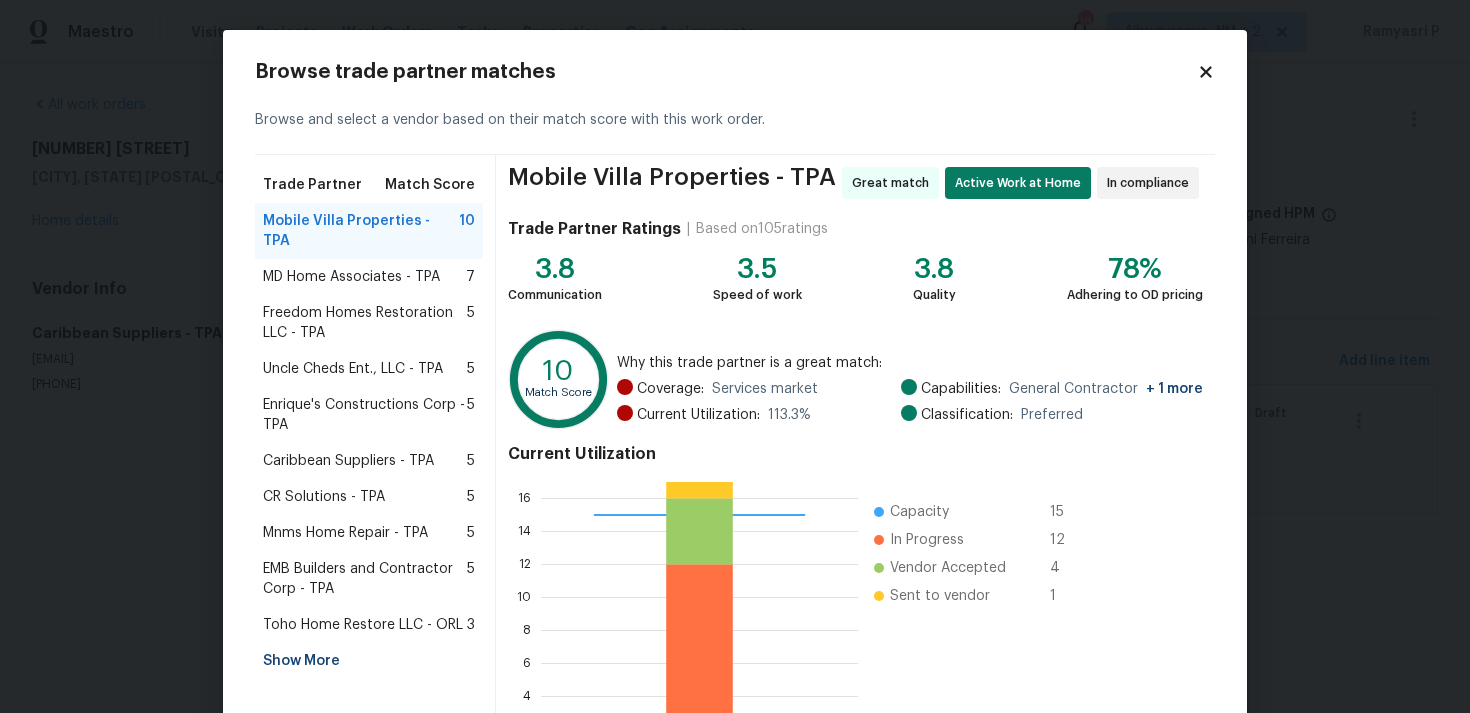 click on "Enrique's Constructions Corp - TPA" at bounding box center [365, 415] 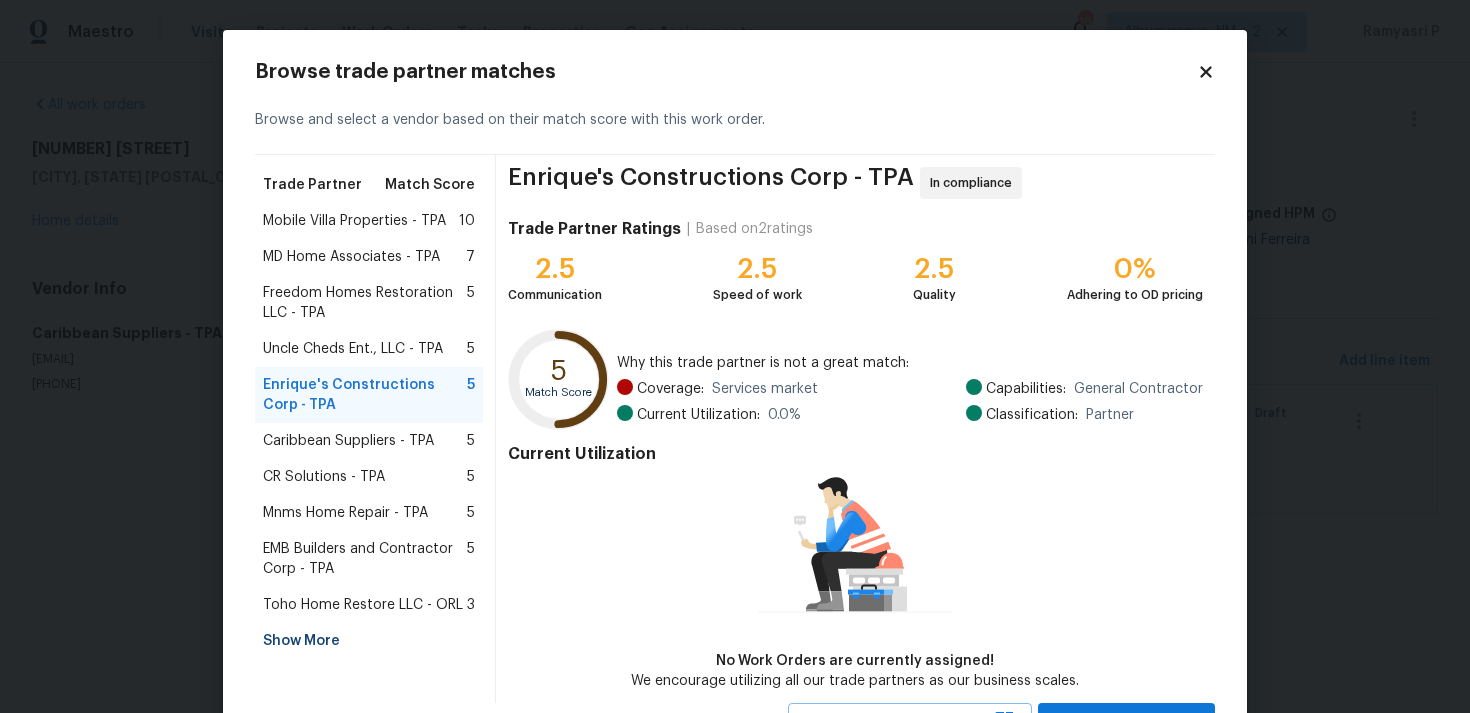 scroll, scrollTop: 87, scrollLeft: 0, axis: vertical 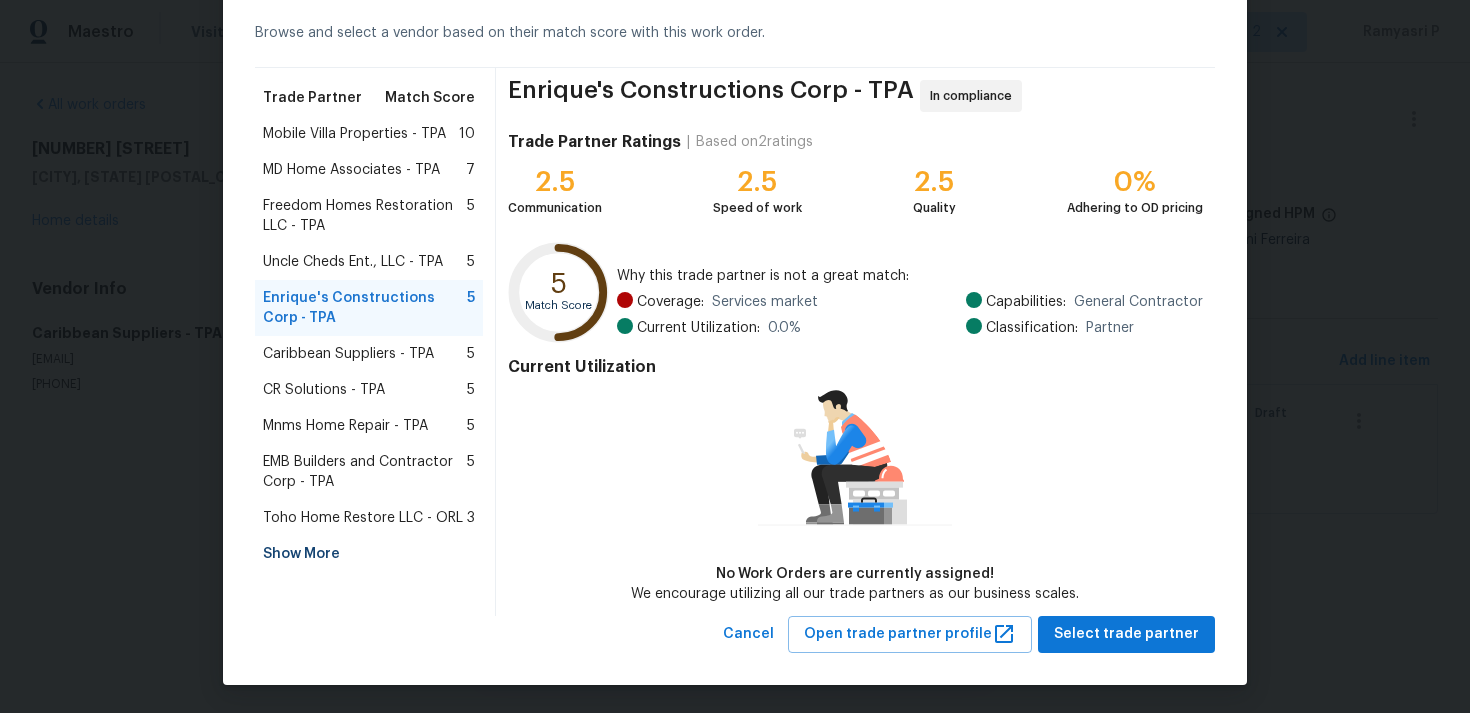 click on "CR Solutions - TPA" at bounding box center [324, 390] 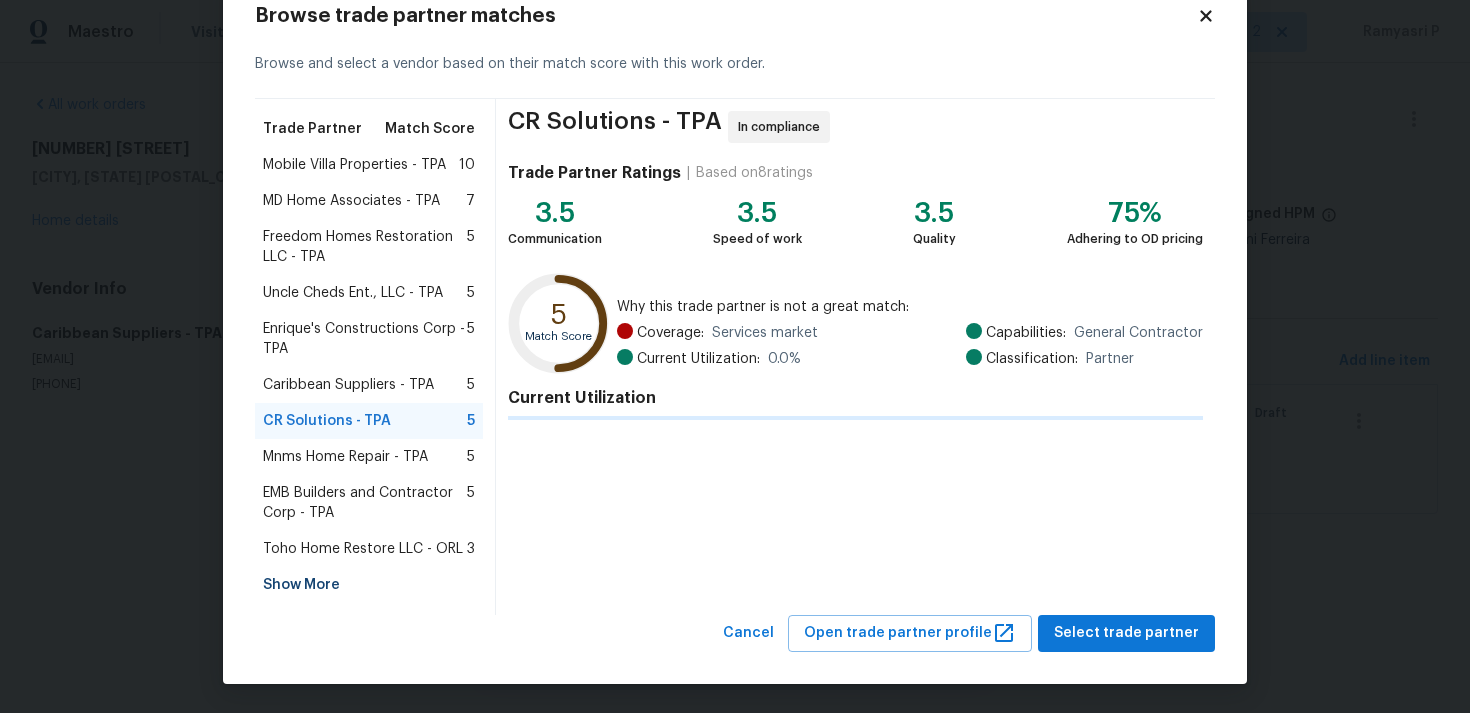 scroll, scrollTop: 87, scrollLeft: 0, axis: vertical 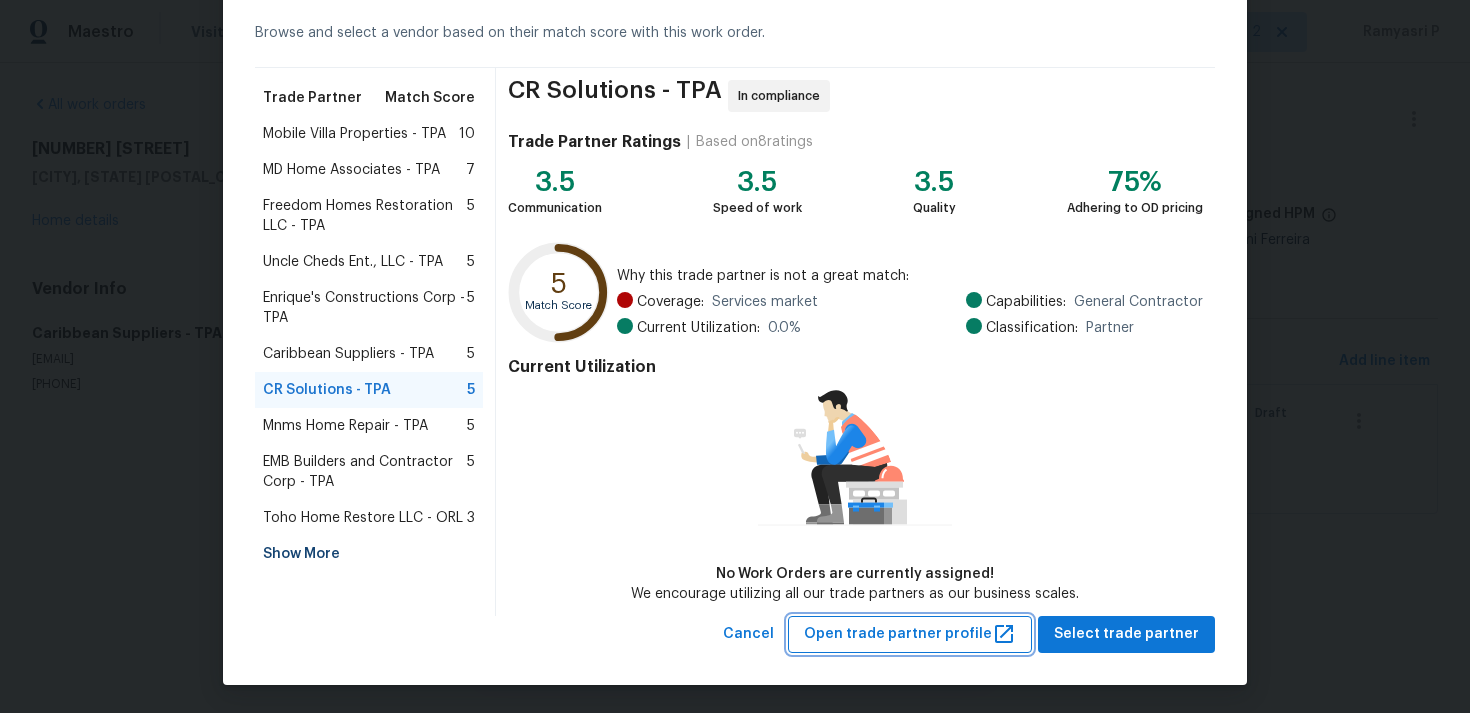 click on "Open trade partner profile" at bounding box center [910, 634] 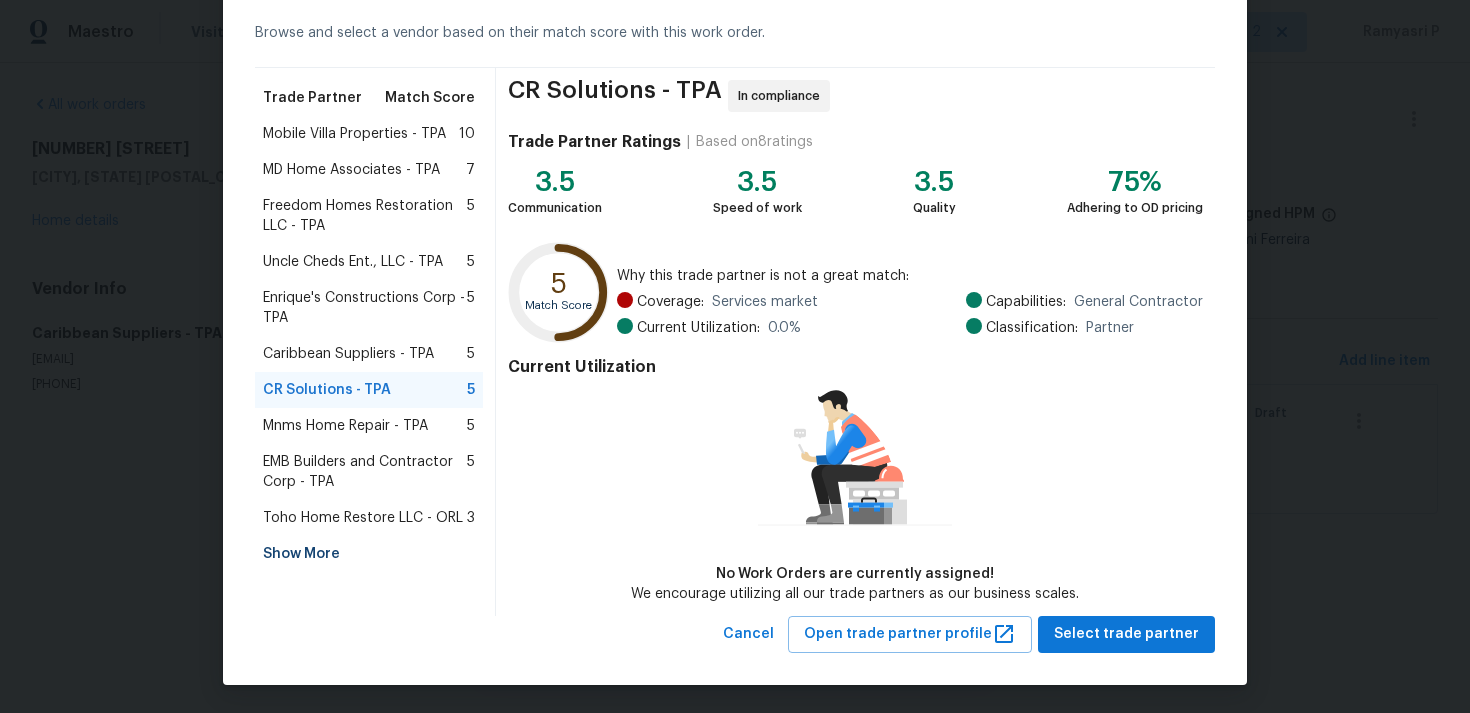 click on "Show More" at bounding box center [369, 554] 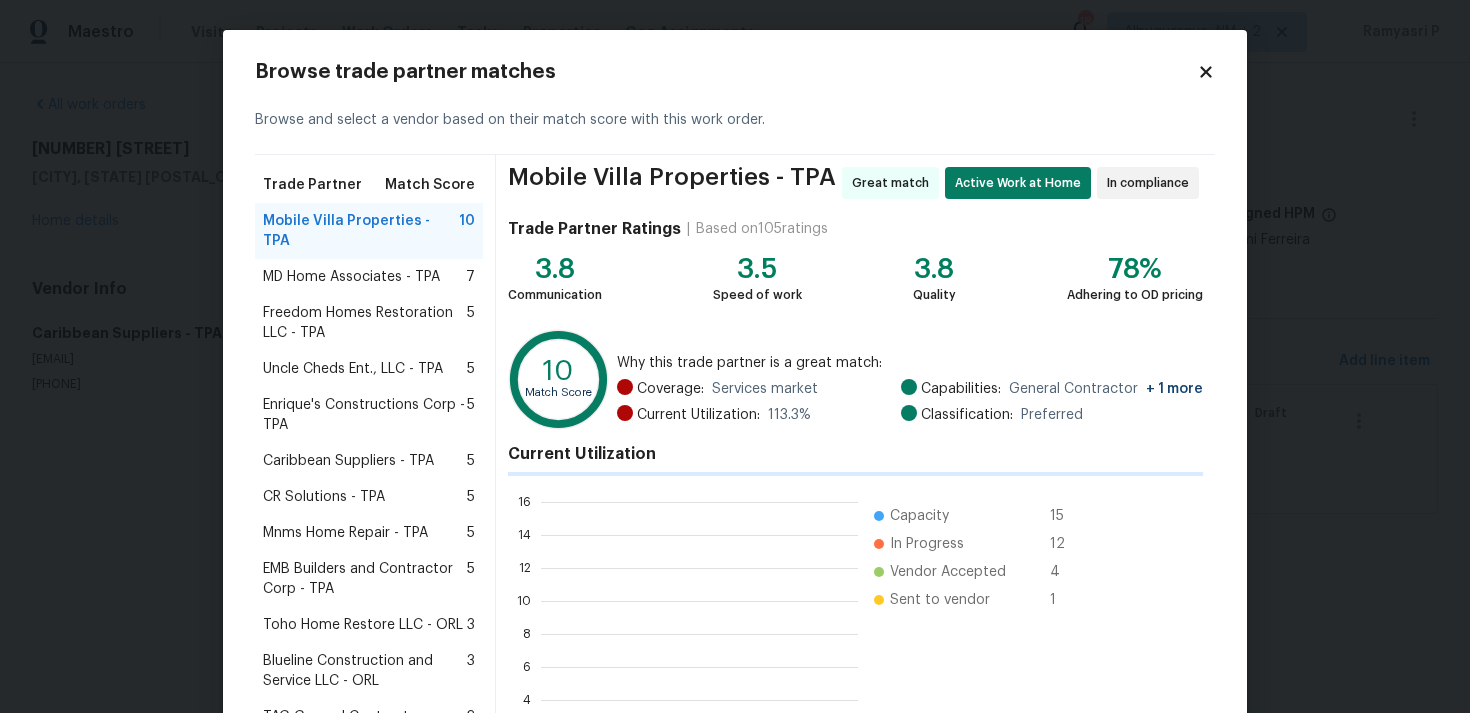 scroll, scrollTop: 2, scrollLeft: 2, axis: both 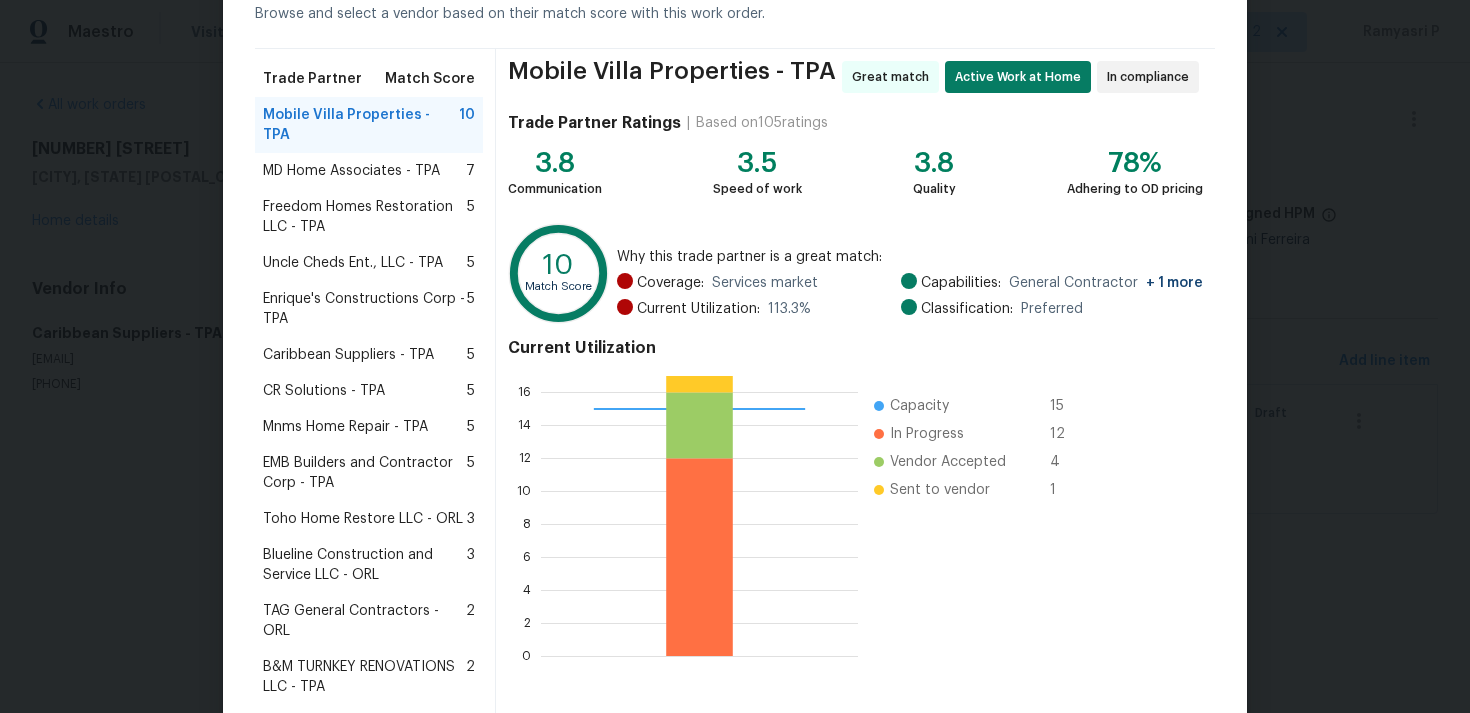 click on "Enrique's Constructions Corp - TPA" at bounding box center (365, 309) 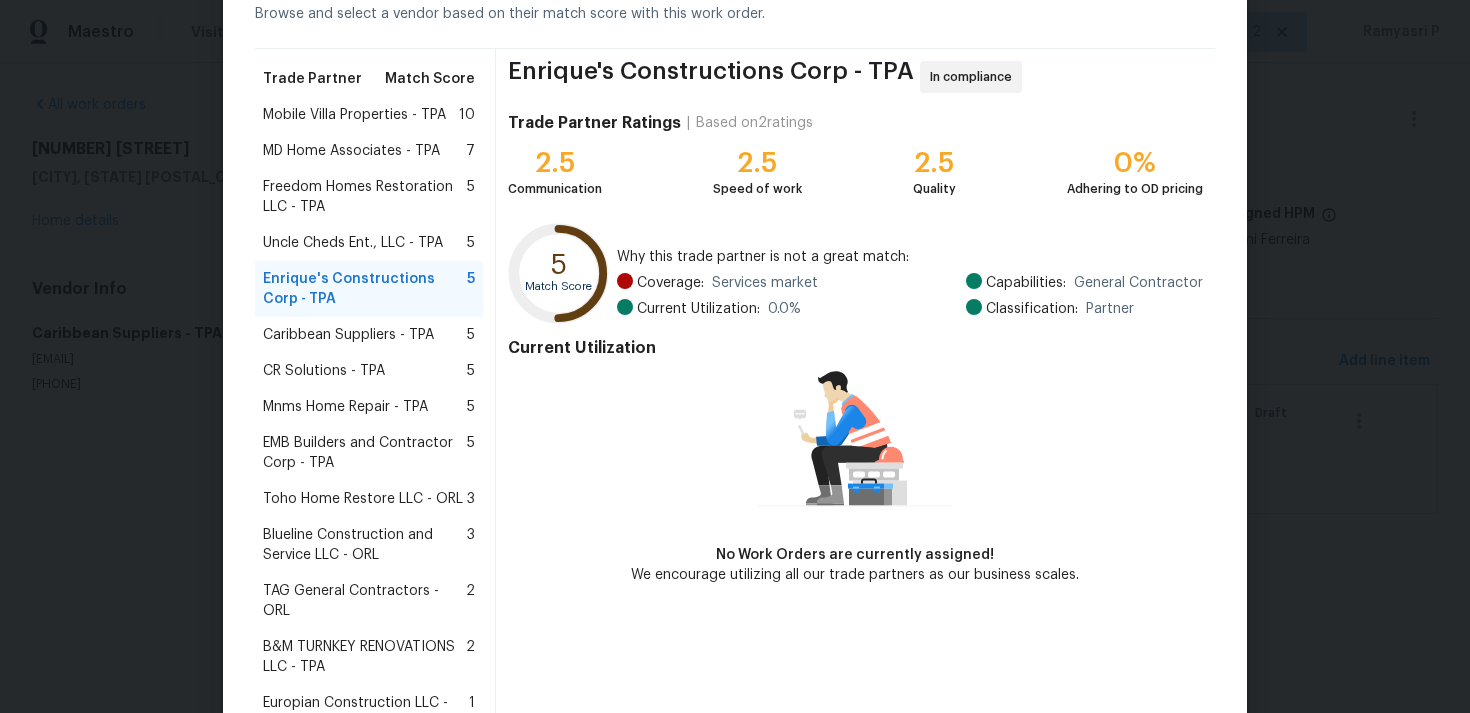 click on "MD Home Associates - TPA" at bounding box center [351, 151] 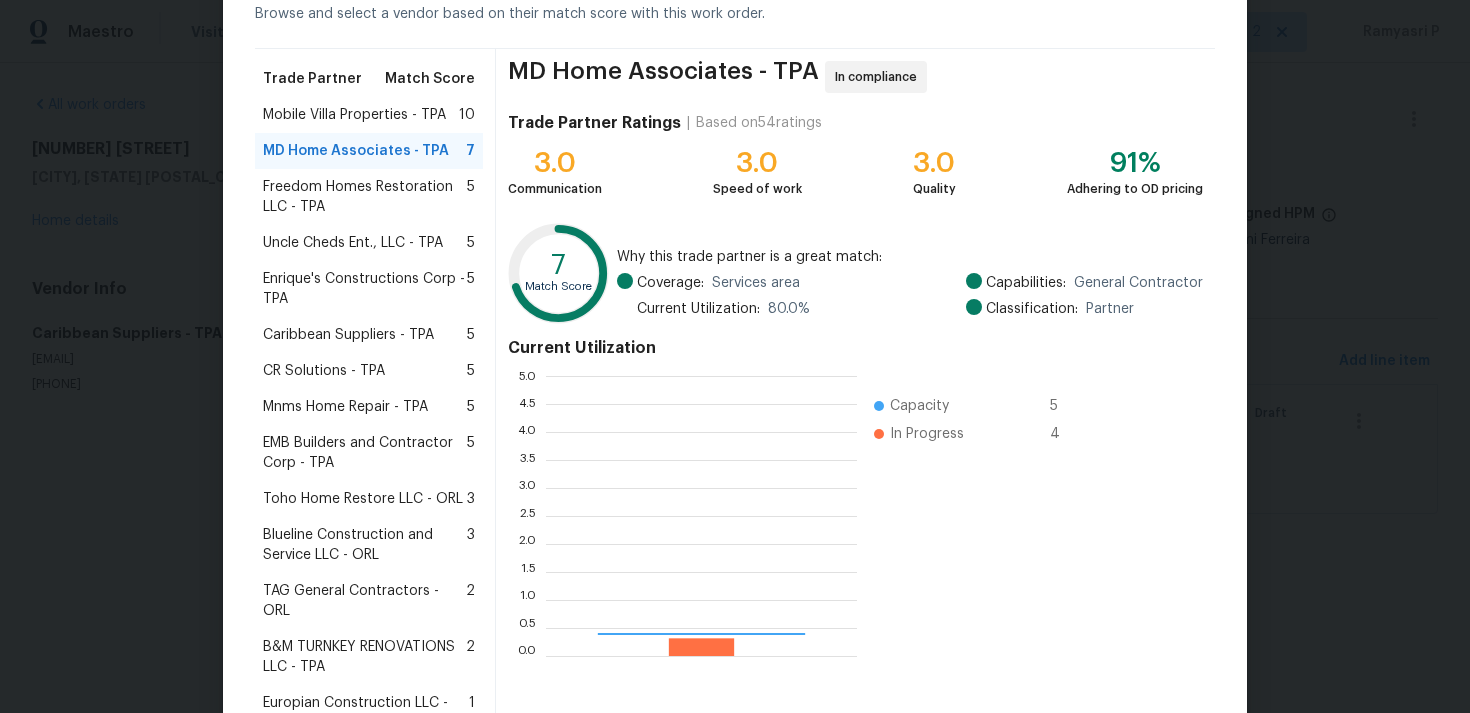scroll, scrollTop: 2, scrollLeft: 1, axis: both 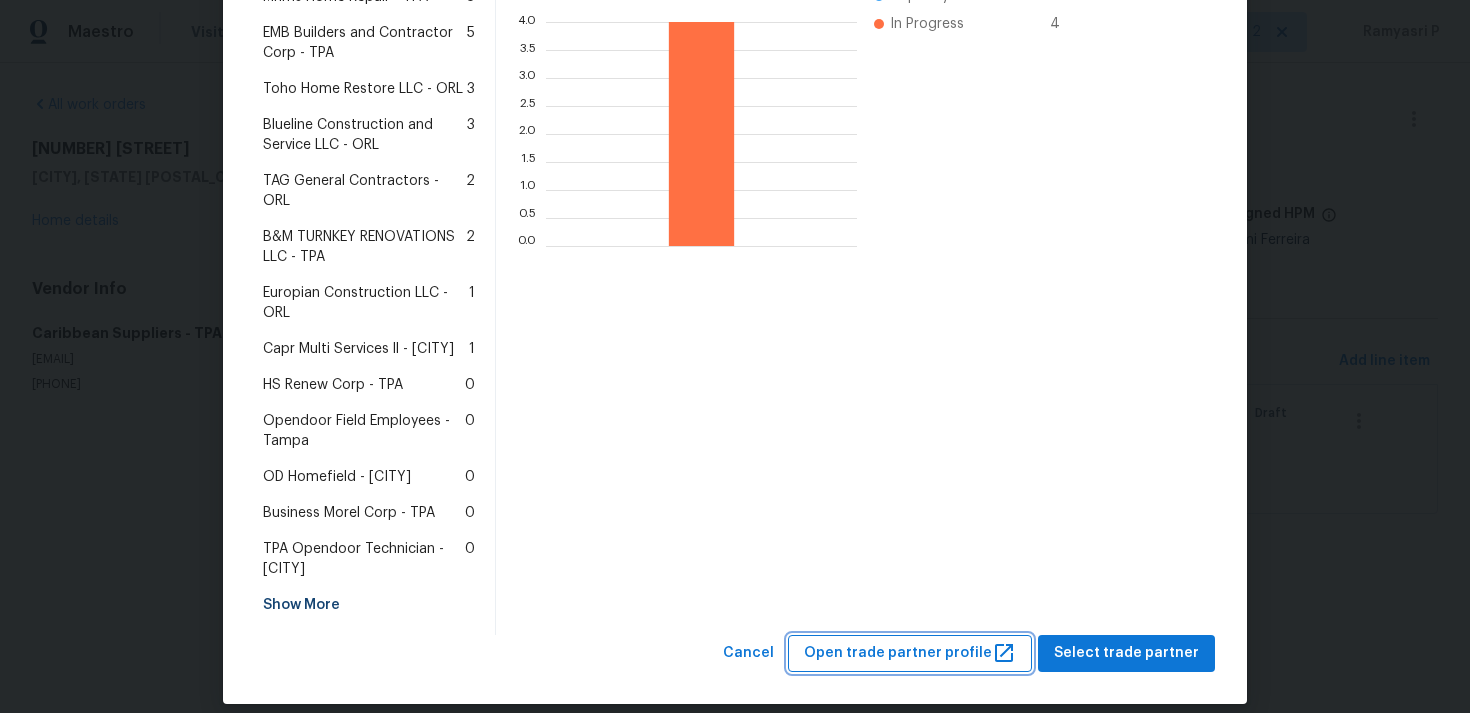 click on "Open trade partner profile" at bounding box center (910, 653) 